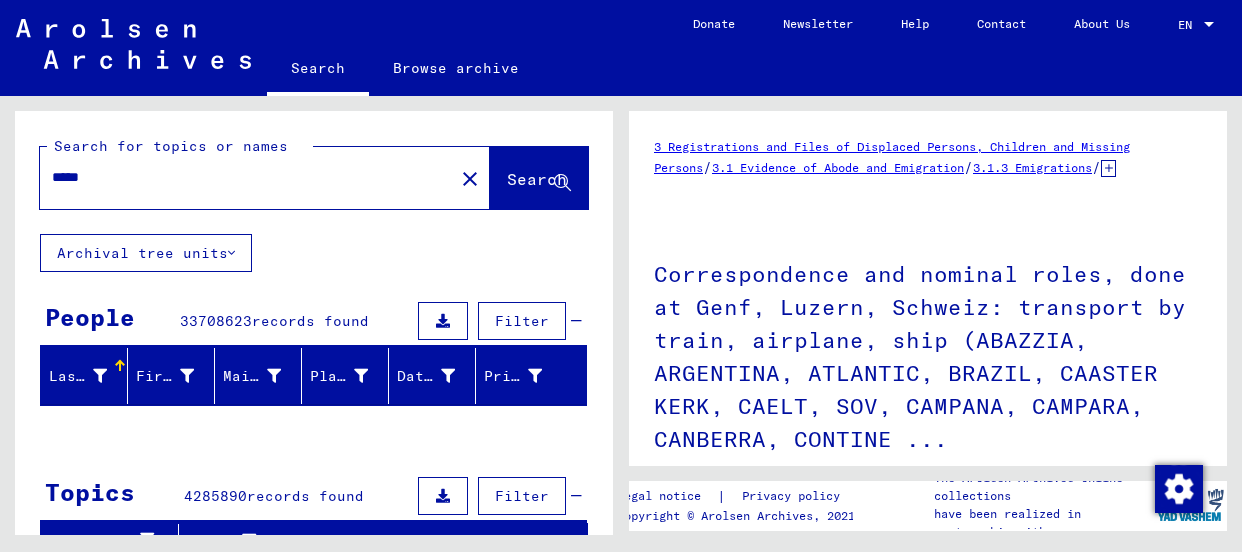 scroll, scrollTop: 0, scrollLeft: 0, axis: both 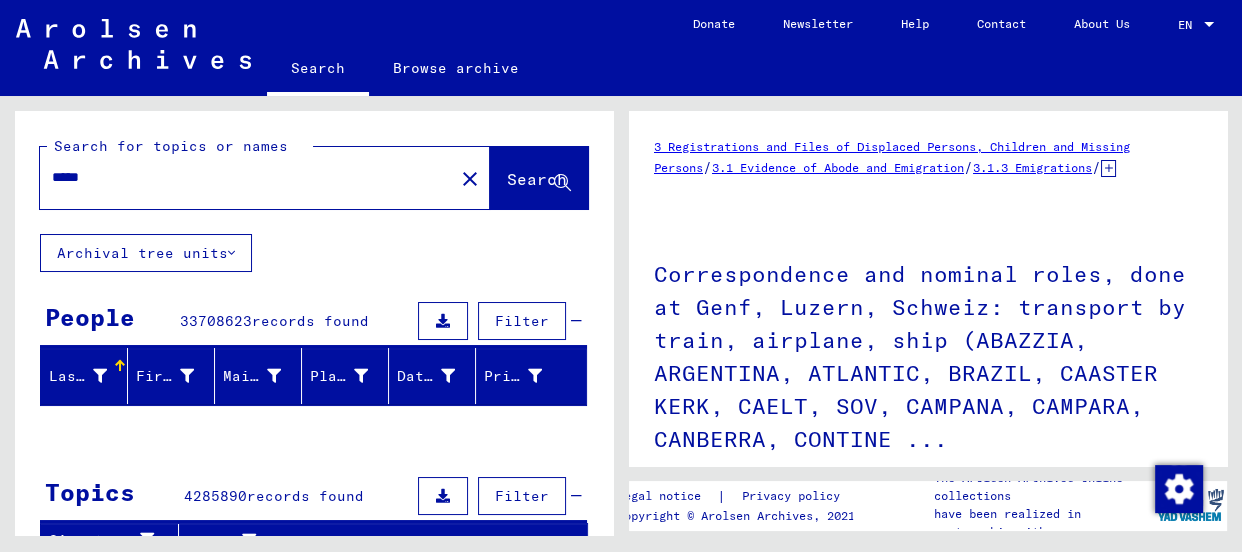 drag, startPoint x: 177, startPoint y: 176, endPoint x: 35, endPoint y: 169, distance: 142.17242 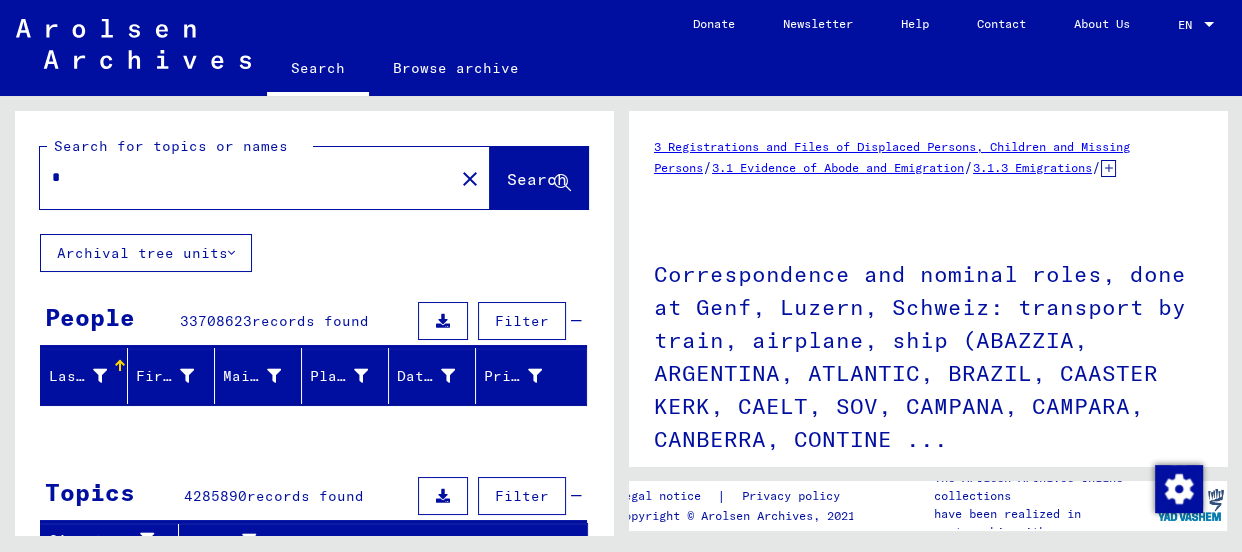 type on "**" 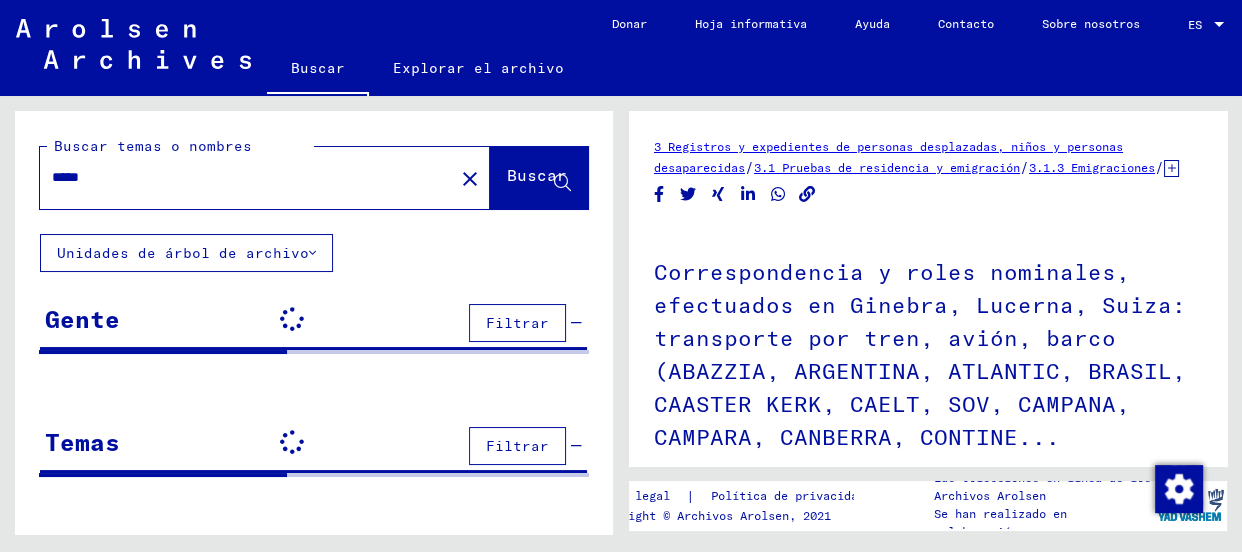 scroll, scrollTop: 0, scrollLeft: 0, axis: both 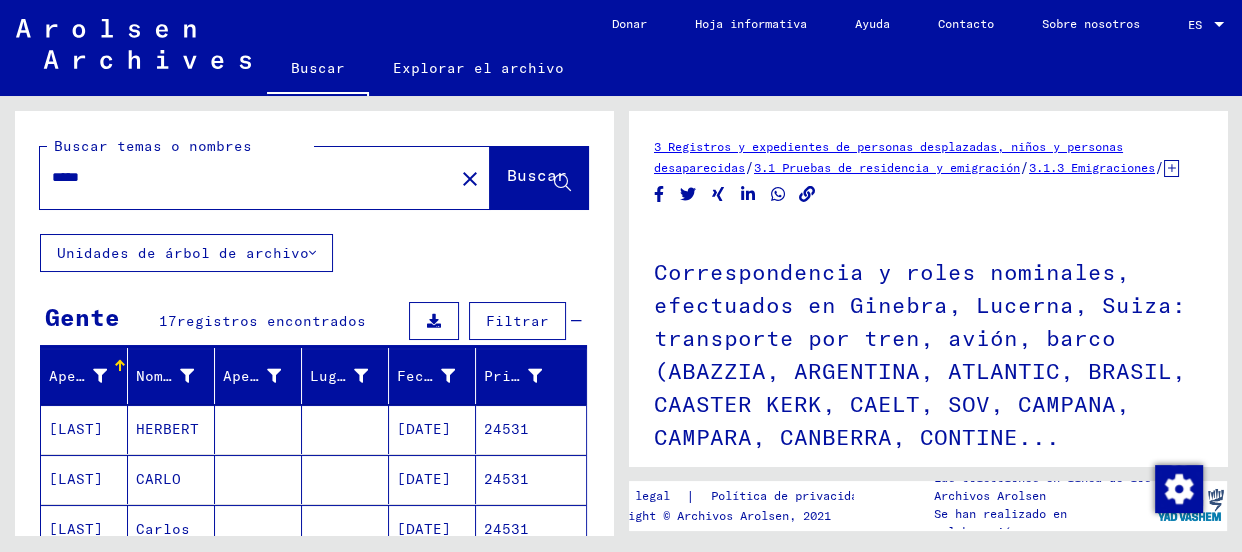 drag, startPoint x: 132, startPoint y: 177, endPoint x: 52, endPoint y: 175, distance: 80.024994 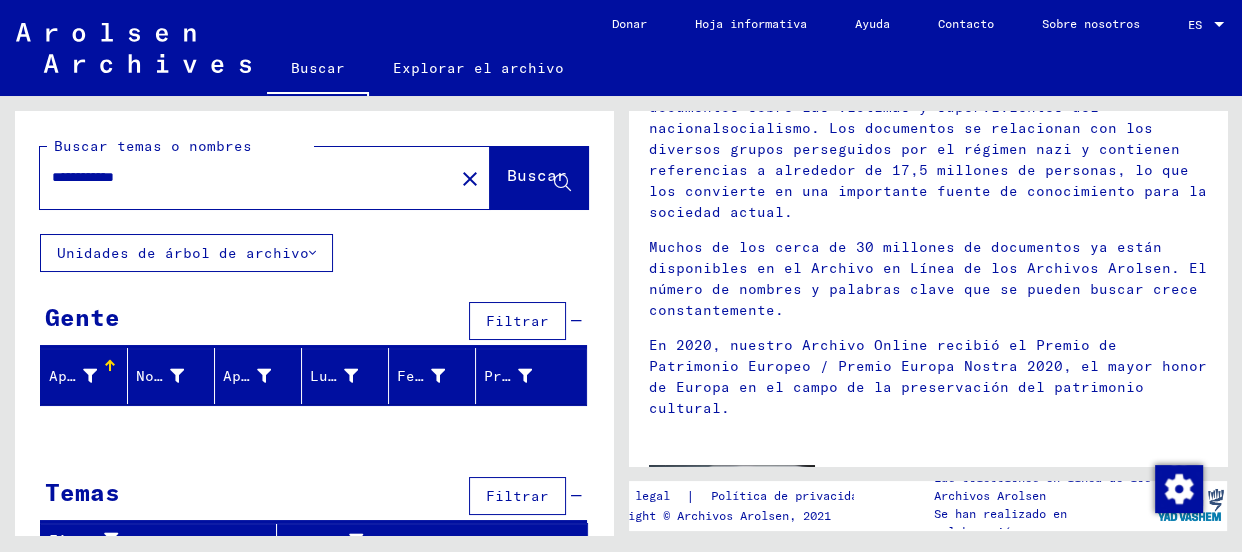 scroll, scrollTop: 213, scrollLeft: 0, axis: vertical 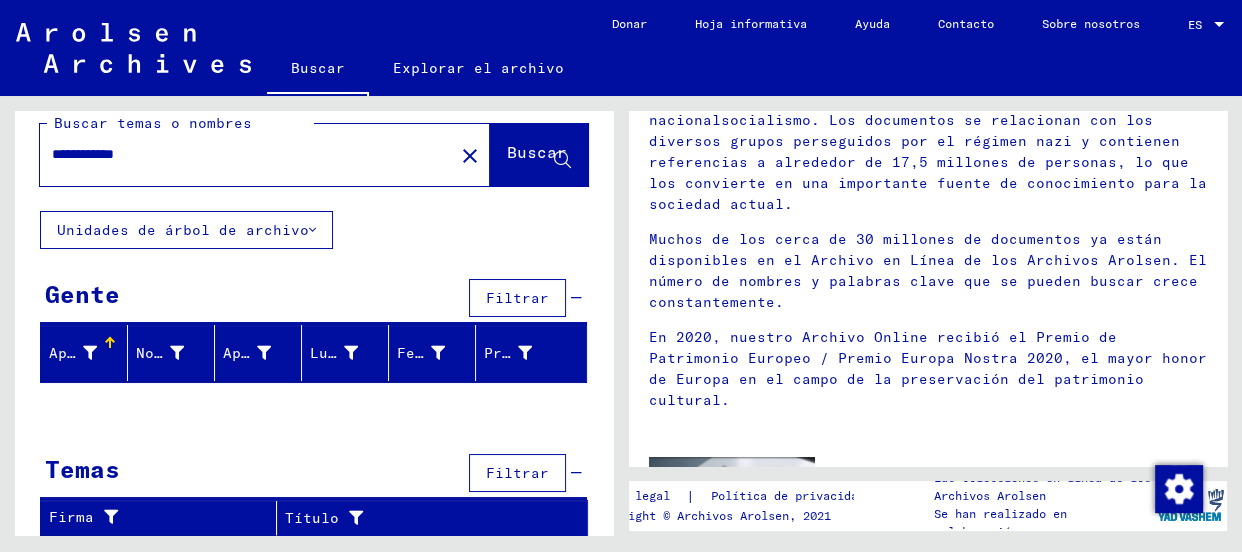 click on "**********" at bounding box center [241, 154] 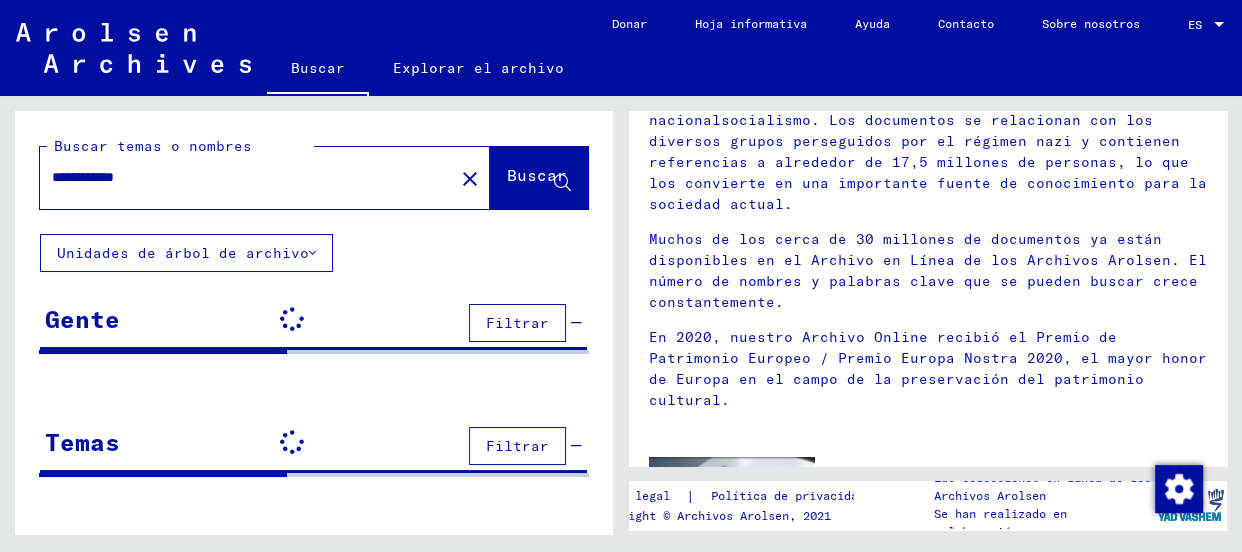 scroll, scrollTop: 0, scrollLeft: 0, axis: both 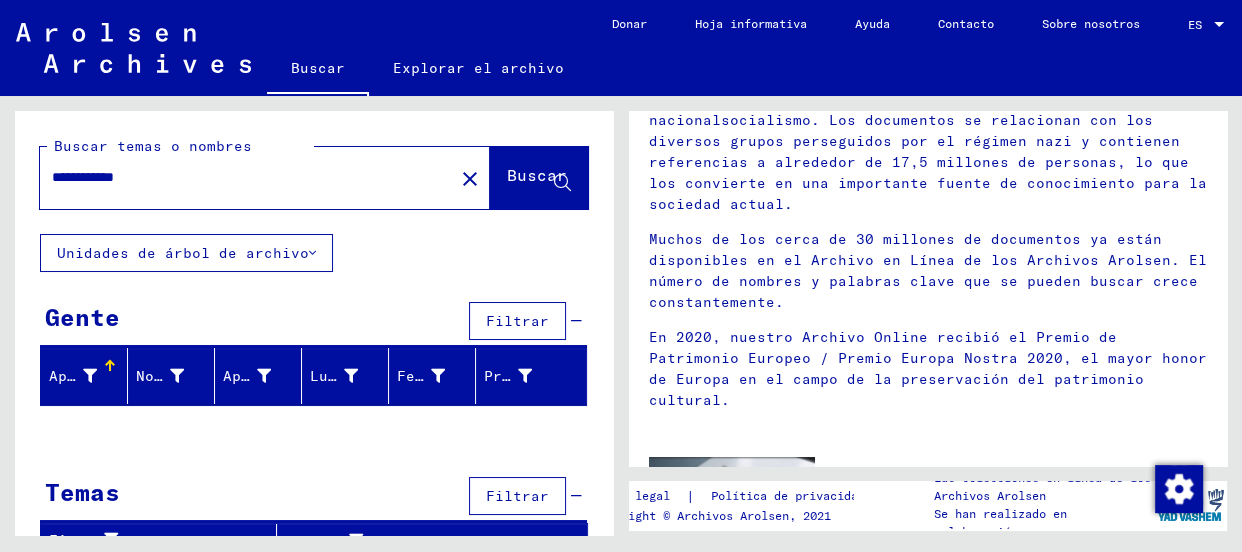 click on "**********" at bounding box center (241, 177) 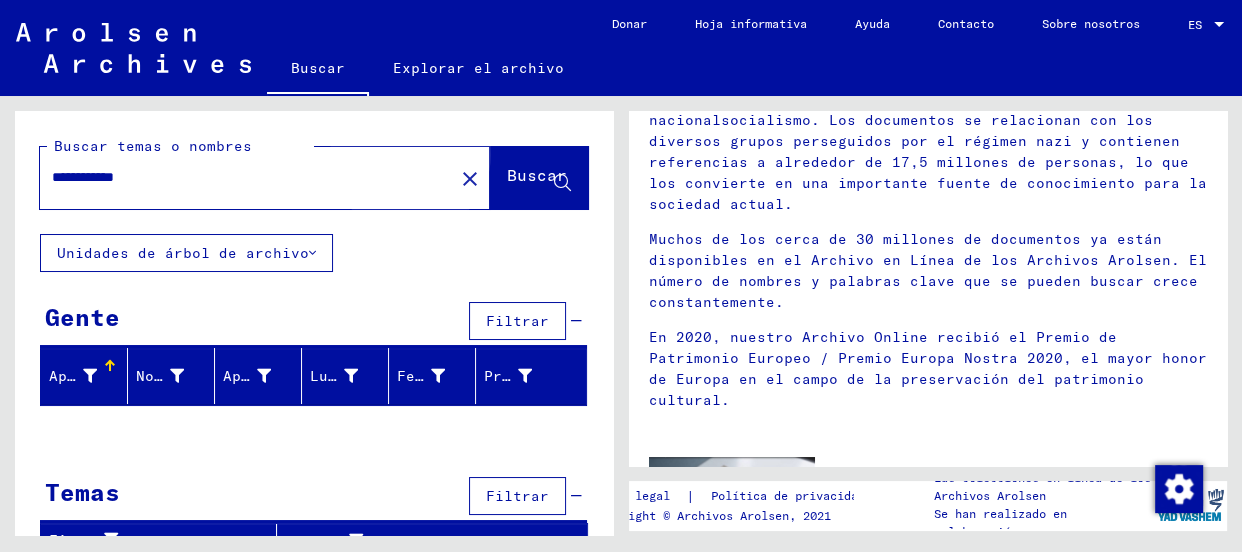 click on "Buscar" 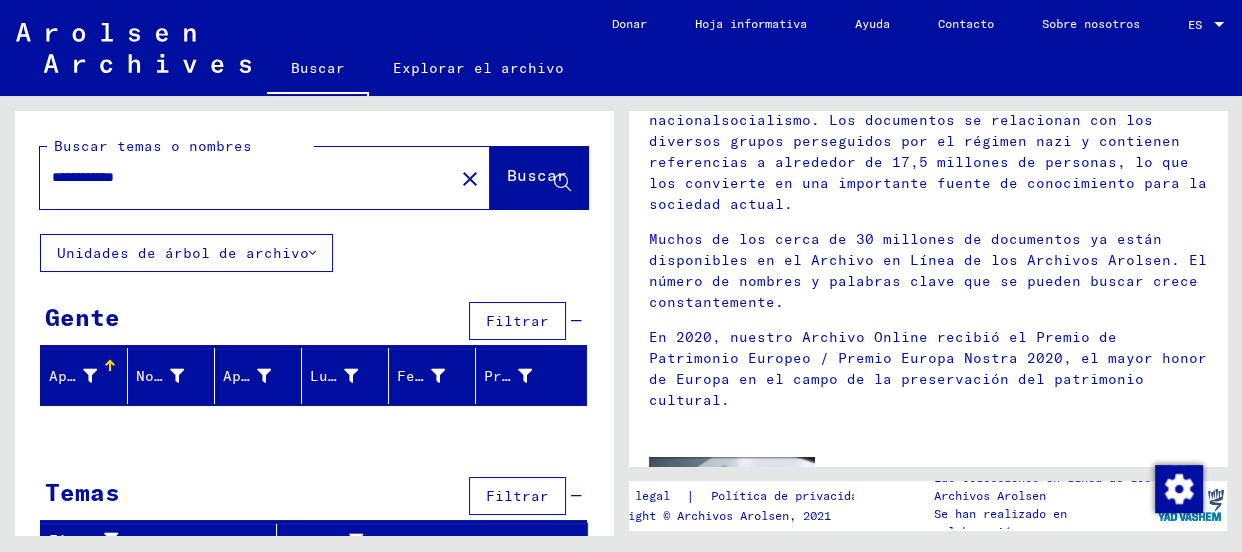 click on "**********" at bounding box center [241, 177] 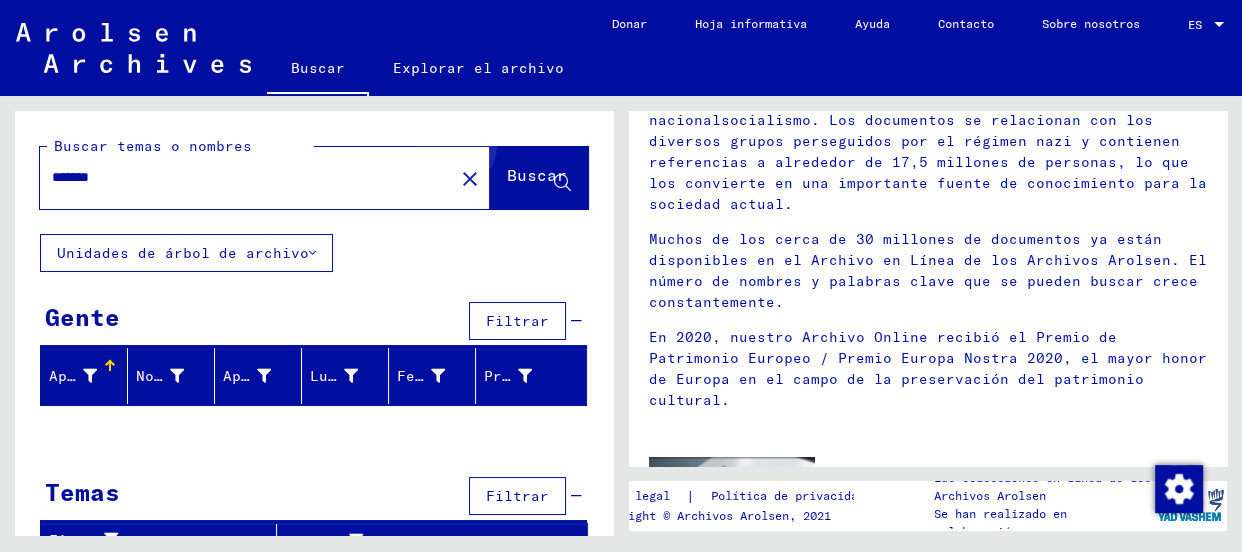 click on "Buscar" 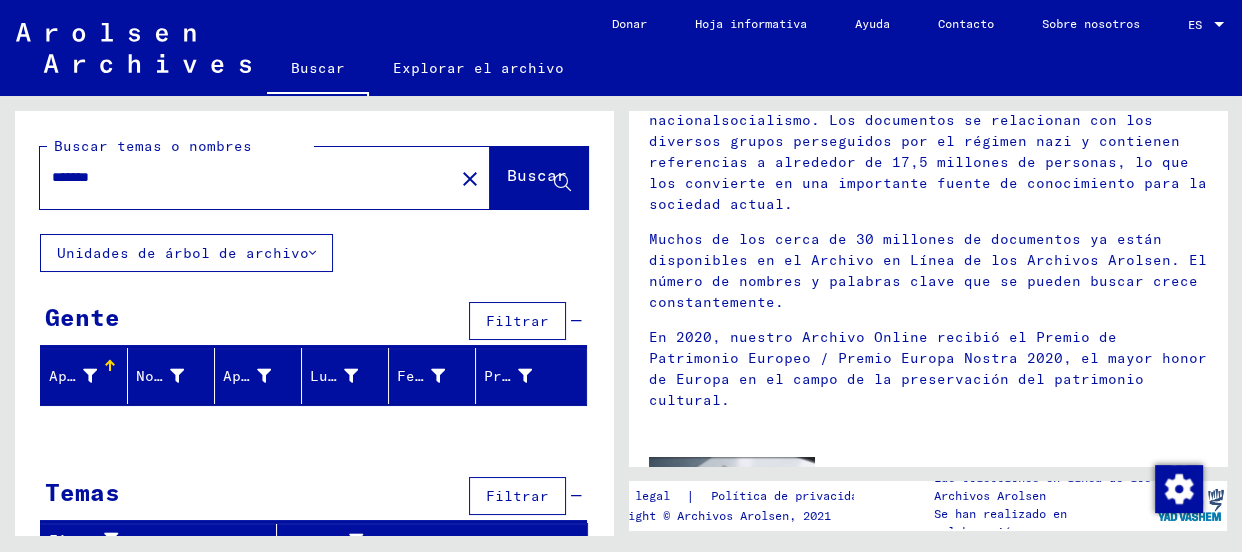 click on "*******" at bounding box center [241, 177] 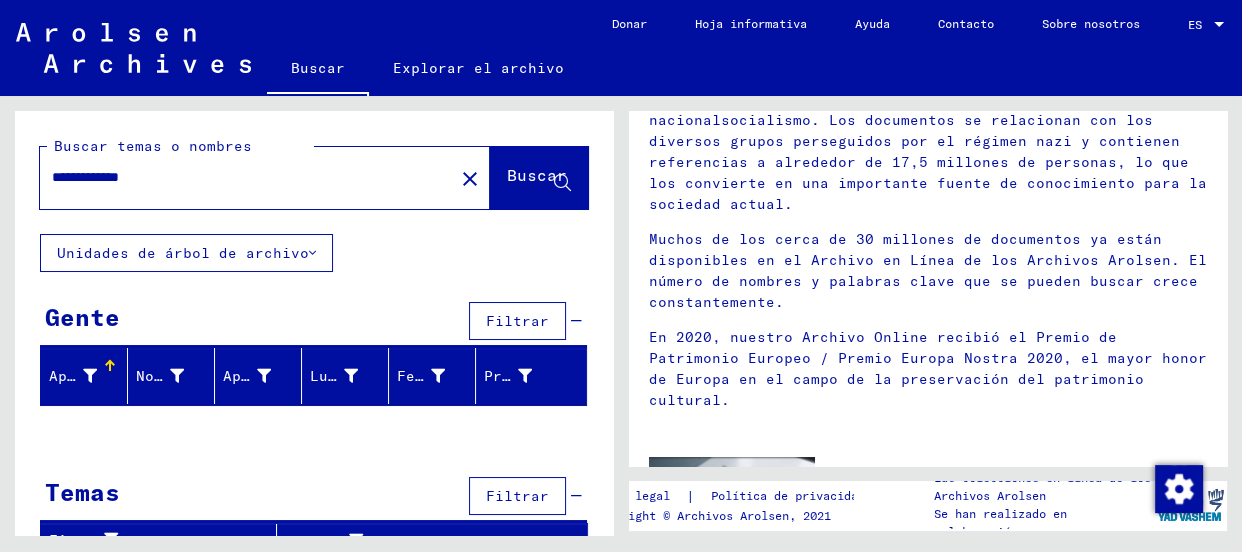click on "Buscar" 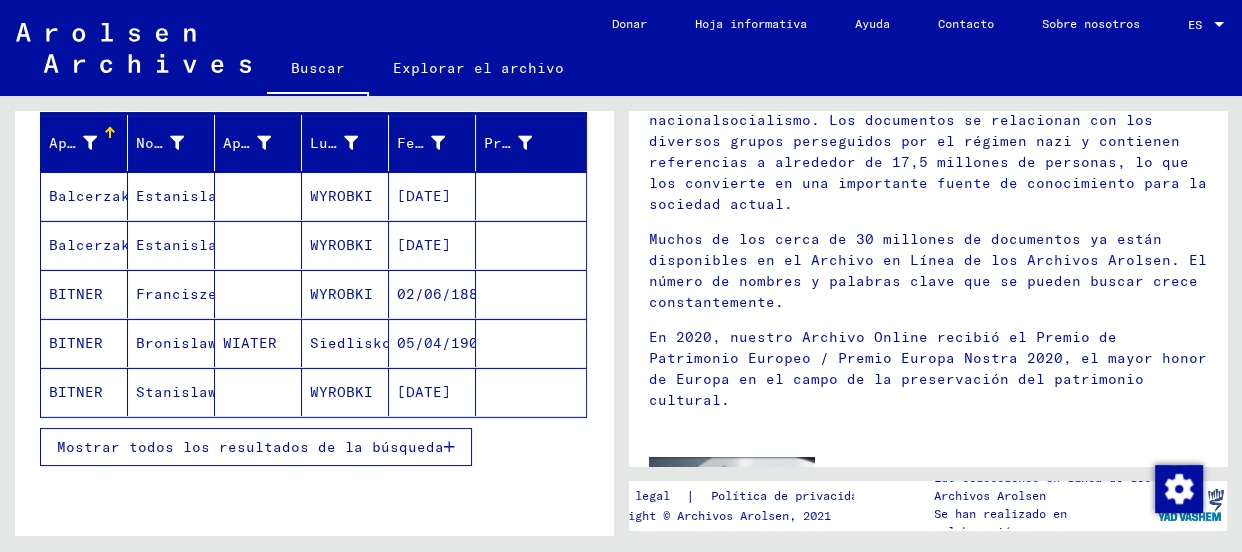 scroll, scrollTop: 239, scrollLeft: 0, axis: vertical 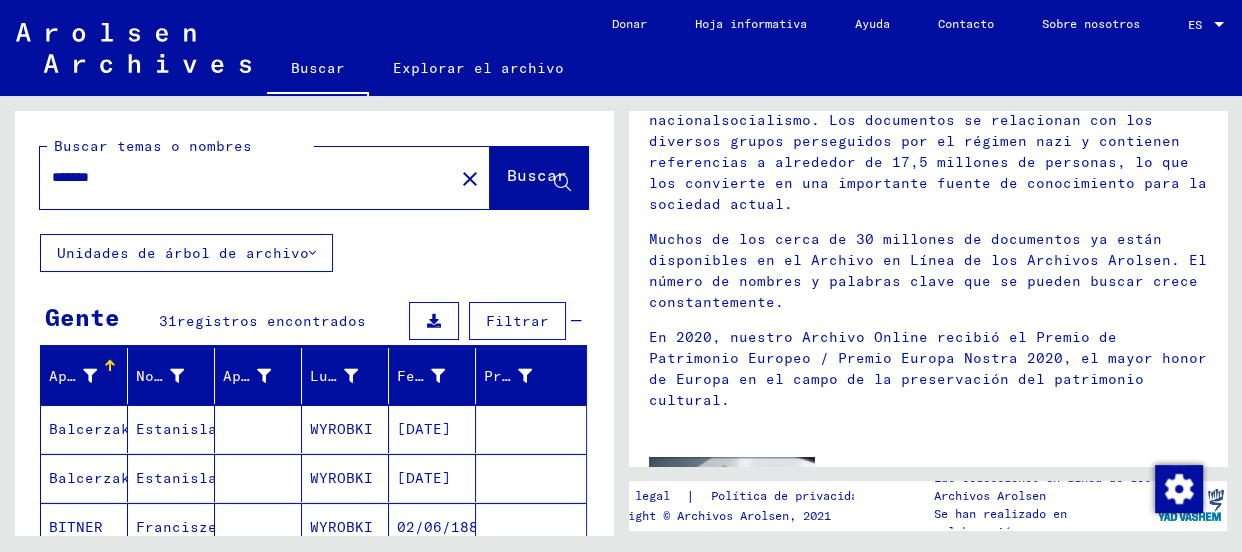 drag, startPoint x: 162, startPoint y: 181, endPoint x: 0, endPoint y: 174, distance: 162.15117 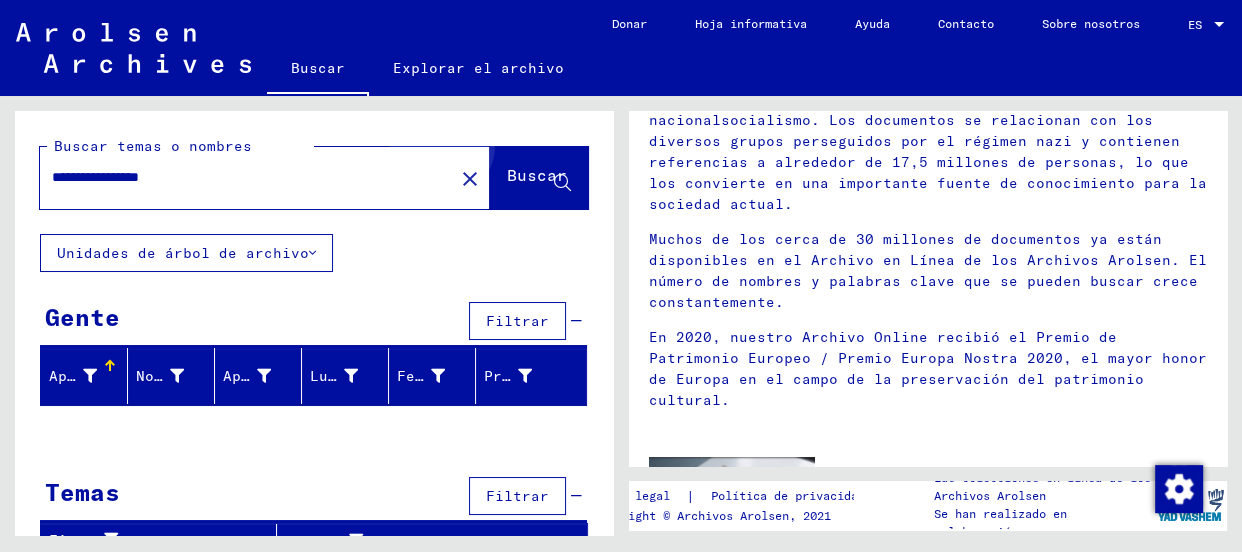 drag, startPoint x: 508, startPoint y: 165, endPoint x: 510, endPoint y: 155, distance: 10.198039 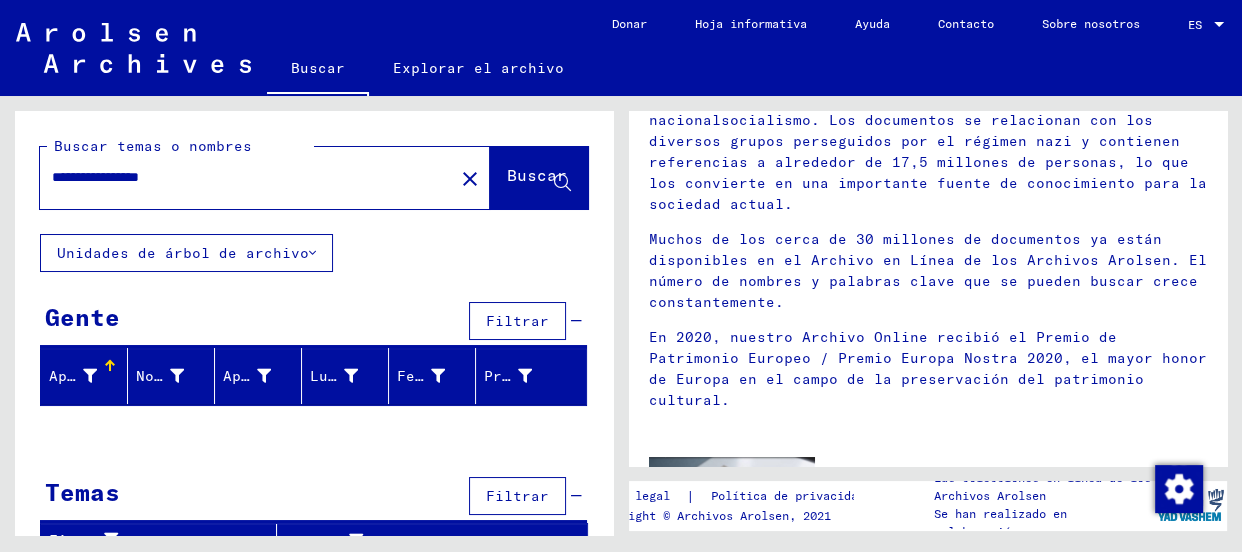 click on "**********" at bounding box center (241, 177) 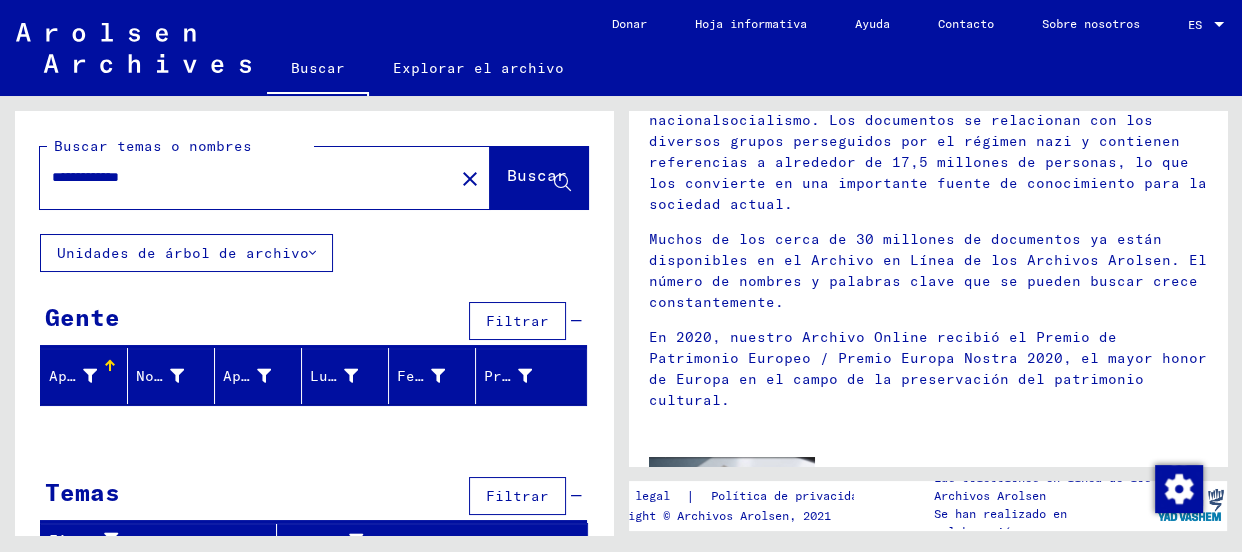 type on "**********" 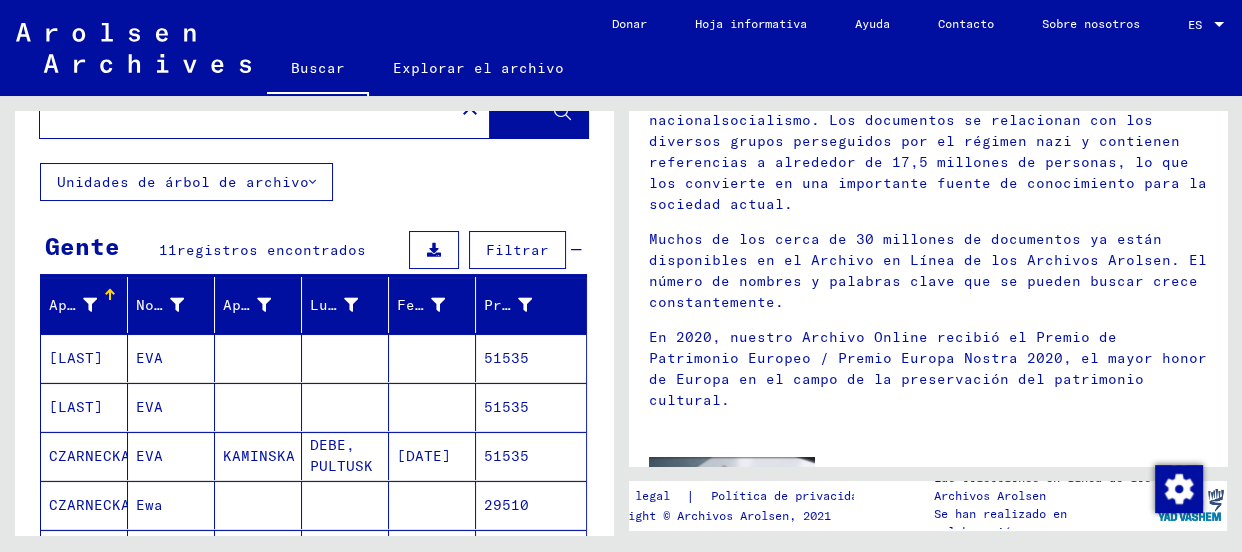 scroll, scrollTop: 80, scrollLeft: 0, axis: vertical 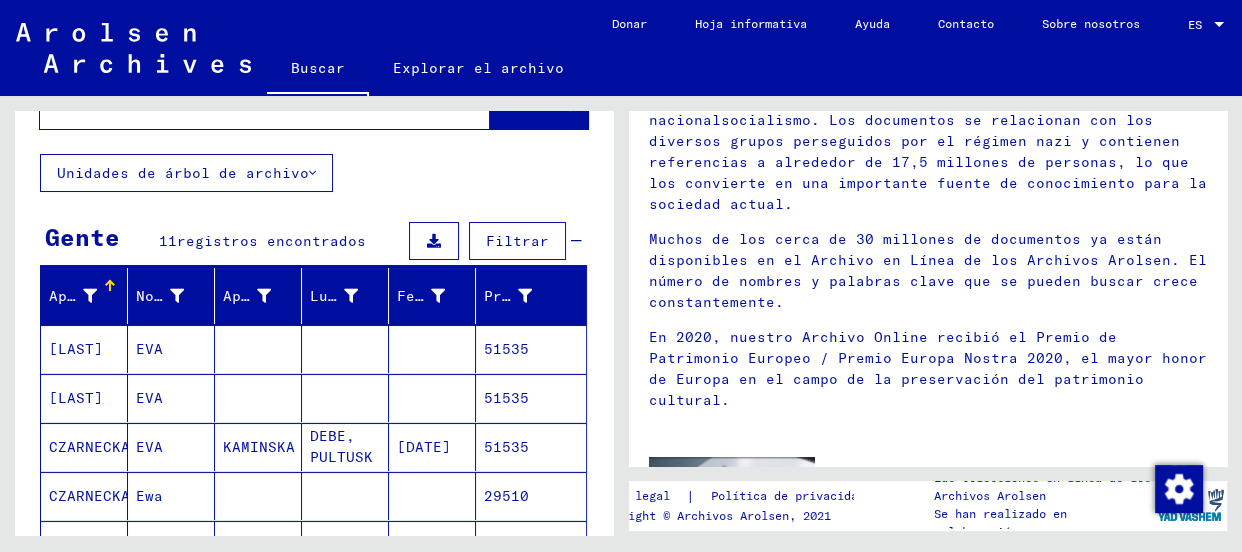 click on "CZARNECKA" at bounding box center [89, 545] 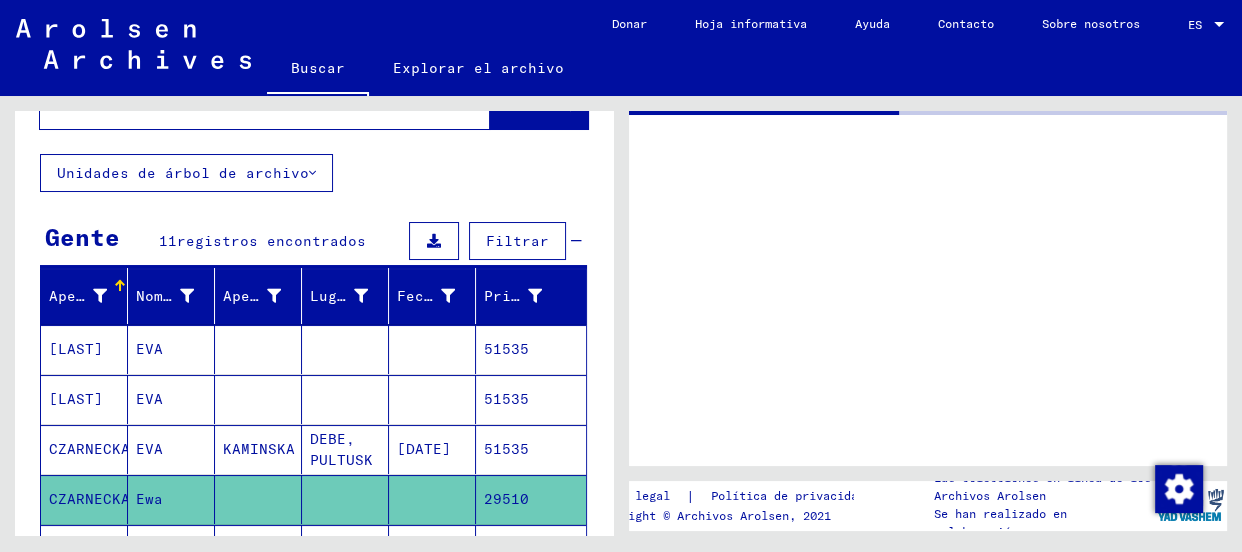 scroll, scrollTop: 0, scrollLeft: 0, axis: both 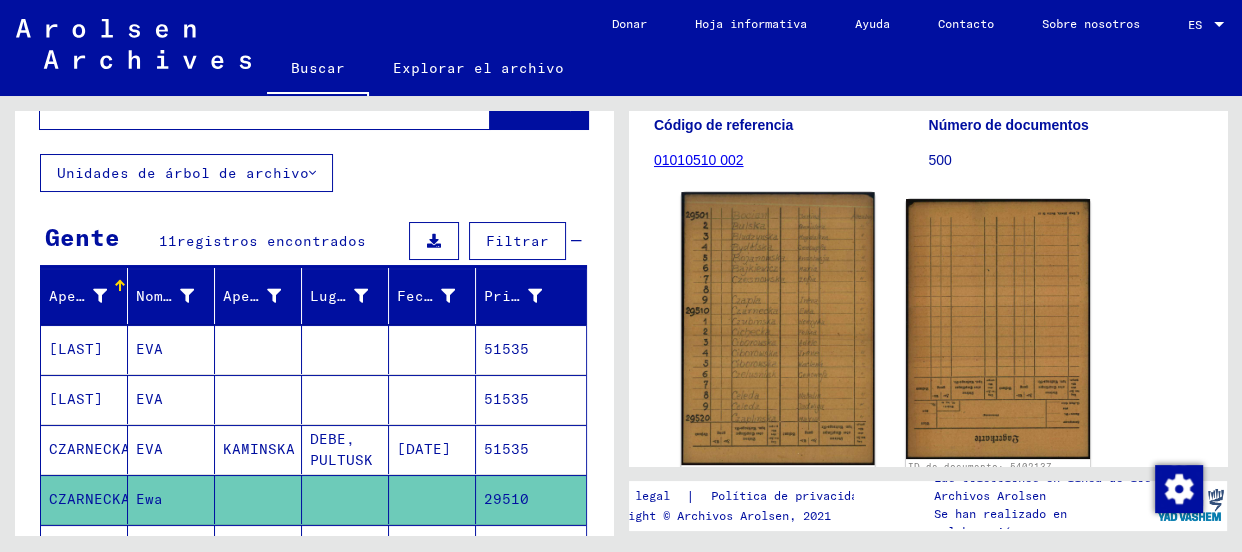 click 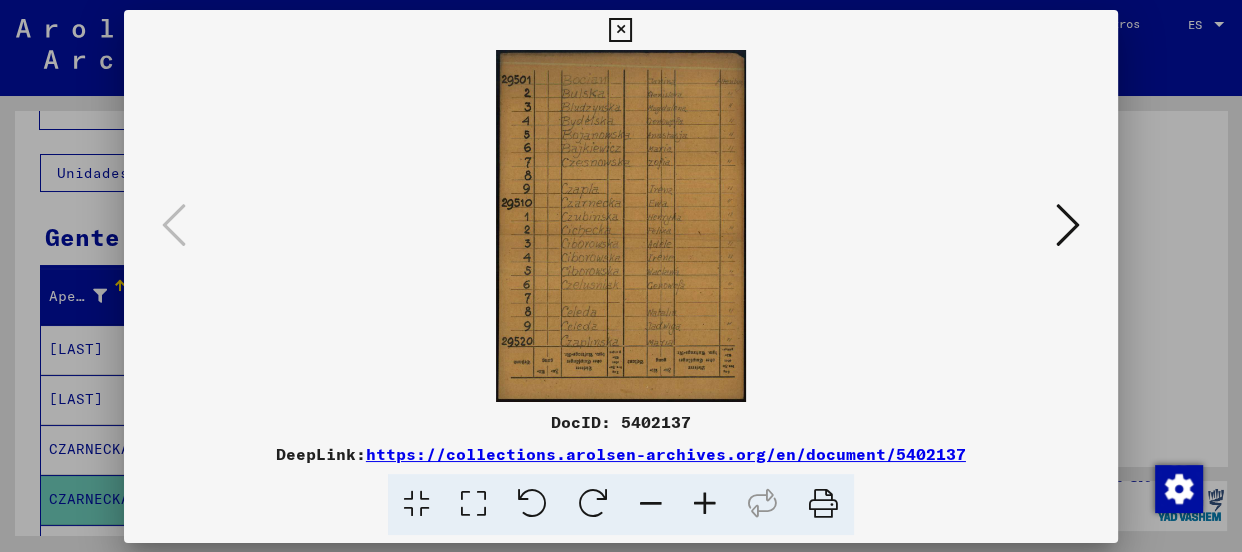 click at bounding box center (621, 226) 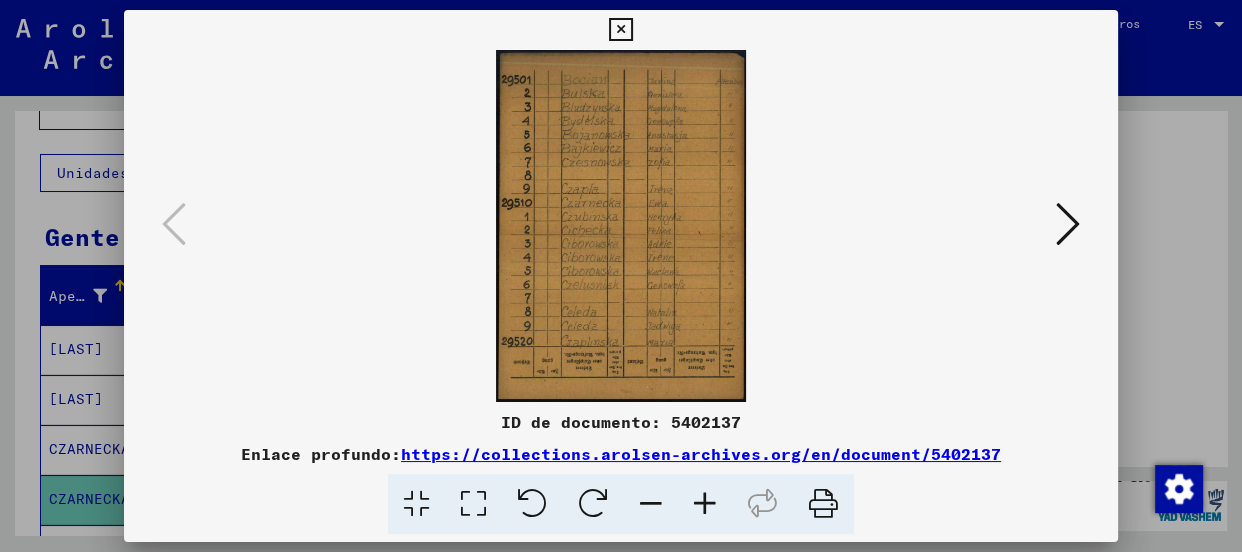 click at bounding box center [705, 504] 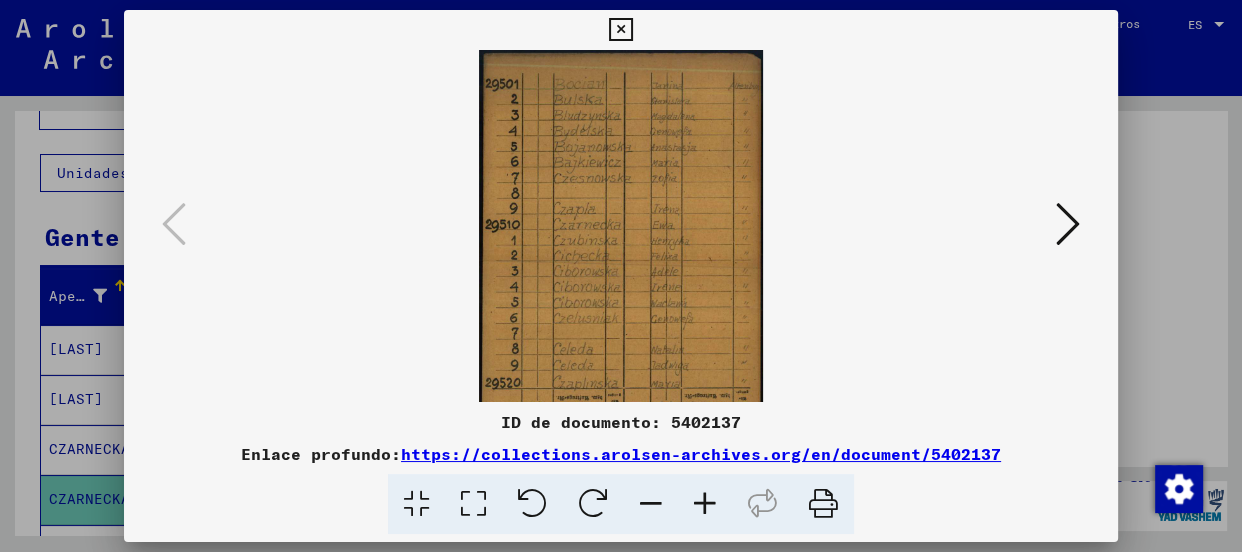 click at bounding box center (705, 504) 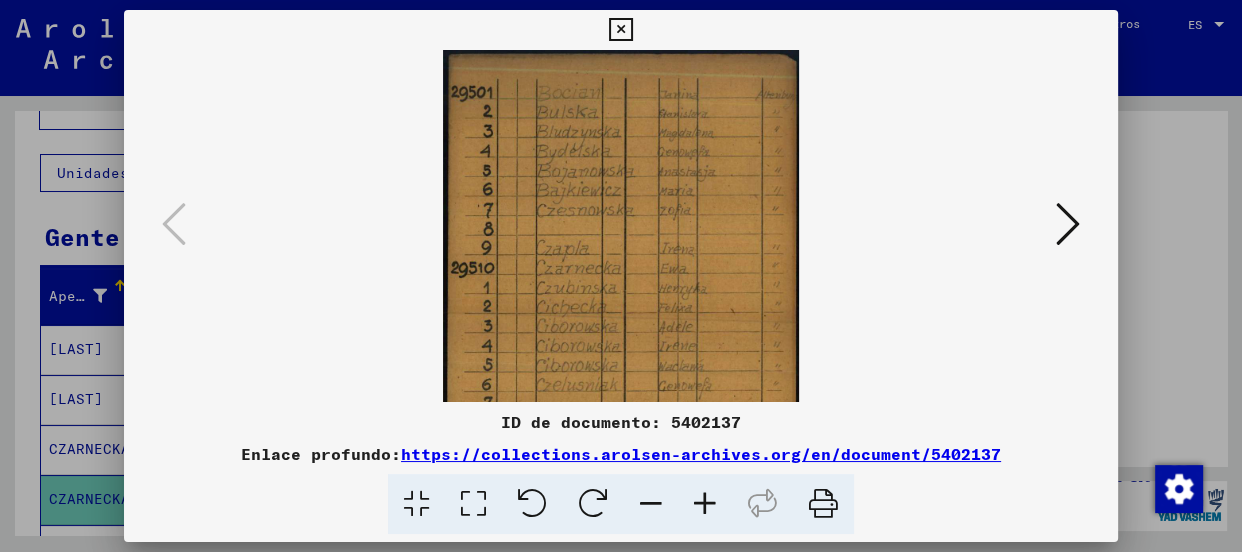 click at bounding box center (705, 504) 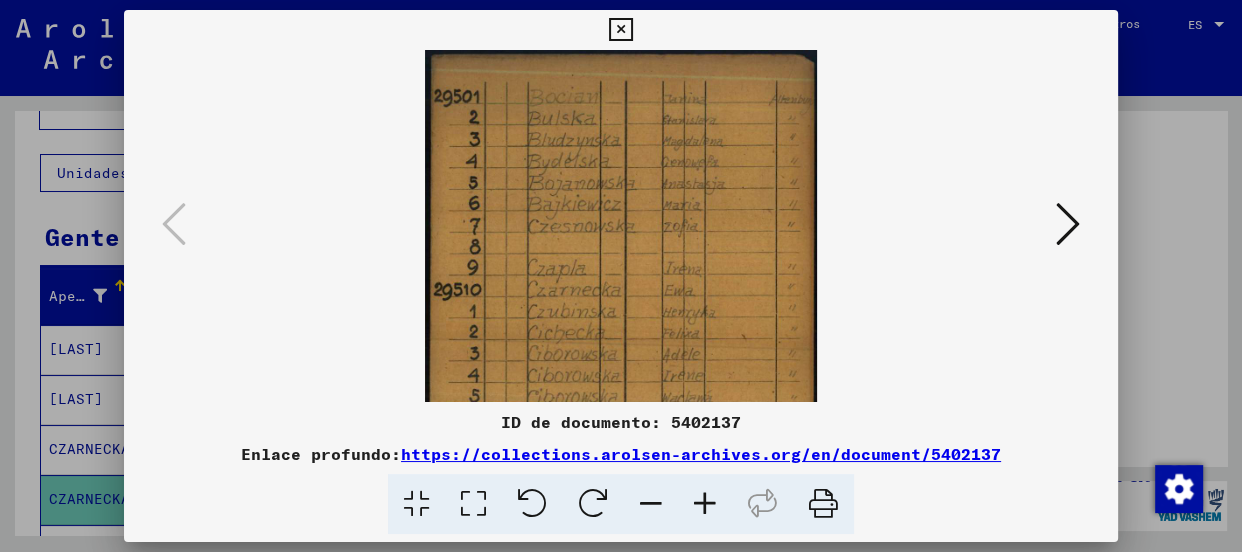 click at bounding box center (705, 504) 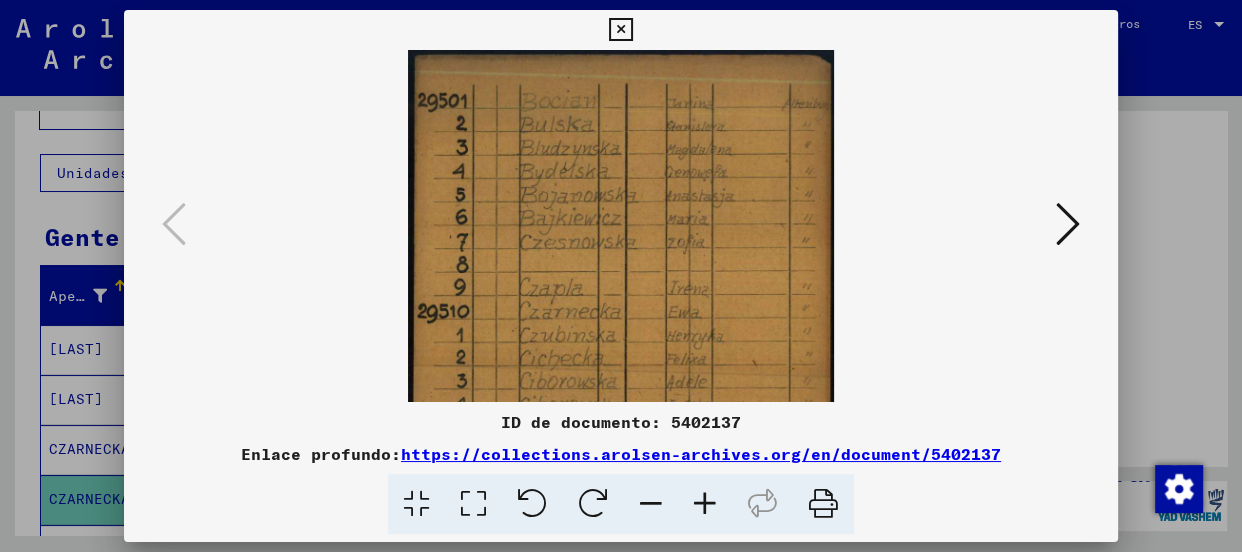 click at bounding box center (705, 504) 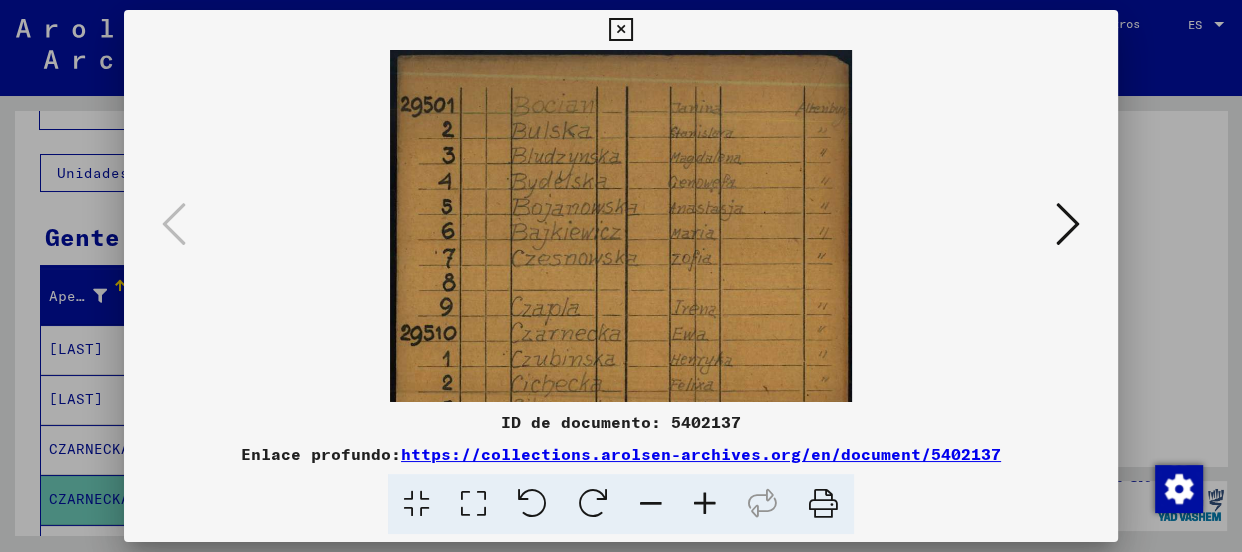 click at bounding box center [705, 504] 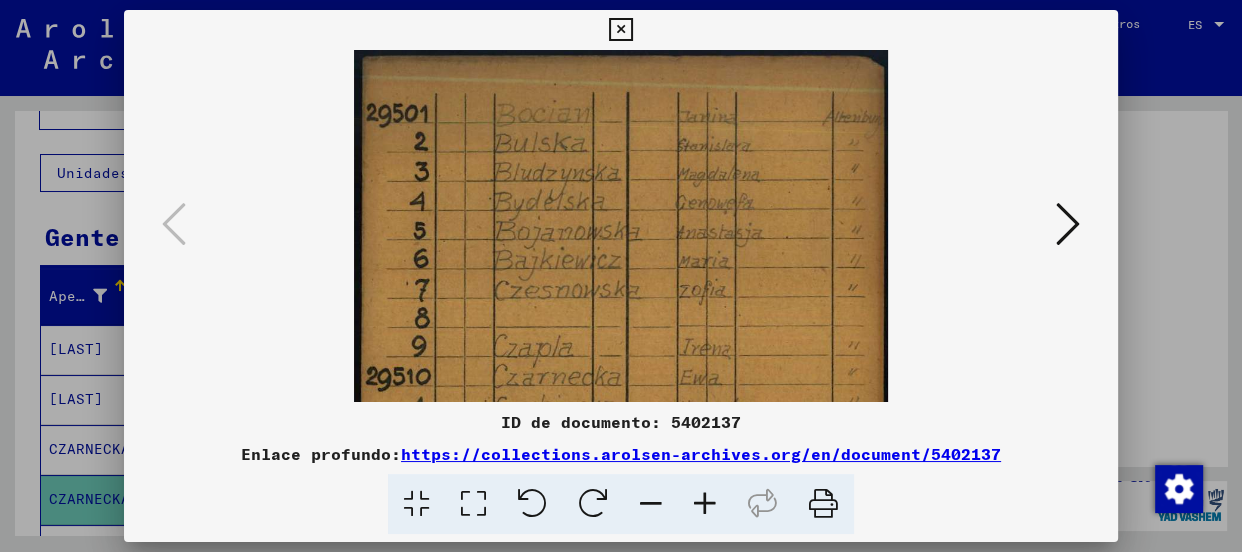 click at bounding box center [705, 504] 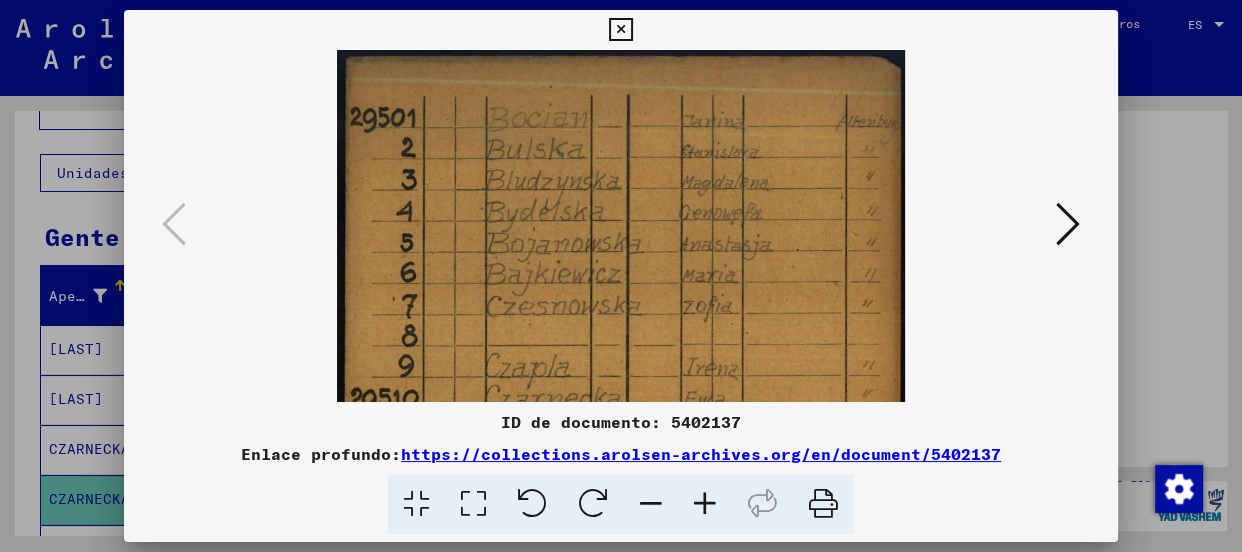 click at bounding box center (705, 504) 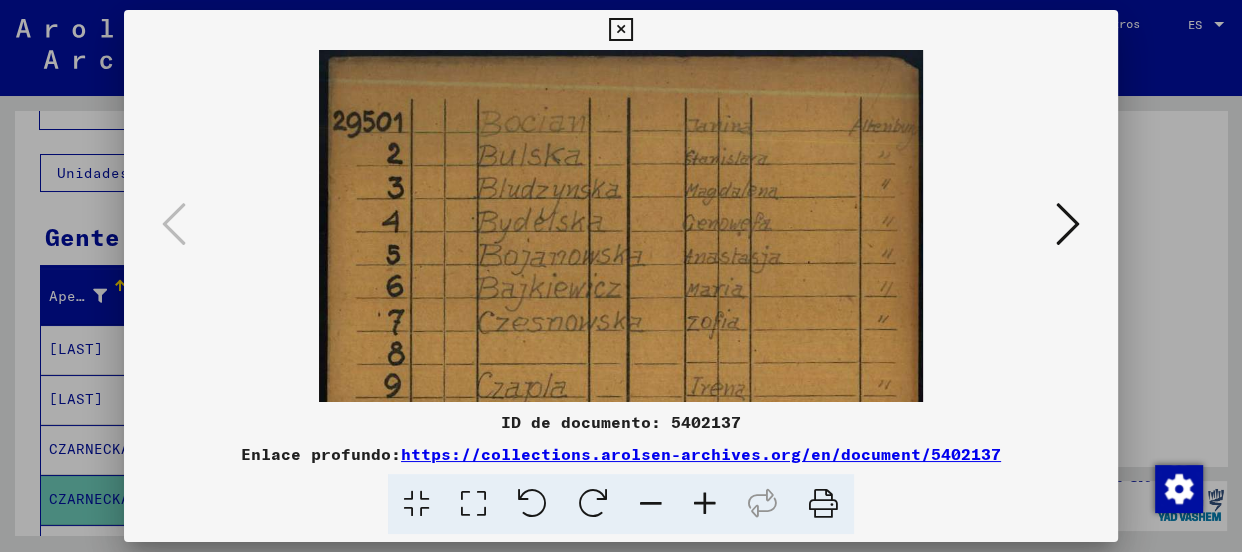 click at bounding box center (705, 504) 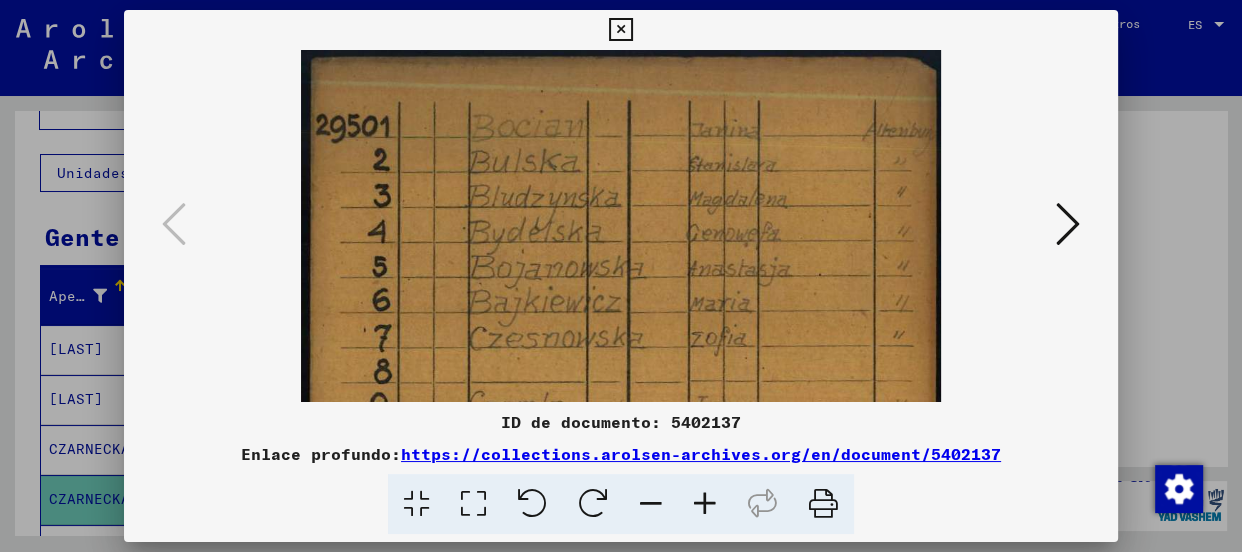 click at bounding box center (705, 504) 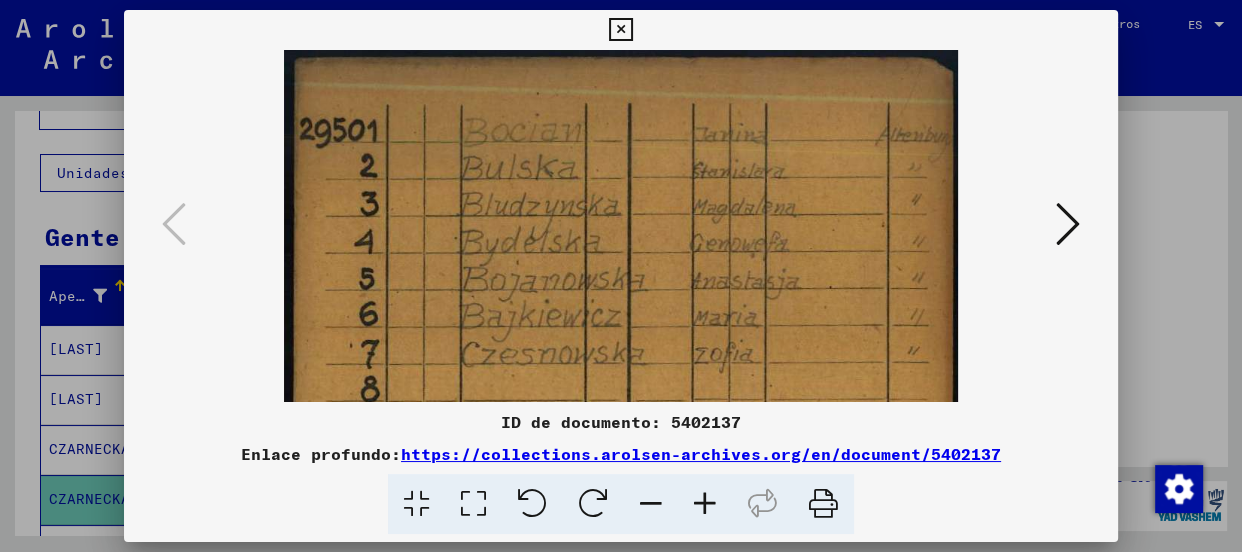 click at bounding box center [705, 504] 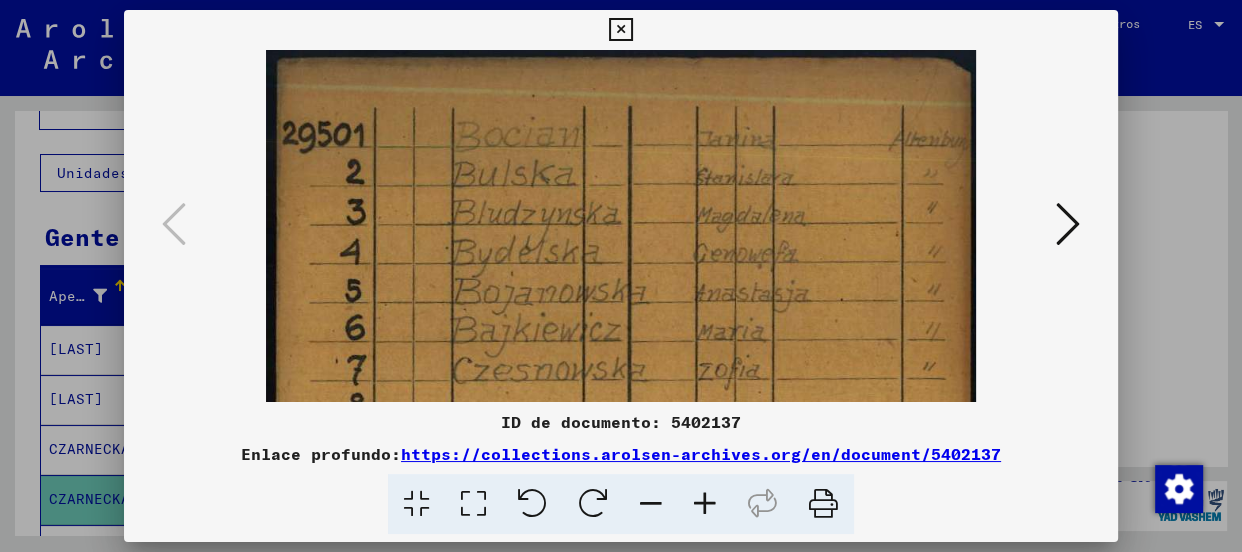 click at bounding box center (705, 504) 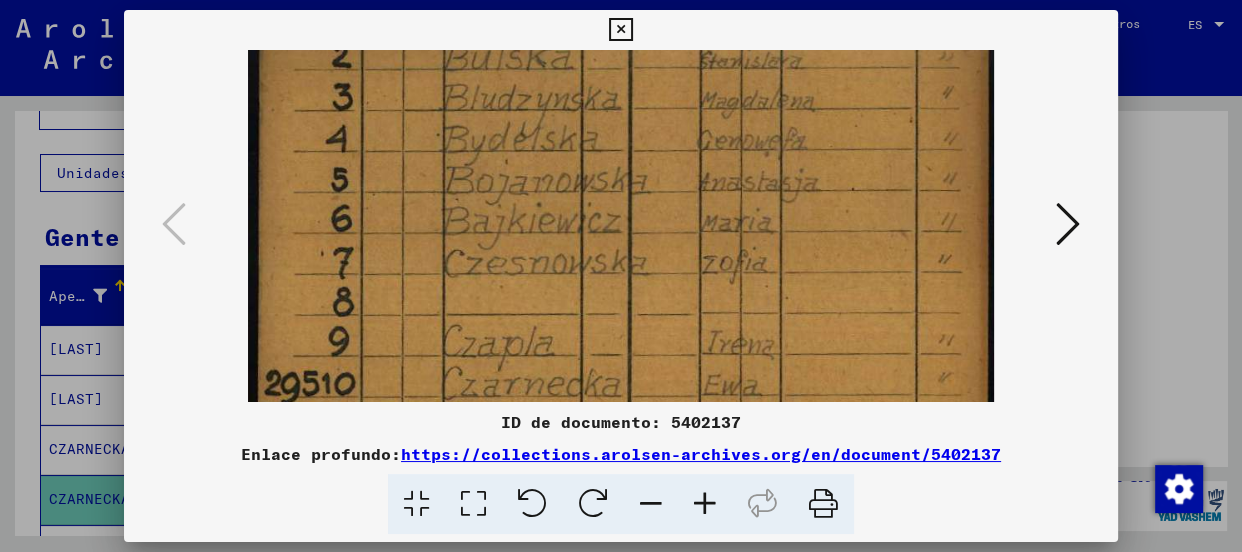 drag, startPoint x: 790, startPoint y: 318, endPoint x: 786, endPoint y: 193, distance: 125.06398 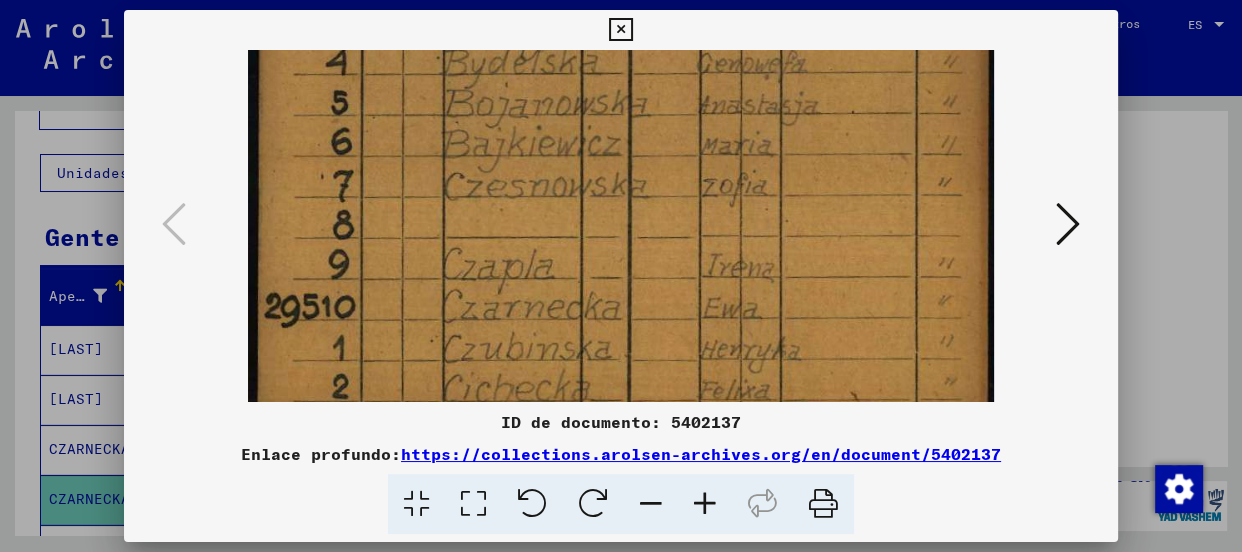 scroll, scrollTop: 224, scrollLeft: 0, axis: vertical 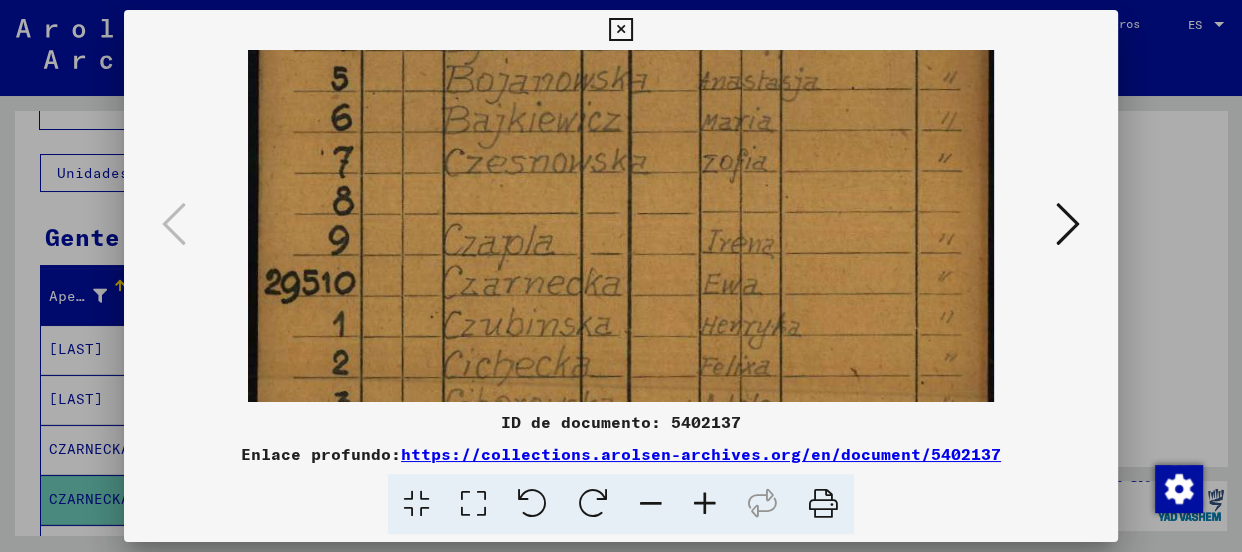 drag, startPoint x: 808, startPoint y: 277, endPoint x: 811, endPoint y: 176, distance: 101.04455 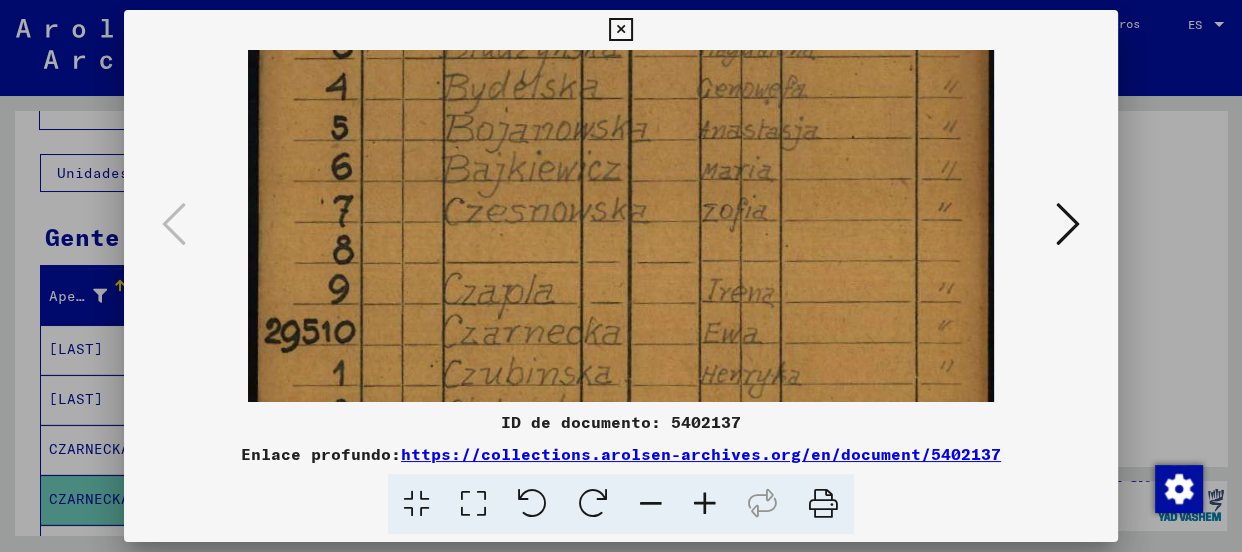 drag, startPoint x: 674, startPoint y: 312, endPoint x: 730, endPoint y: 298, distance: 57.72348 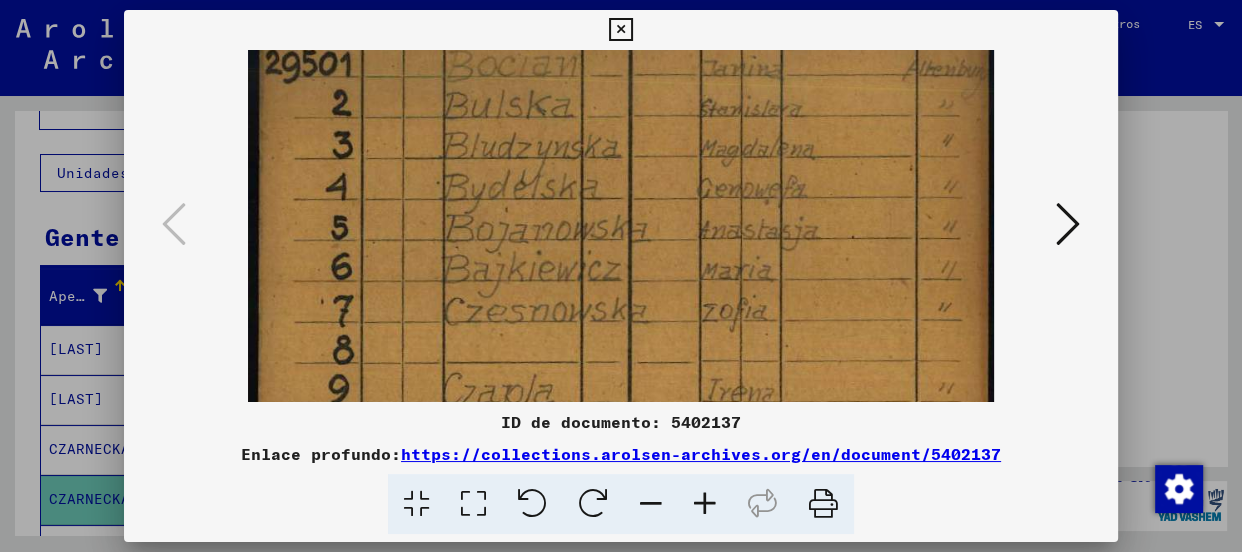 drag, startPoint x: 719, startPoint y: 176, endPoint x: 728, endPoint y: 249, distance: 73.552704 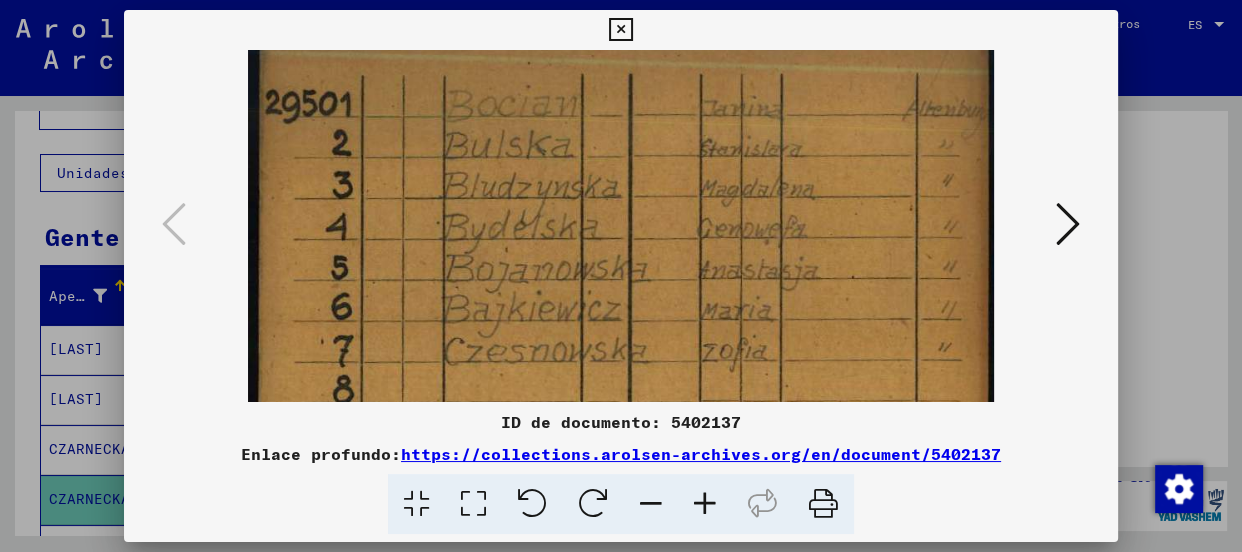 scroll, scrollTop: 0, scrollLeft: 0, axis: both 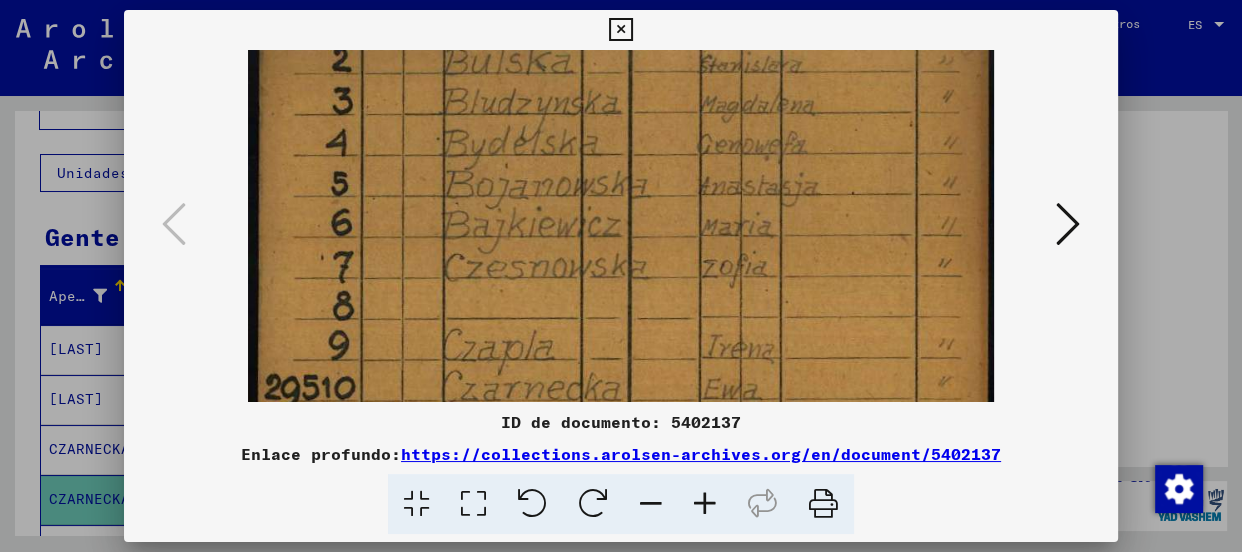 drag, startPoint x: 714, startPoint y: 175, endPoint x: 734, endPoint y: 208, distance: 38.587563 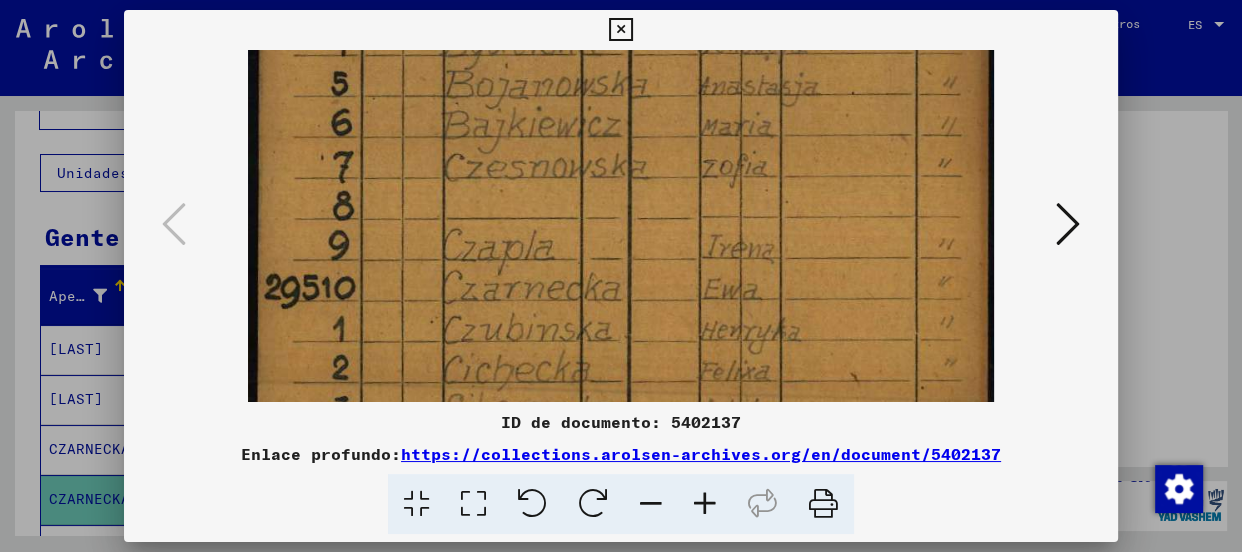 drag, startPoint x: 732, startPoint y: 233, endPoint x: 739, endPoint y: 138, distance: 95.257545 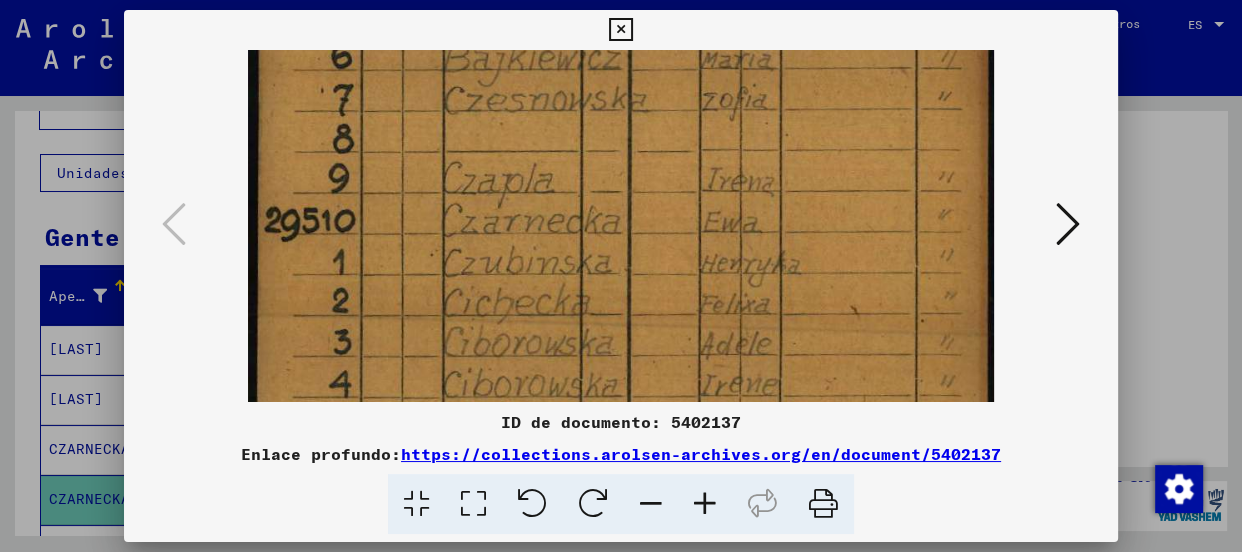 scroll, scrollTop: 287, scrollLeft: 0, axis: vertical 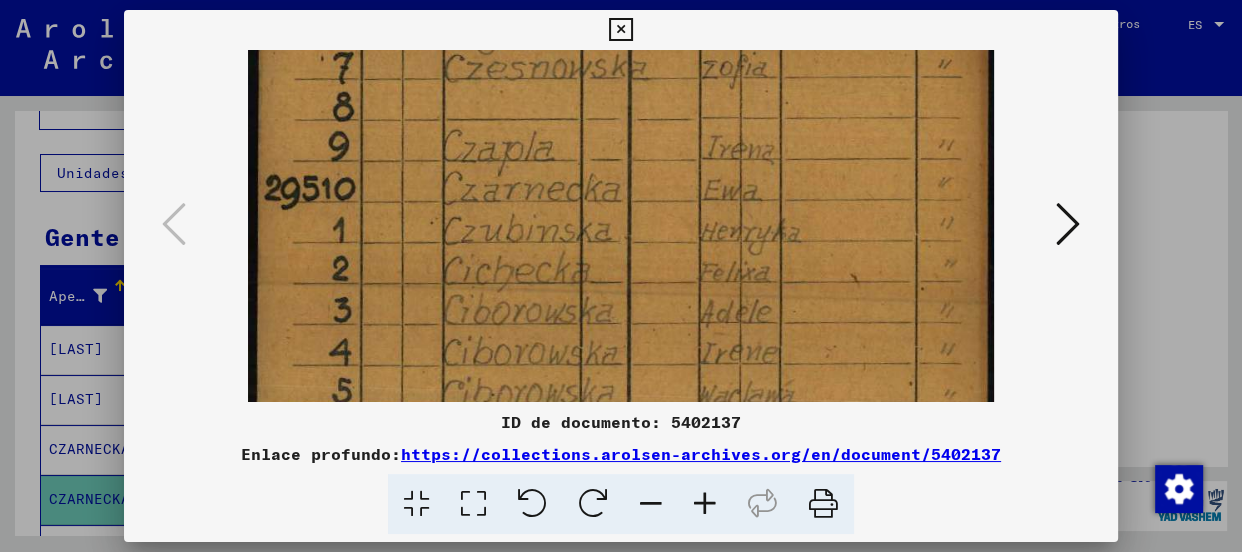 drag, startPoint x: 729, startPoint y: 230, endPoint x: 740, endPoint y: 140, distance: 90.66973 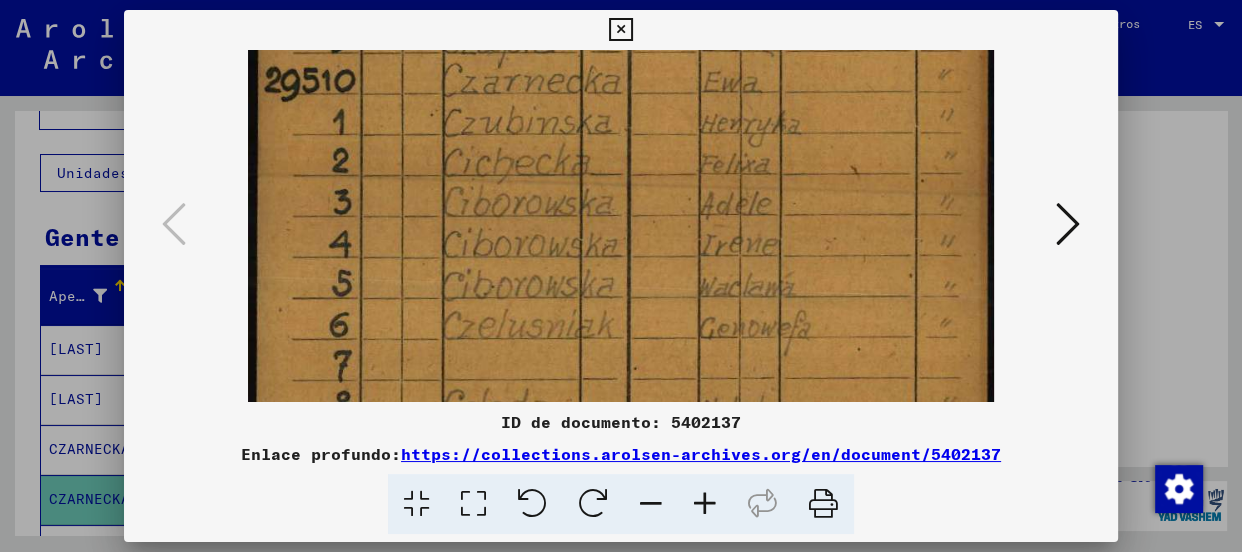 scroll, scrollTop: 451, scrollLeft: 0, axis: vertical 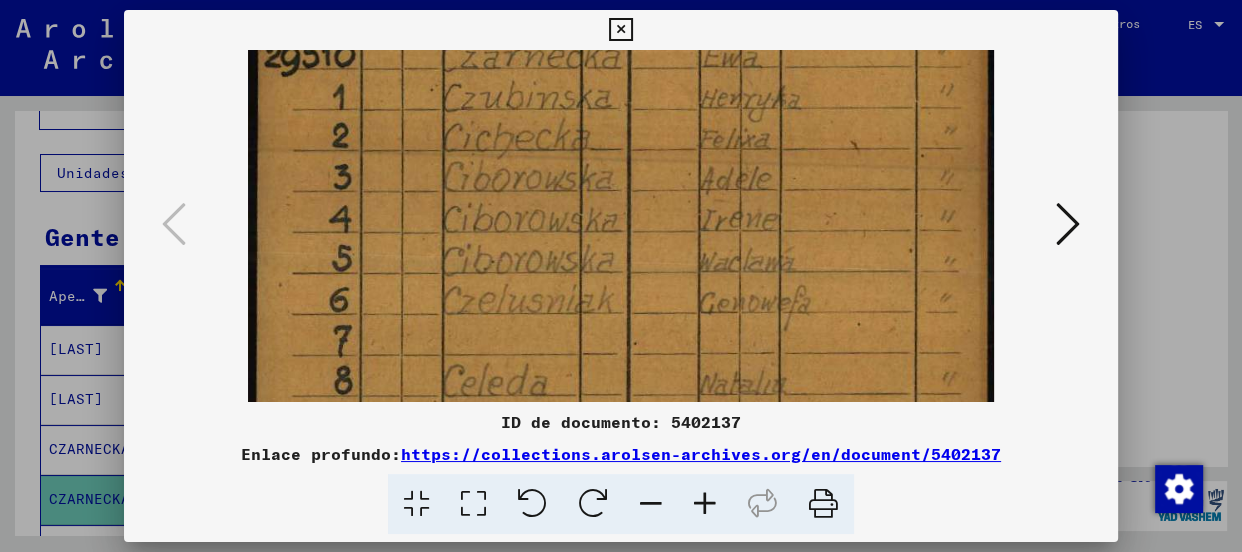 drag, startPoint x: 720, startPoint y: 206, endPoint x: 730, endPoint y: 124, distance: 82.607506 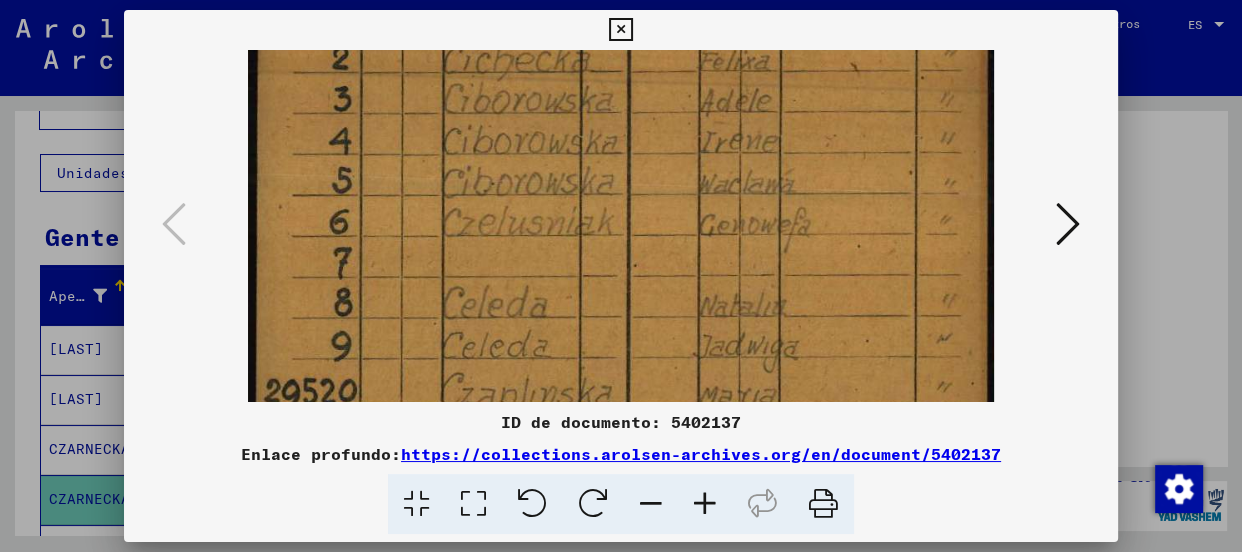 drag, startPoint x: 728, startPoint y: 222, endPoint x: 718, endPoint y: 212, distance: 14.142136 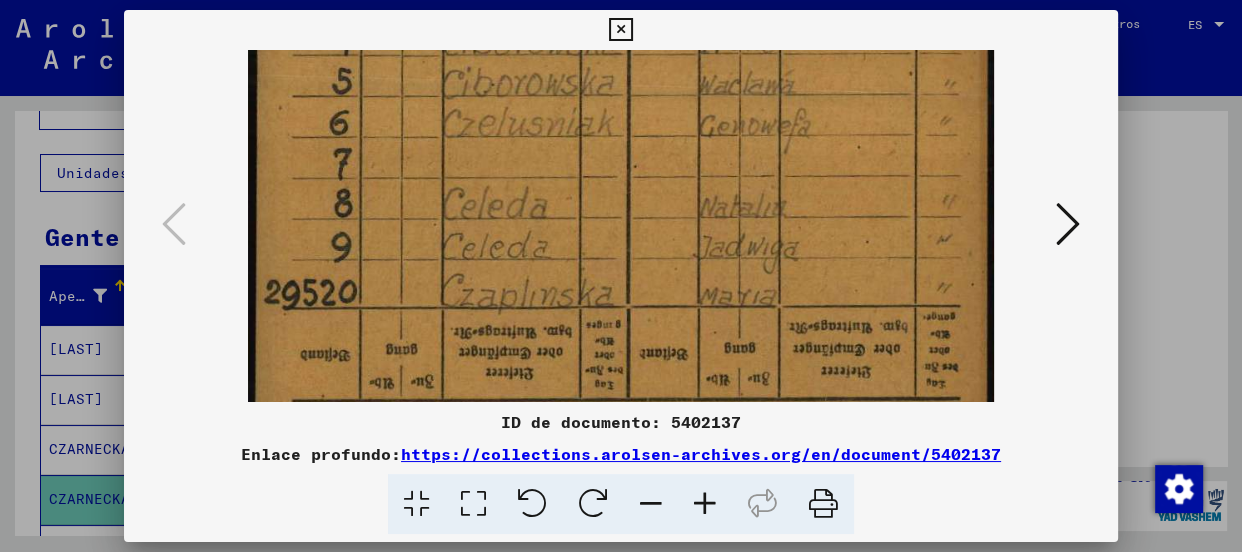 scroll, scrollTop: 630, scrollLeft: 0, axis: vertical 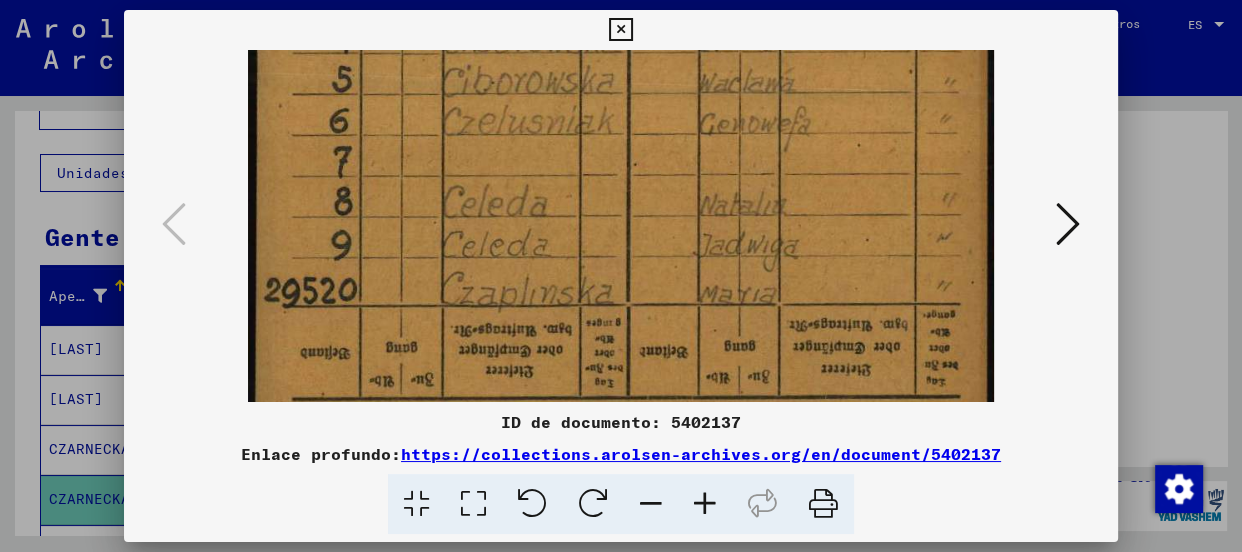 drag, startPoint x: 705, startPoint y: 253, endPoint x: 717, endPoint y: 151, distance: 102.70345 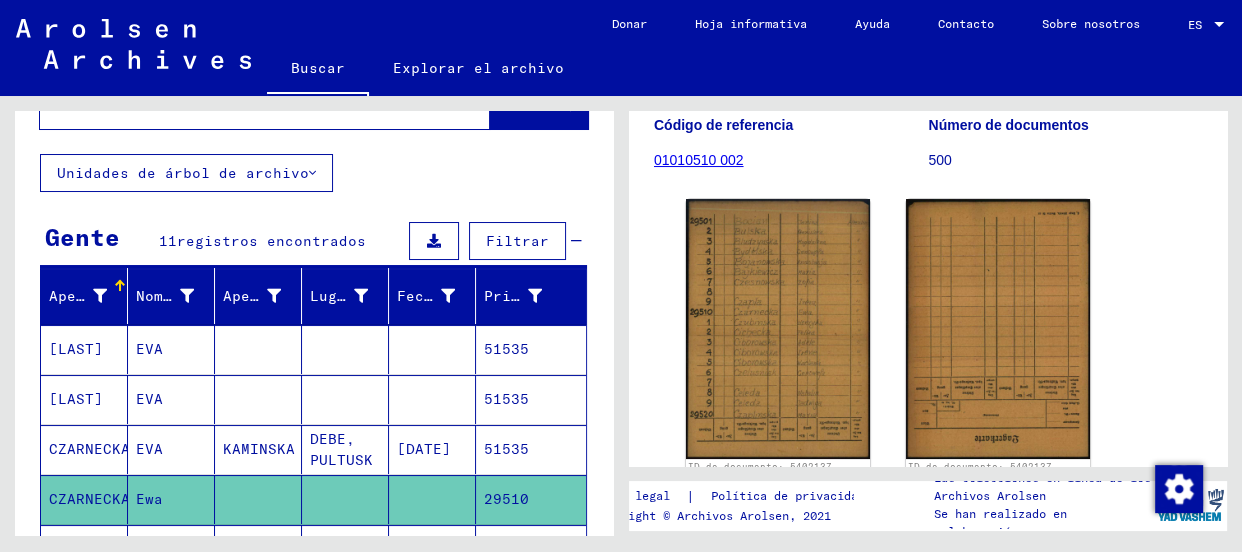 click 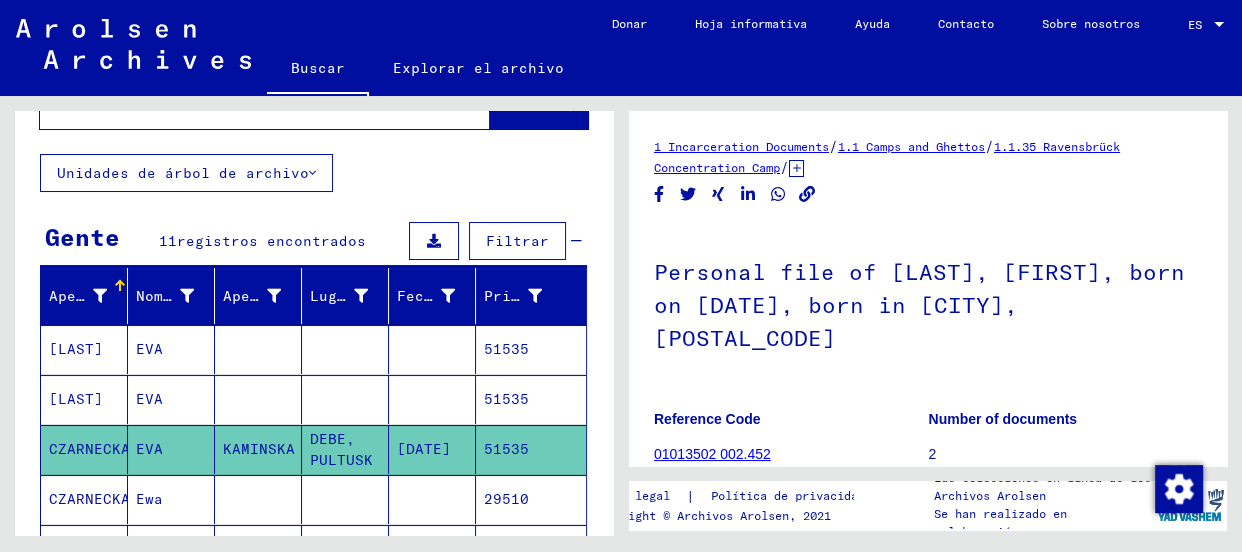 scroll, scrollTop: 0, scrollLeft: 0, axis: both 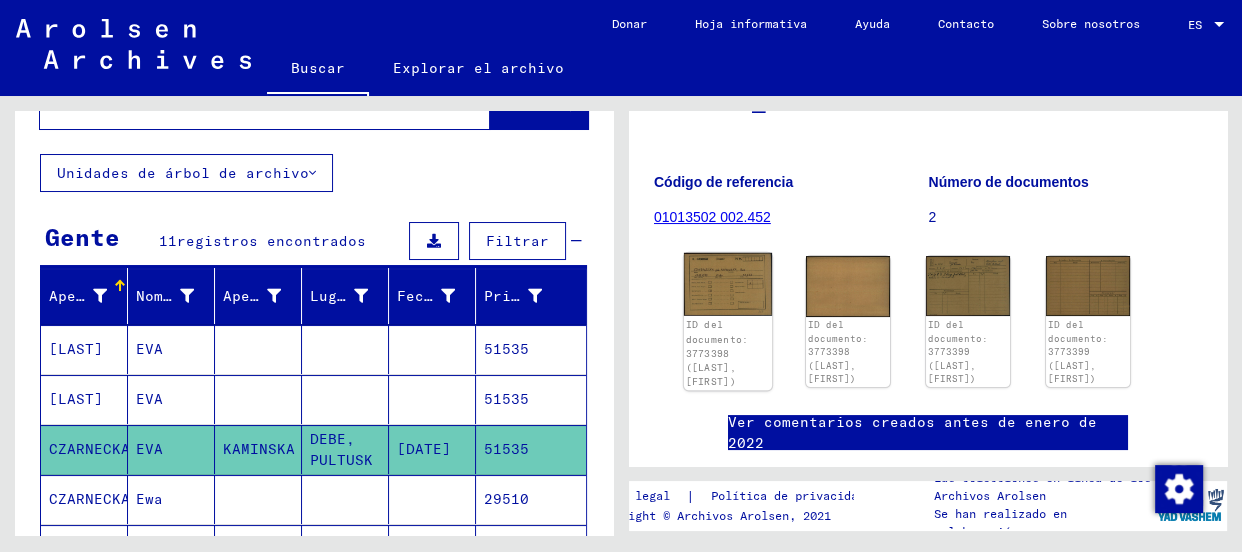 click 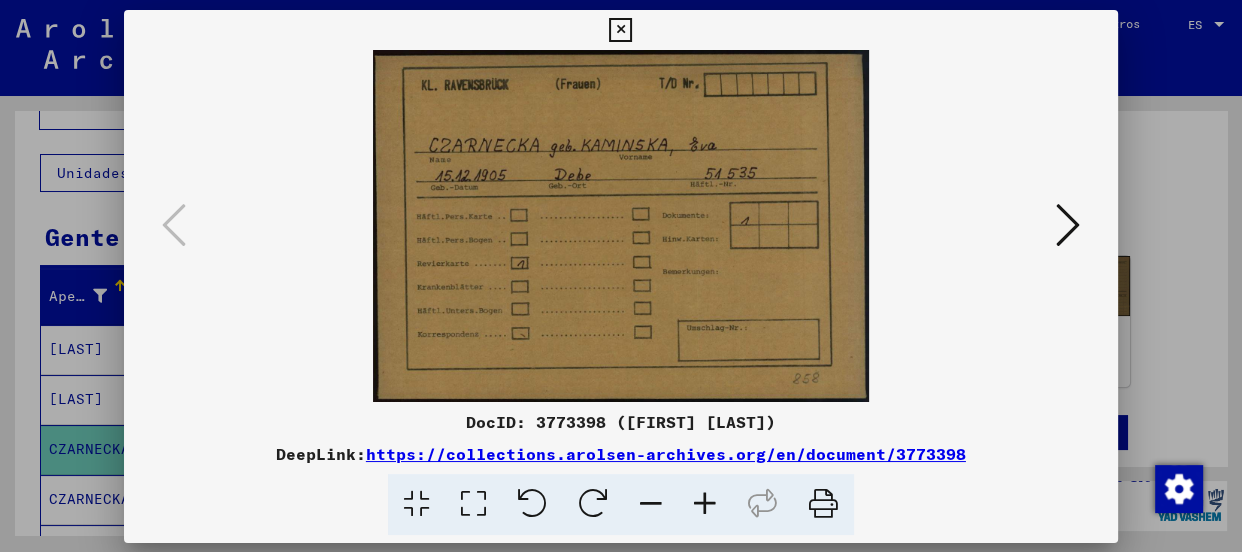 click at bounding box center (621, 226) 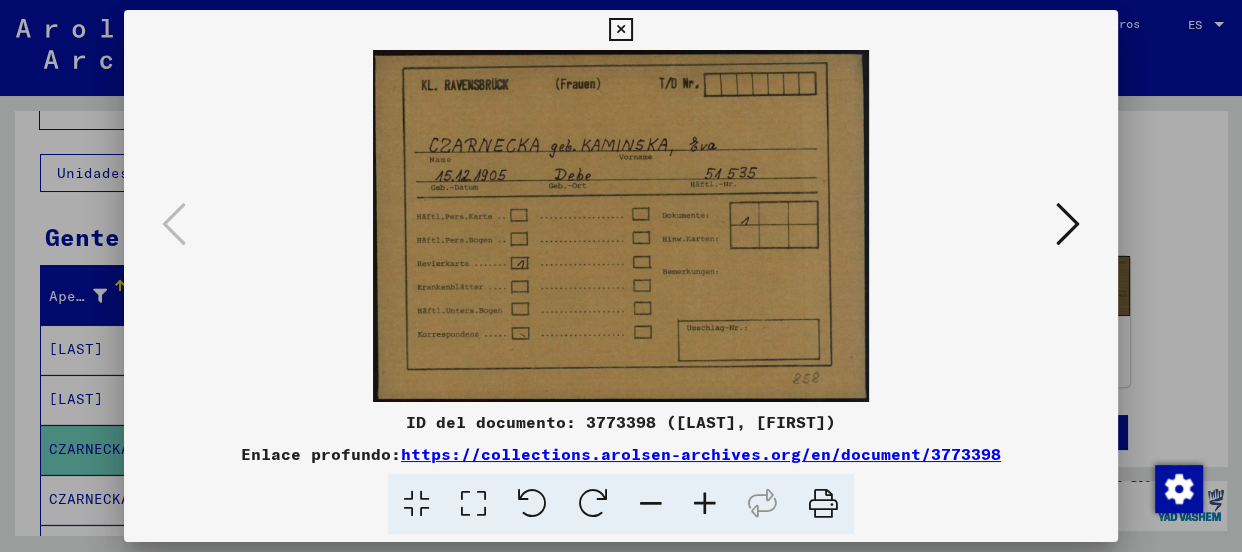 click at bounding box center [705, 504] 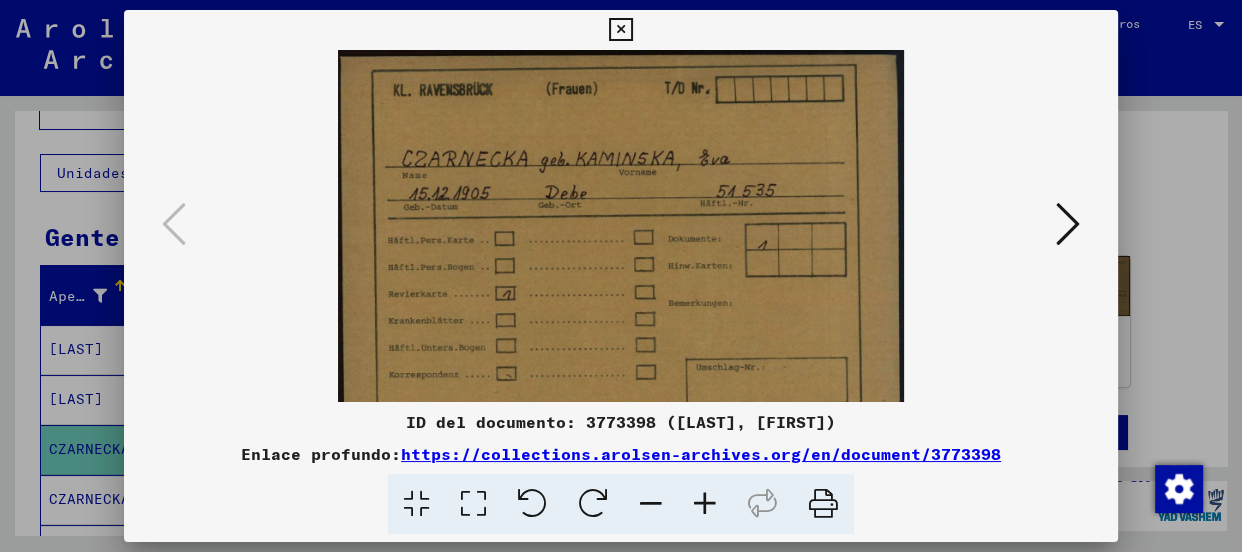 click at bounding box center (705, 504) 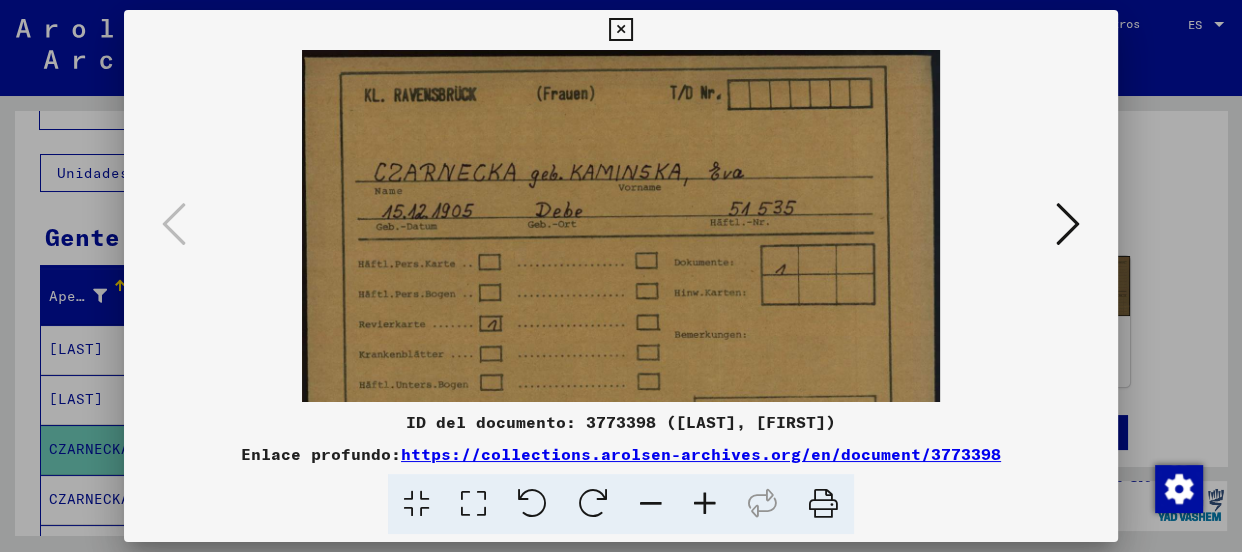 click at bounding box center [705, 504] 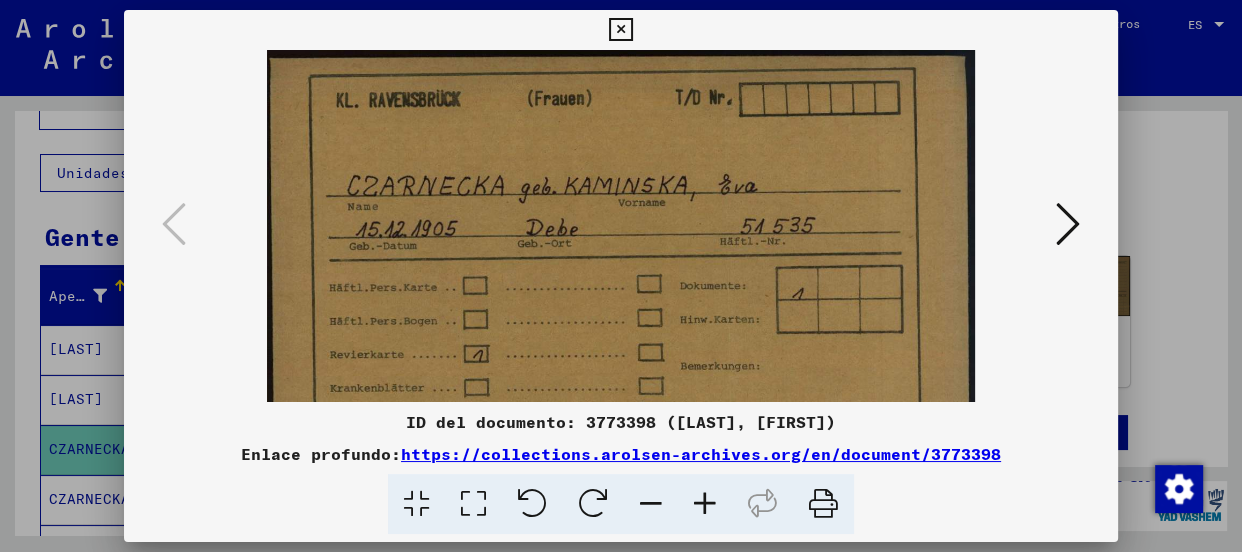 click at bounding box center [705, 504] 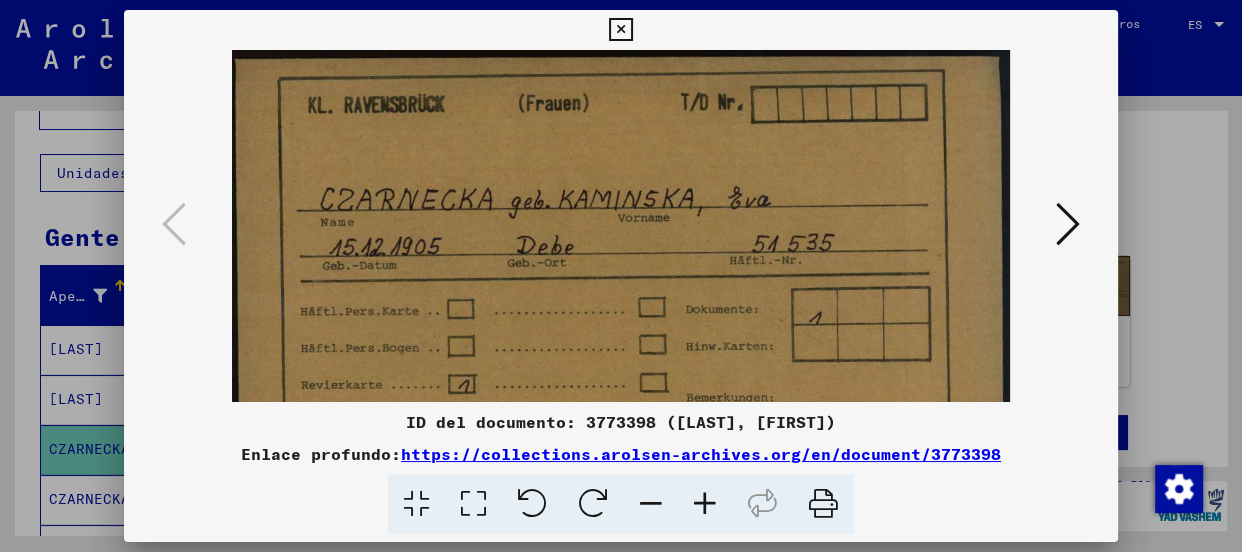 click at bounding box center (705, 504) 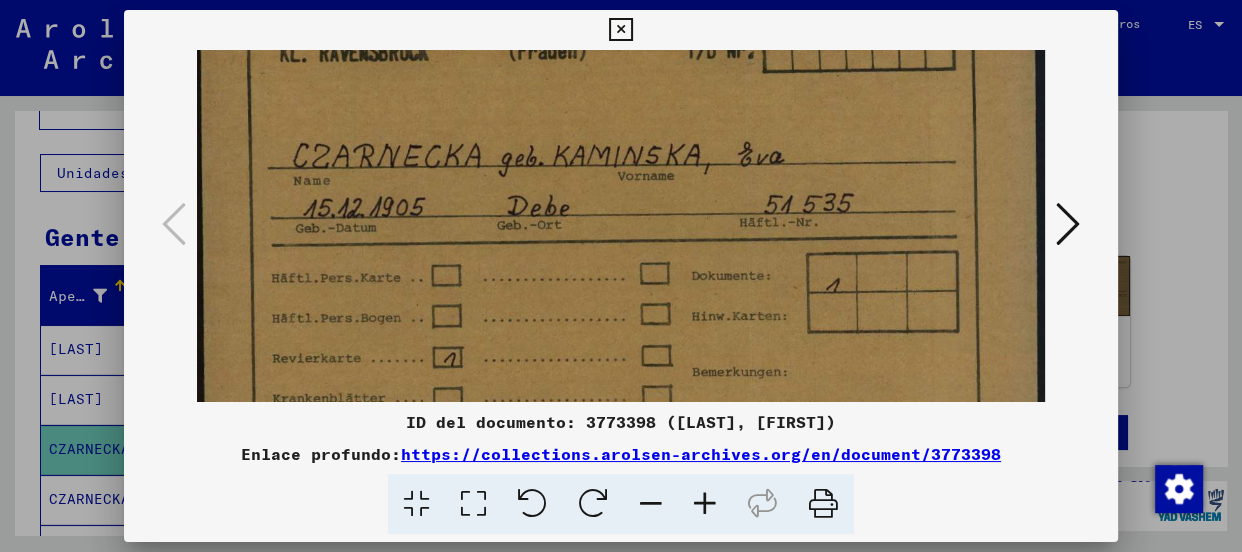 scroll, scrollTop: 67, scrollLeft: 0, axis: vertical 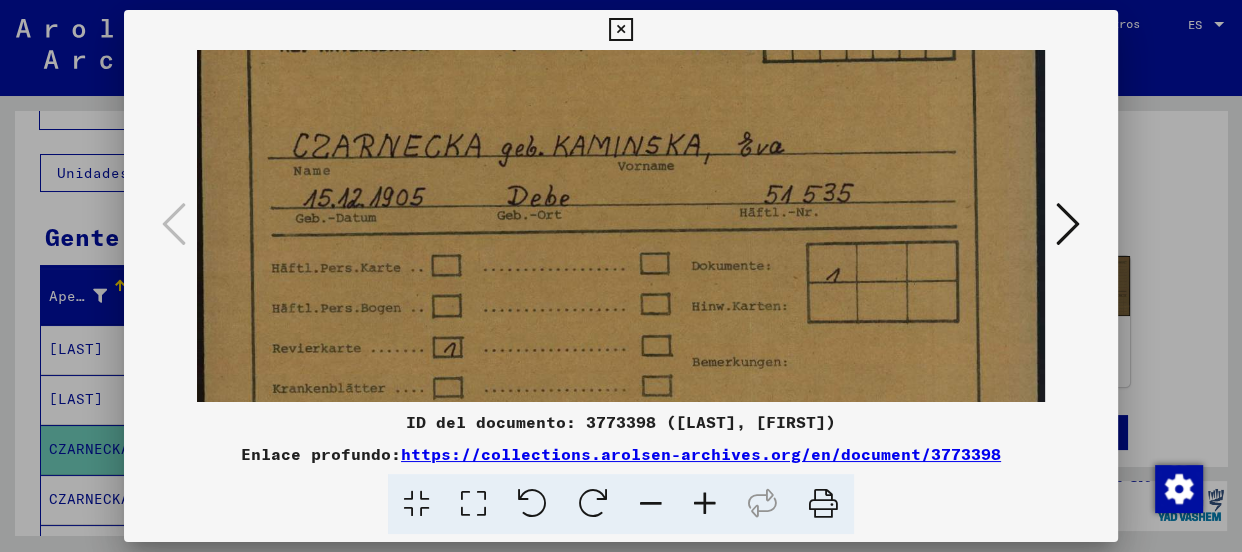drag, startPoint x: 713, startPoint y: 292, endPoint x: 724, endPoint y: 219, distance: 73.82411 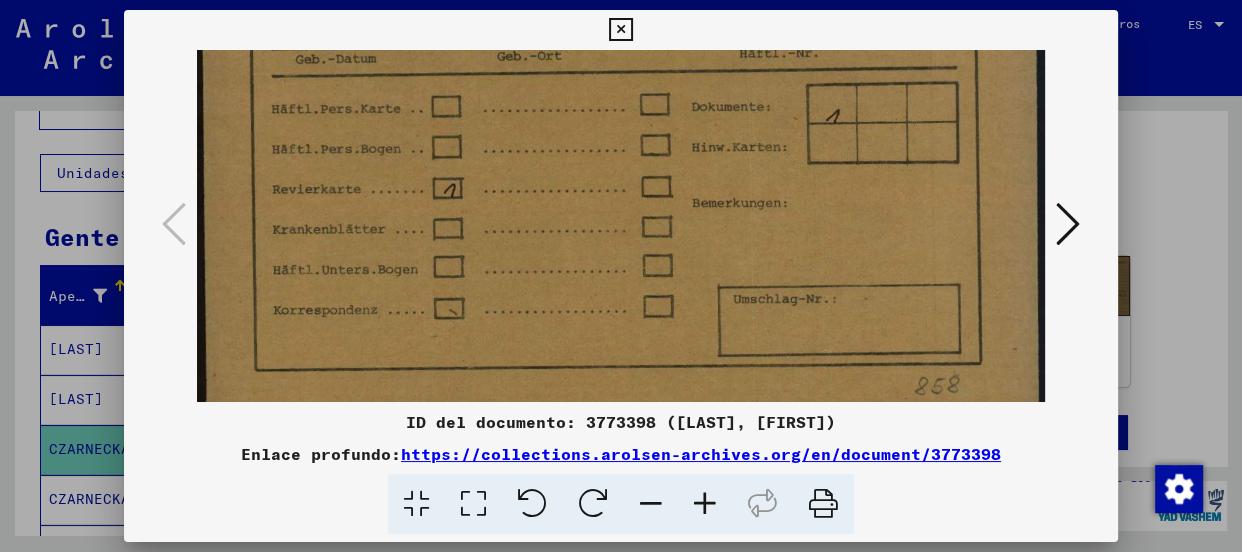 scroll, scrollTop: 250, scrollLeft: 0, axis: vertical 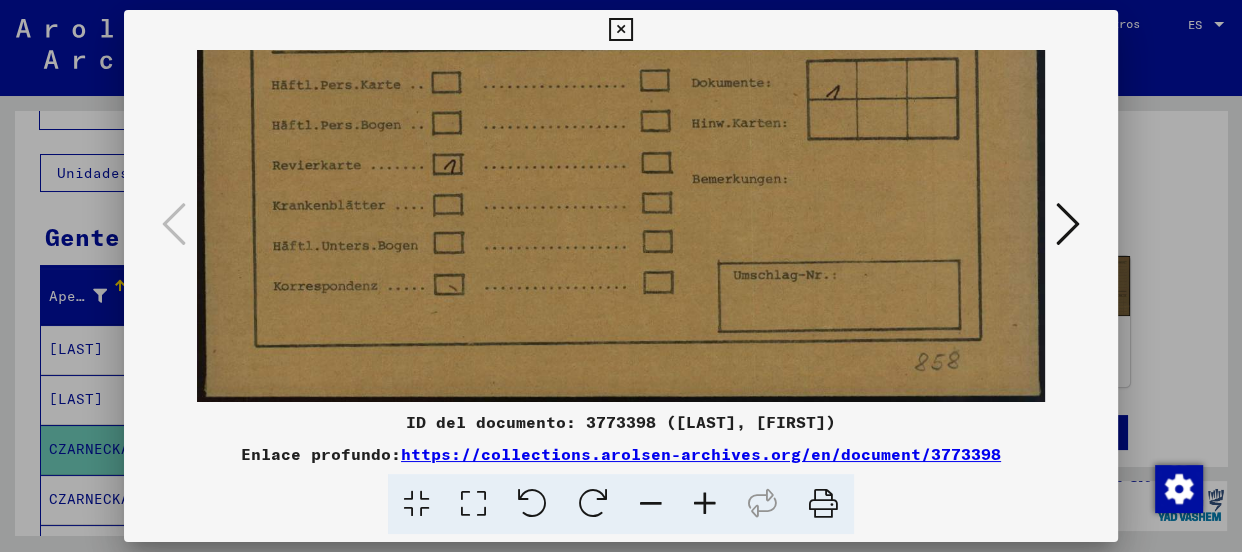 drag, startPoint x: 909, startPoint y: 329, endPoint x: 911, endPoint y: 136, distance: 193.01036 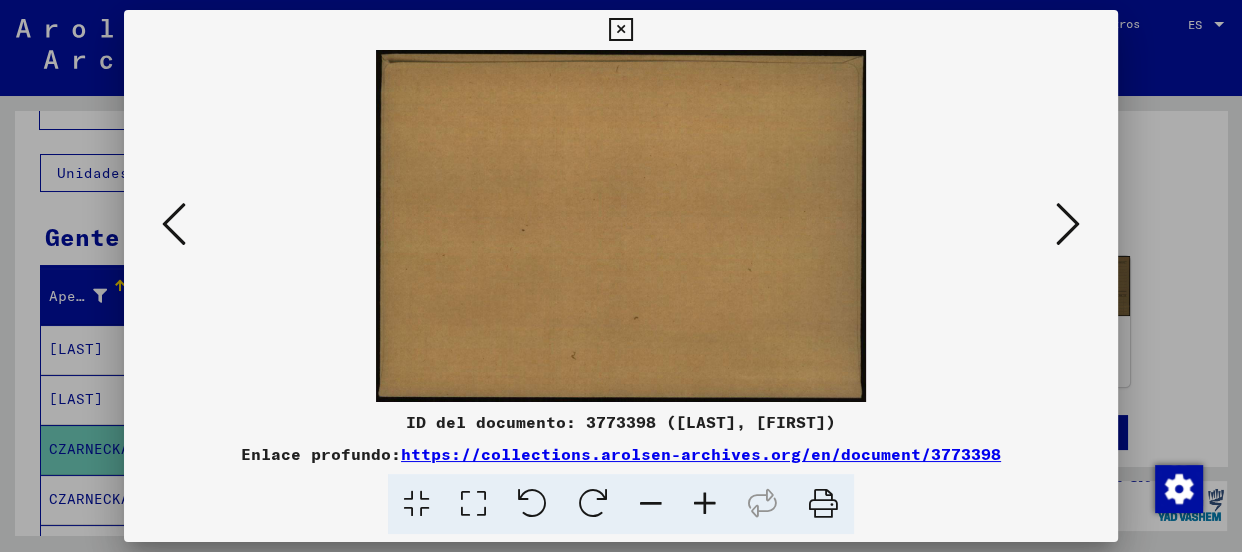 click at bounding box center [1068, 224] 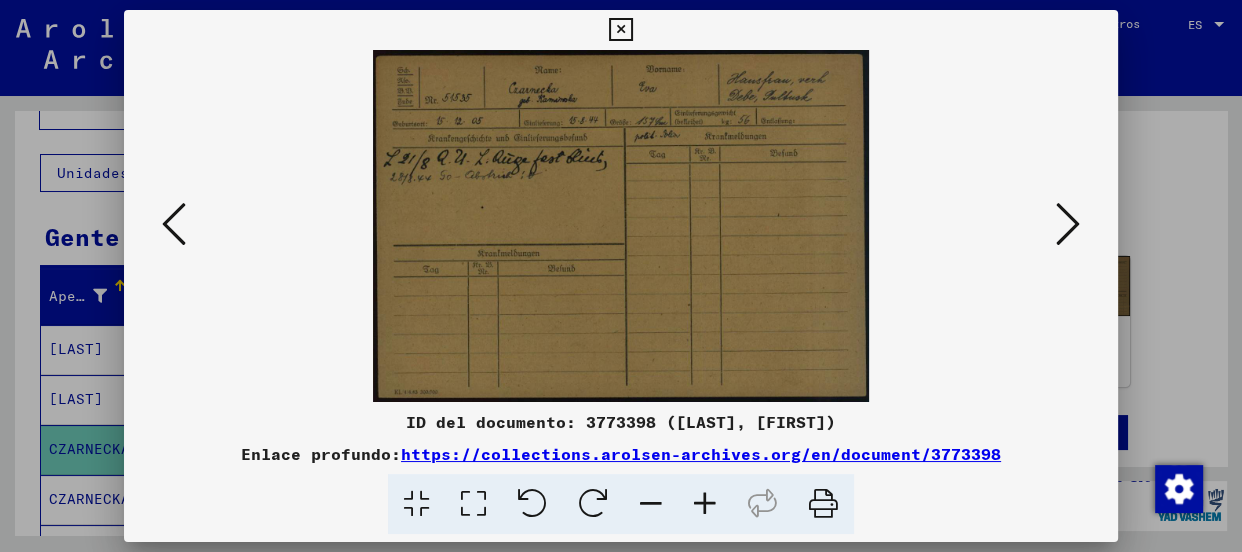 click at bounding box center [705, 504] 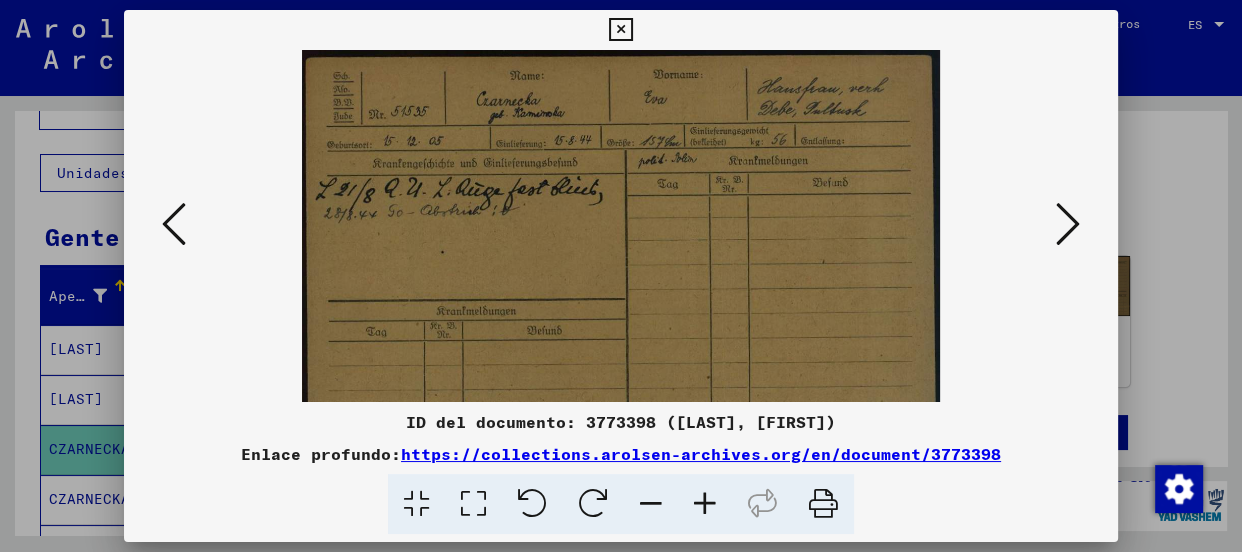 click at bounding box center (705, 504) 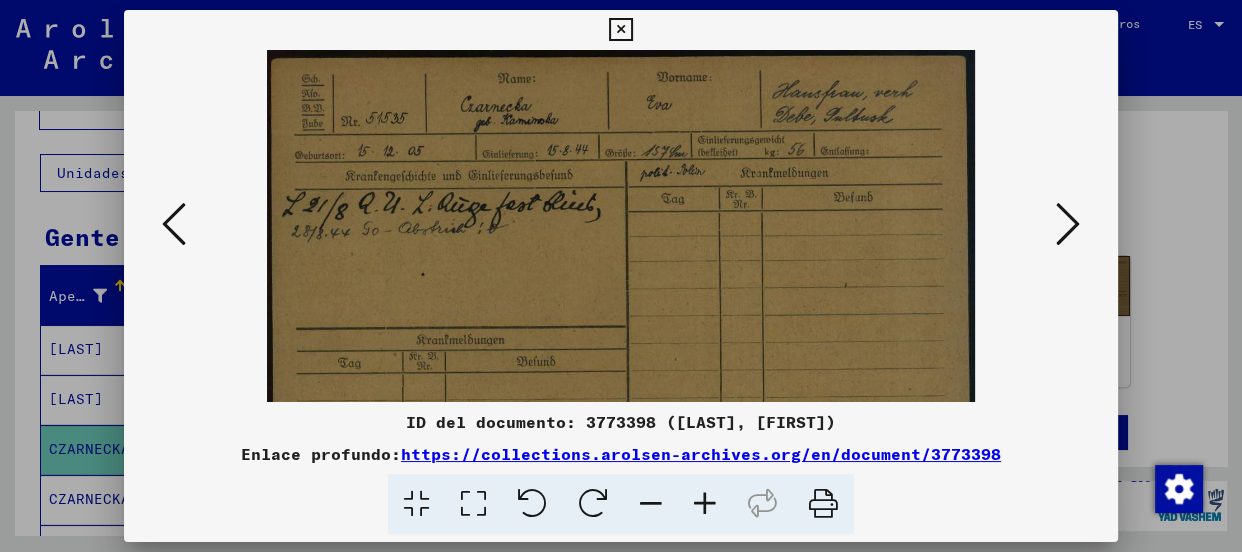 click at bounding box center (705, 504) 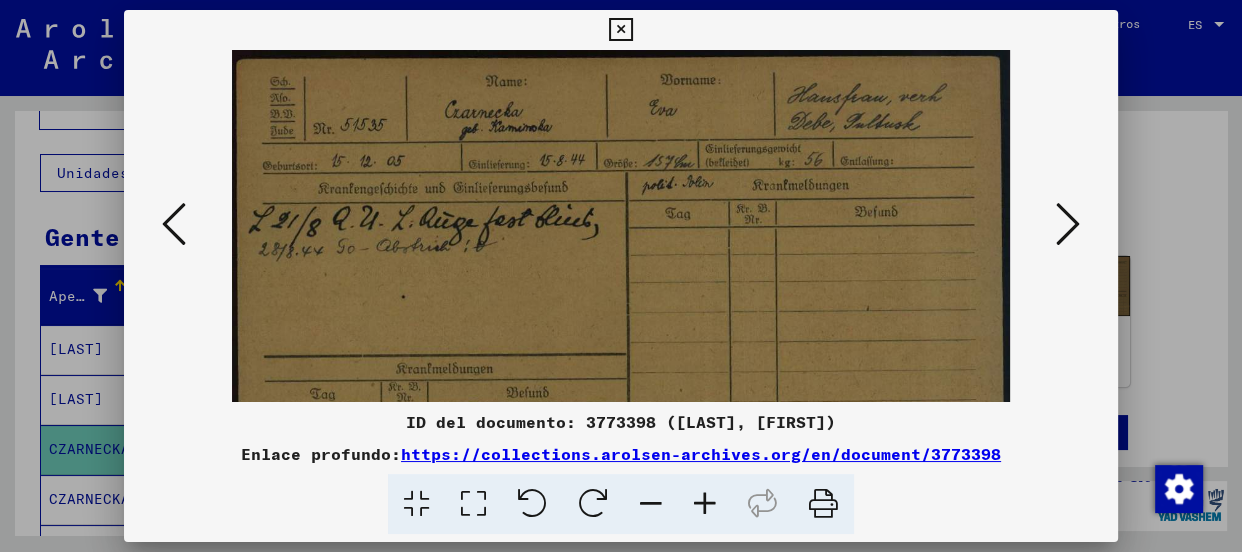 click at bounding box center (705, 504) 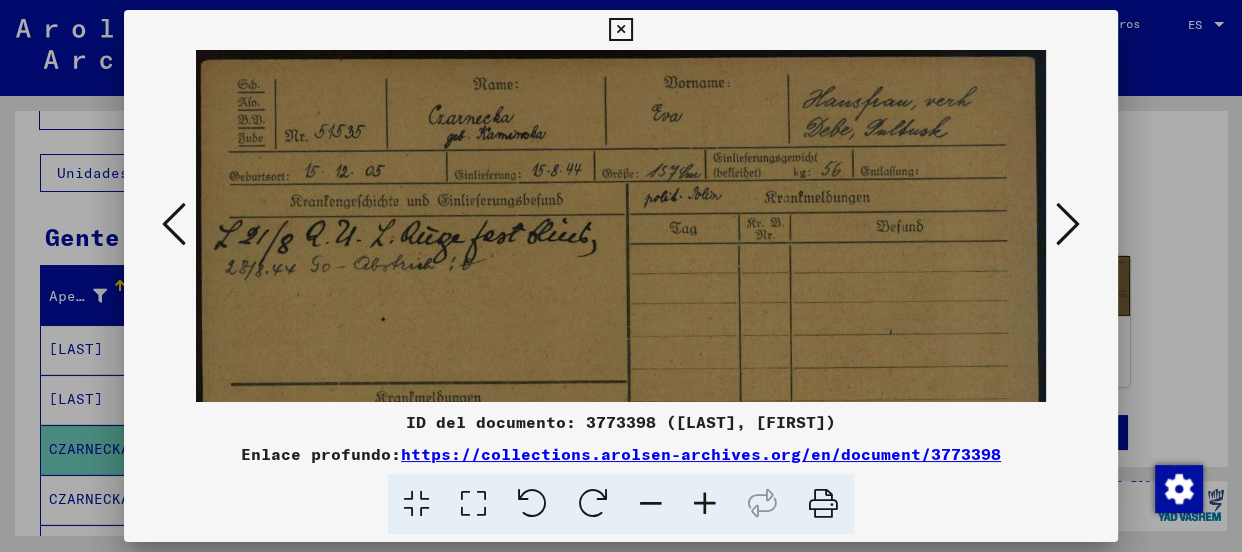 click at bounding box center (705, 504) 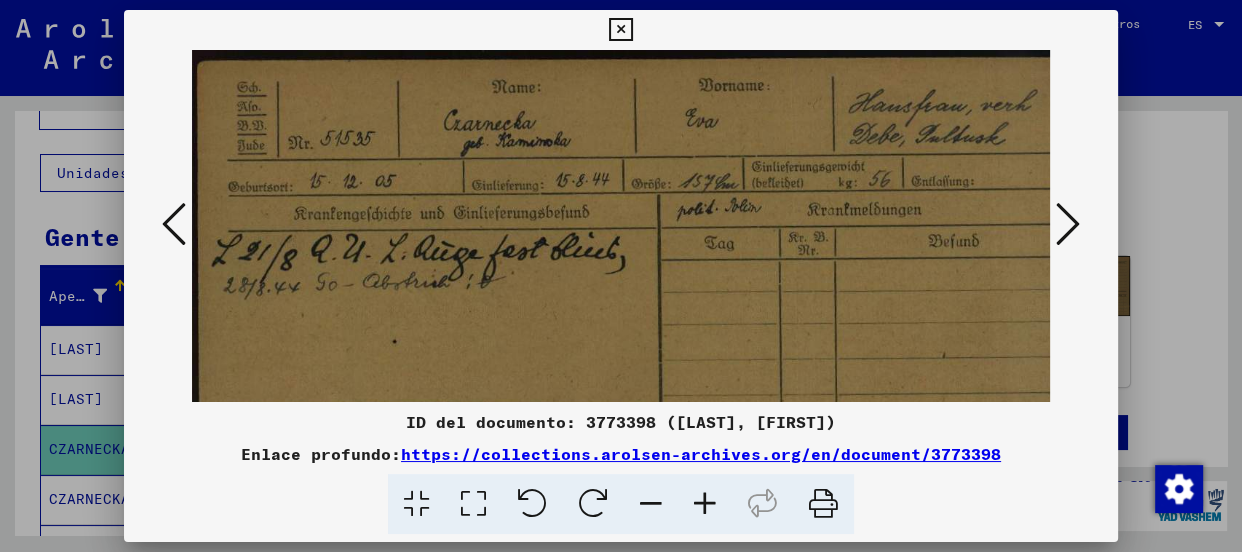 click at bounding box center [705, 504] 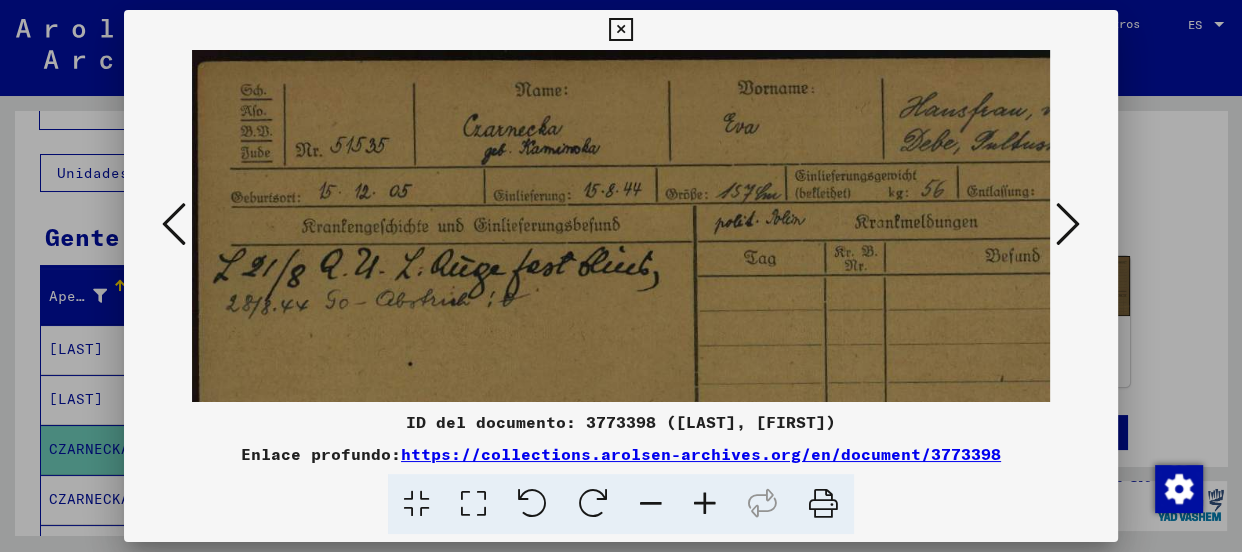 click at bounding box center [705, 504] 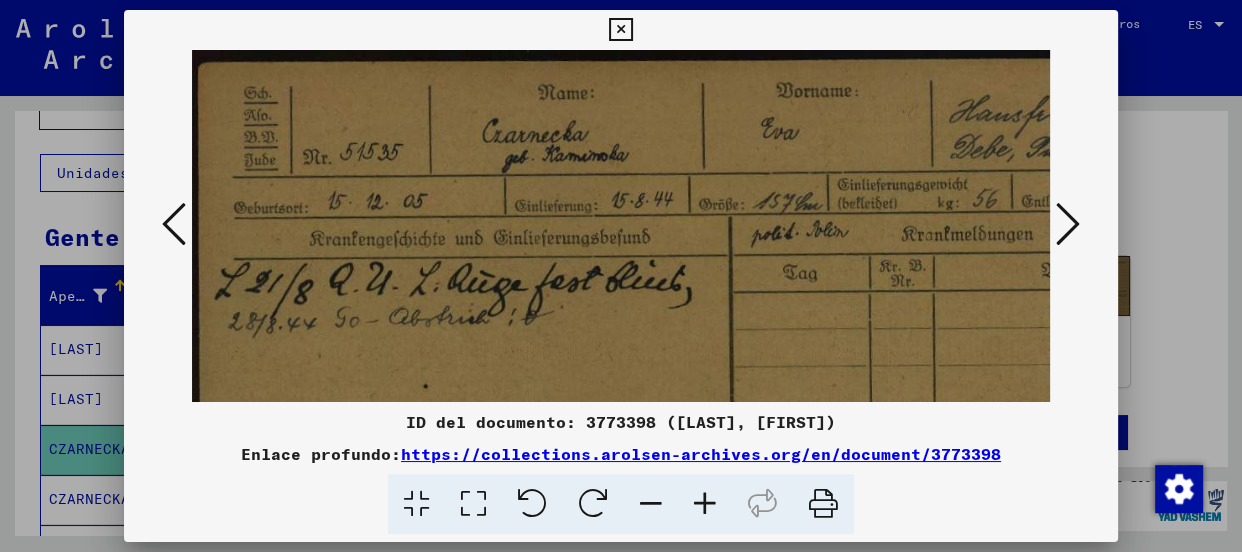 click at bounding box center [705, 504] 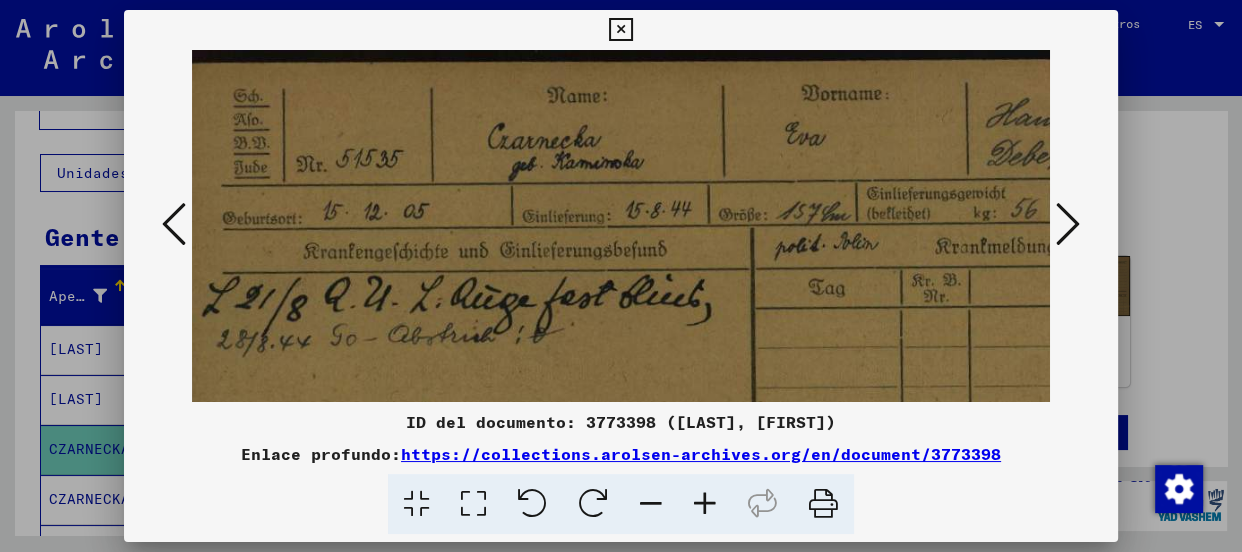 scroll, scrollTop: 0, scrollLeft: 32, axis: horizontal 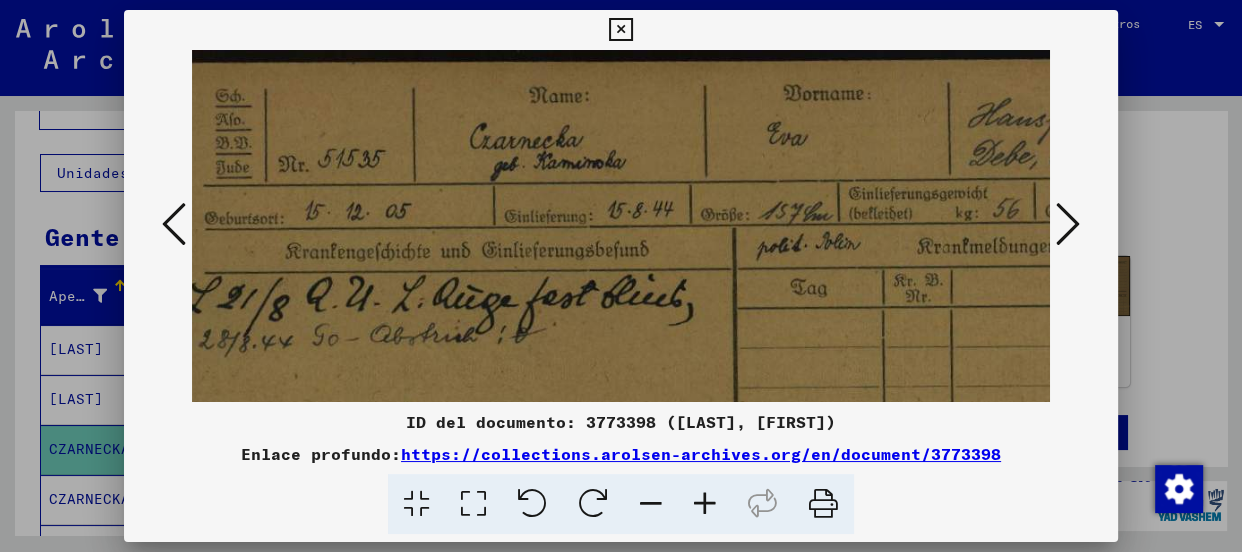 drag, startPoint x: 892, startPoint y: 280, endPoint x: 859, endPoint y: 349, distance: 76.48529 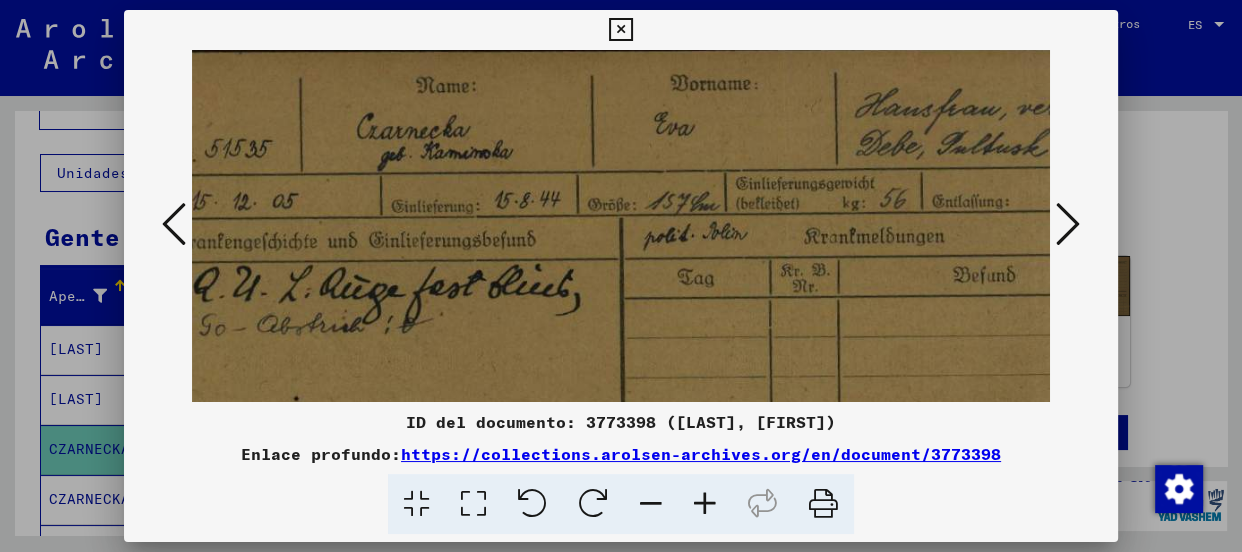 scroll, scrollTop: 10, scrollLeft: 136, axis: both 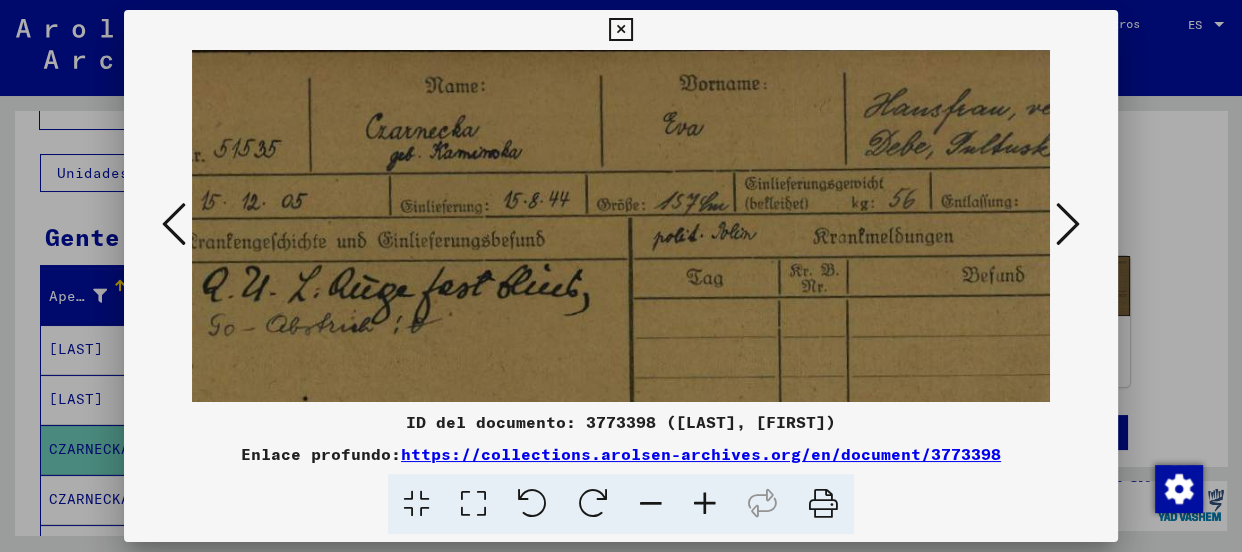 drag, startPoint x: 911, startPoint y: 307, endPoint x: 810, endPoint y: 300, distance: 101.24229 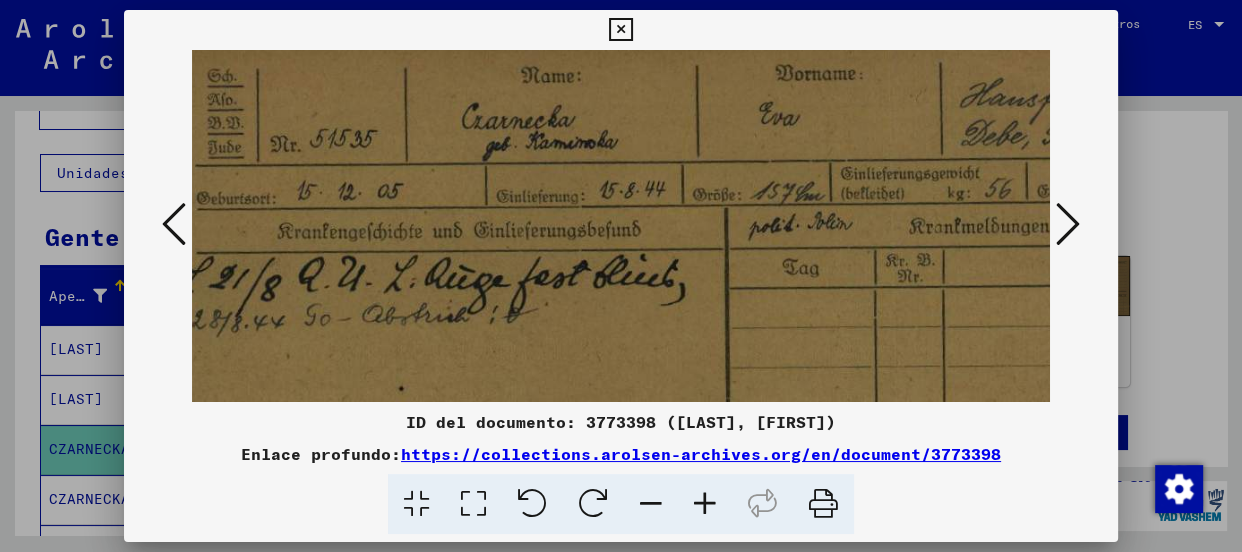 scroll, scrollTop: 24, scrollLeft: 0, axis: vertical 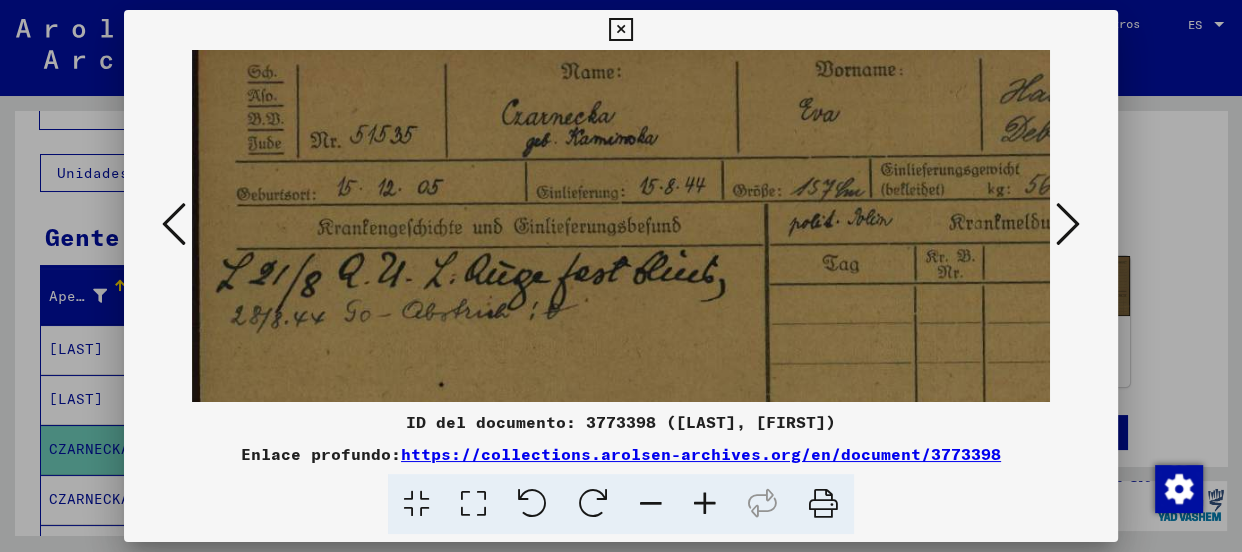 drag, startPoint x: 579, startPoint y: 330, endPoint x: 758, endPoint y: 315, distance: 179.6274 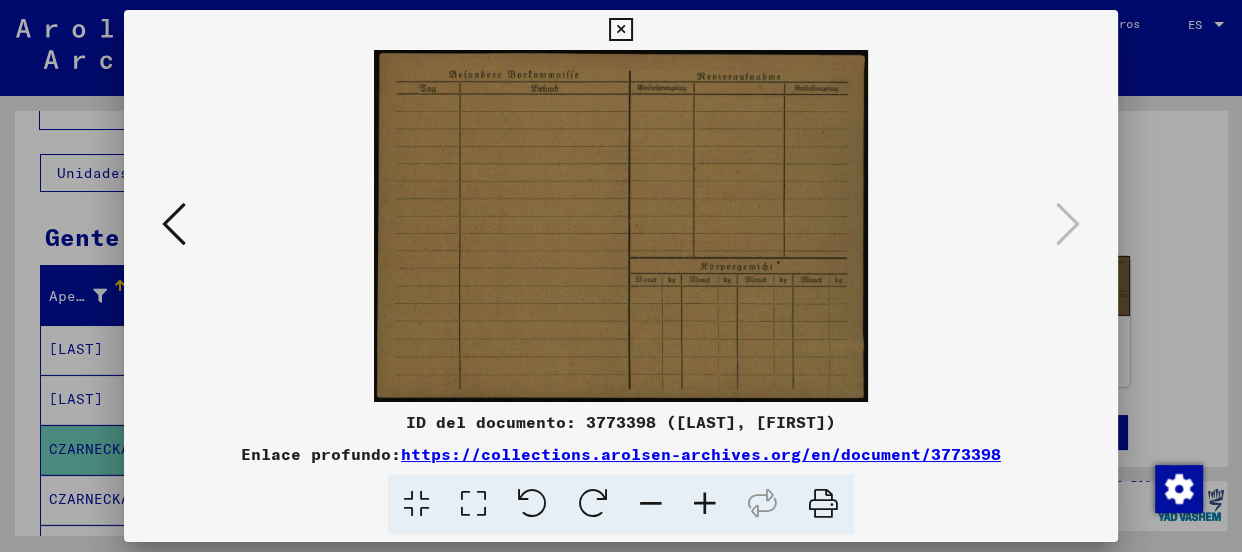 scroll, scrollTop: 0, scrollLeft: 0, axis: both 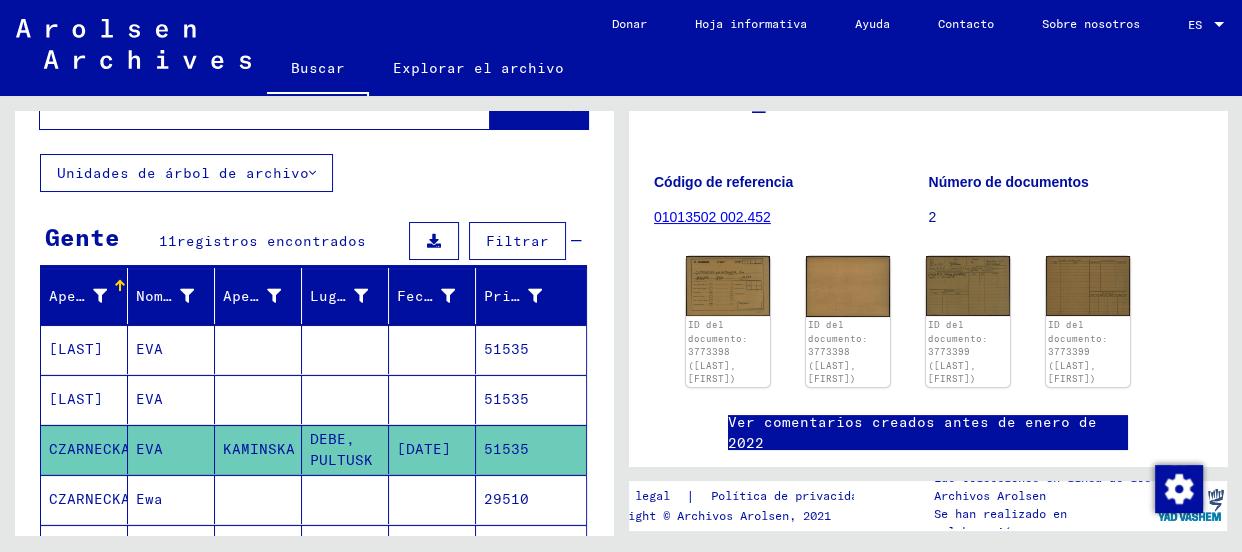 click on "[LAST]" at bounding box center (89, 449) 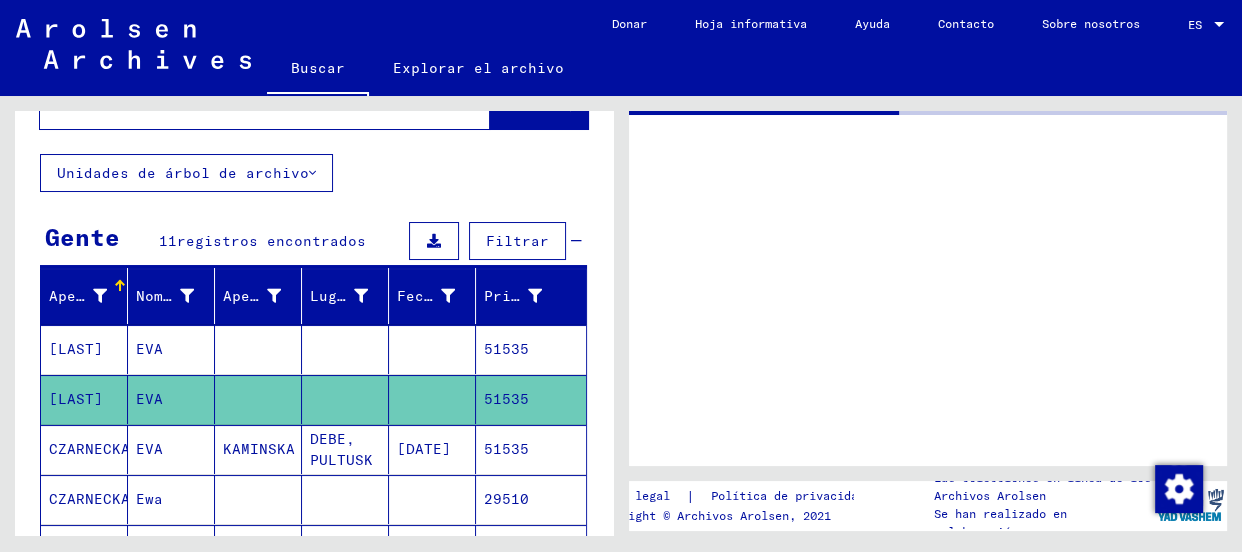 click on "[LAST]" 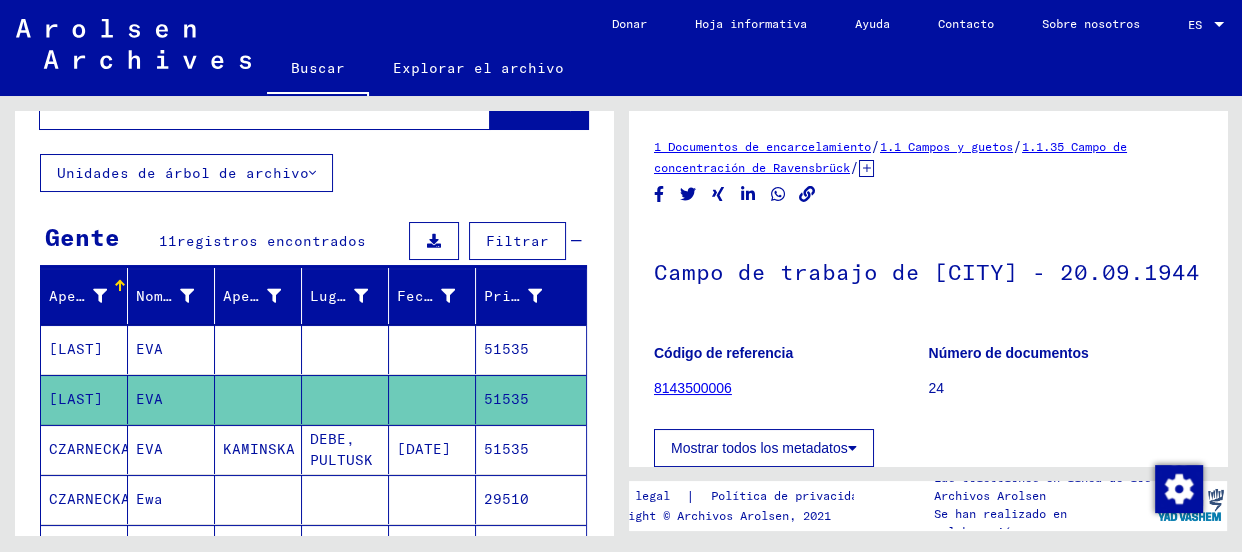 scroll, scrollTop: 0, scrollLeft: 0, axis: both 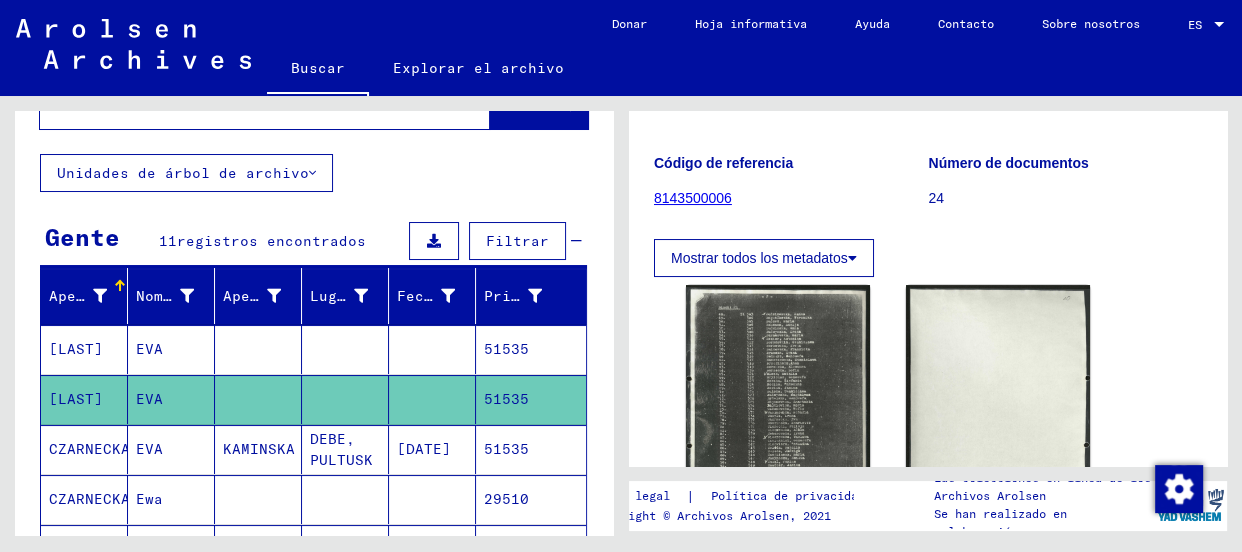 click on "[LAST]" at bounding box center [76, 399] 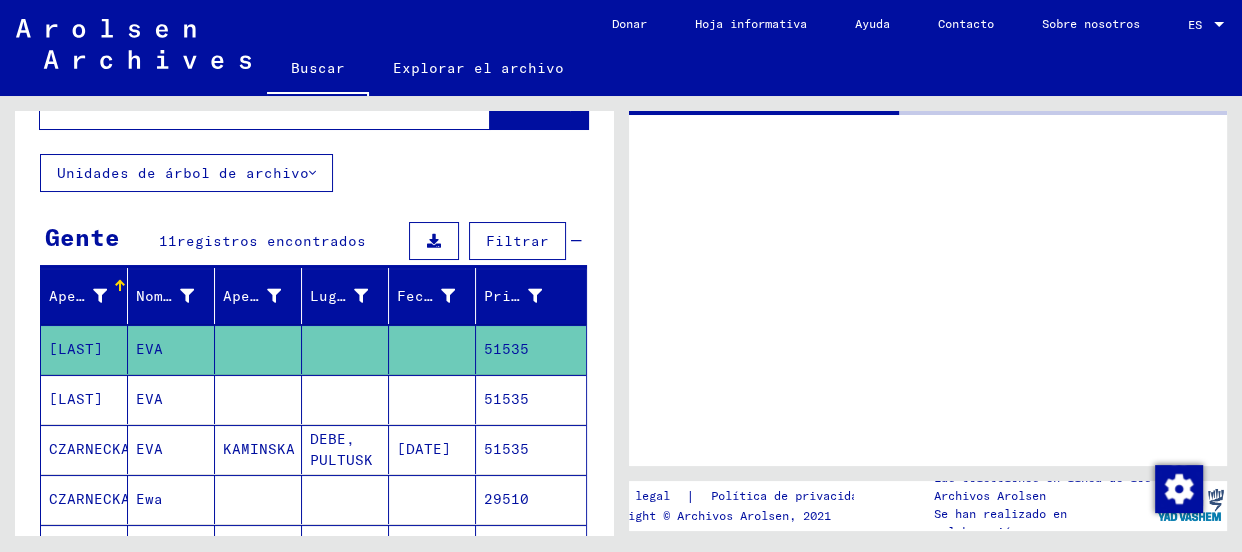 scroll, scrollTop: 0, scrollLeft: 0, axis: both 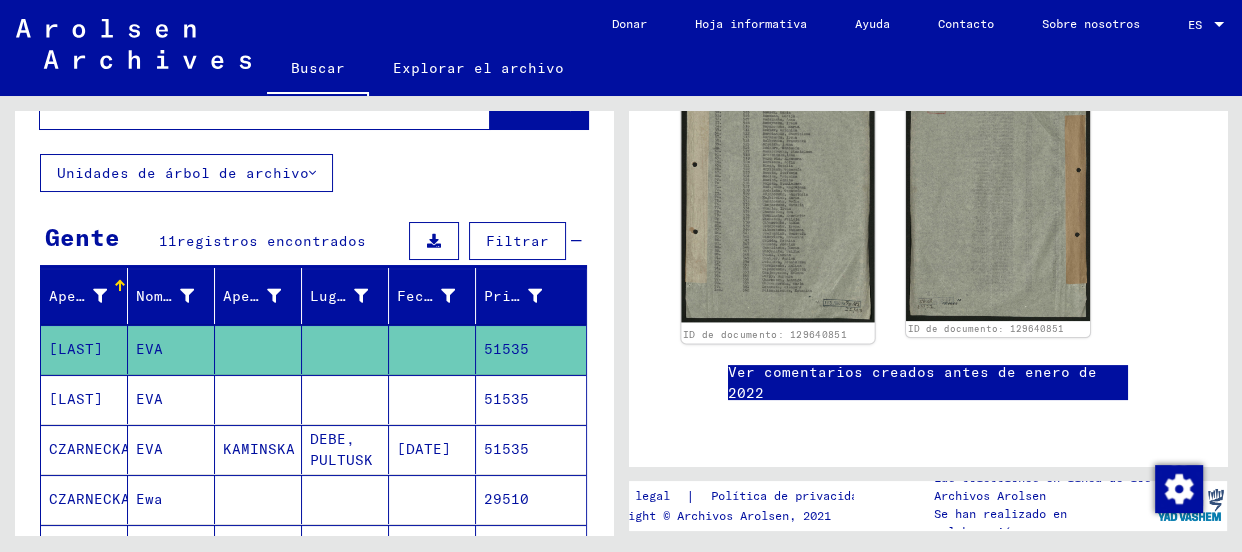 click 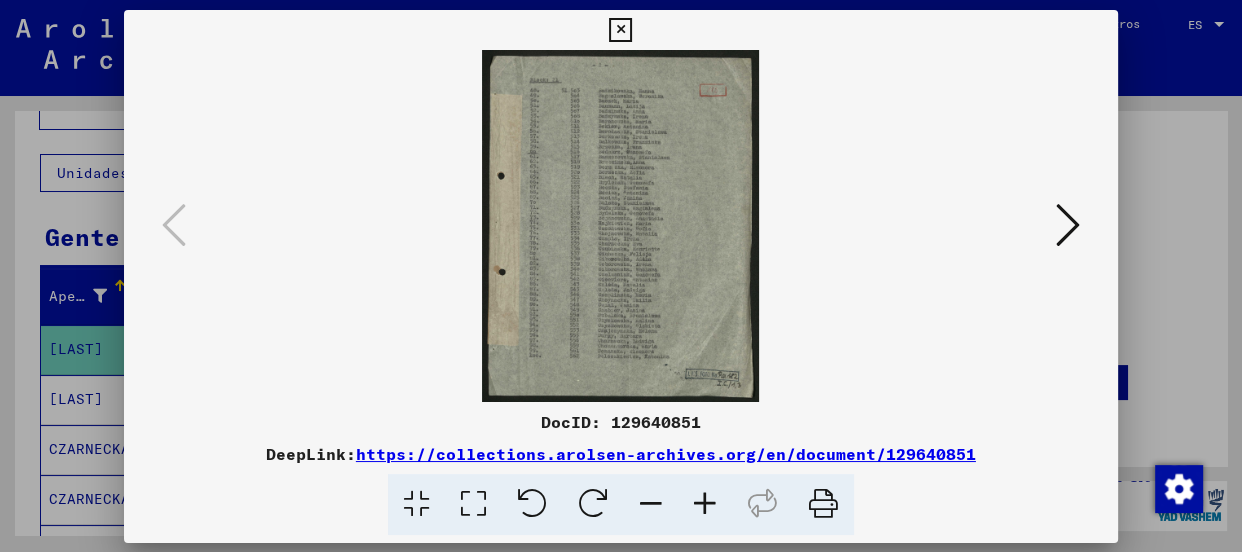 click at bounding box center (621, 226) 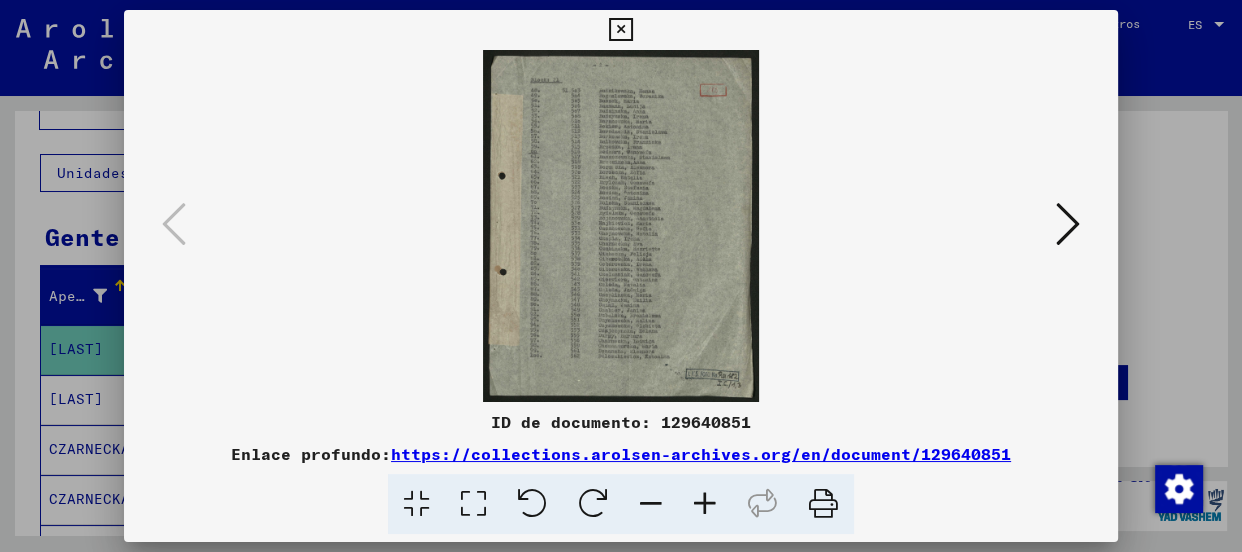 click at bounding box center (705, 504) 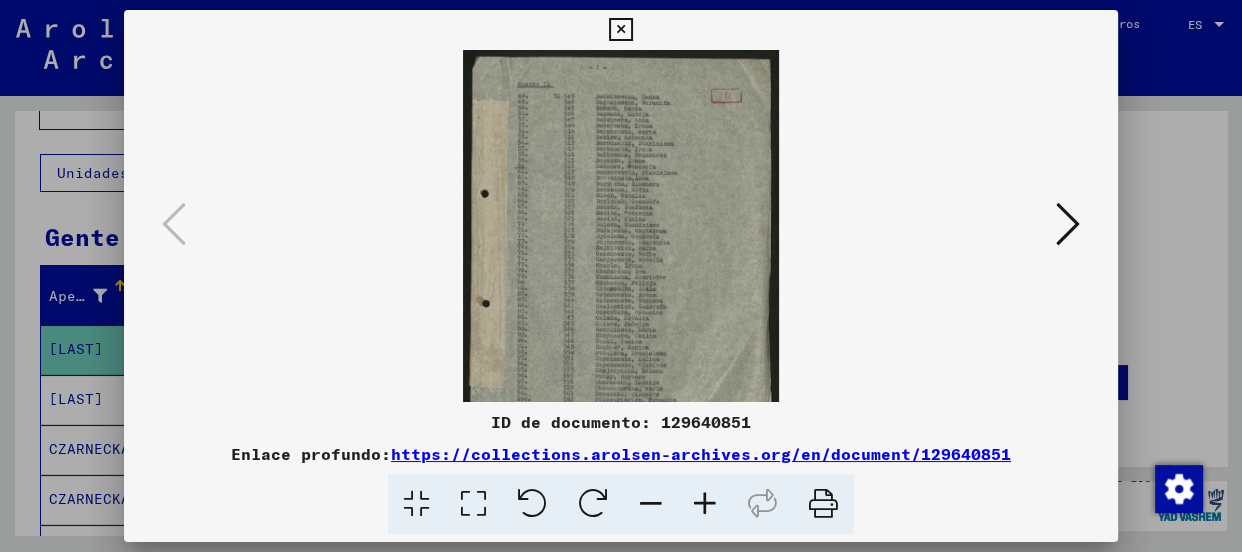 click at bounding box center [705, 504] 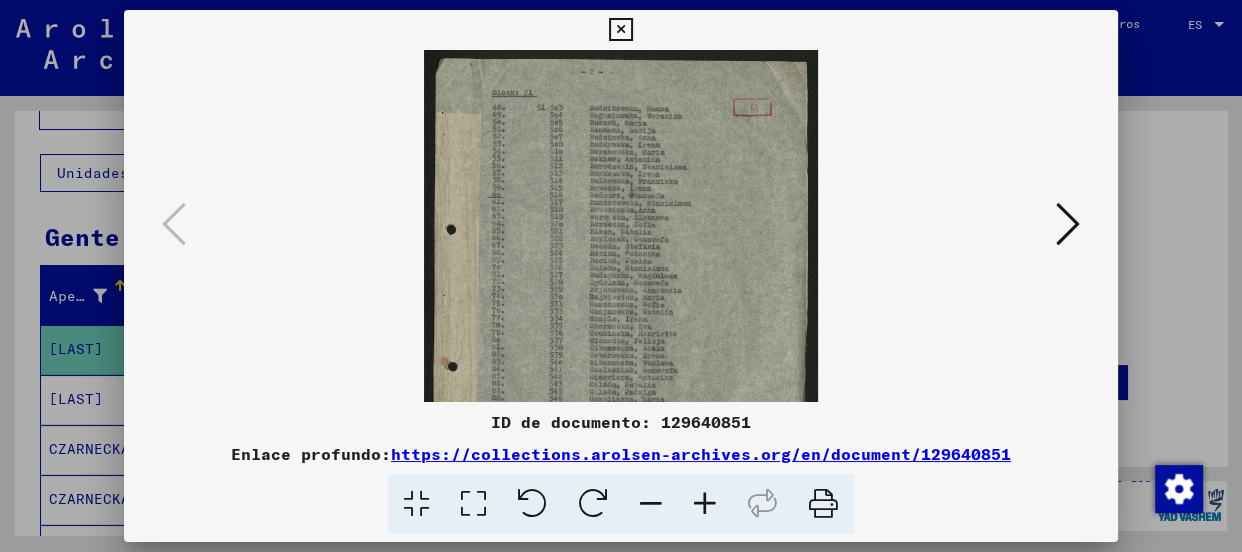 click at bounding box center [705, 504] 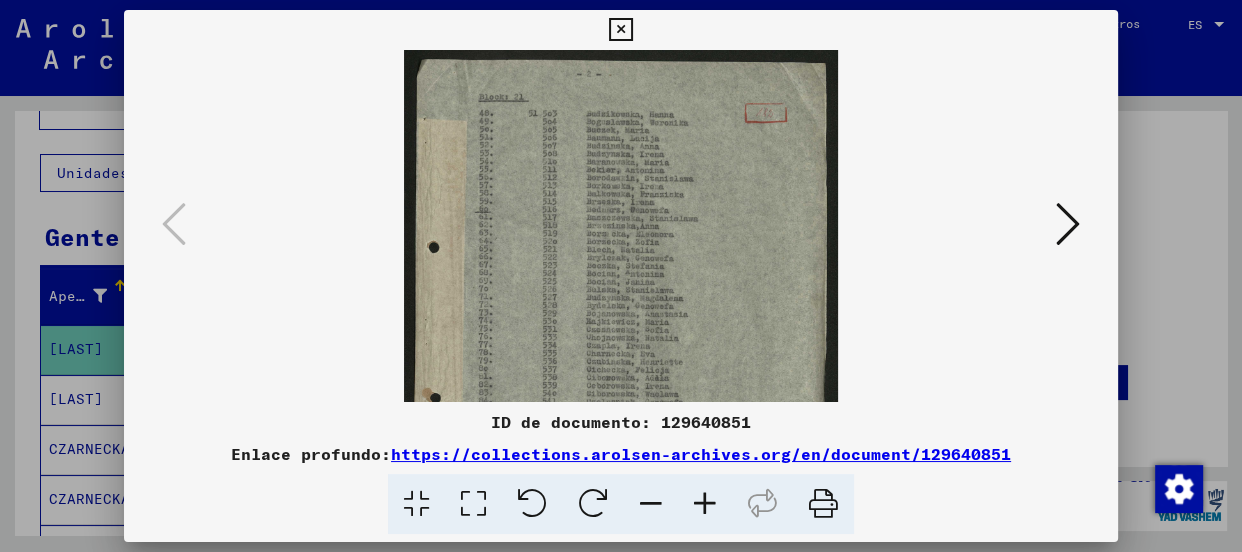 click at bounding box center (705, 504) 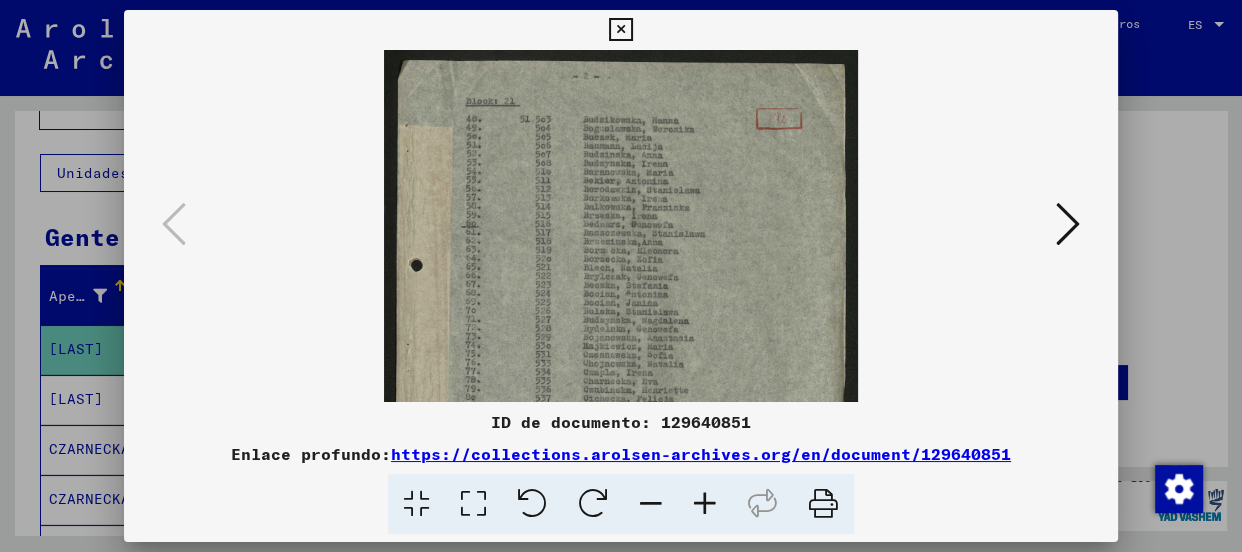 click at bounding box center (705, 504) 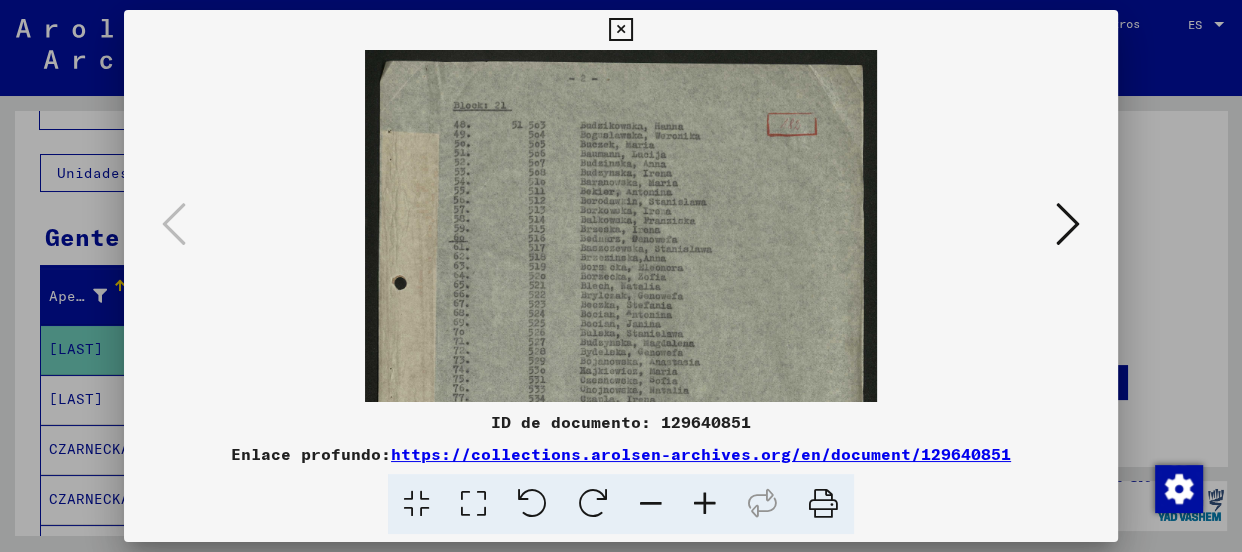click at bounding box center (705, 504) 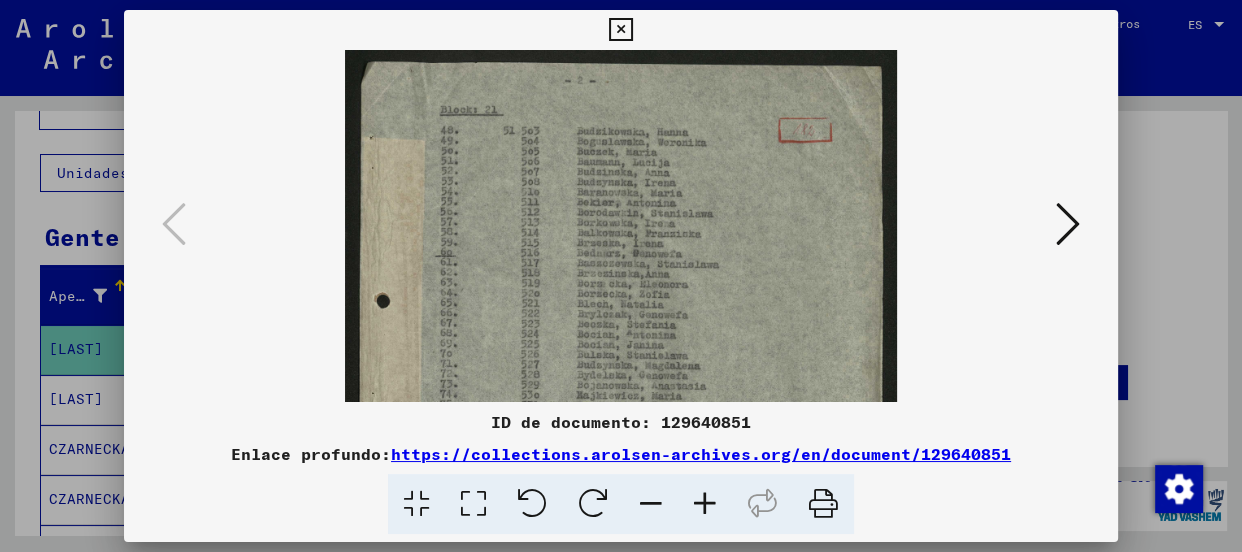 click at bounding box center [705, 504] 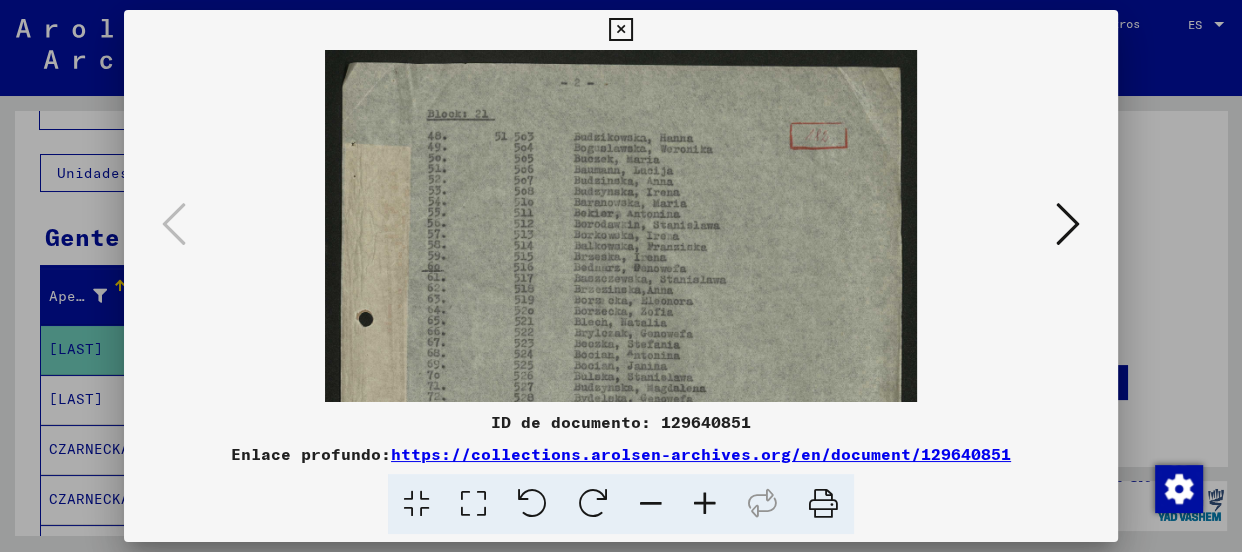 click at bounding box center [705, 504] 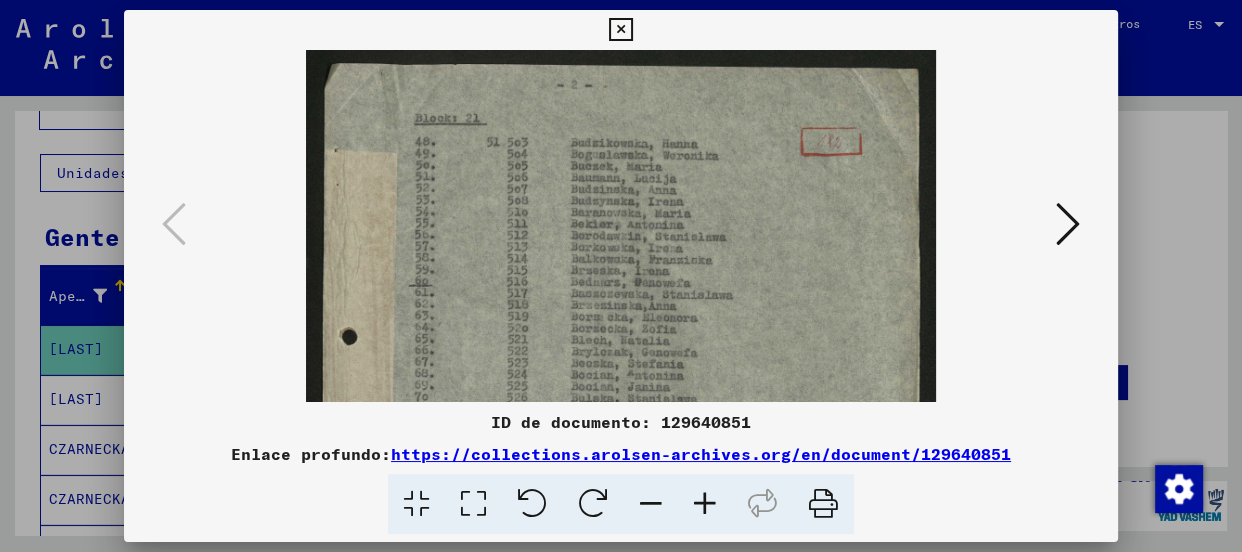 click at bounding box center (705, 504) 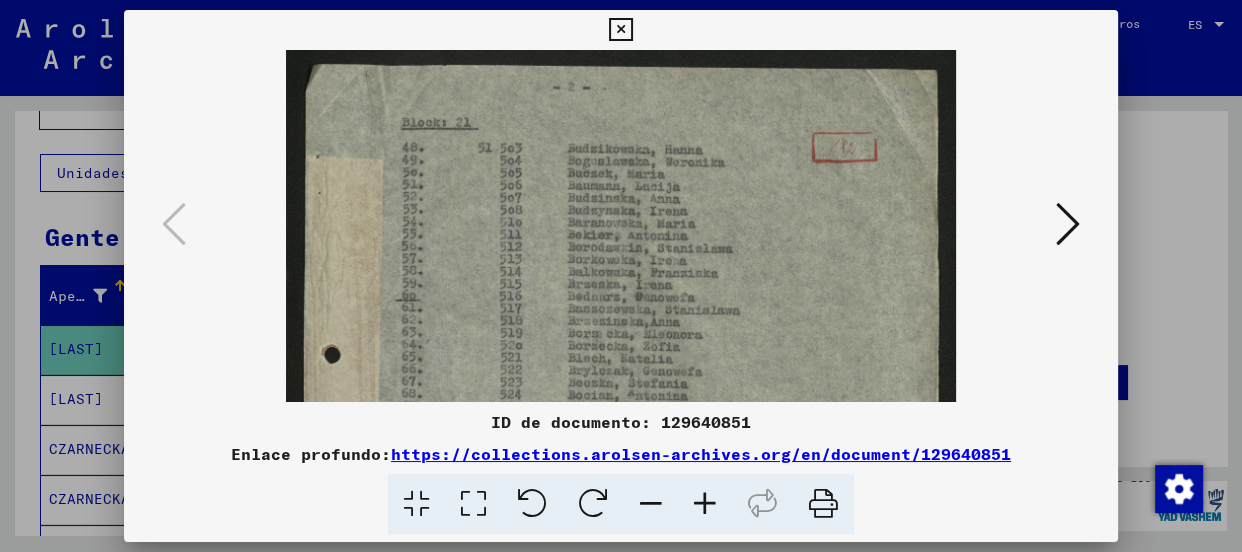 click at bounding box center (705, 504) 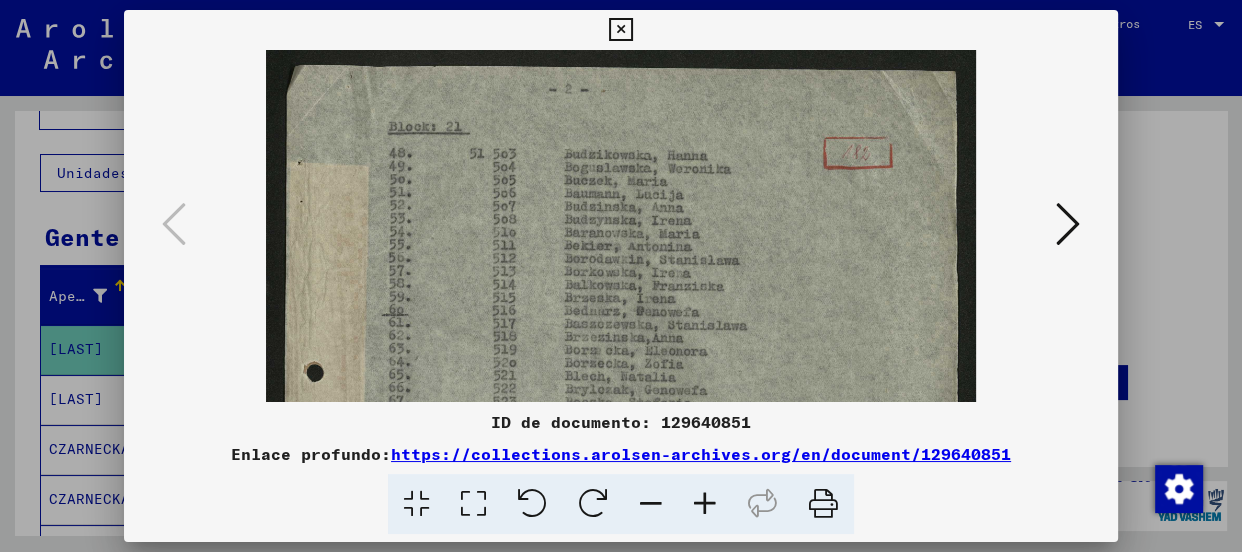 click at bounding box center (705, 504) 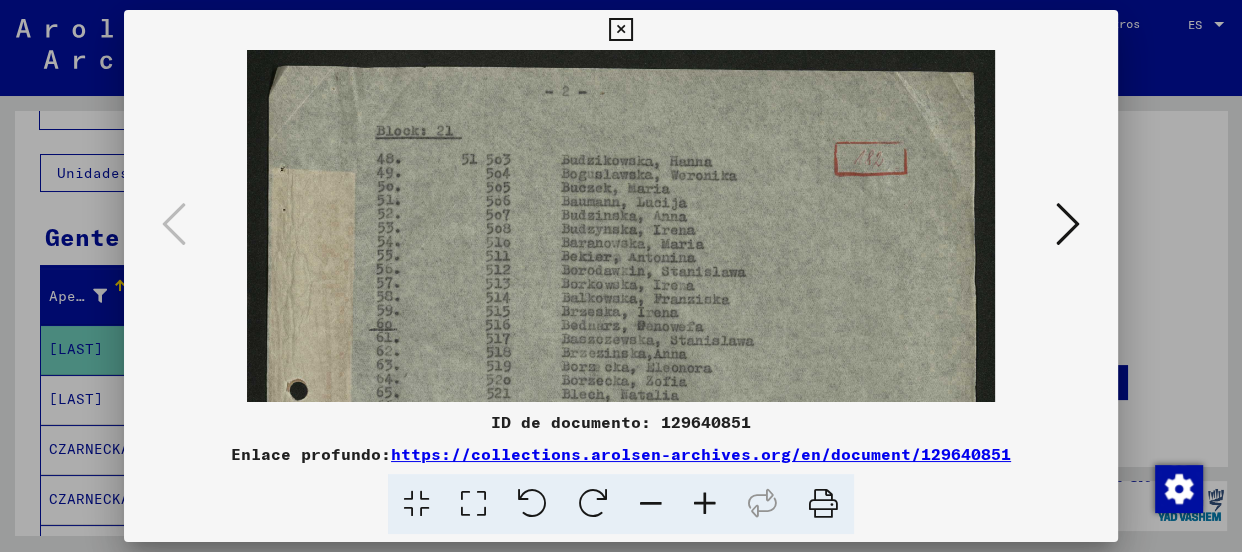 click at bounding box center (705, 504) 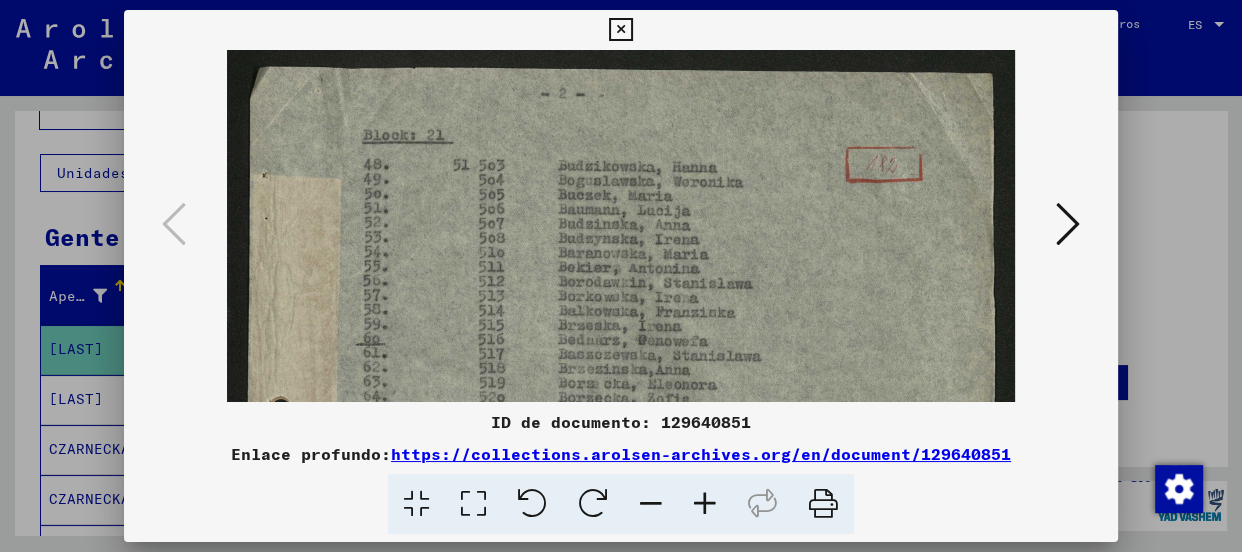 click at bounding box center (705, 504) 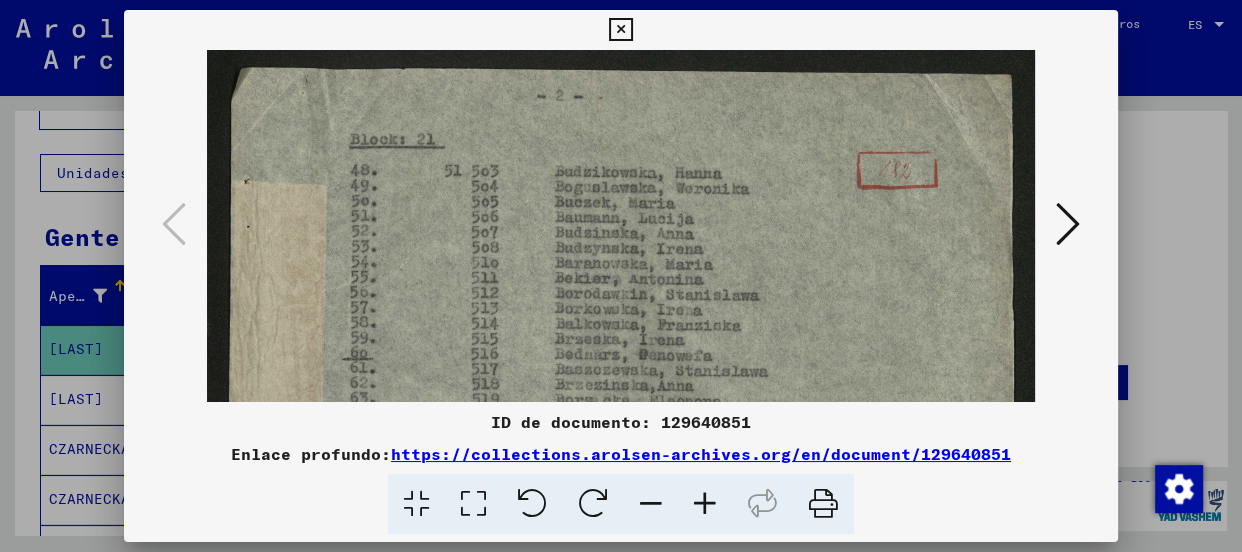 click at bounding box center [705, 504] 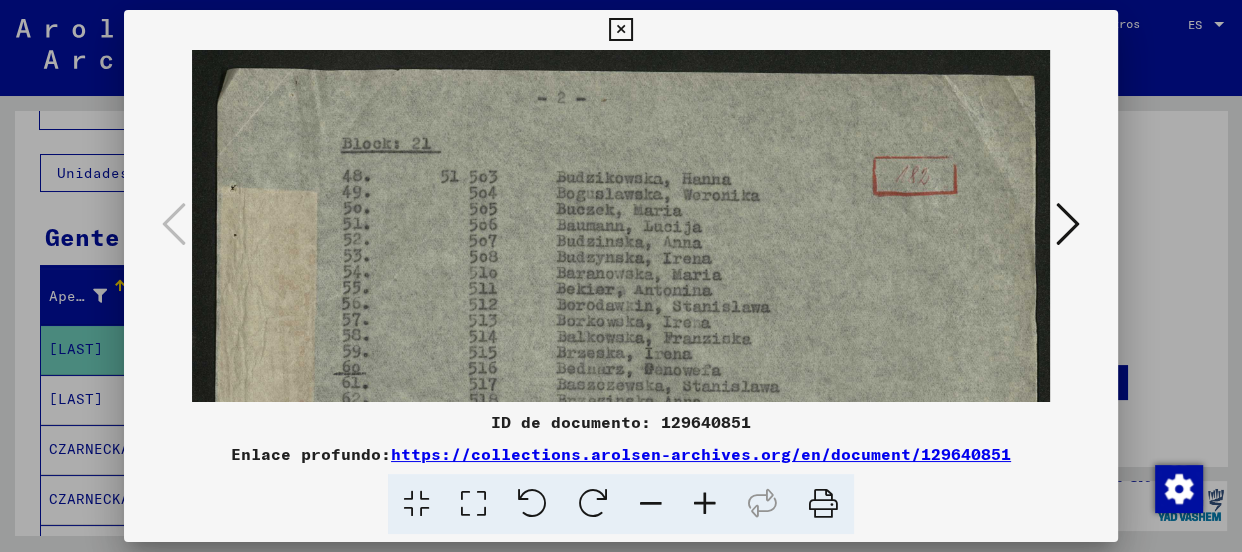 click at bounding box center (705, 504) 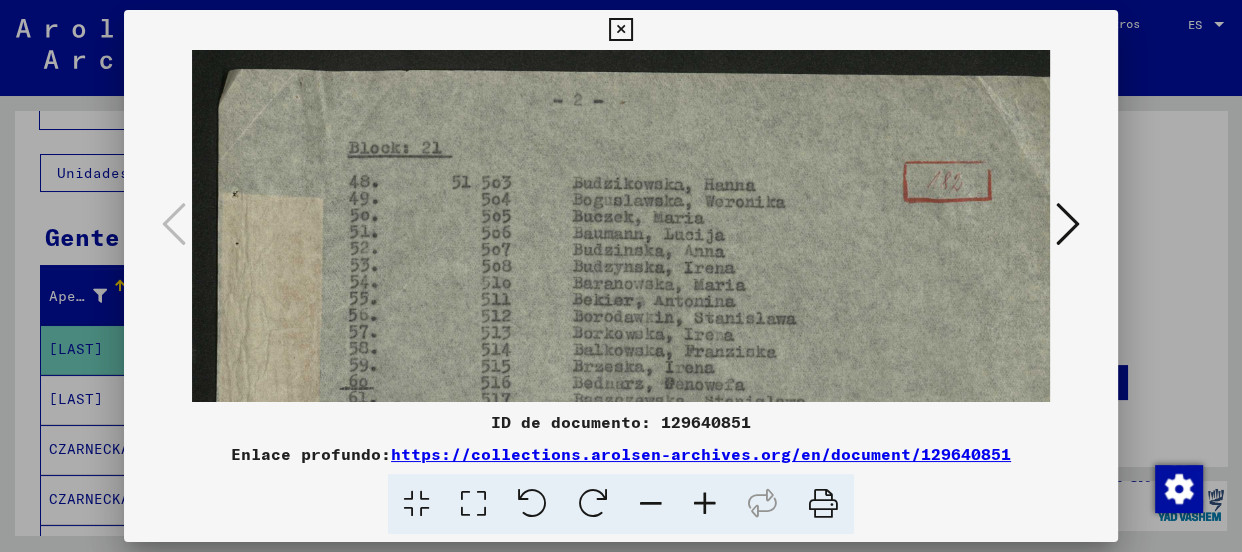 click at bounding box center [705, 504] 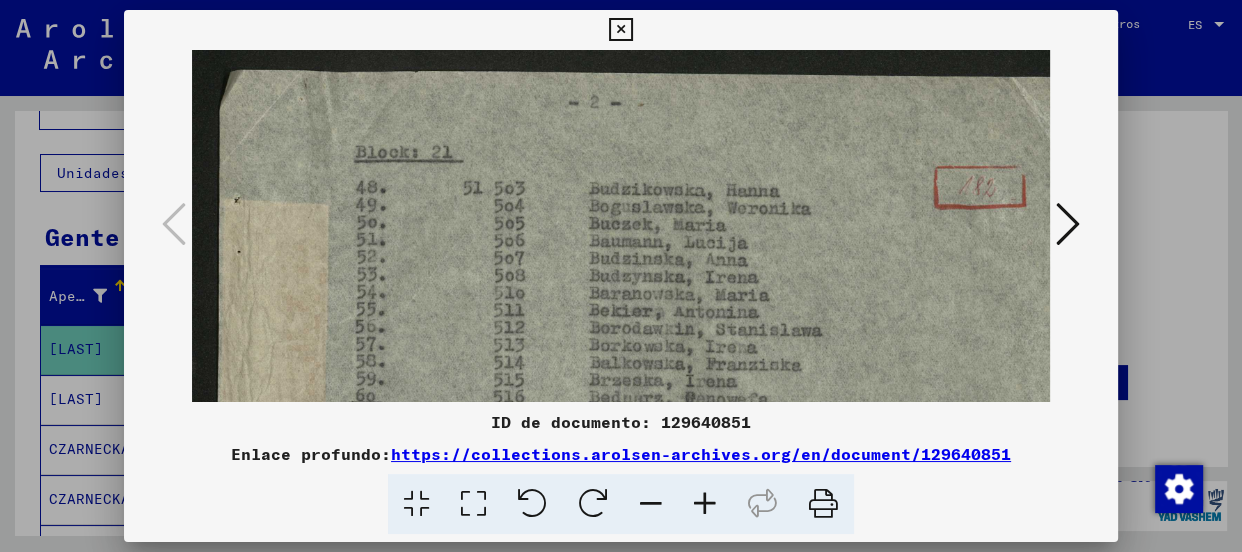 click at bounding box center (705, 504) 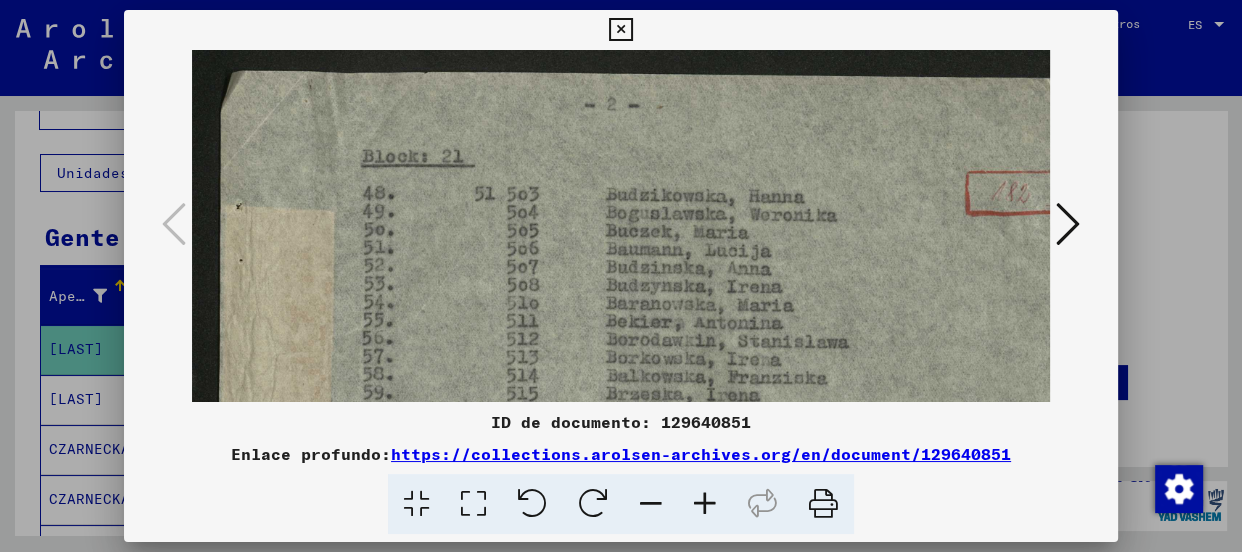 click at bounding box center [705, 504] 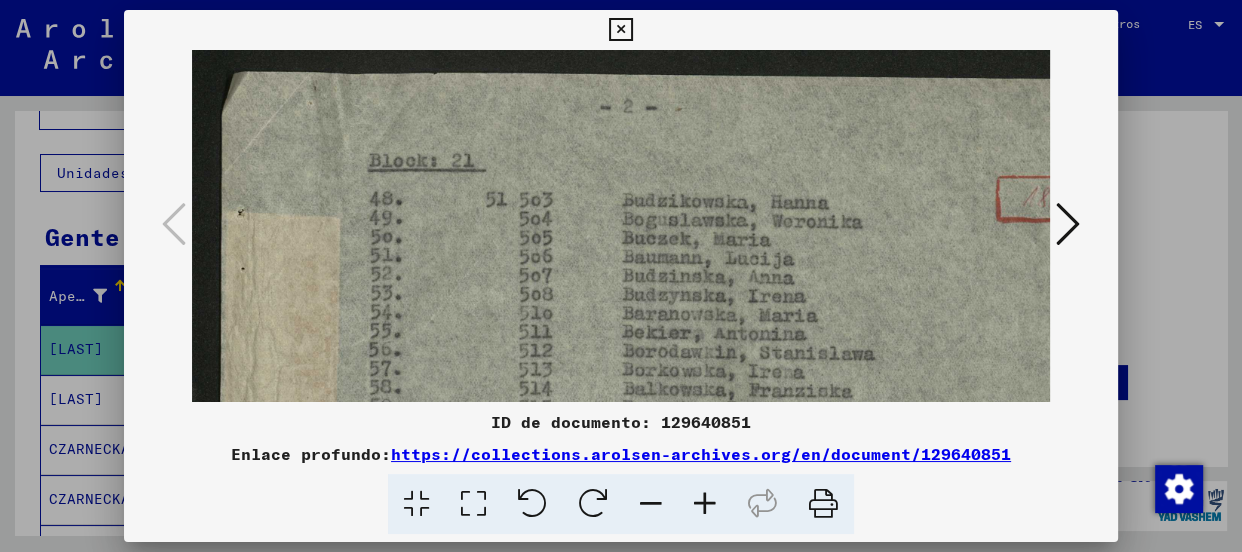 click at bounding box center (705, 504) 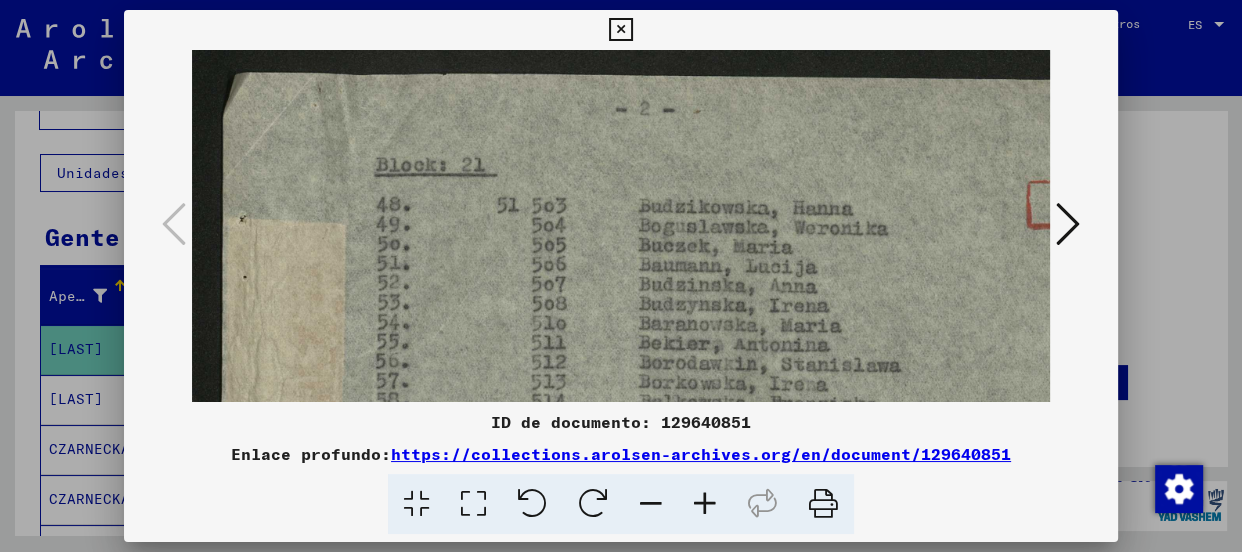 click at bounding box center (705, 504) 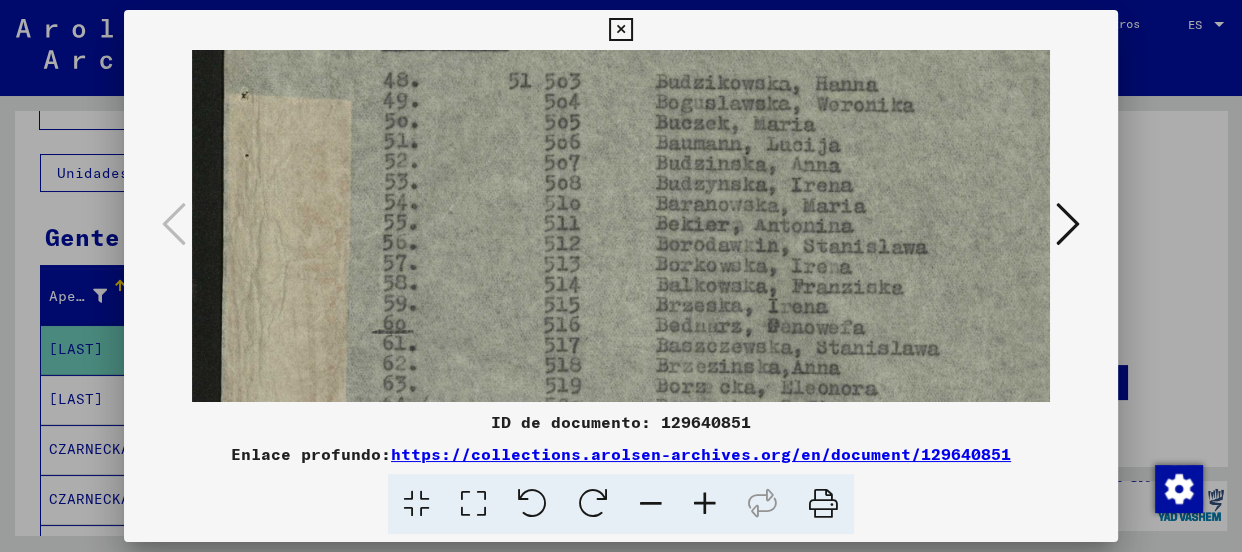 scroll, scrollTop: 133, scrollLeft: 0, axis: vertical 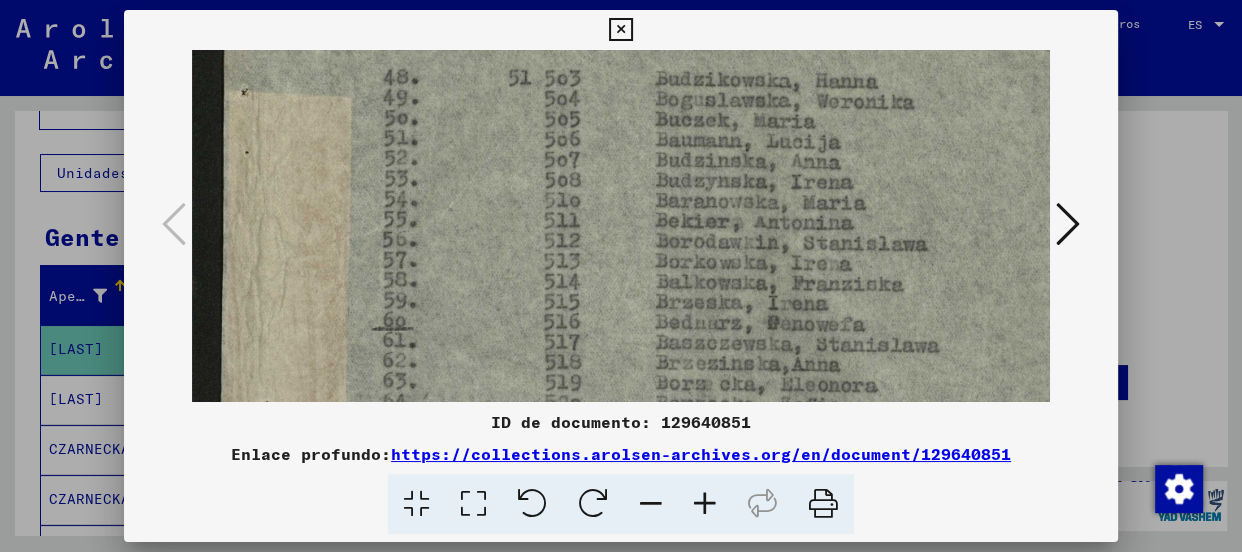 drag, startPoint x: 775, startPoint y: 326, endPoint x: 791, endPoint y: 192, distance: 134.95184 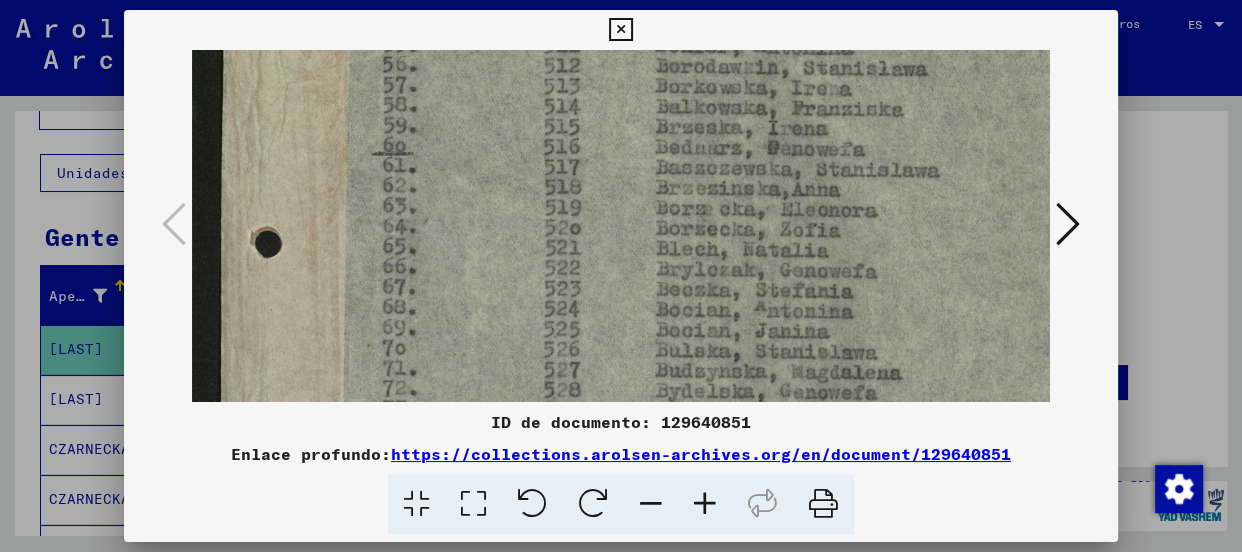 scroll, scrollTop: 317, scrollLeft: 0, axis: vertical 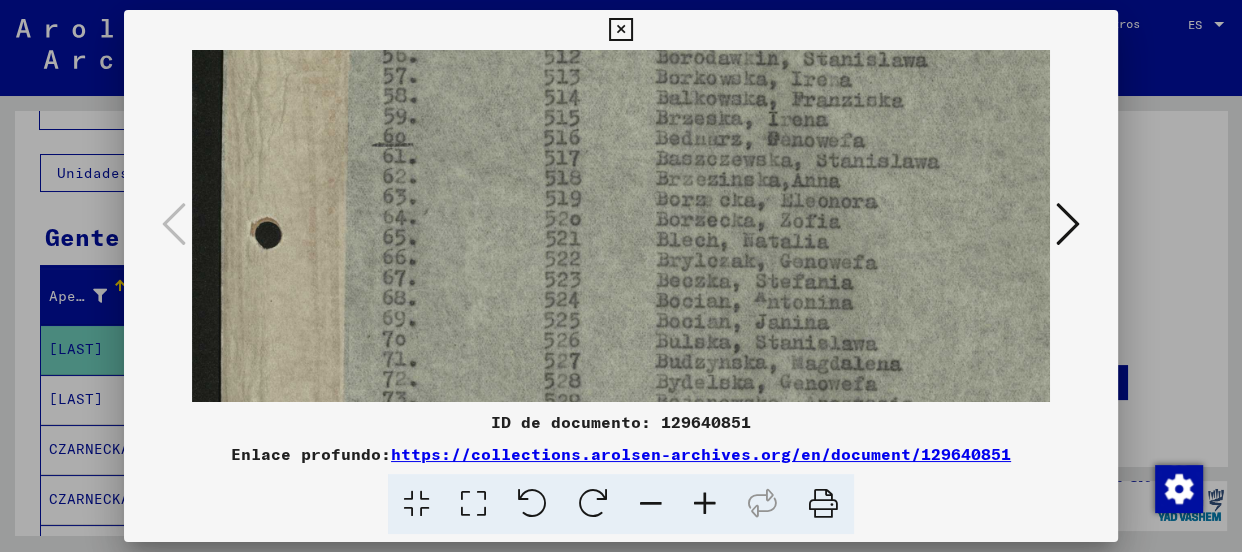 drag, startPoint x: 798, startPoint y: 317, endPoint x: 824, endPoint y: 131, distance: 187.80841 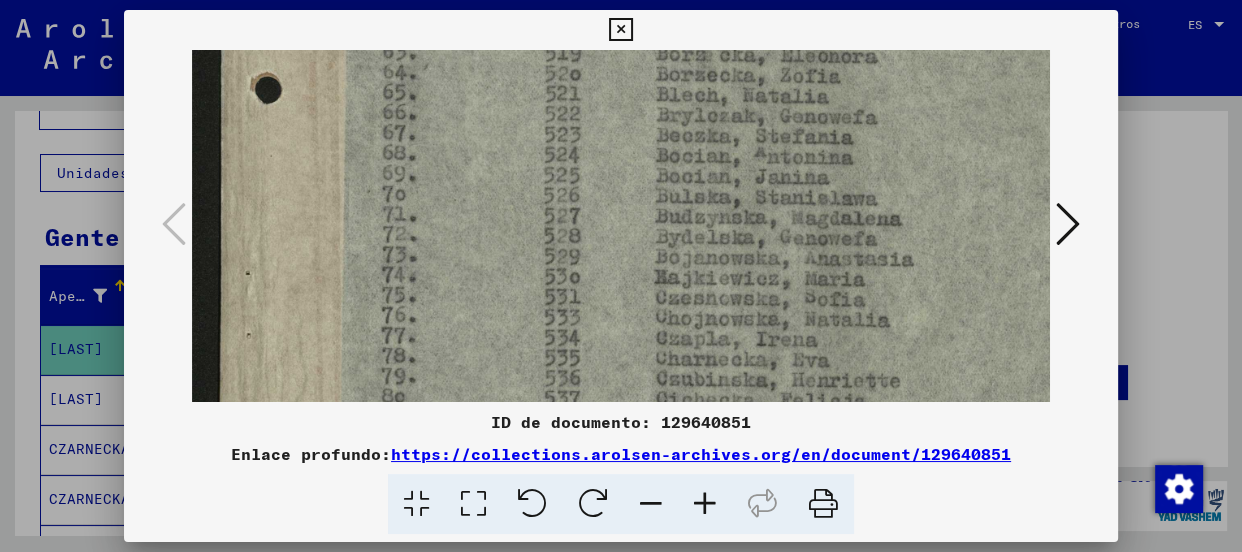scroll, scrollTop: 463, scrollLeft: 0, axis: vertical 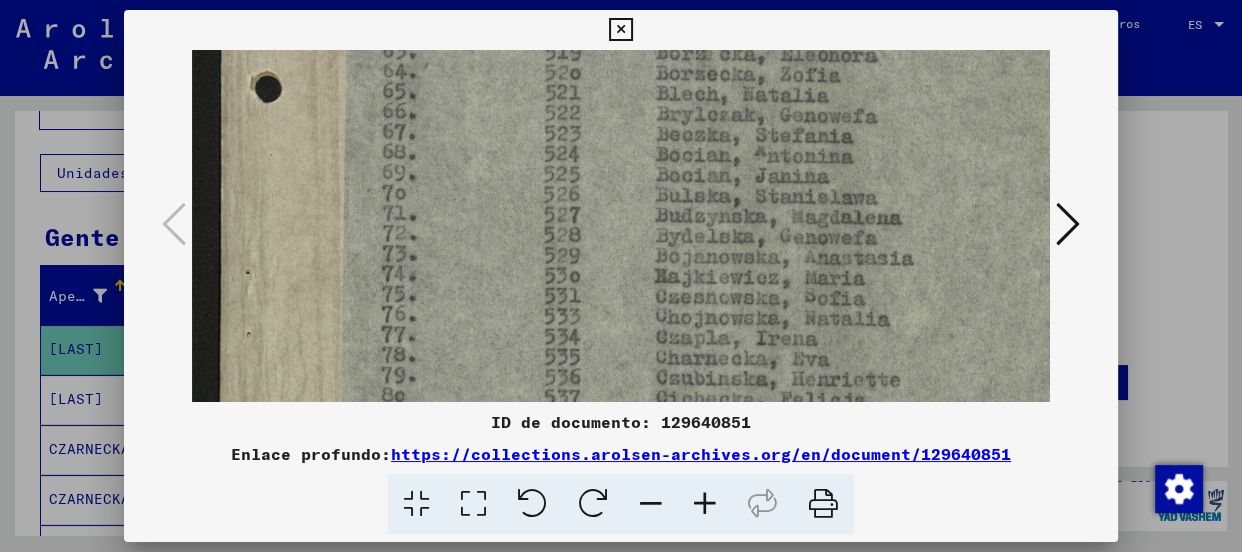 drag, startPoint x: 892, startPoint y: 345, endPoint x: 905, endPoint y: 220, distance: 125.67418 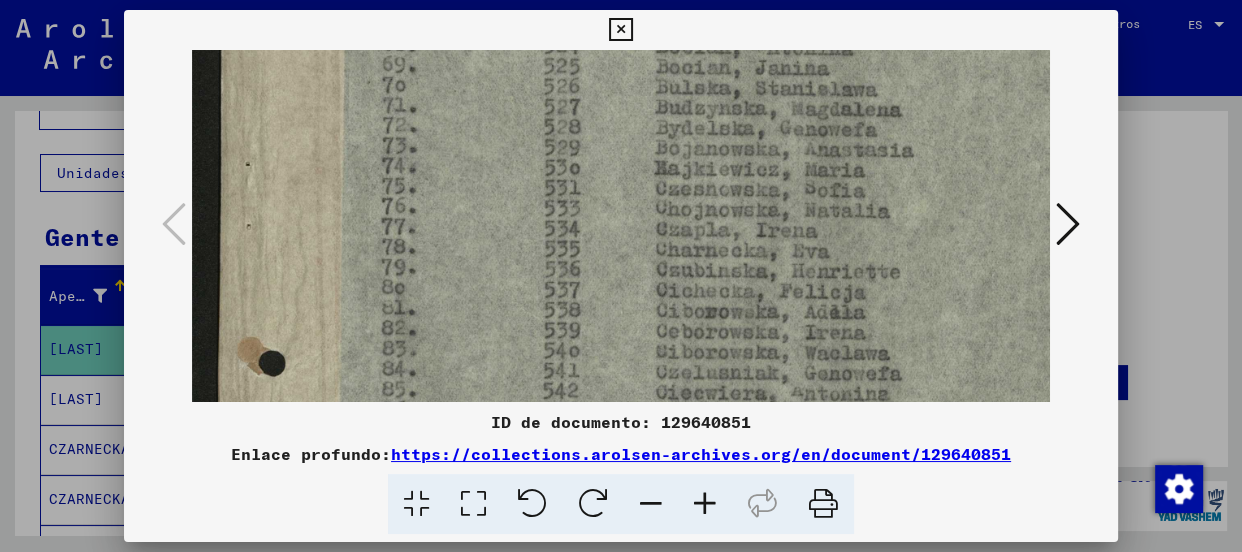 scroll, scrollTop: 573, scrollLeft: 0, axis: vertical 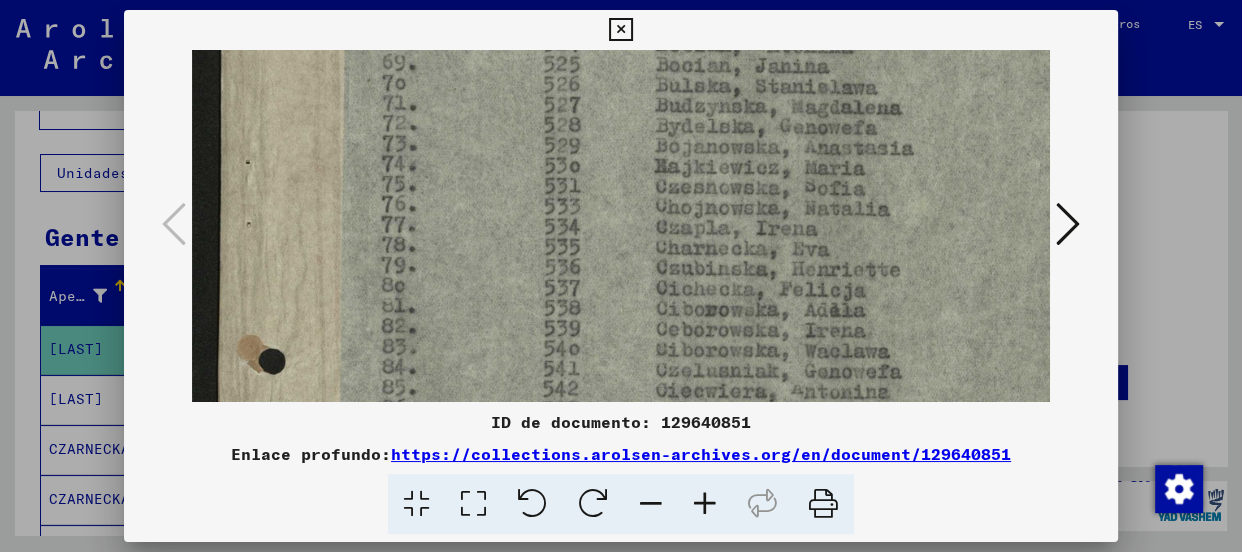 drag, startPoint x: 810, startPoint y: 334, endPoint x: 832, endPoint y: 213, distance: 122.98374 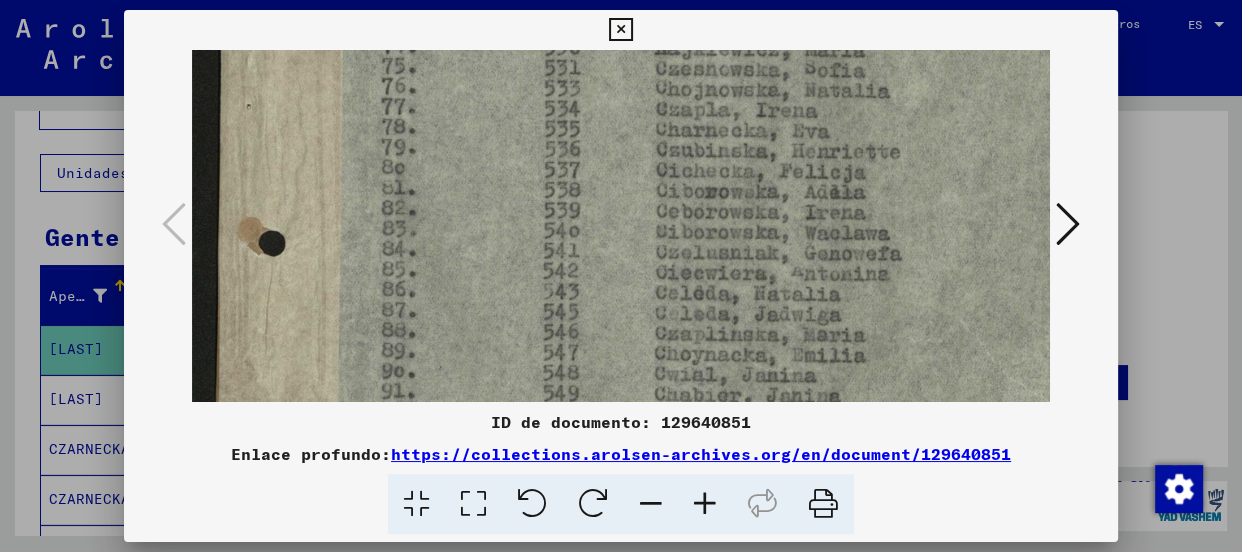 drag, startPoint x: 812, startPoint y: 289, endPoint x: 793, endPoint y: 230, distance: 61.983868 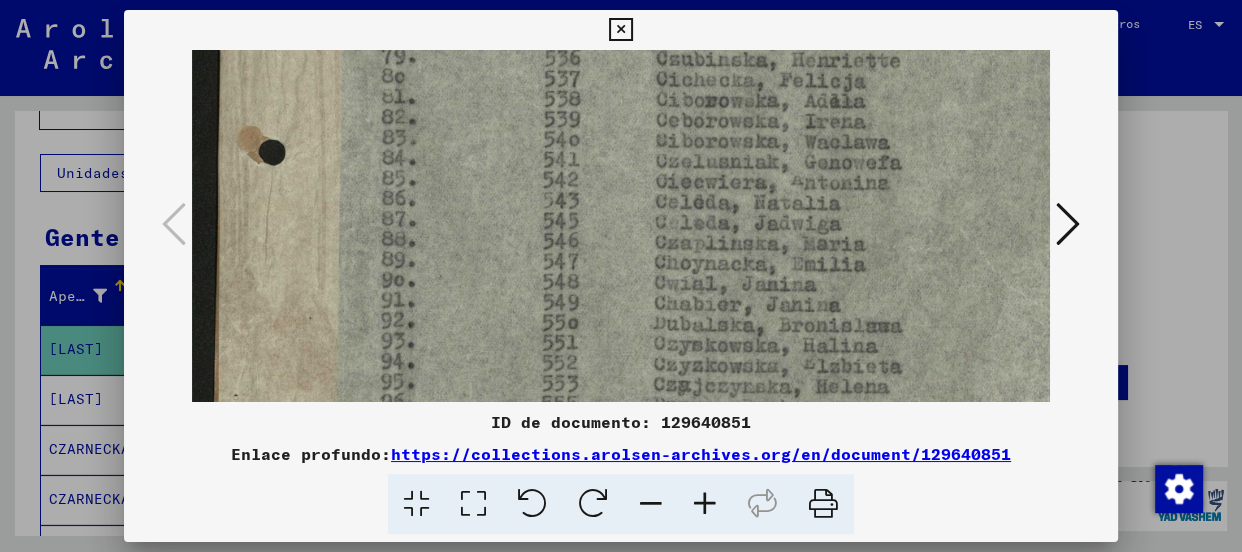 drag, startPoint x: 773, startPoint y: 256, endPoint x: 779, endPoint y: 191, distance: 65.27634 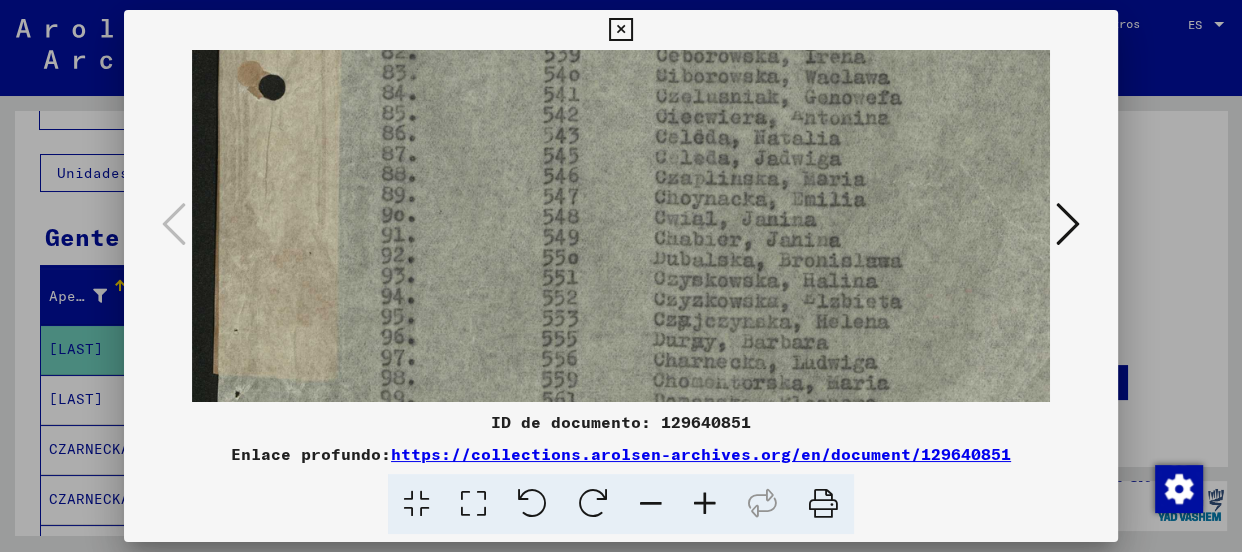 scroll, scrollTop: 869, scrollLeft: 0, axis: vertical 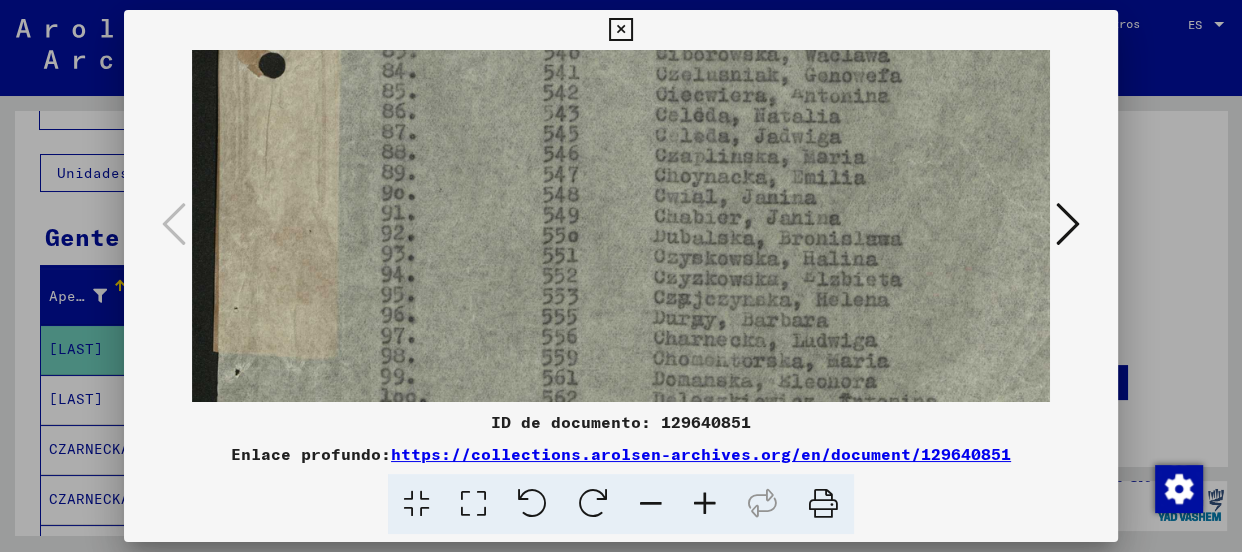drag, startPoint x: 759, startPoint y: 256, endPoint x: 780, endPoint y: 170, distance: 88.52683 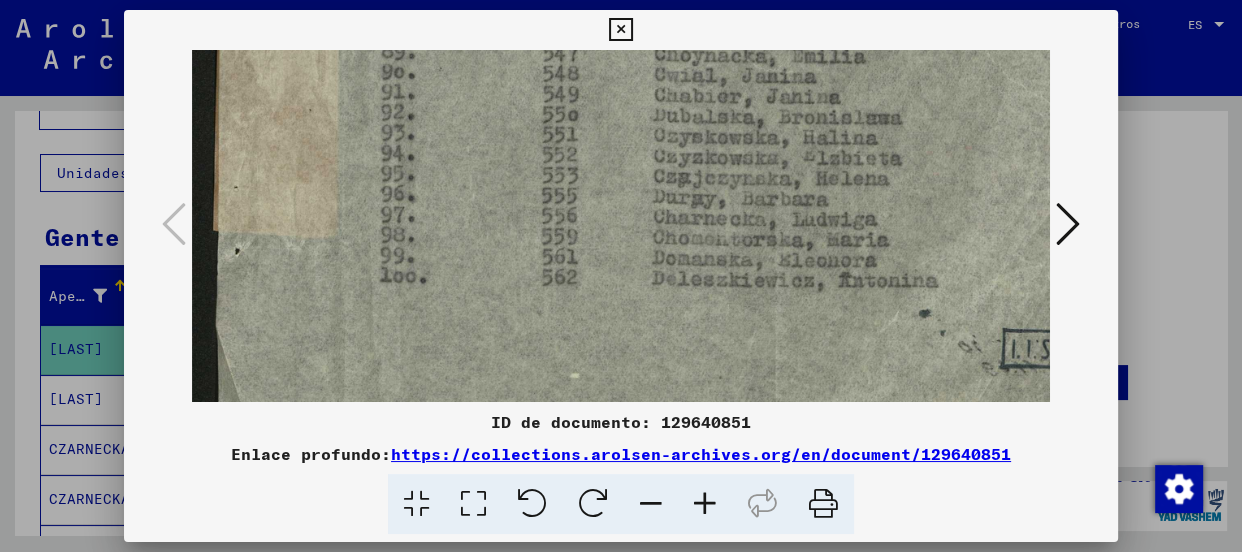 scroll, scrollTop: 1001, scrollLeft: 0, axis: vertical 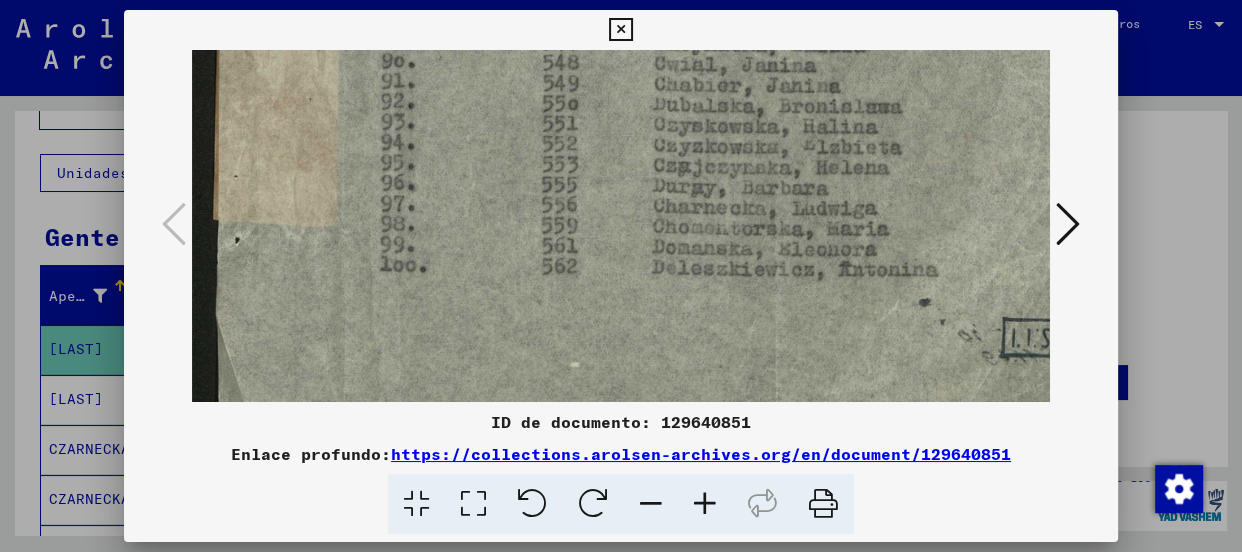 drag, startPoint x: 775, startPoint y: 274, endPoint x: 796, endPoint y: 141, distance: 134.64769 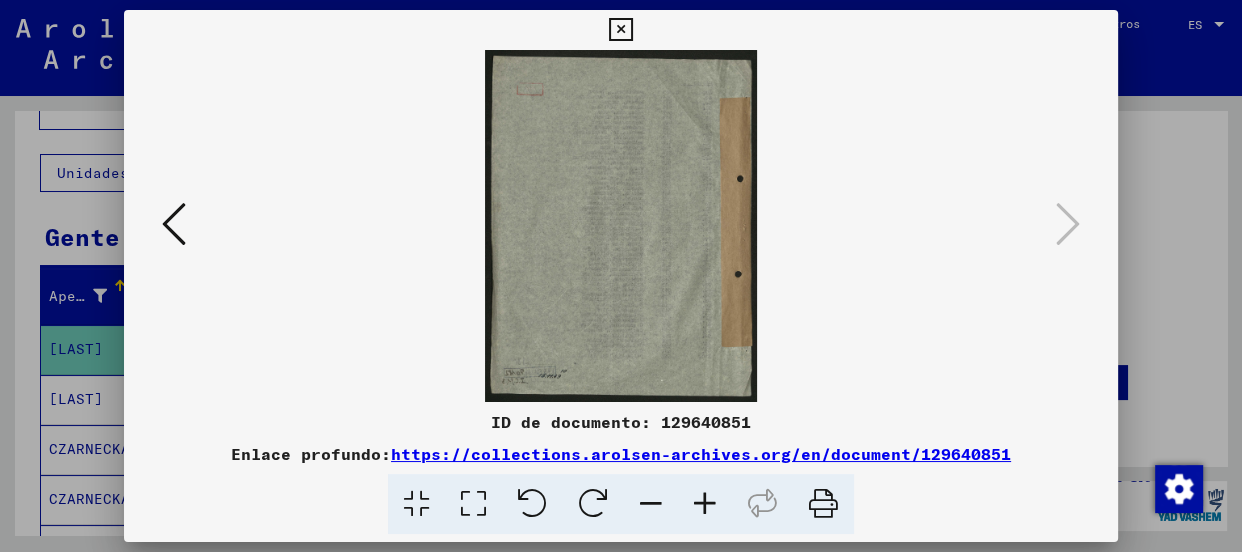 click at bounding box center (174, 224) 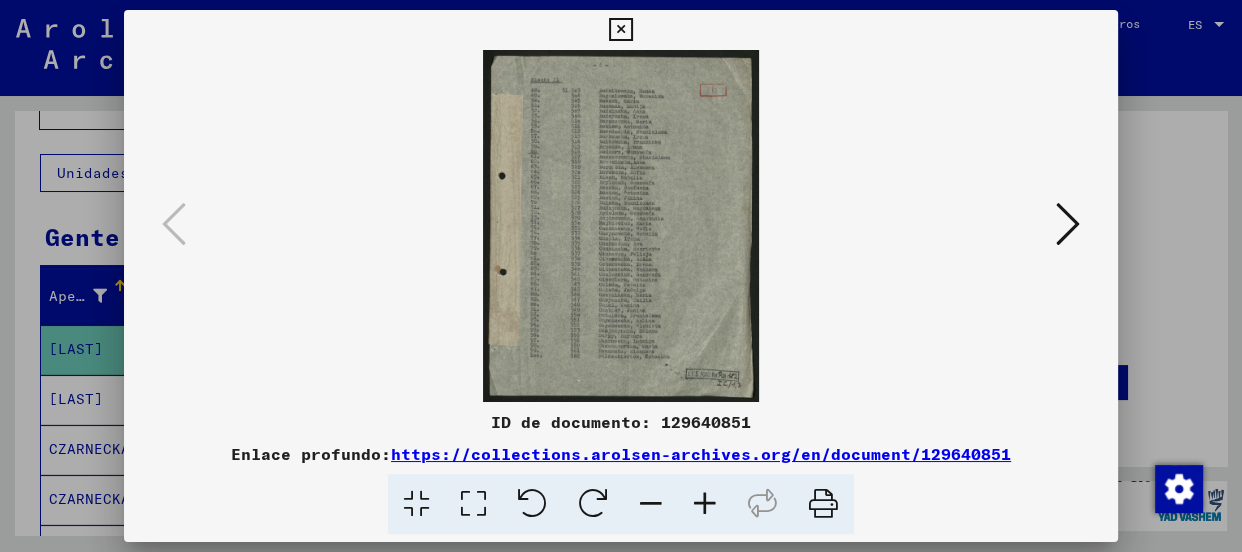 click at bounding box center (705, 504) 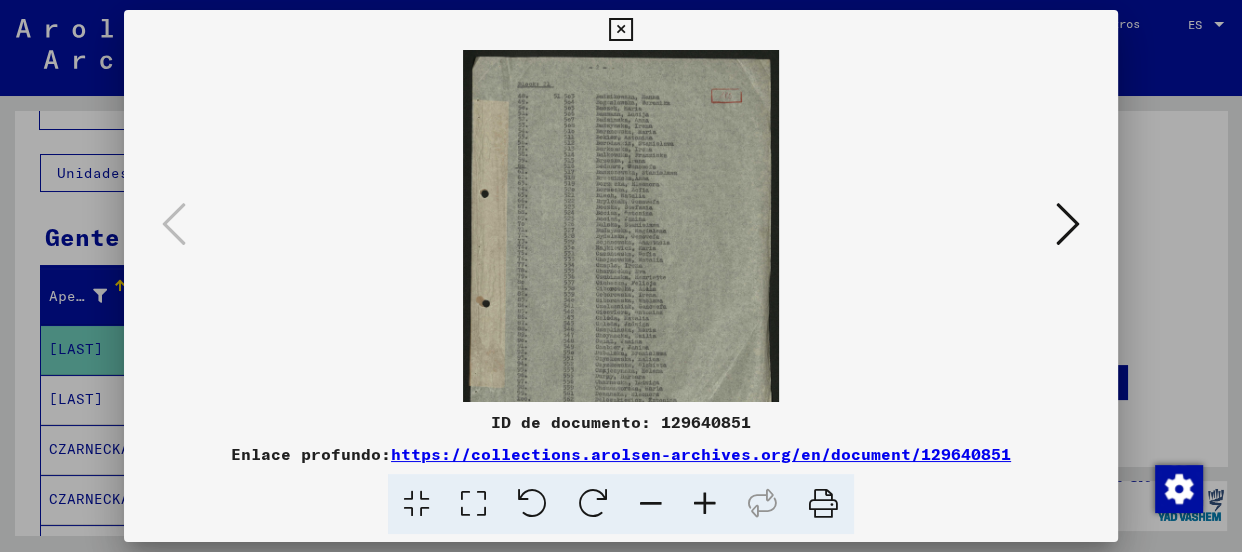 click at bounding box center [705, 504] 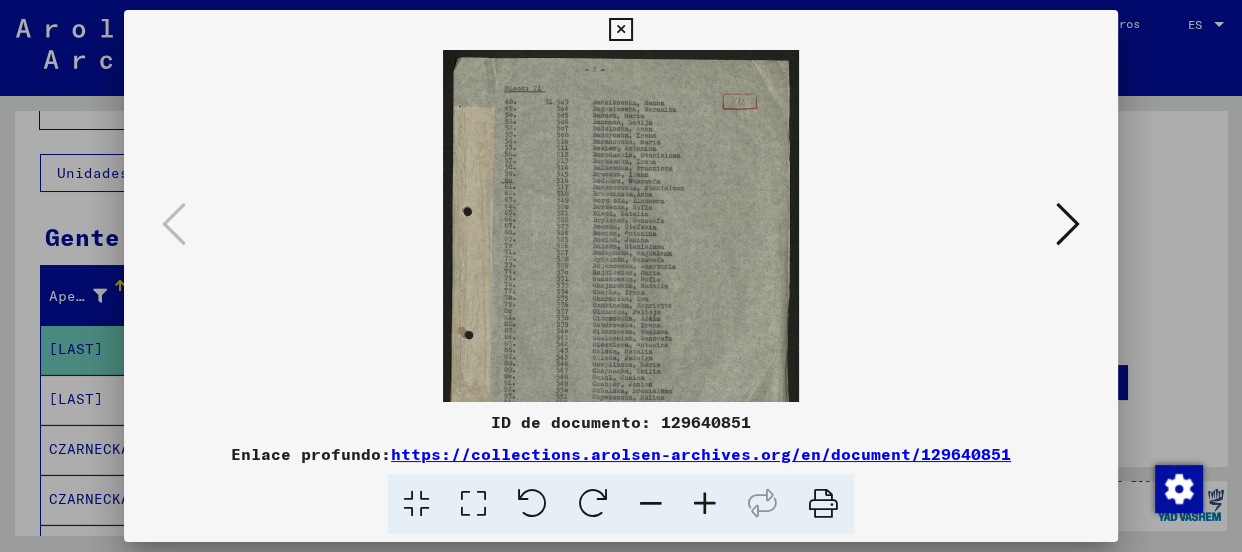 click at bounding box center [705, 504] 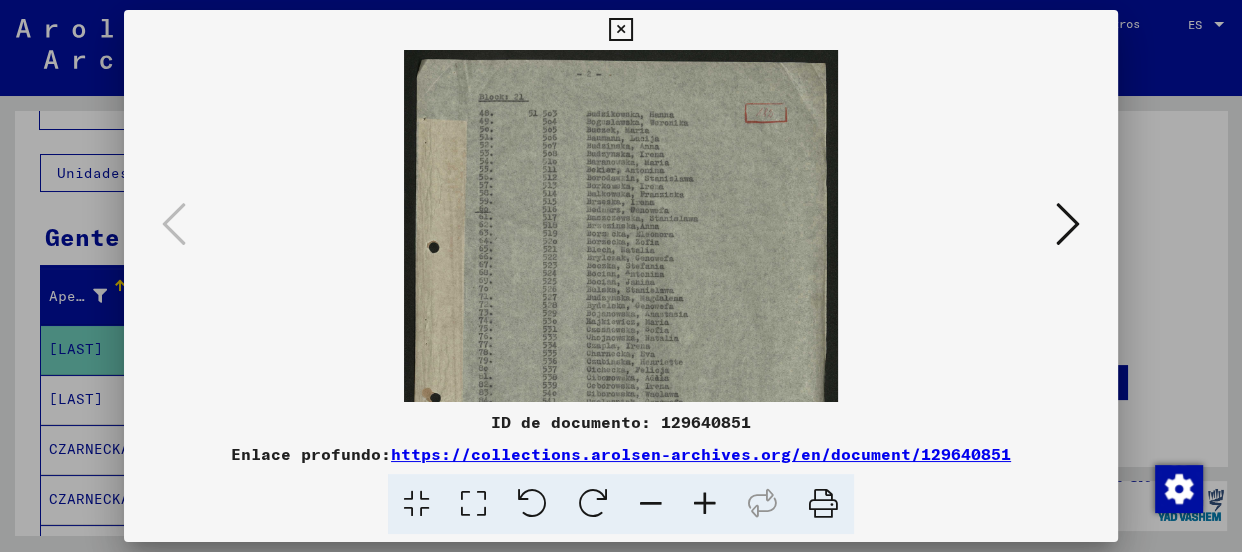 click at bounding box center [705, 504] 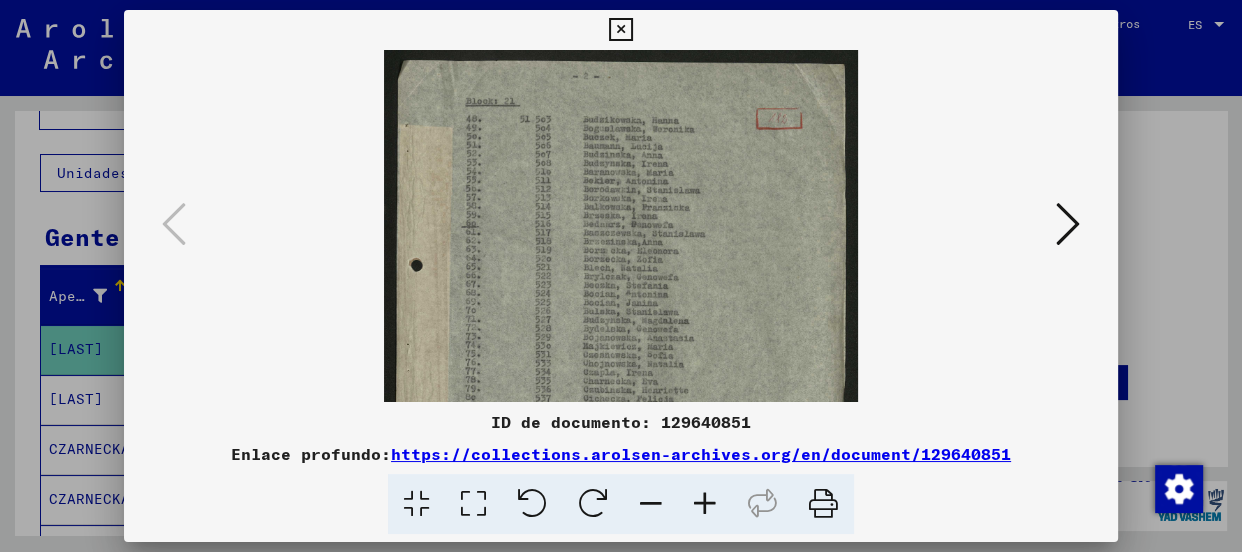 click at bounding box center (705, 504) 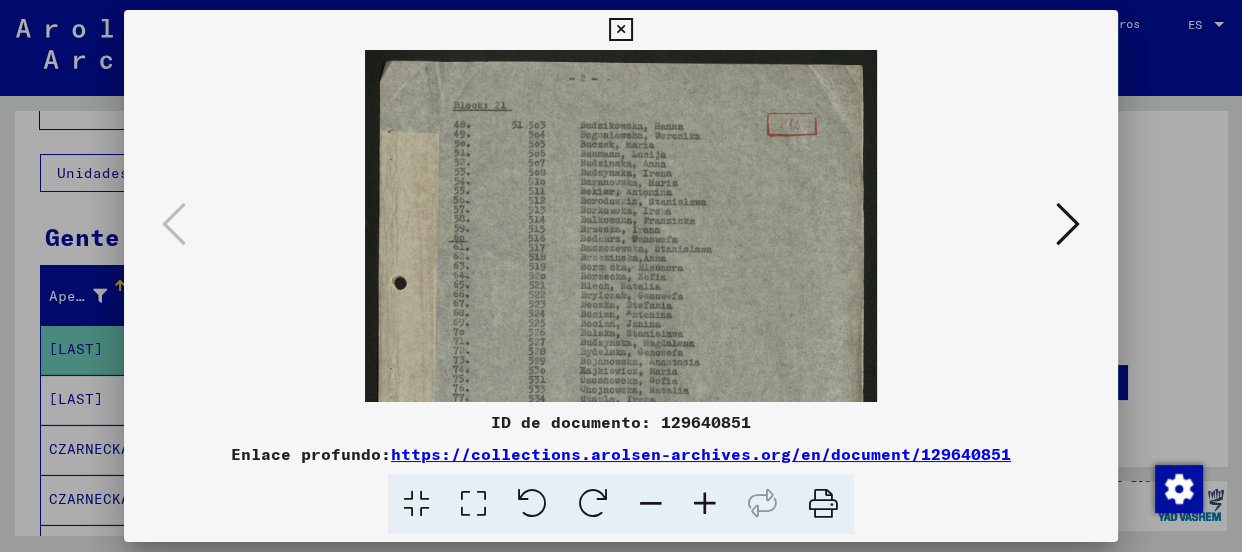 click at bounding box center (705, 504) 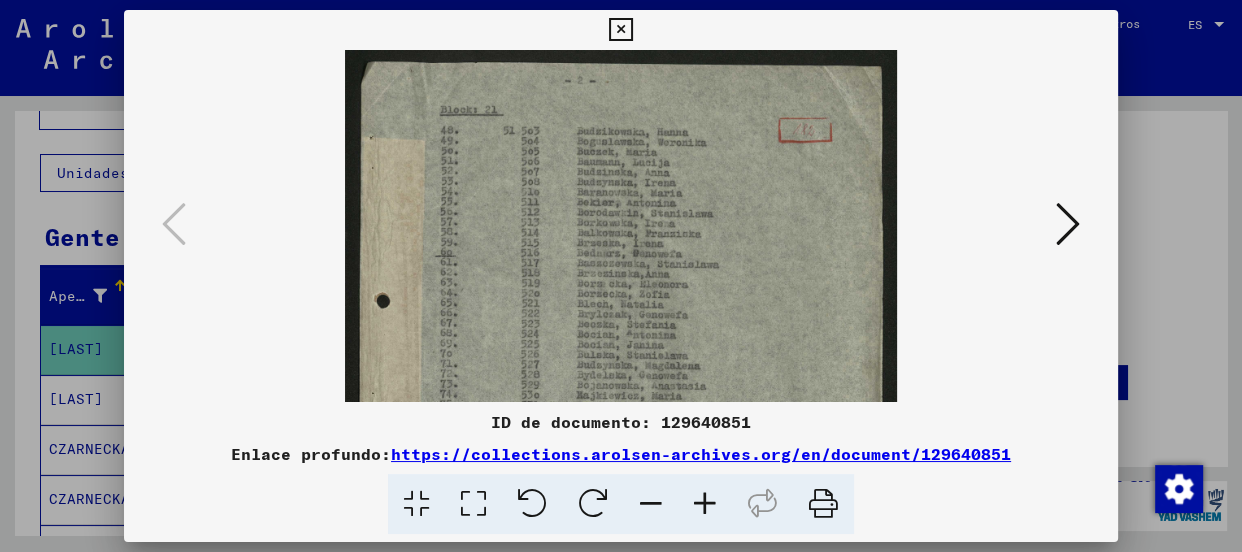 click at bounding box center (705, 504) 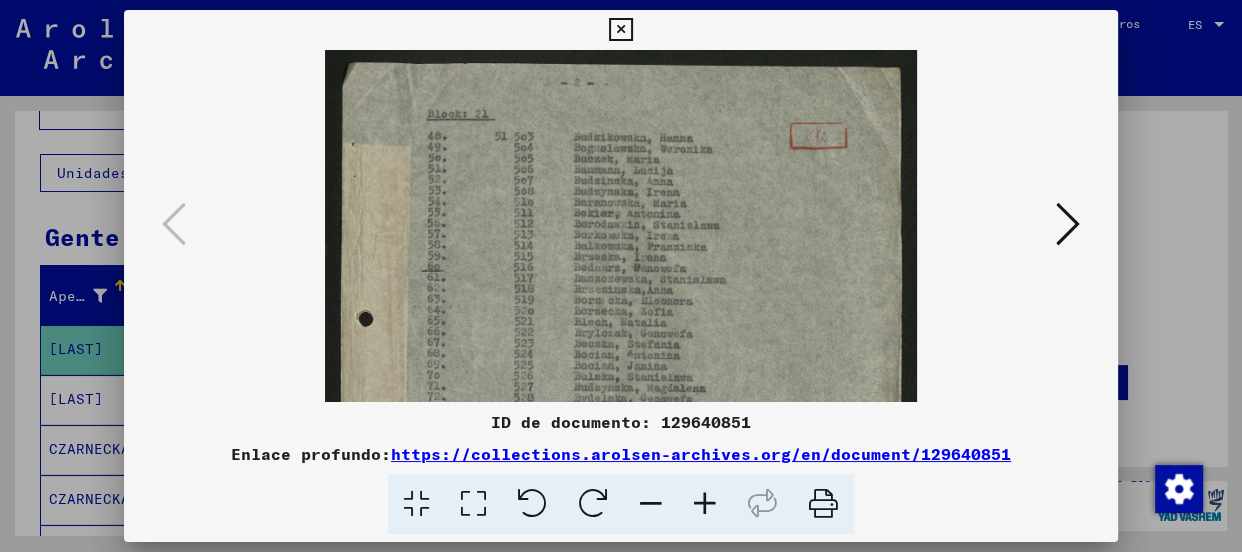 click at bounding box center (705, 504) 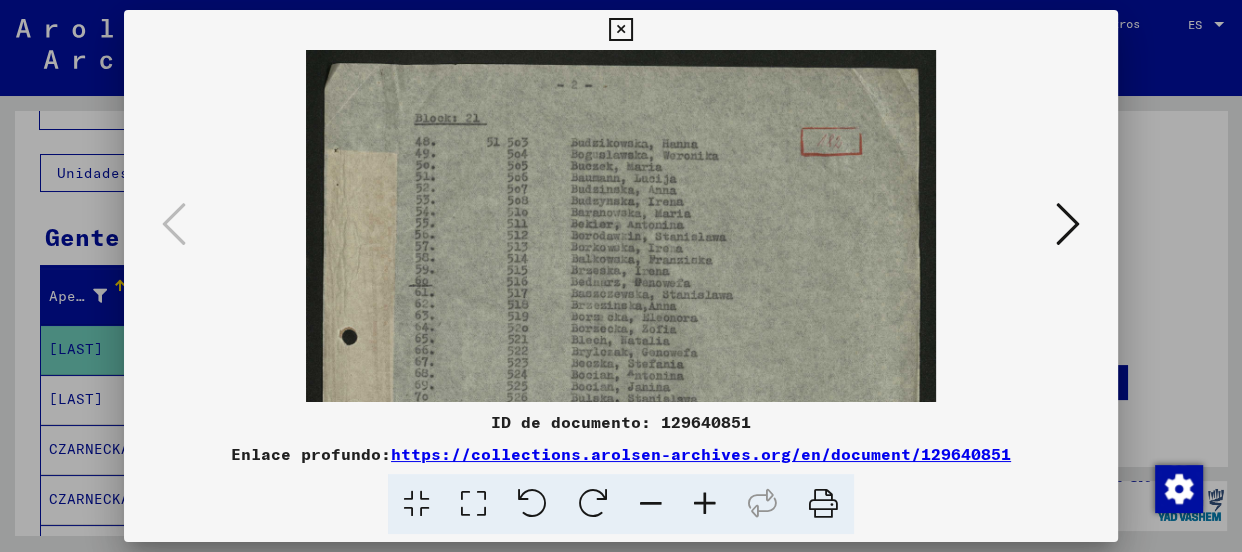 click at bounding box center [705, 504] 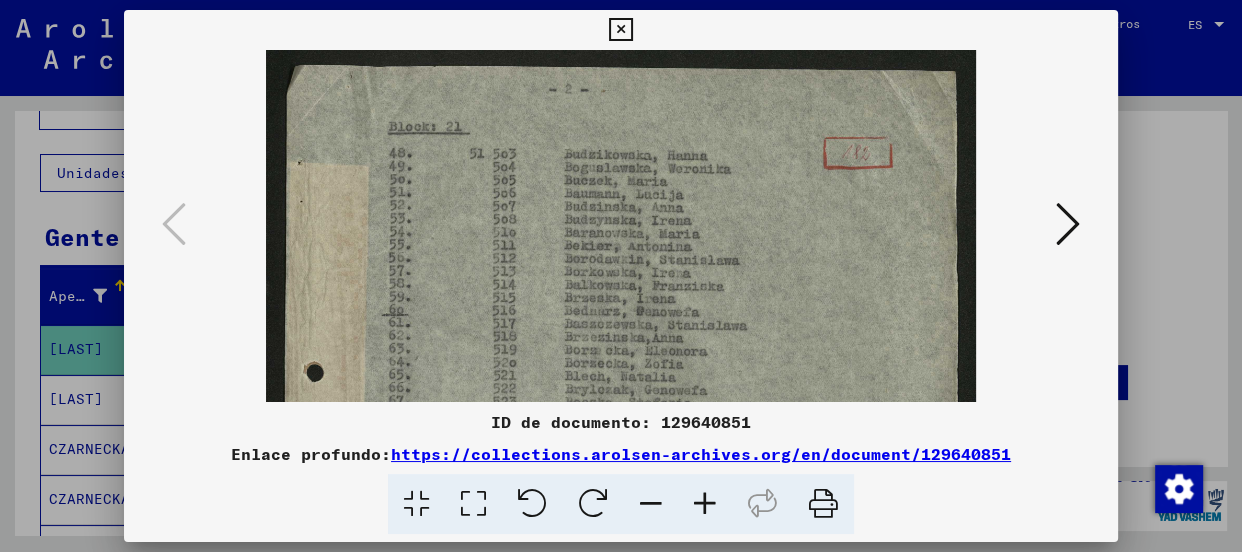 click at bounding box center (705, 504) 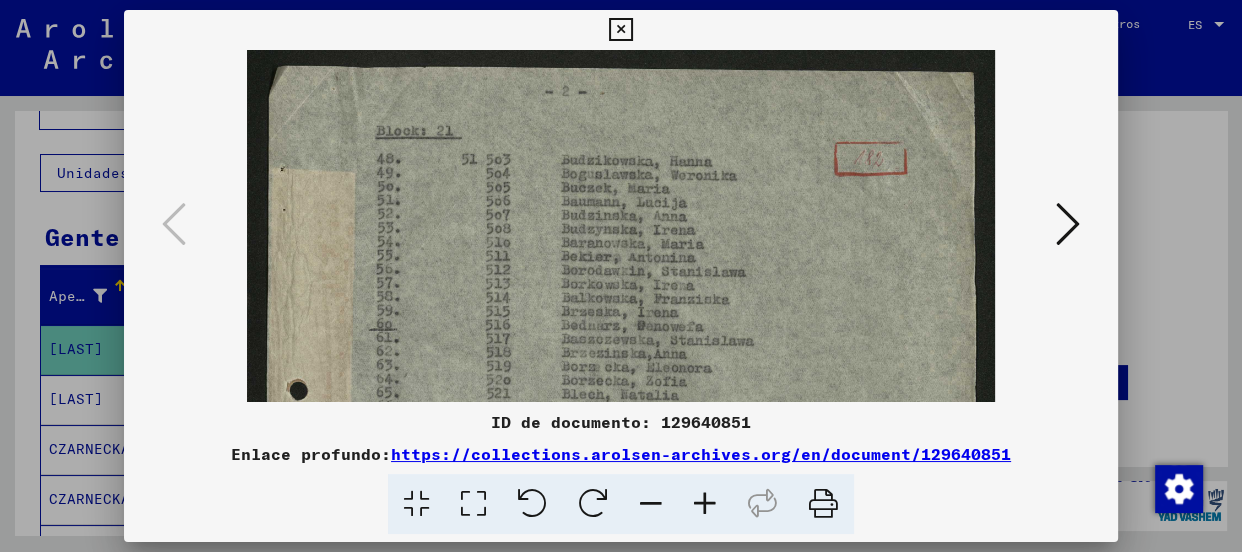 click at bounding box center [705, 504] 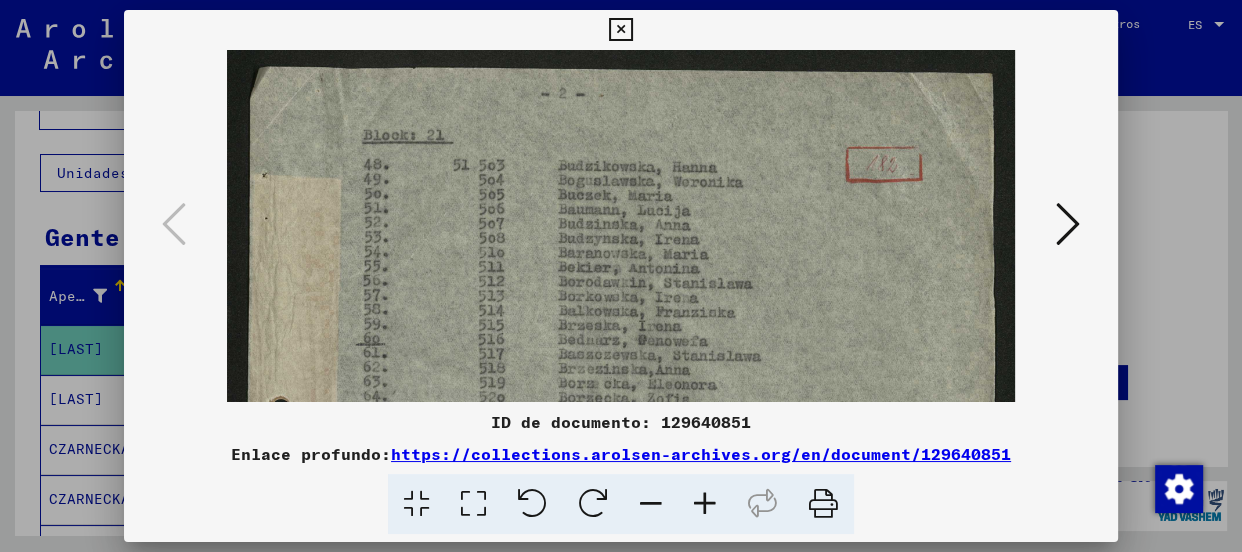 click at bounding box center (705, 504) 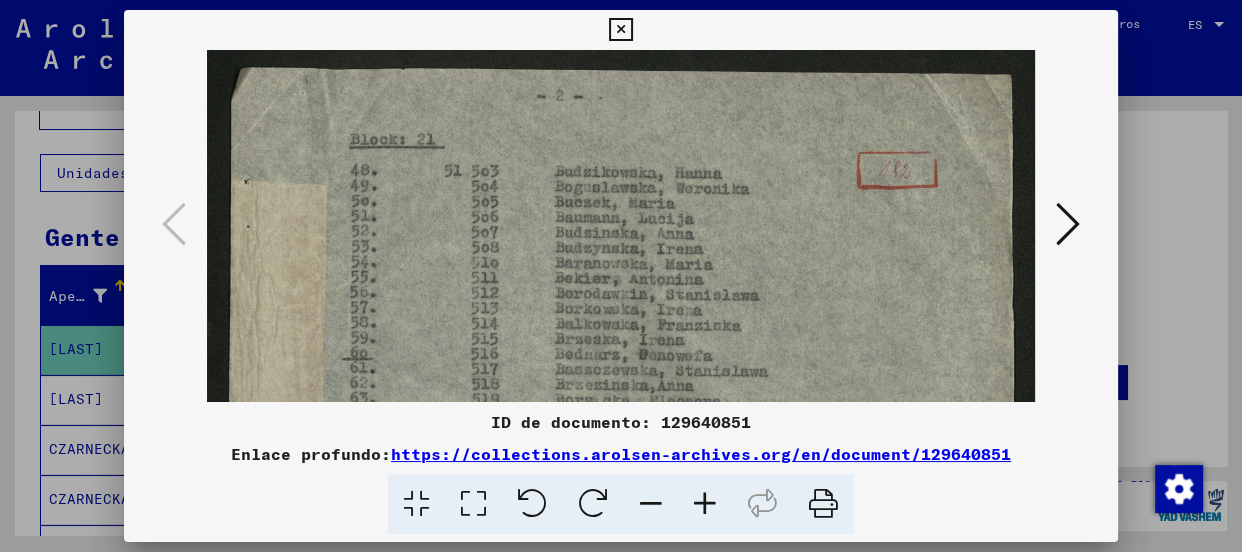click at bounding box center (705, 504) 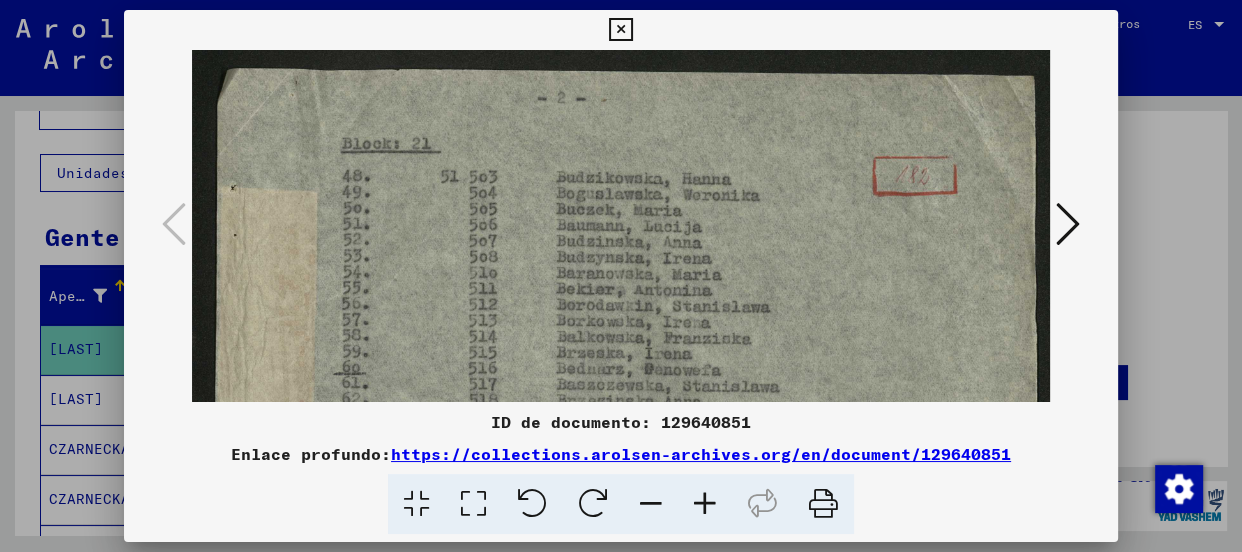 click at bounding box center (705, 504) 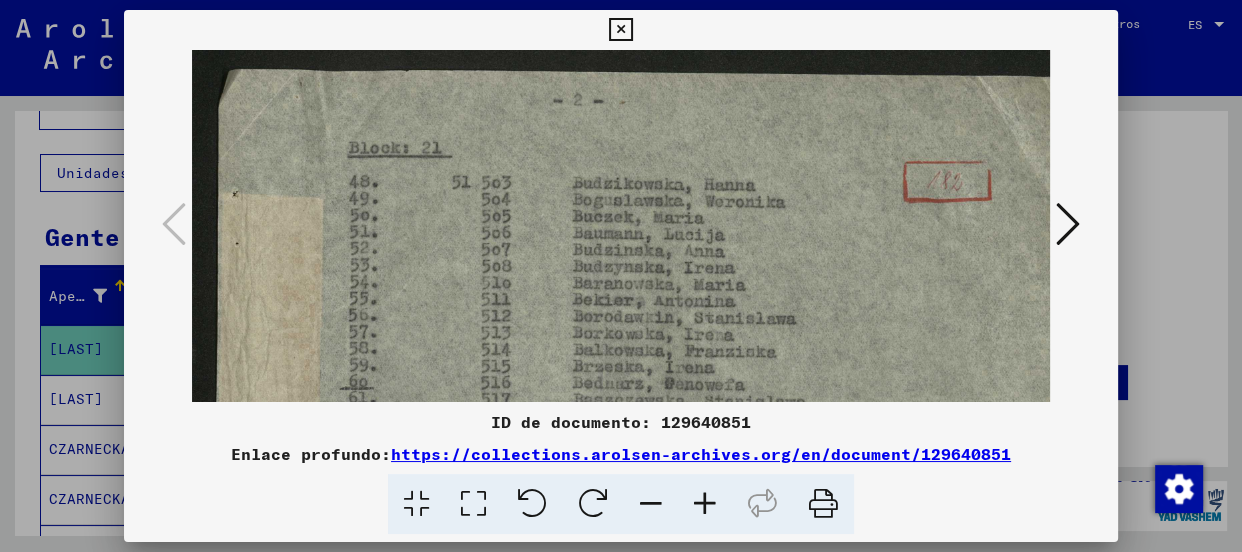 click at bounding box center [705, 504] 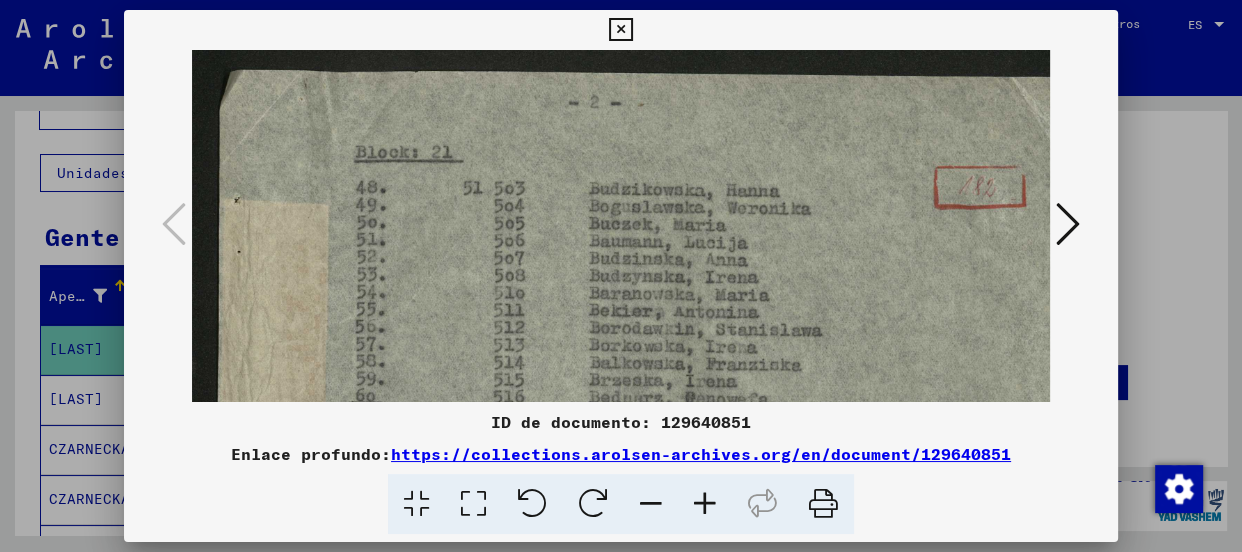 click at bounding box center (705, 504) 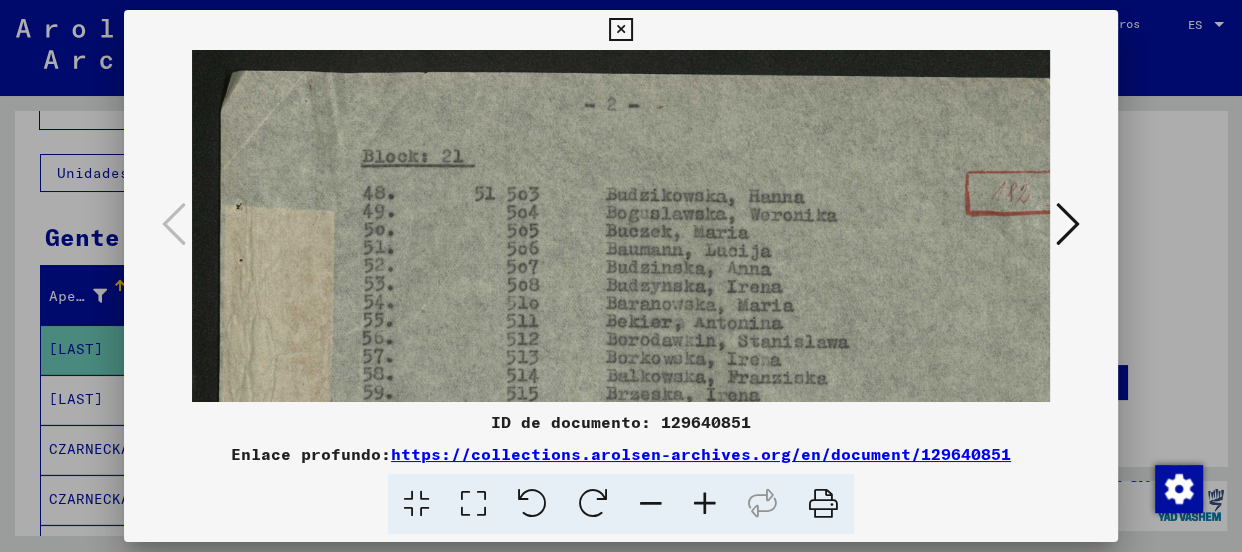 click at bounding box center (705, 504) 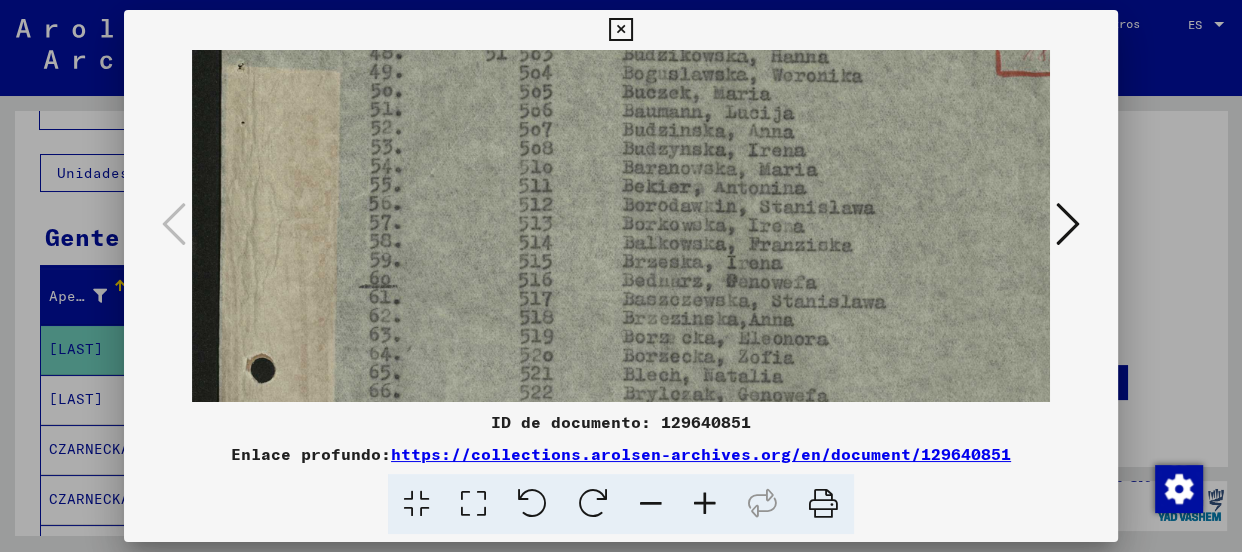 scroll, scrollTop: 147, scrollLeft: 0, axis: vertical 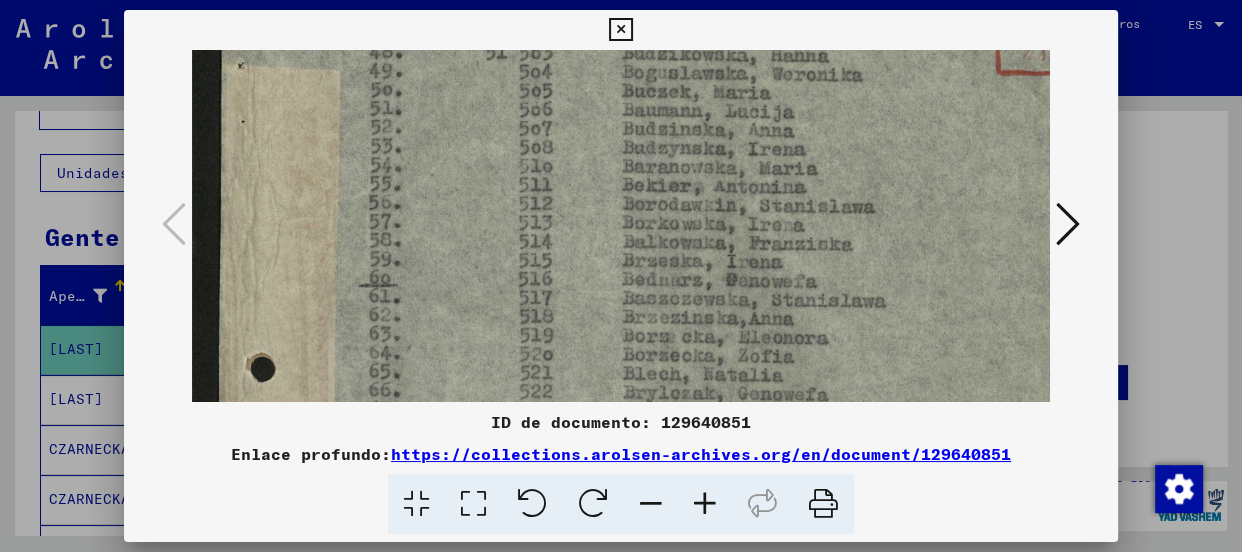 drag, startPoint x: 729, startPoint y: 294, endPoint x: 764, endPoint y: 198, distance: 102.18121 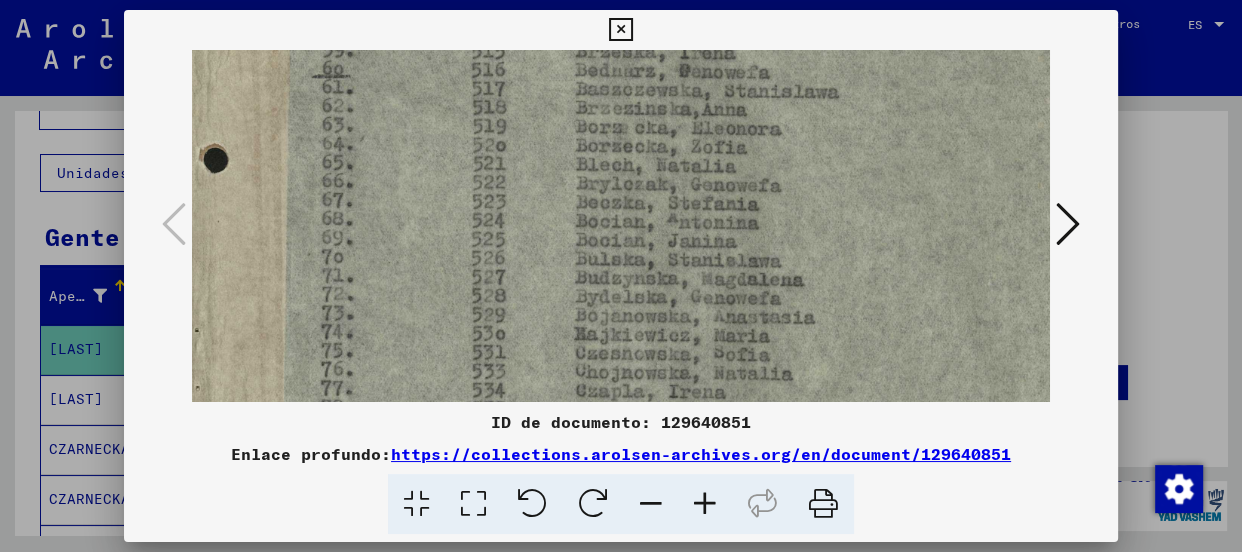 drag, startPoint x: 783, startPoint y: 286, endPoint x: 739, endPoint y: 79, distance: 211.62466 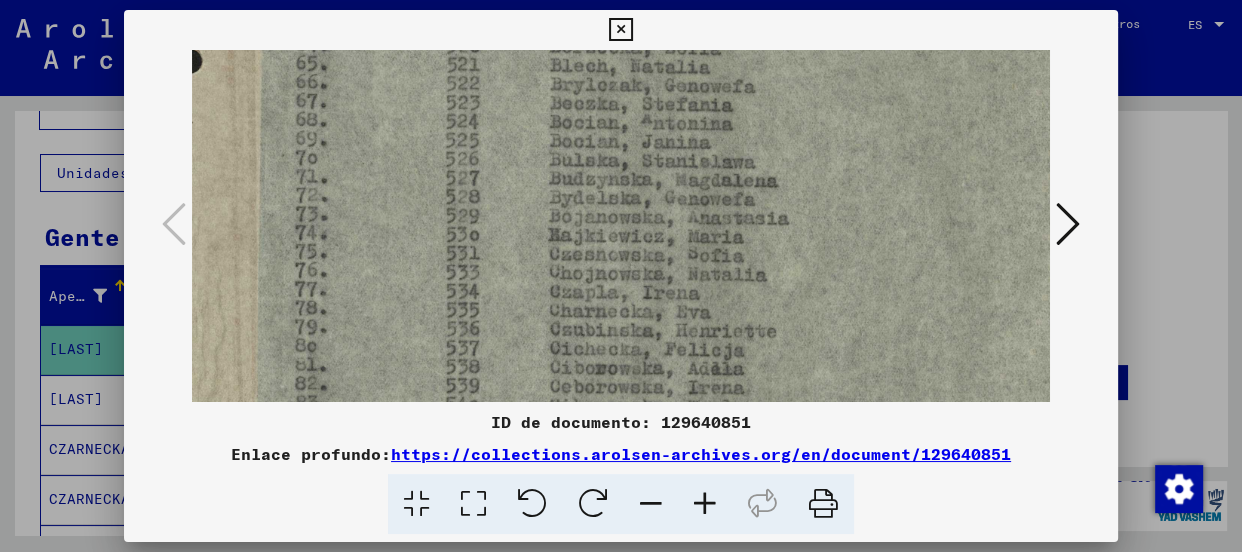 scroll, scrollTop: 526, scrollLeft: 68, axis: both 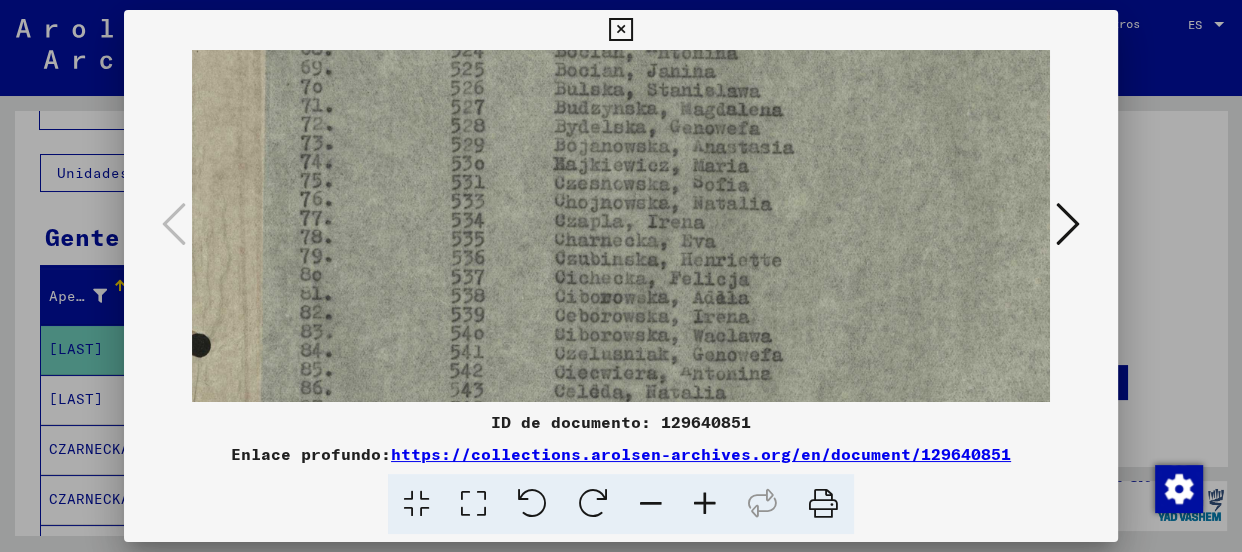 drag, startPoint x: 712, startPoint y: 230, endPoint x: 706, endPoint y: 99, distance: 131.13733 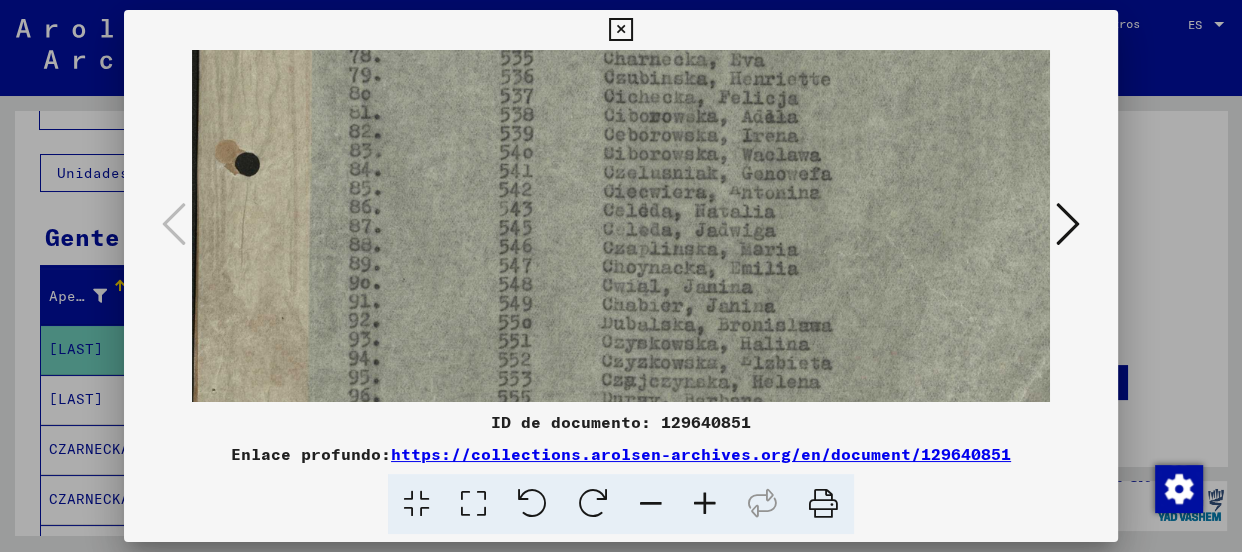 drag, startPoint x: 694, startPoint y: 316, endPoint x: 747, endPoint y: 151, distance: 173.3032 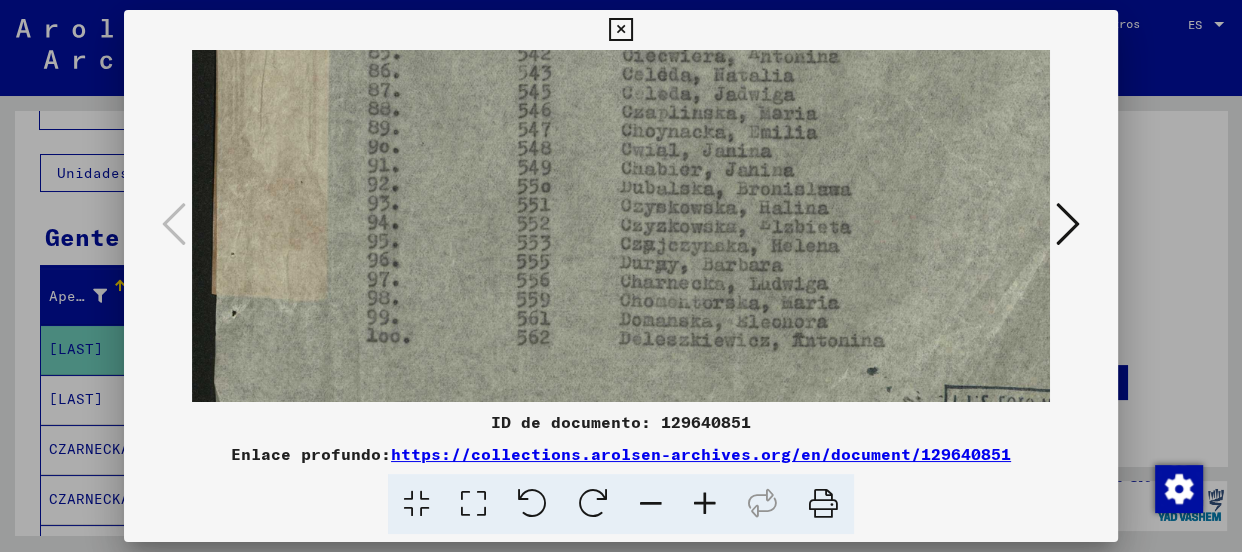 drag, startPoint x: 720, startPoint y: 279, endPoint x: 822, endPoint y: 155, distance: 160.56151 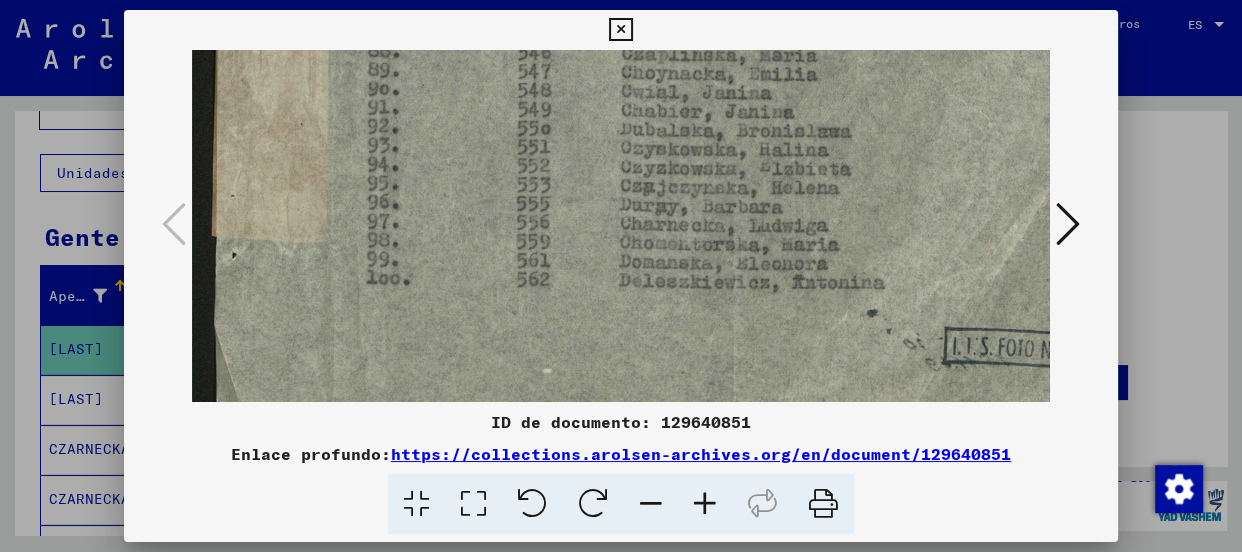 scroll, scrollTop: 950, scrollLeft: 0, axis: vertical 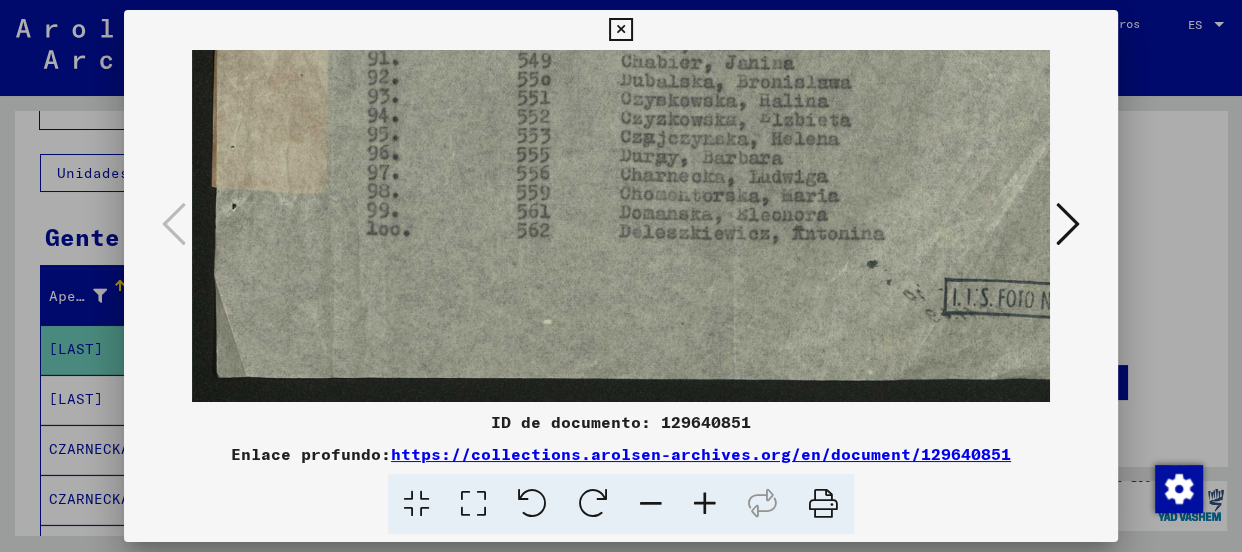 drag, startPoint x: 742, startPoint y: 280, endPoint x: 782, endPoint y: 175, distance: 112.36102 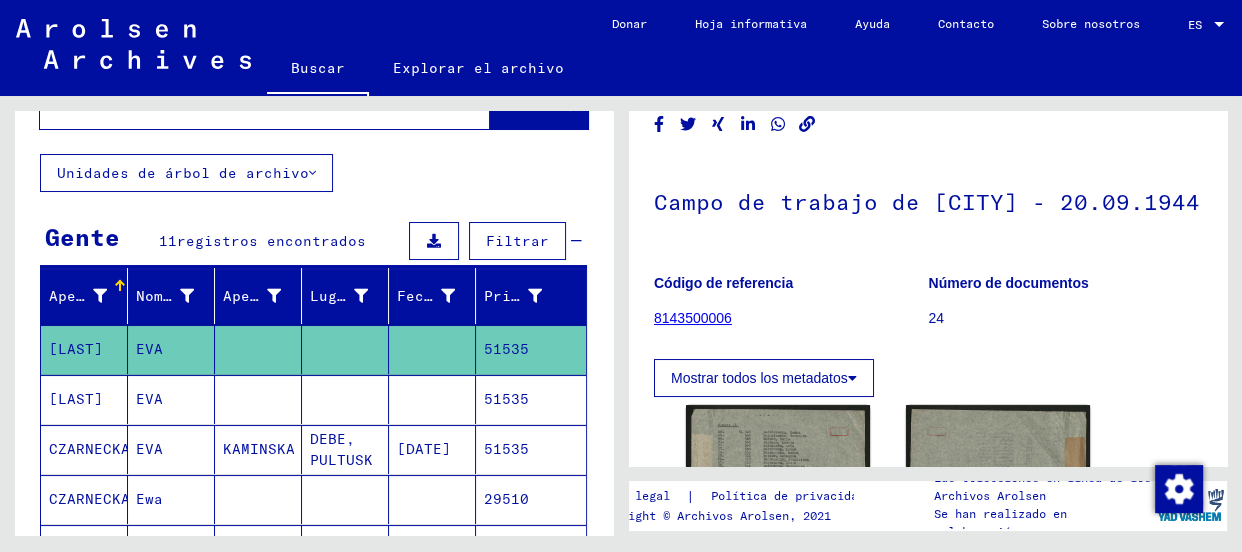 scroll, scrollTop: 49, scrollLeft: 0, axis: vertical 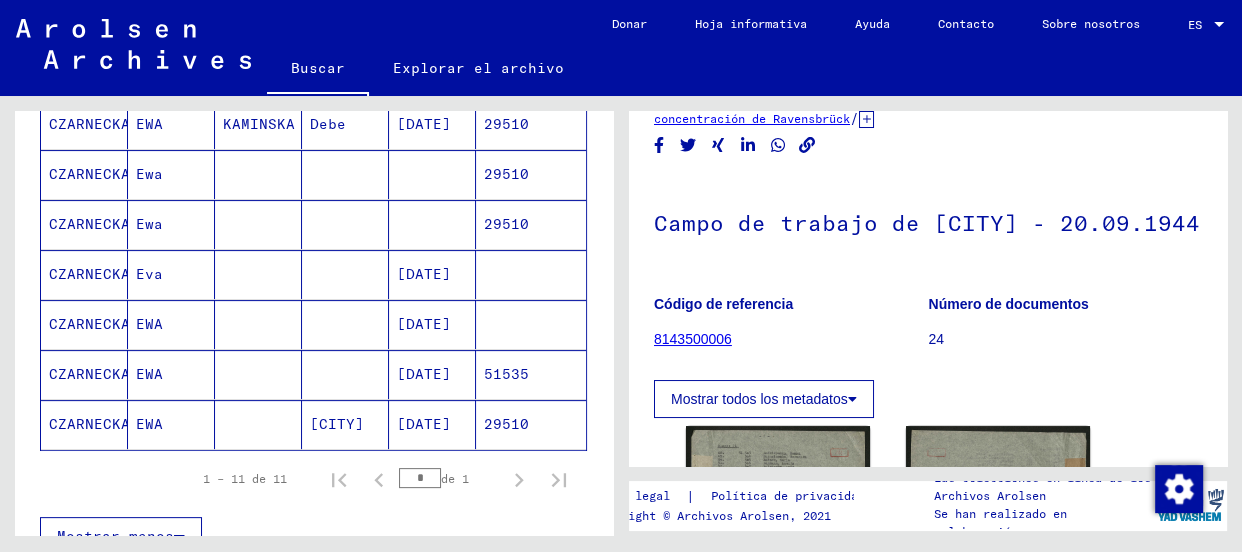 click on "CZARNECKA" 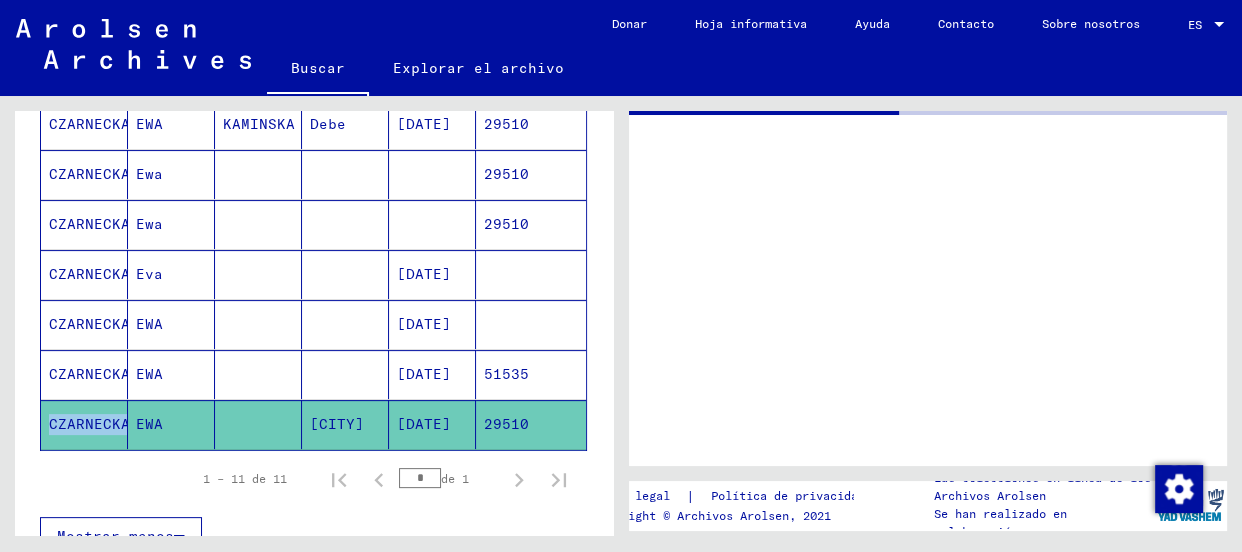 click on "CZARNECKA" 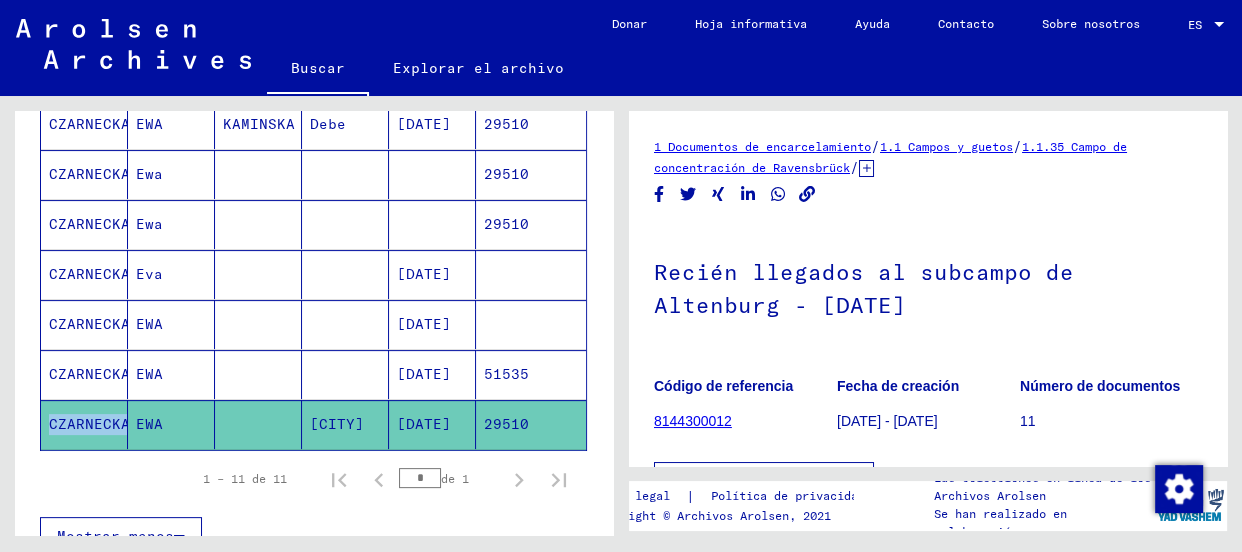 scroll, scrollTop: 0, scrollLeft: 0, axis: both 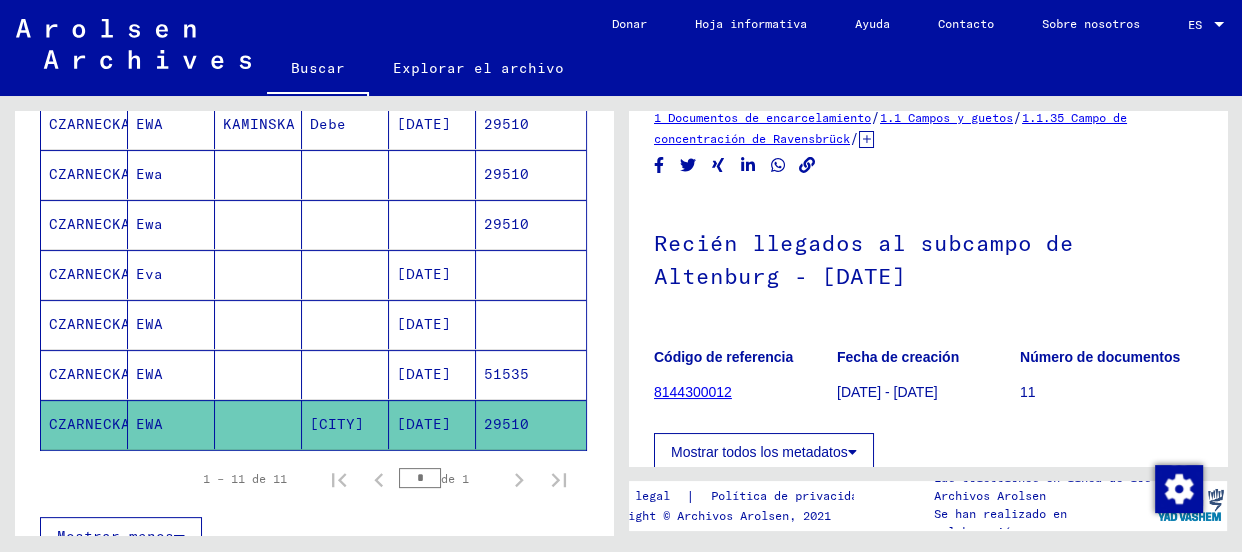 click on "CZARNECKA" at bounding box center [89, 424] 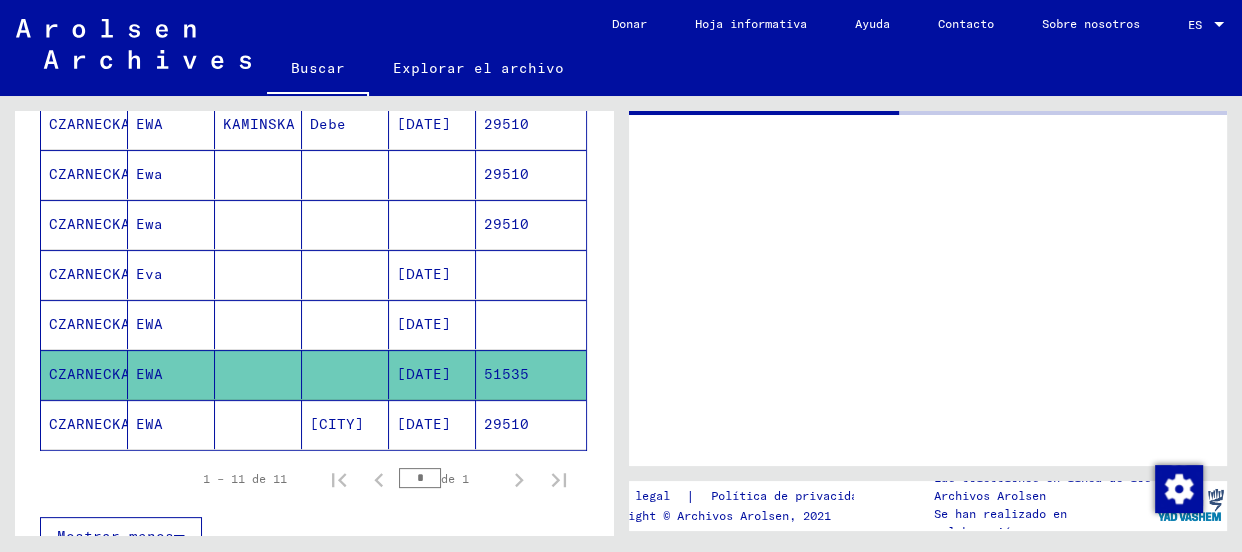 scroll, scrollTop: 0, scrollLeft: 0, axis: both 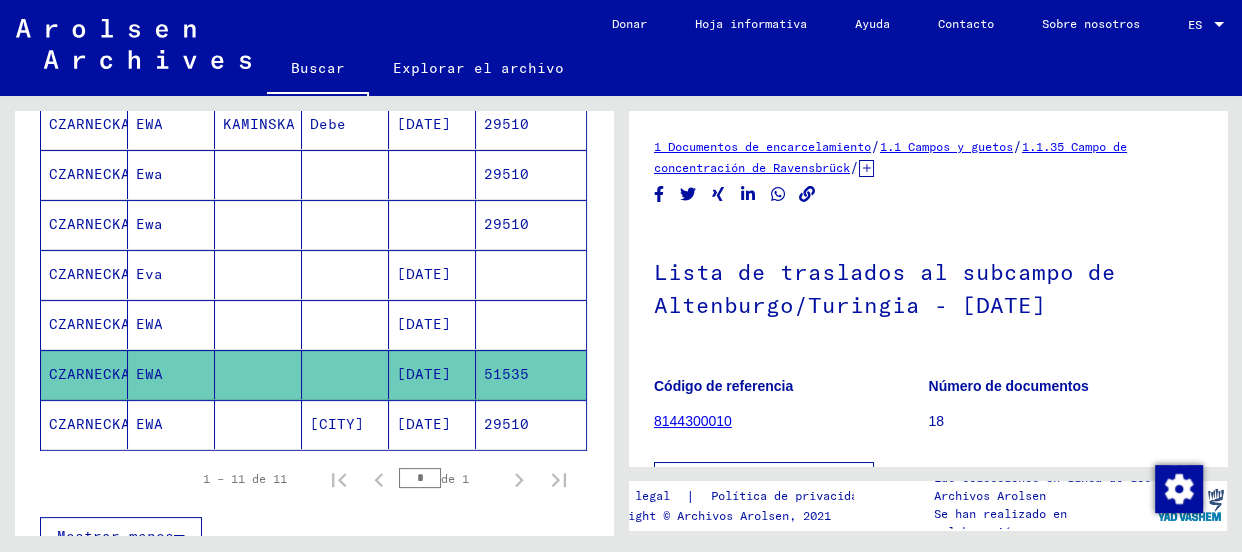 click on "CZARNECKA" 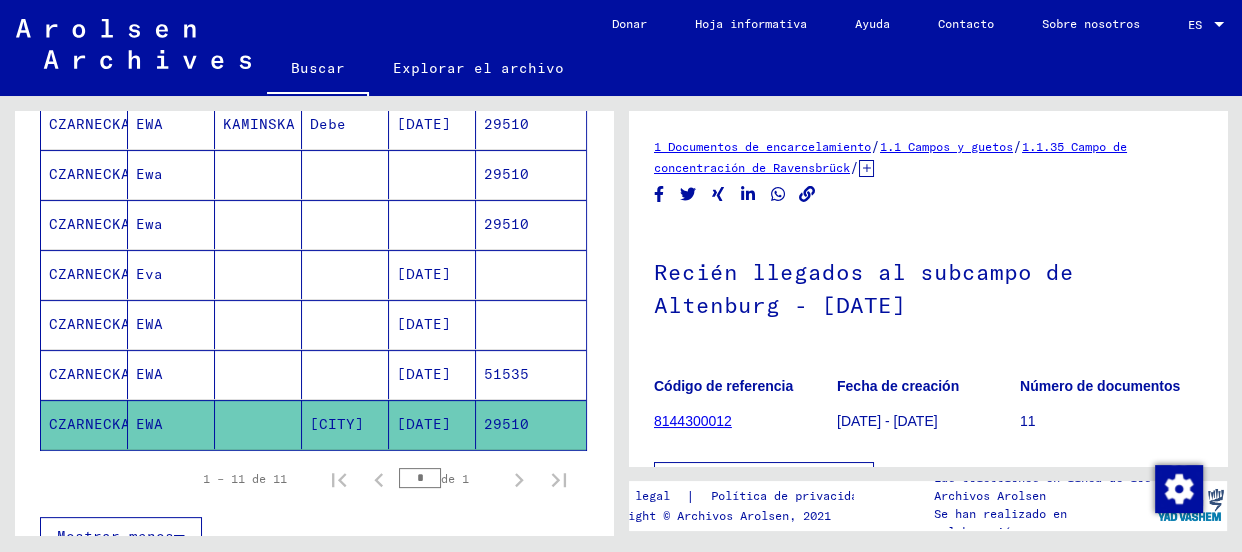 scroll, scrollTop: 0, scrollLeft: 0, axis: both 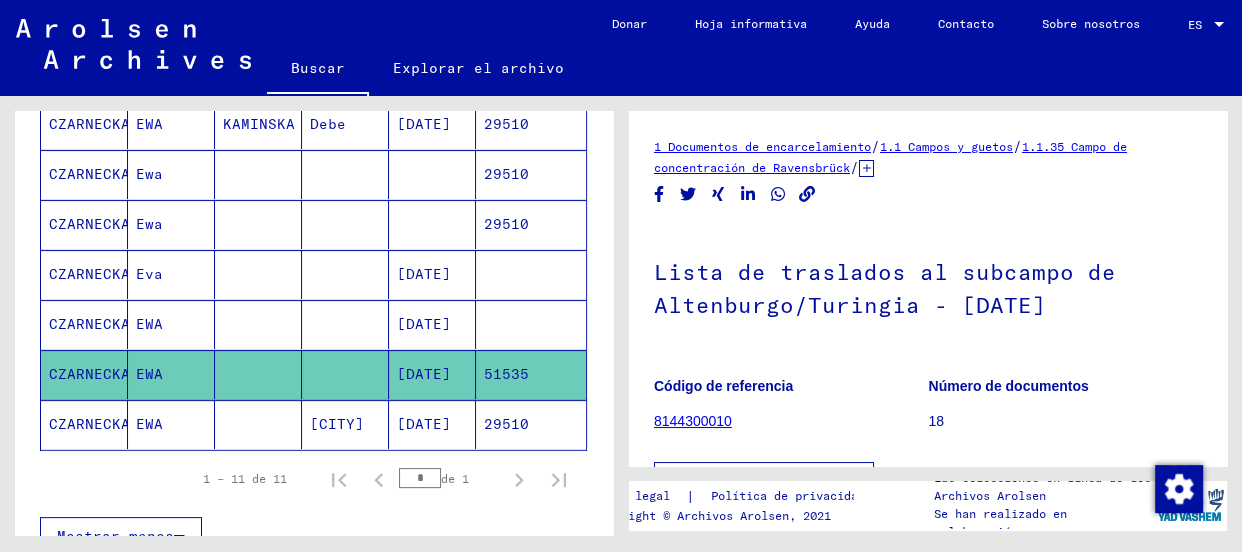 click on "CZARNECKA" at bounding box center (89, 374) 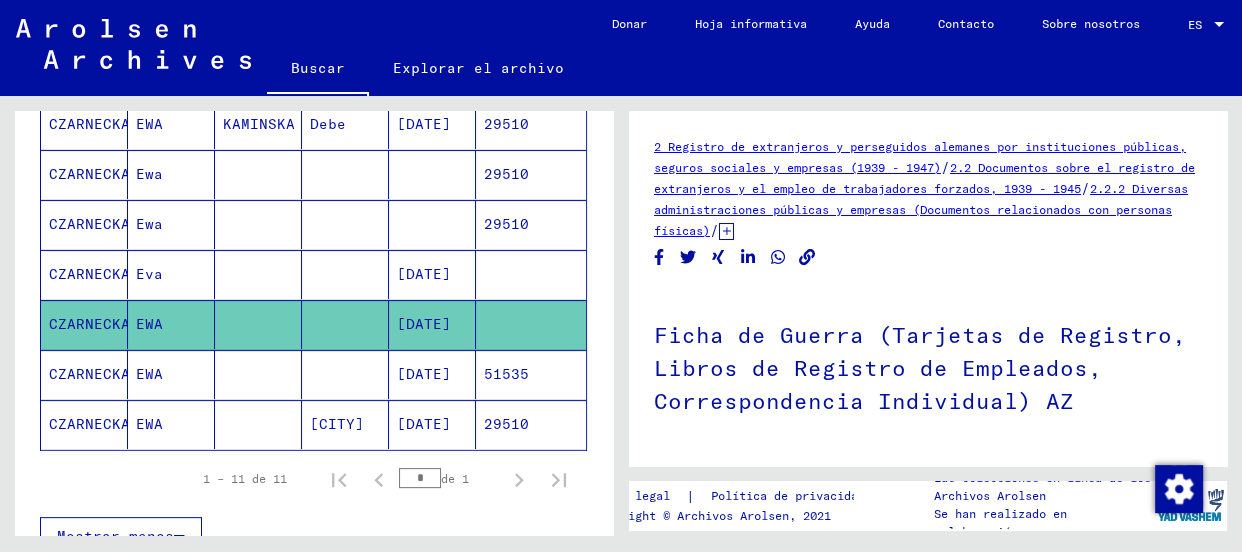 scroll, scrollTop: 0, scrollLeft: 0, axis: both 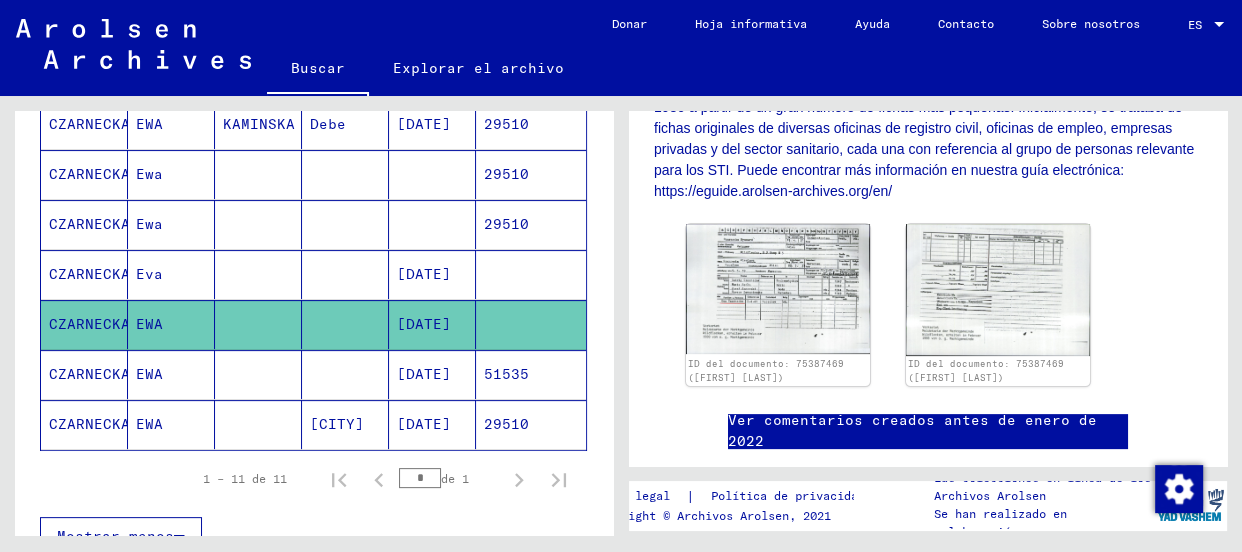 click on "CZARNECKA" at bounding box center [84, 324] 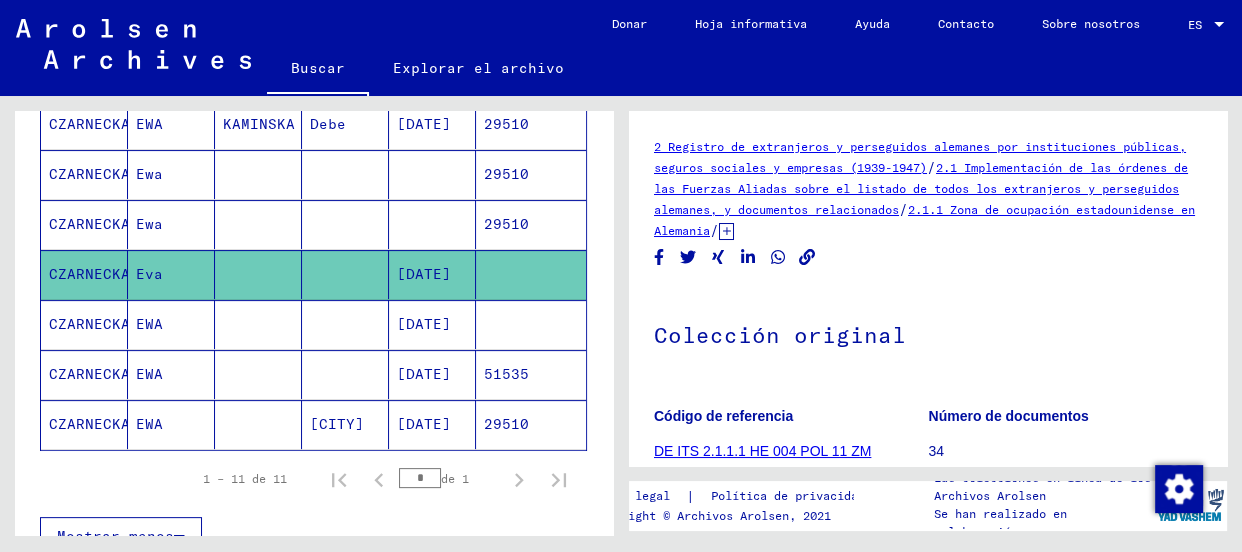 scroll, scrollTop: 0, scrollLeft: 0, axis: both 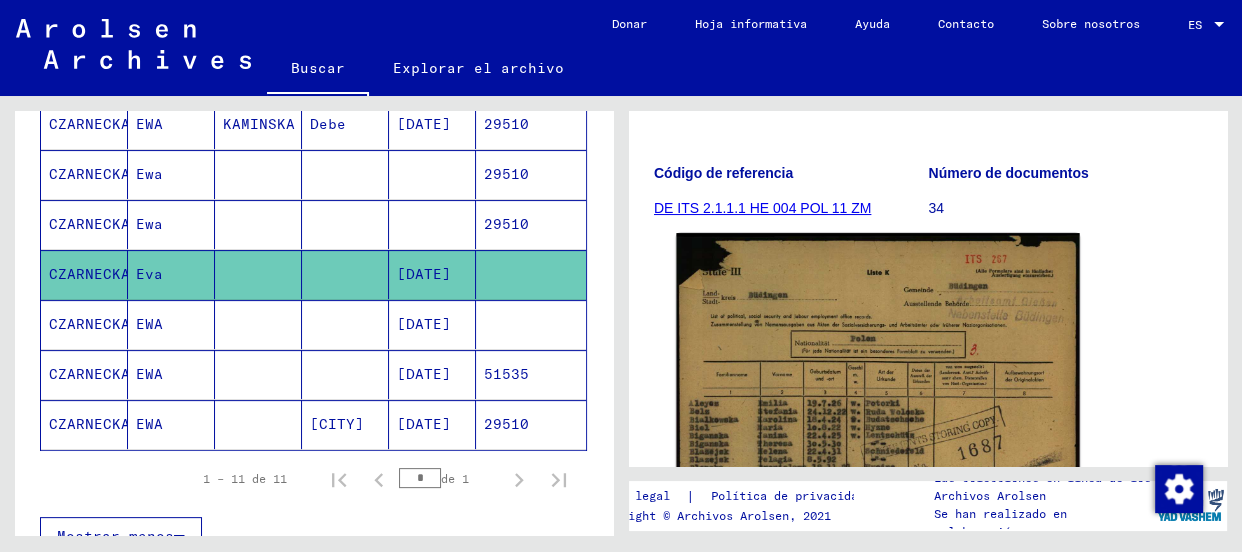 click 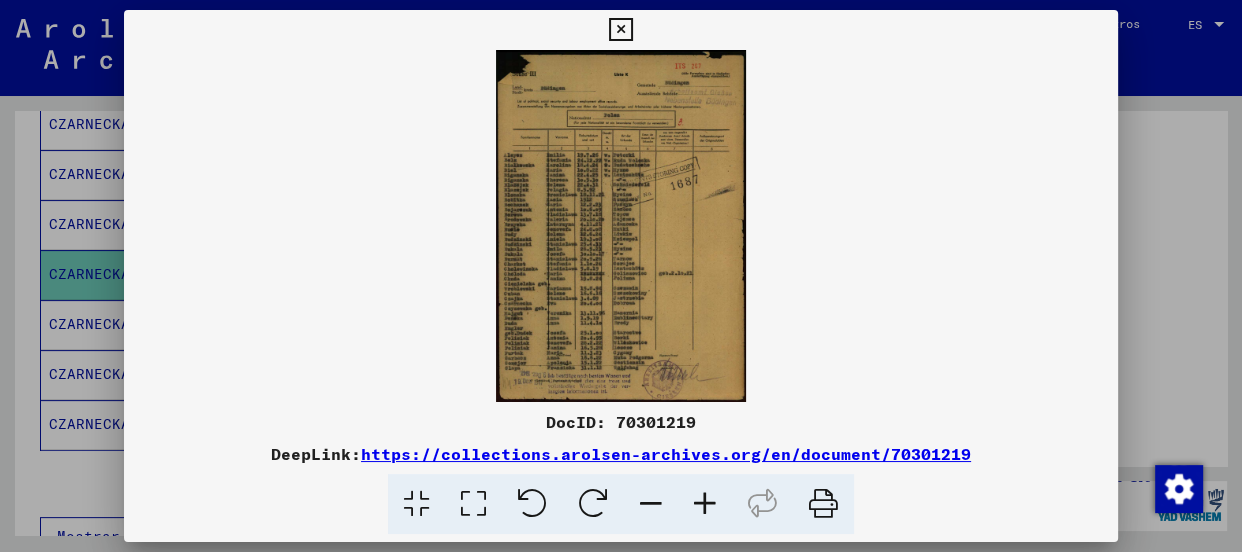 click at bounding box center (621, 226) 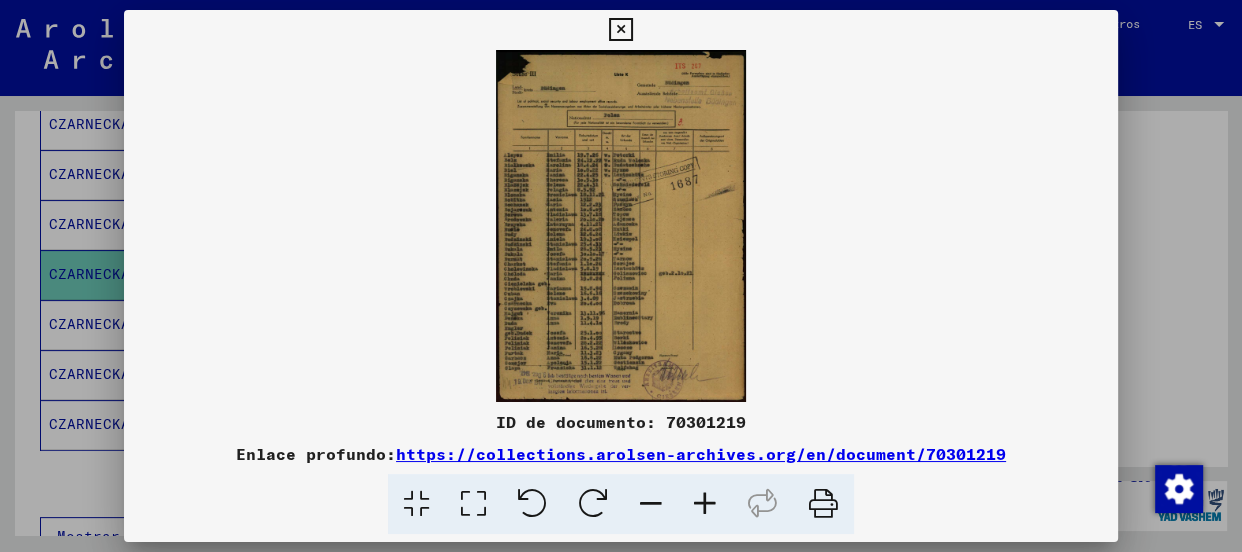 click at bounding box center [705, 504] 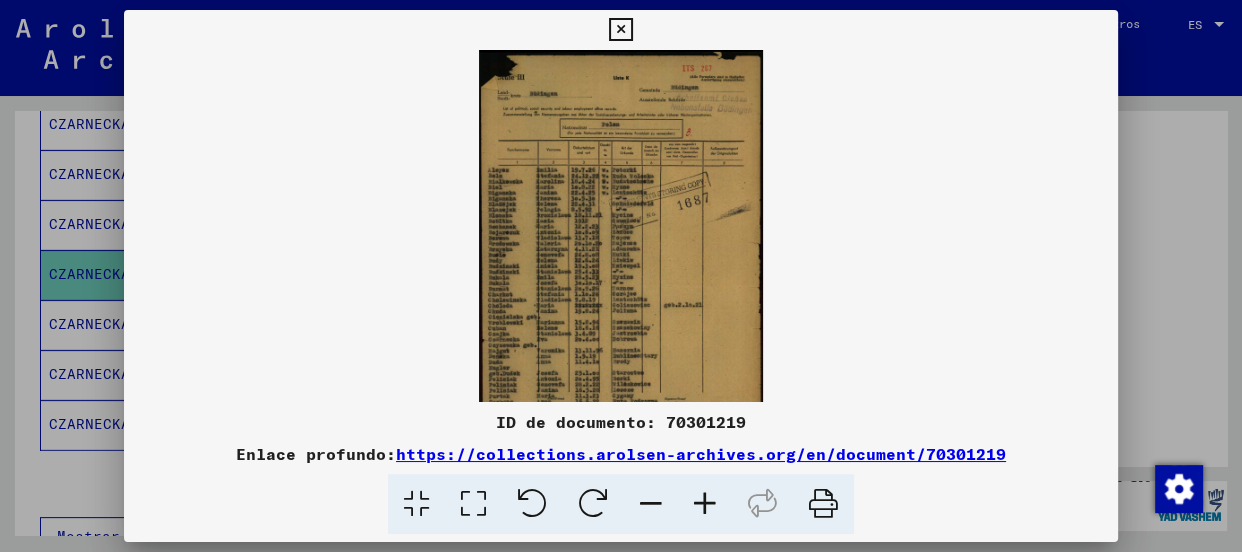 click at bounding box center [705, 504] 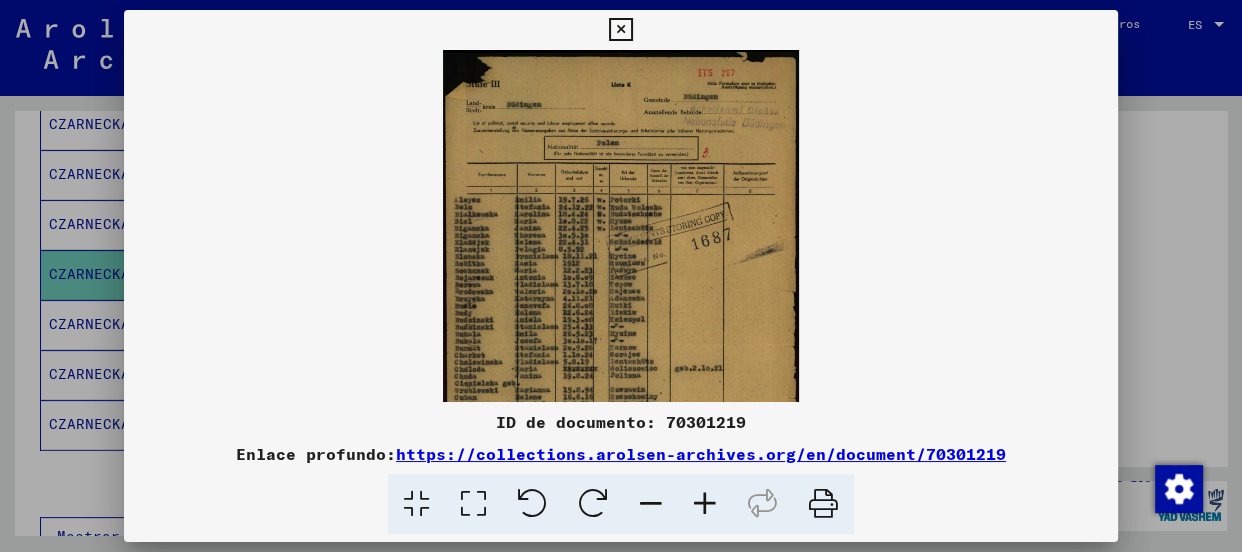 click at bounding box center [705, 504] 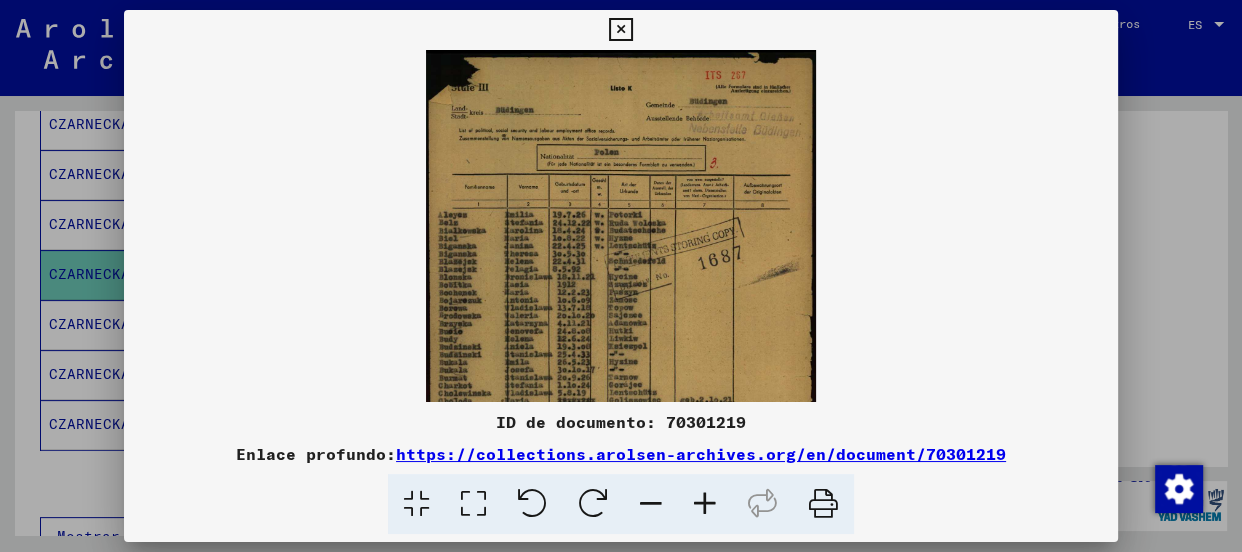click at bounding box center [705, 504] 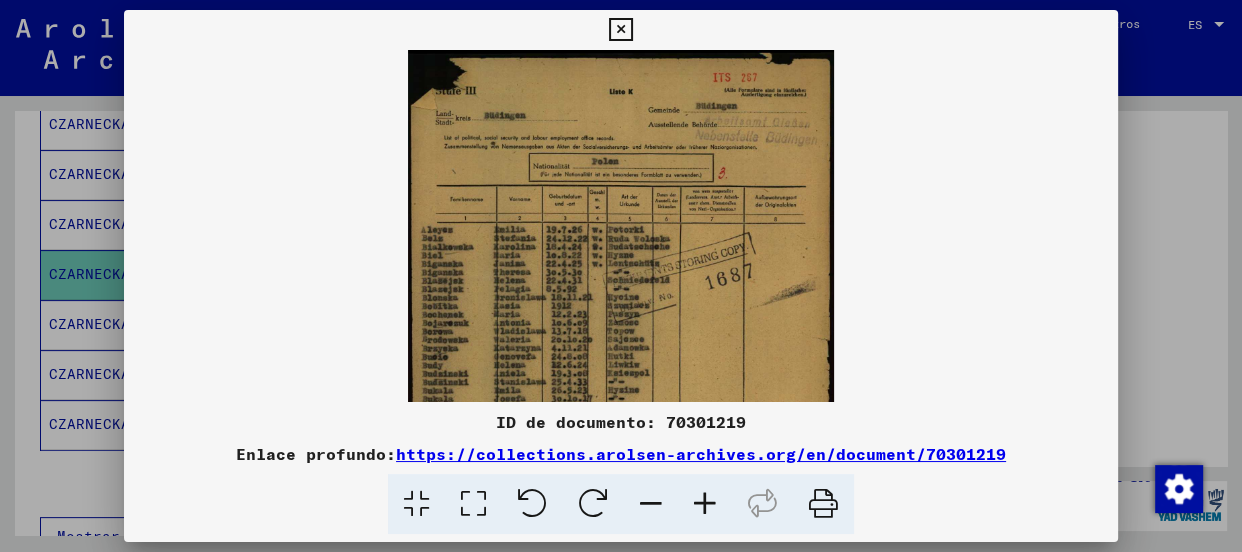 click at bounding box center (705, 504) 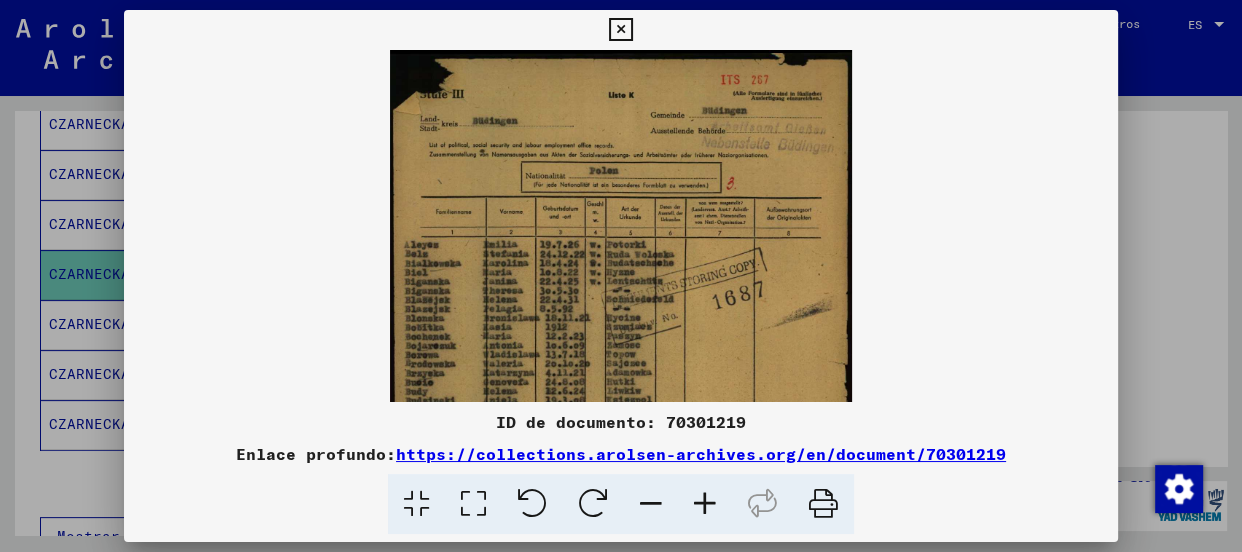 click at bounding box center [705, 504] 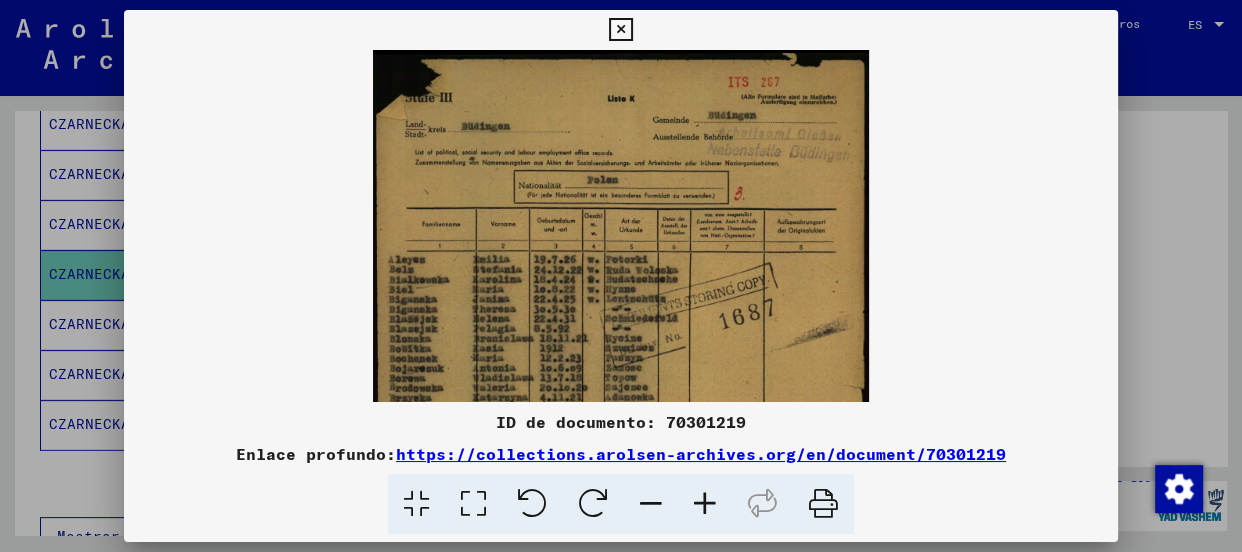 click at bounding box center (705, 504) 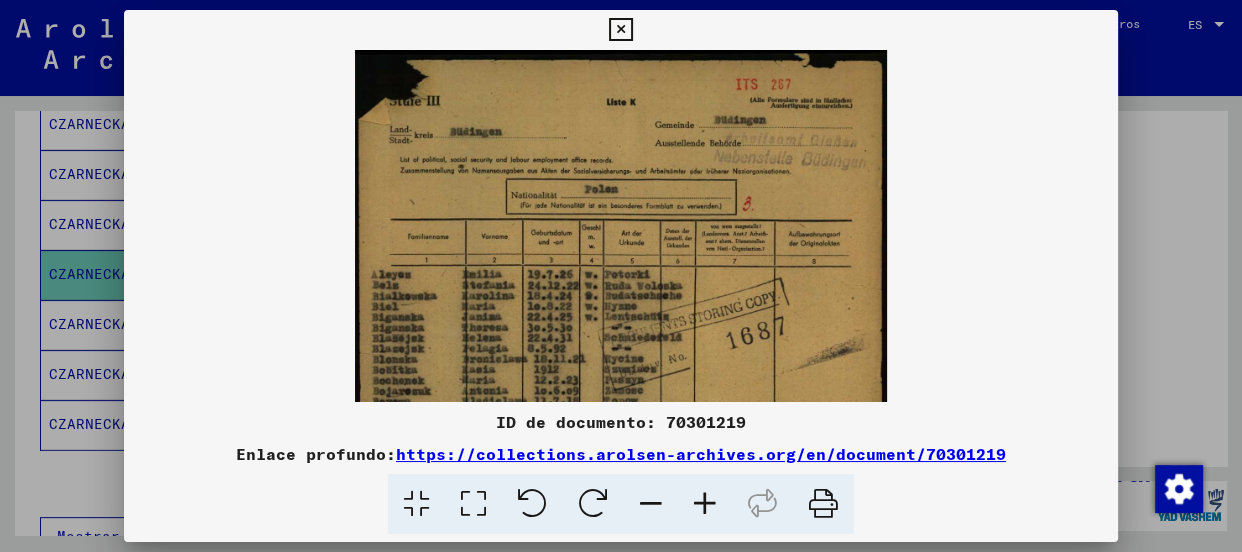 click at bounding box center [705, 504] 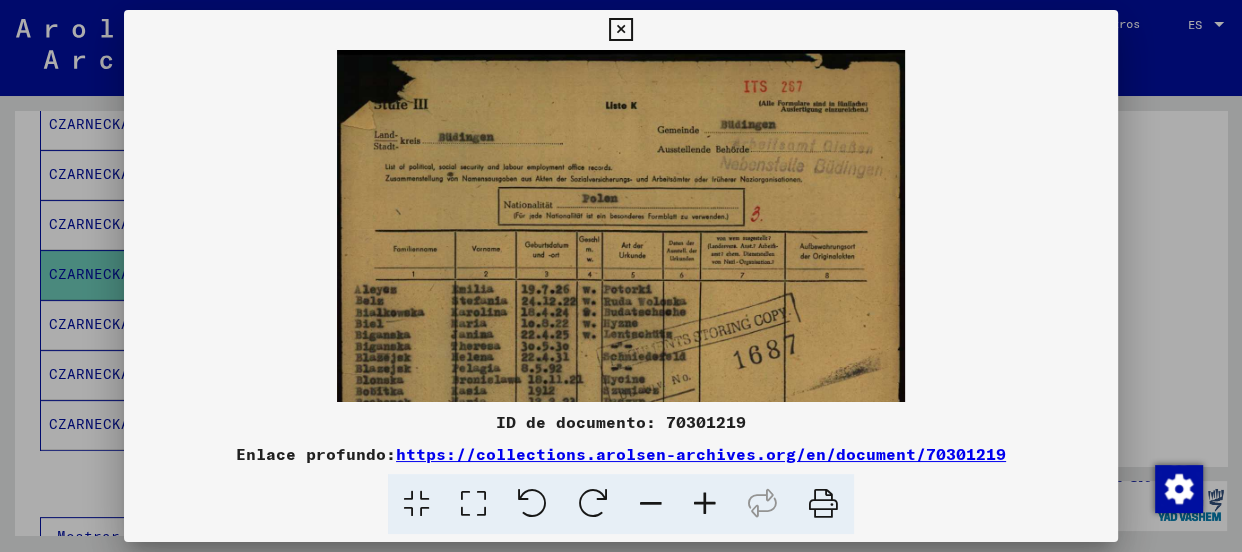 click at bounding box center [705, 504] 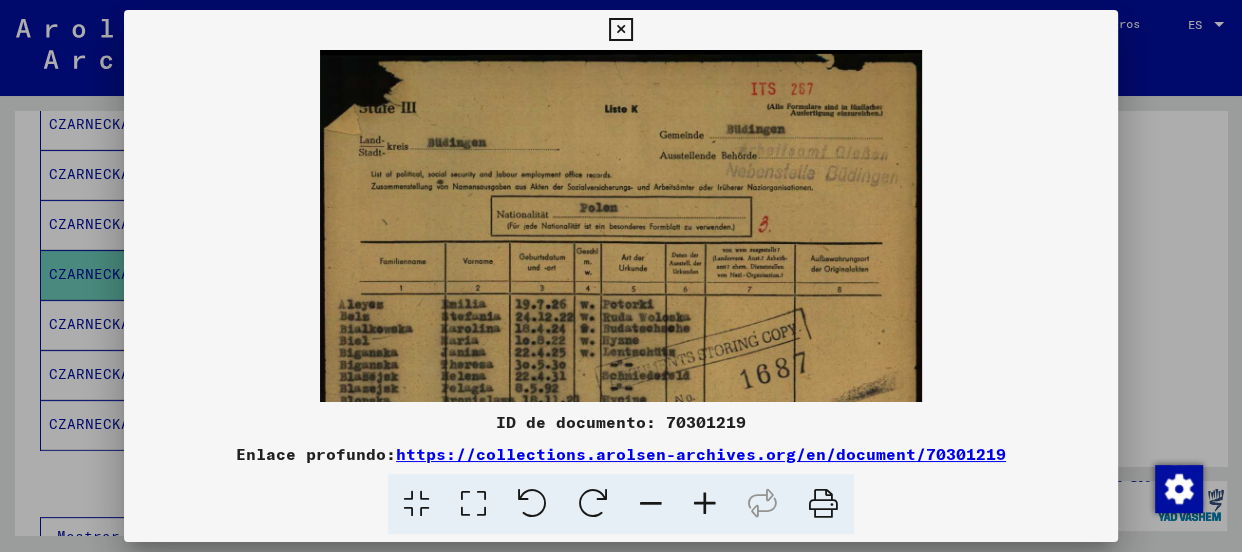 click at bounding box center (705, 504) 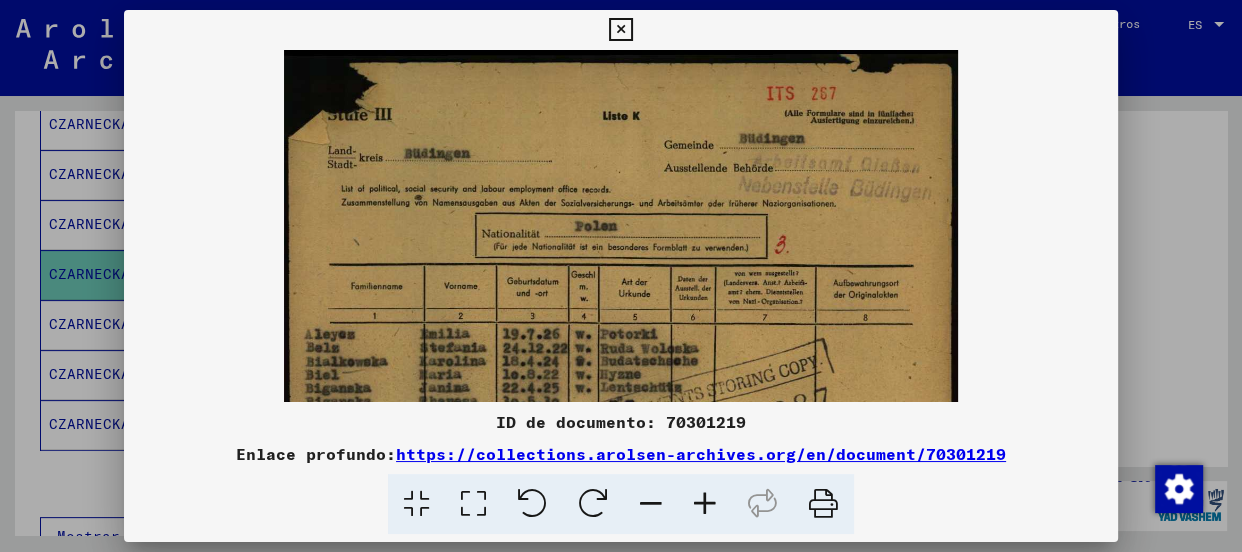 click at bounding box center [705, 504] 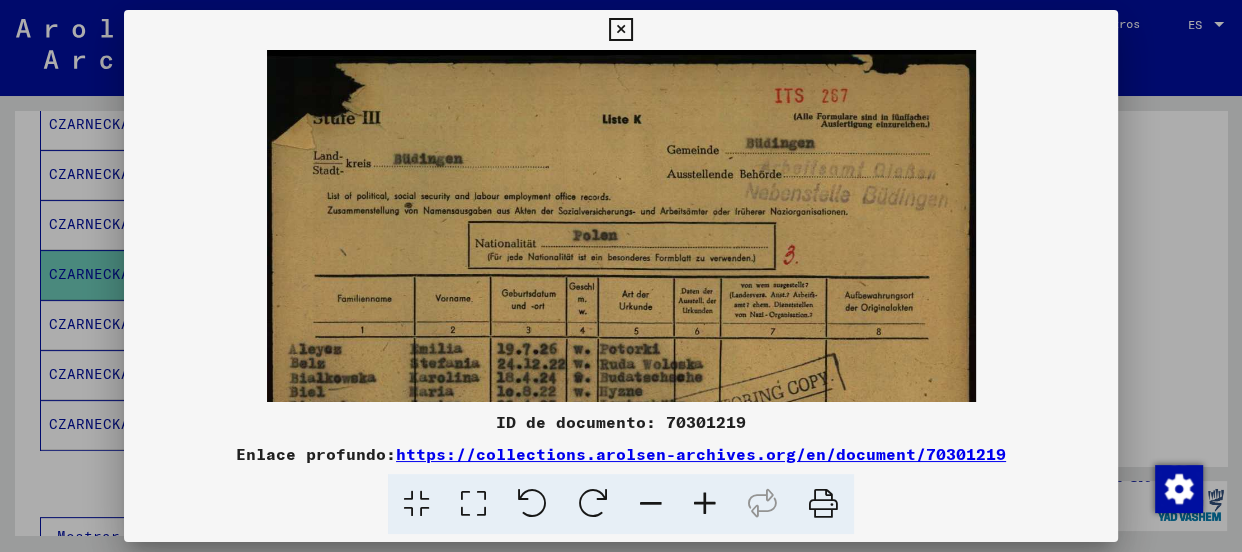 click at bounding box center (705, 504) 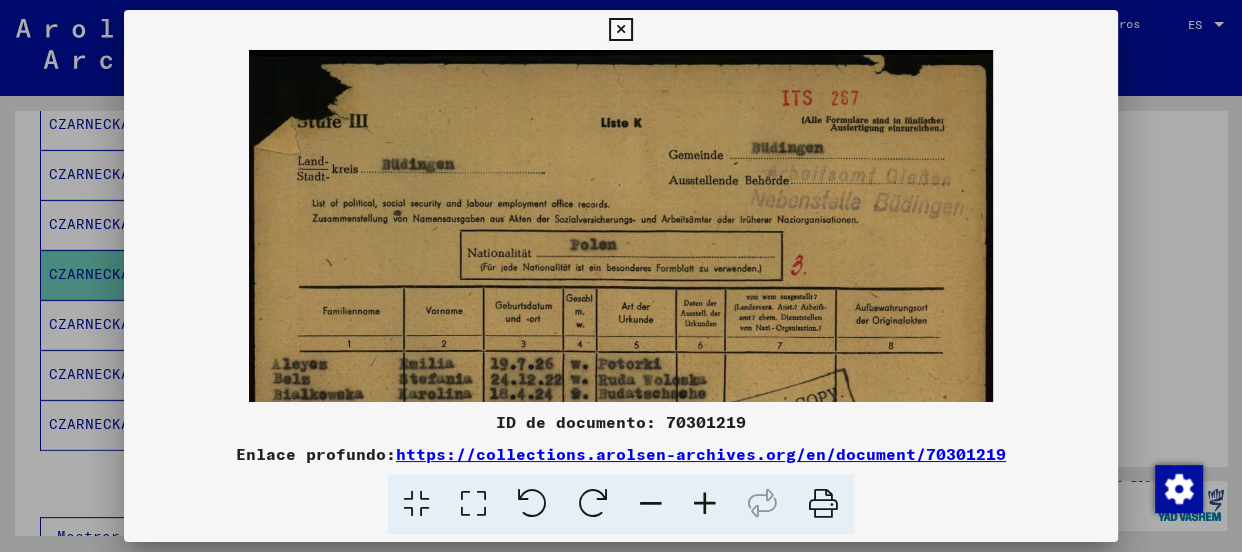 click at bounding box center (705, 504) 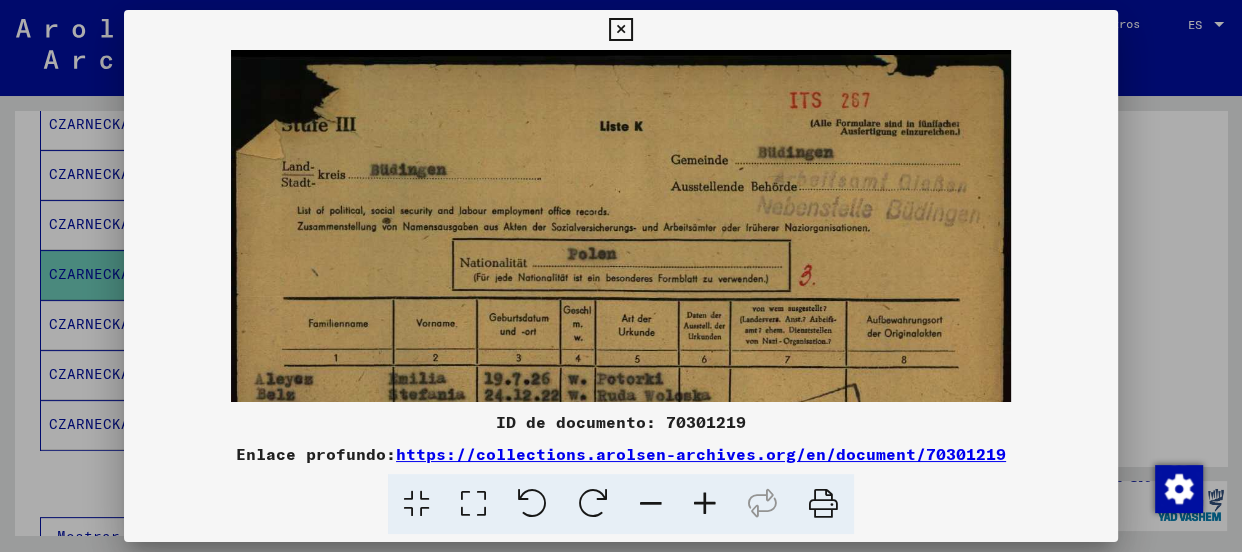 click at bounding box center [705, 504] 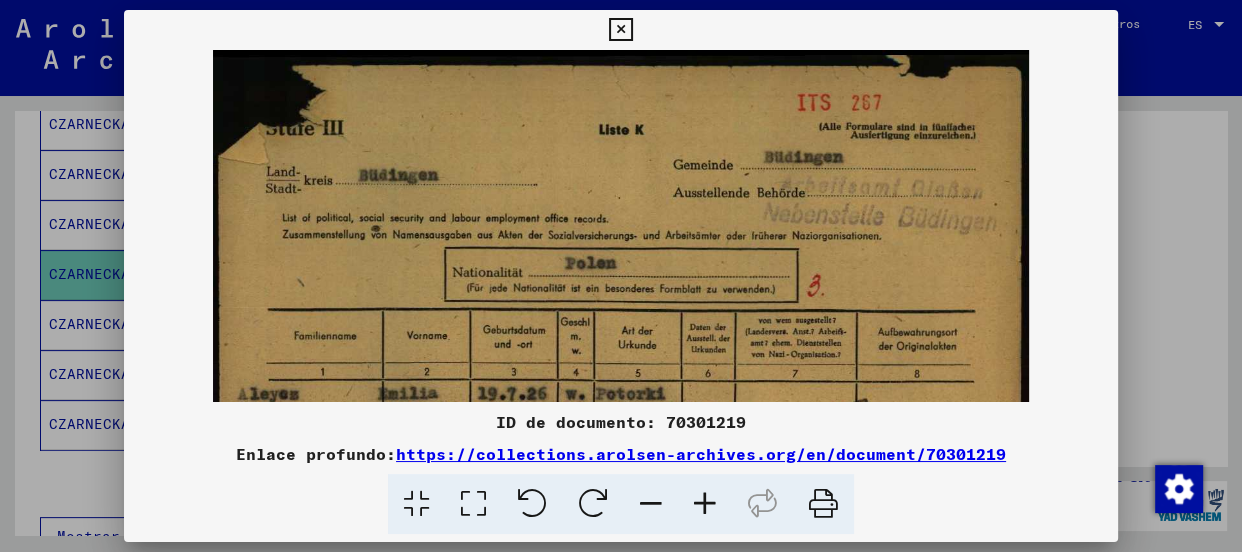 click at bounding box center [705, 504] 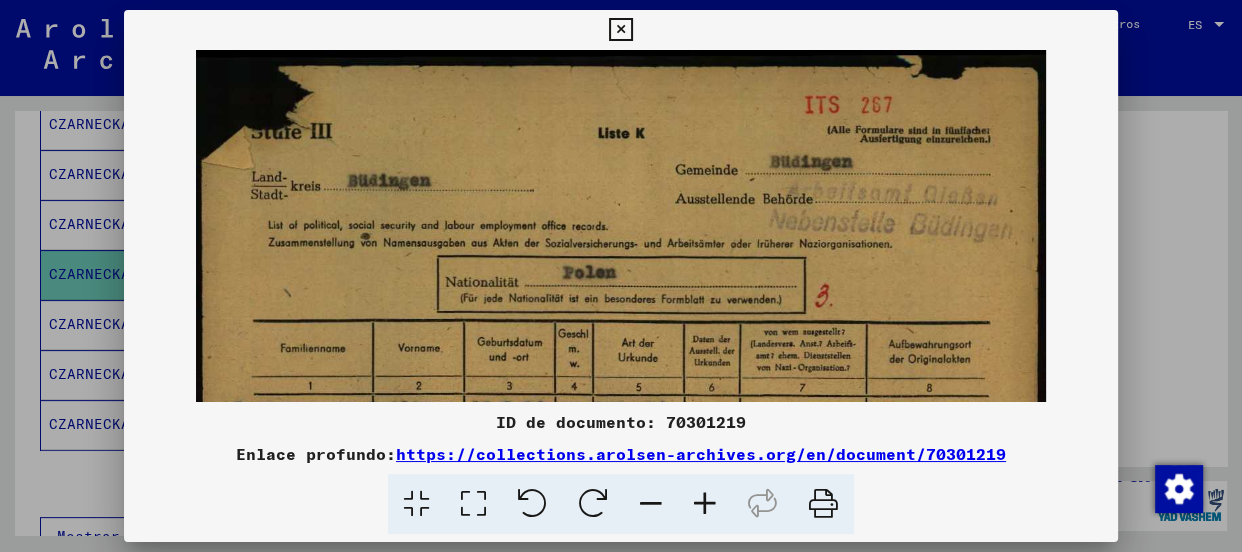 click at bounding box center (705, 504) 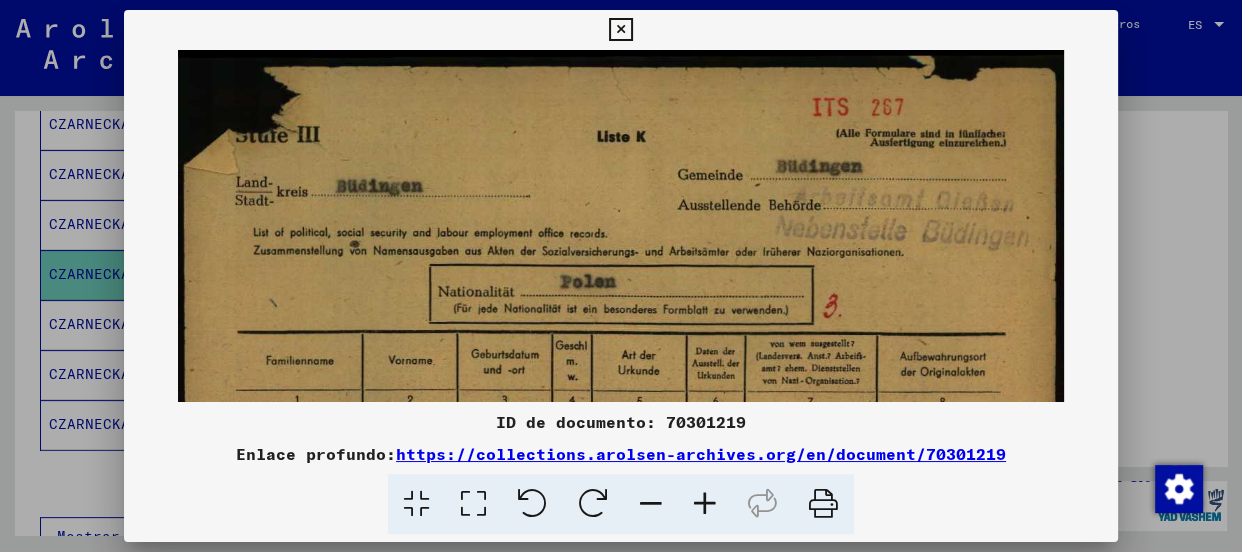 click at bounding box center (705, 504) 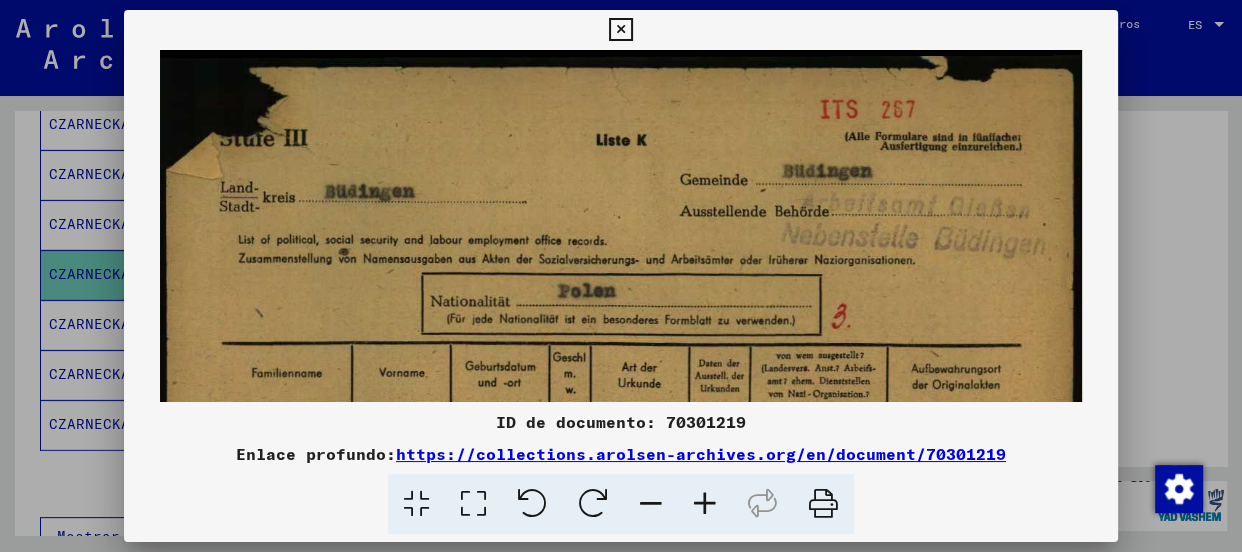 click at bounding box center (705, 504) 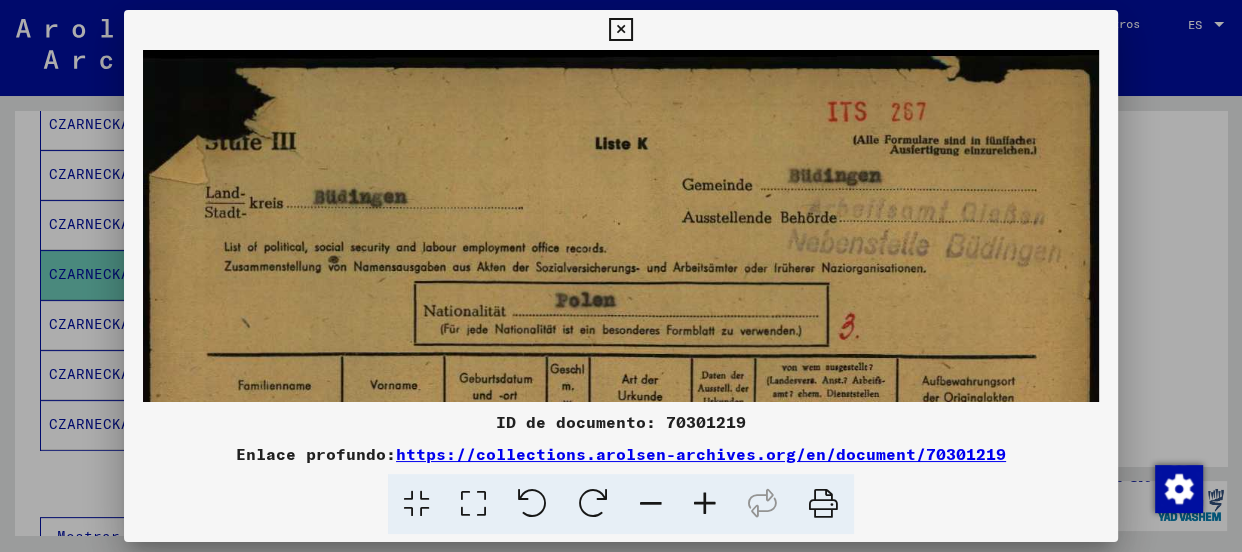 click at bounding box center [705, 504] 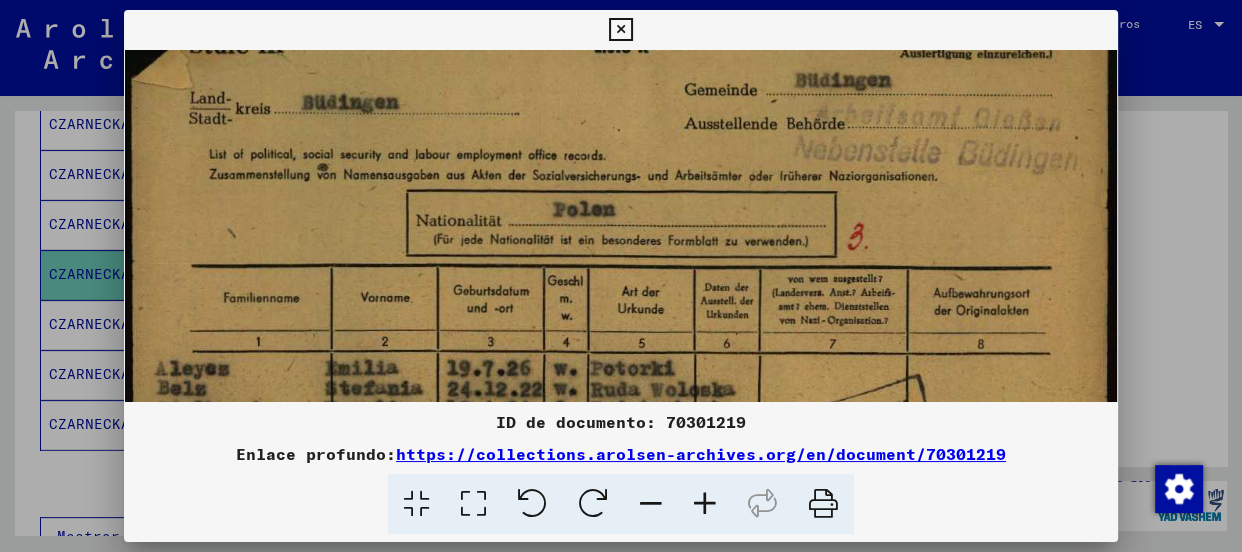 scroll, scrollTop: 138, scrollLeft: 0, axis: vertical 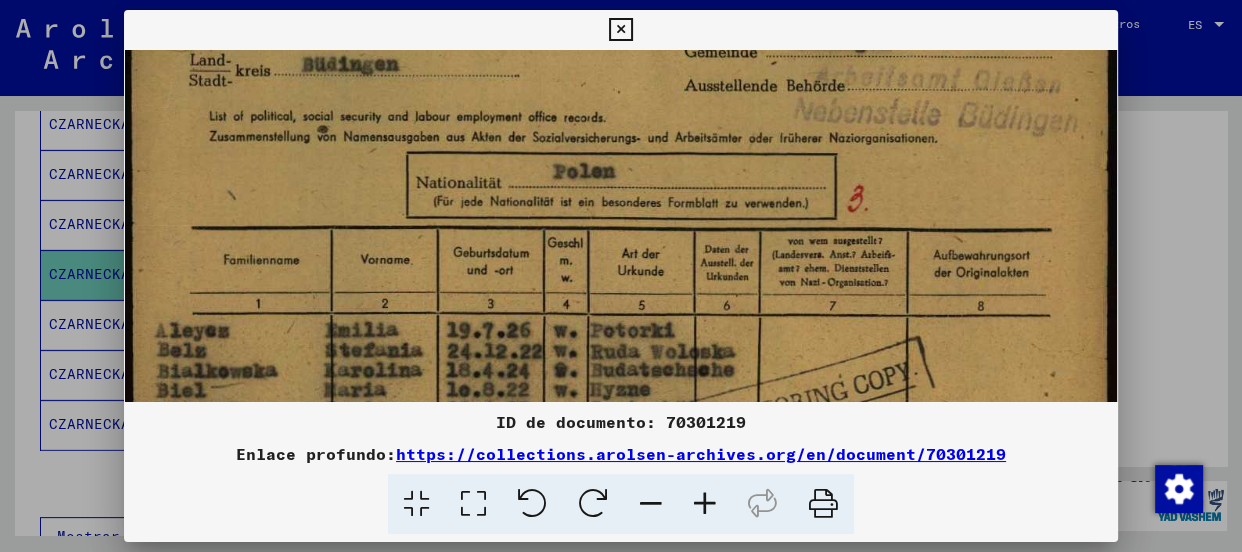 drag, startPoint x: 712, startPoint y: 350, endPoint x: 767, endPoint y: 210, distance: 150.41609 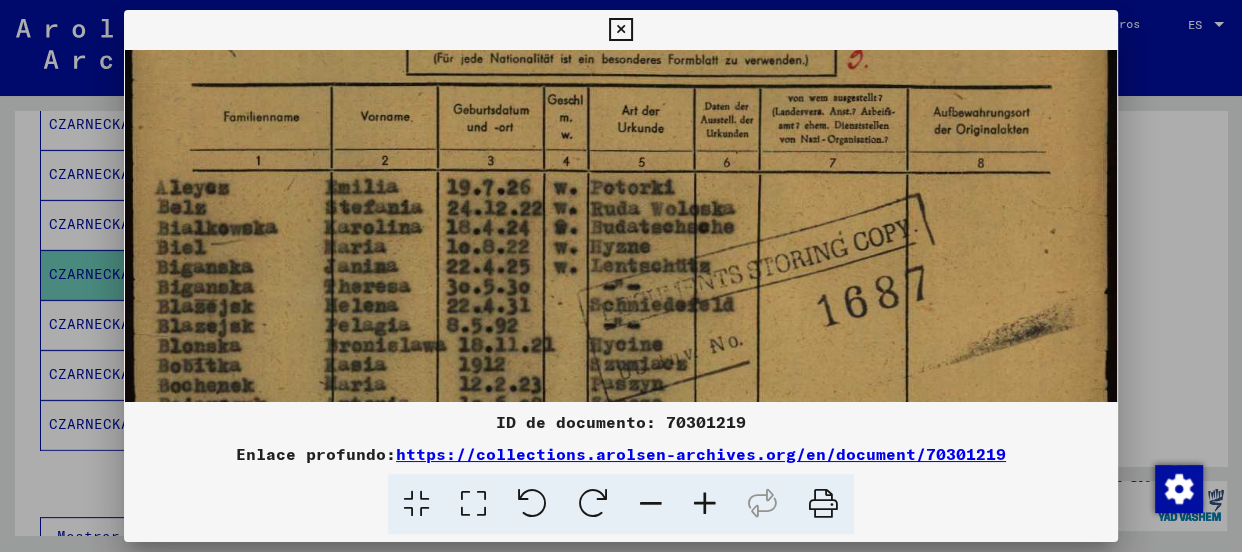 drag, startPoint x: 687, startPoint y: 314, endPoint x: 747, endPoint y: 180, distance: 146.81961 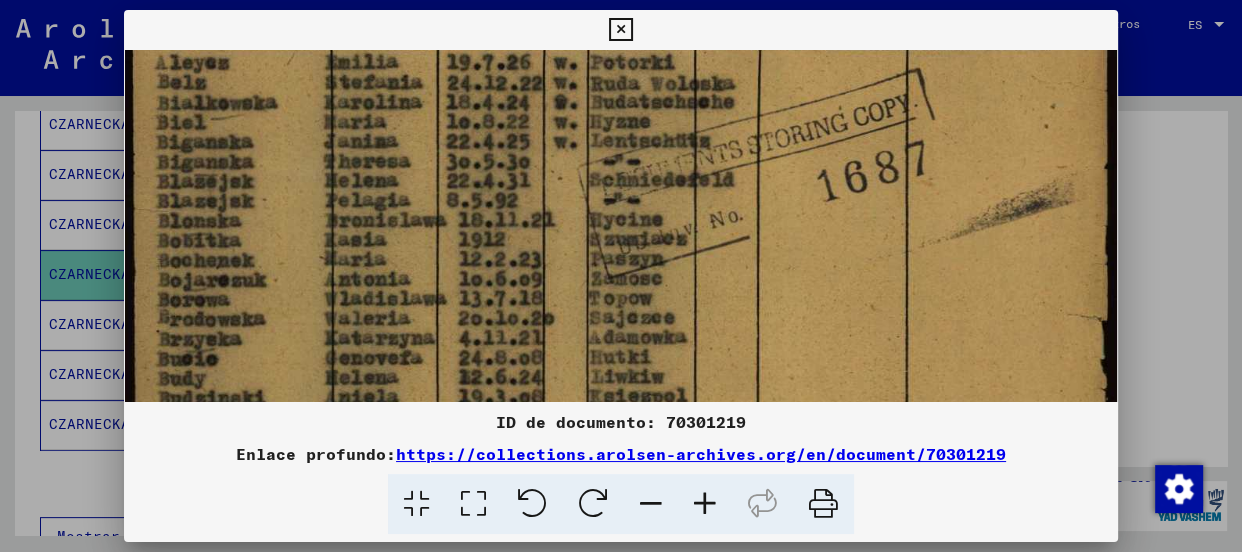 scroll, scrollTop: 410, scrollLeft: 0, axis: vertical 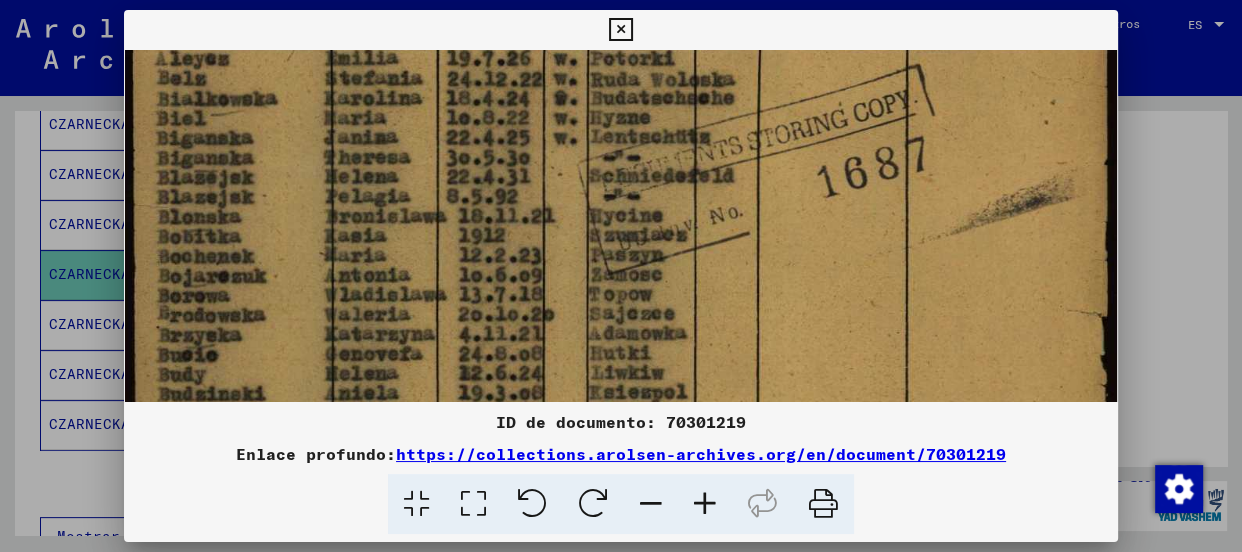 drag, startPoint x: 654, startPoint y: 300, endPoint x: 703, endPoint y: 172, distance: 137.05838 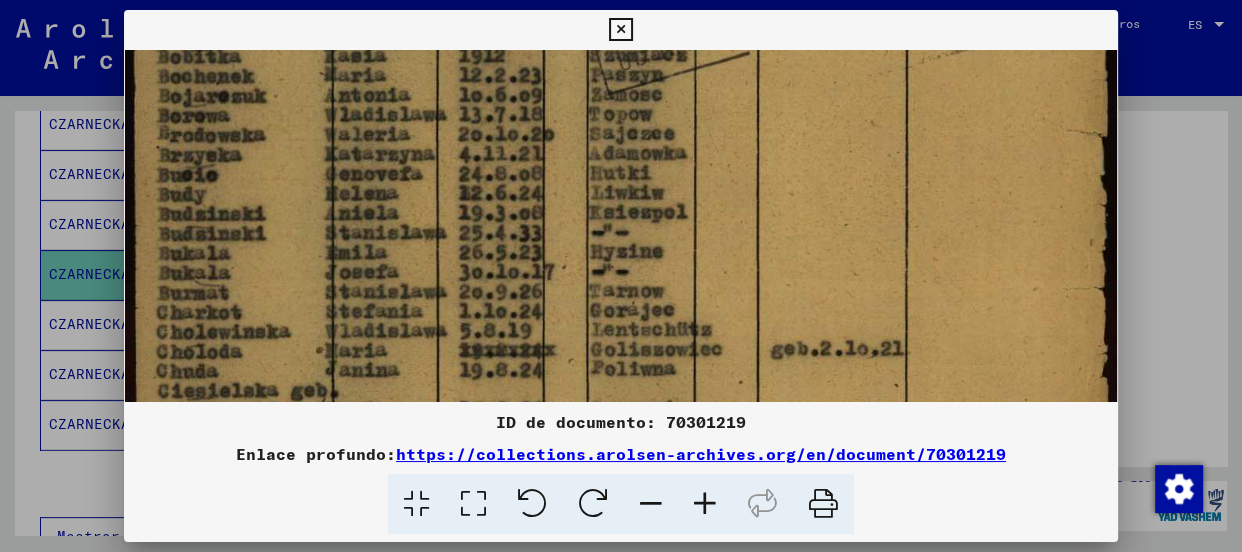 scroll, scrollTop: 592, scrollLeft: 0, axis: vertical 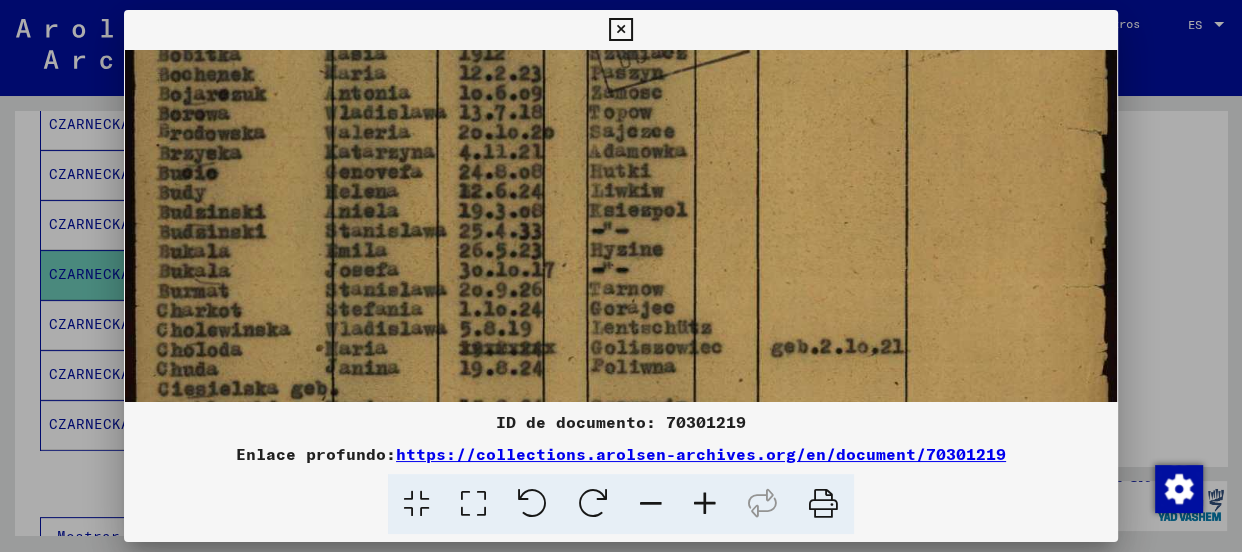 drag, startPoint x: 624, startPoint y: 365, endPoint x: 657, endPoint y: 217, distance: 151.63443 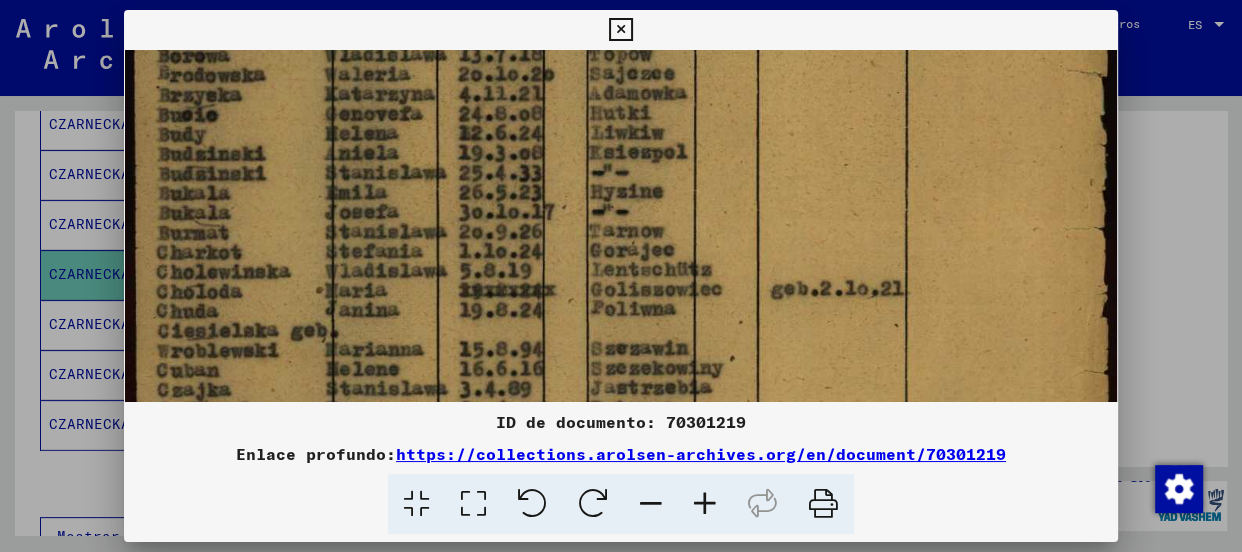 scroll, scrollTop: 655, scrollLeft: 0, axis: vertical 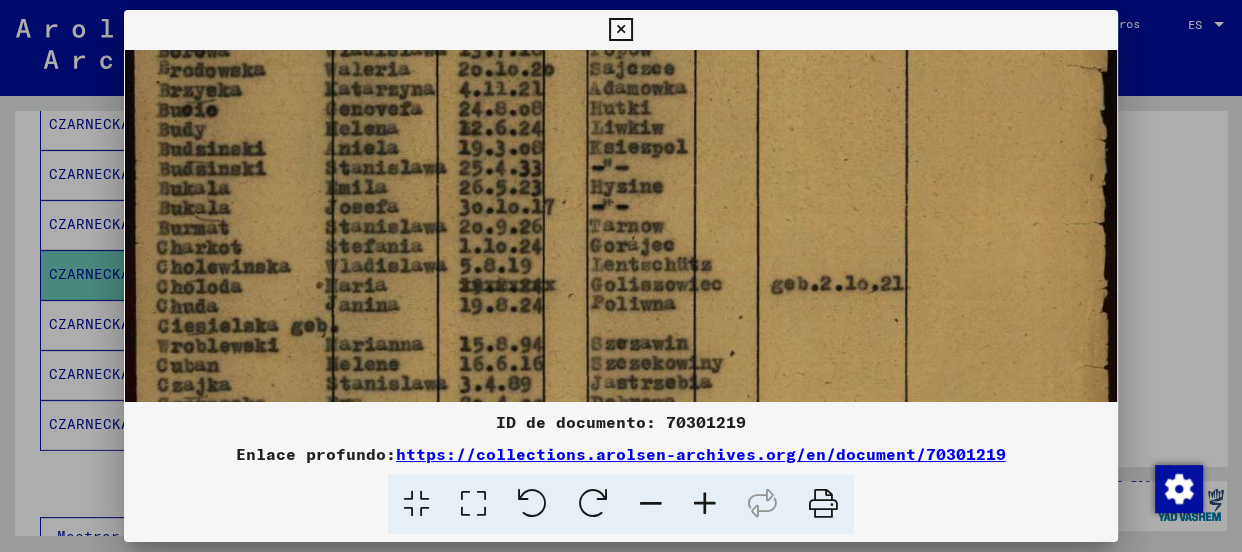 drag, startPoint x: 347, startPoint y: 340, endPoint x: 350, endPoint y: 301, distance: 39.115215 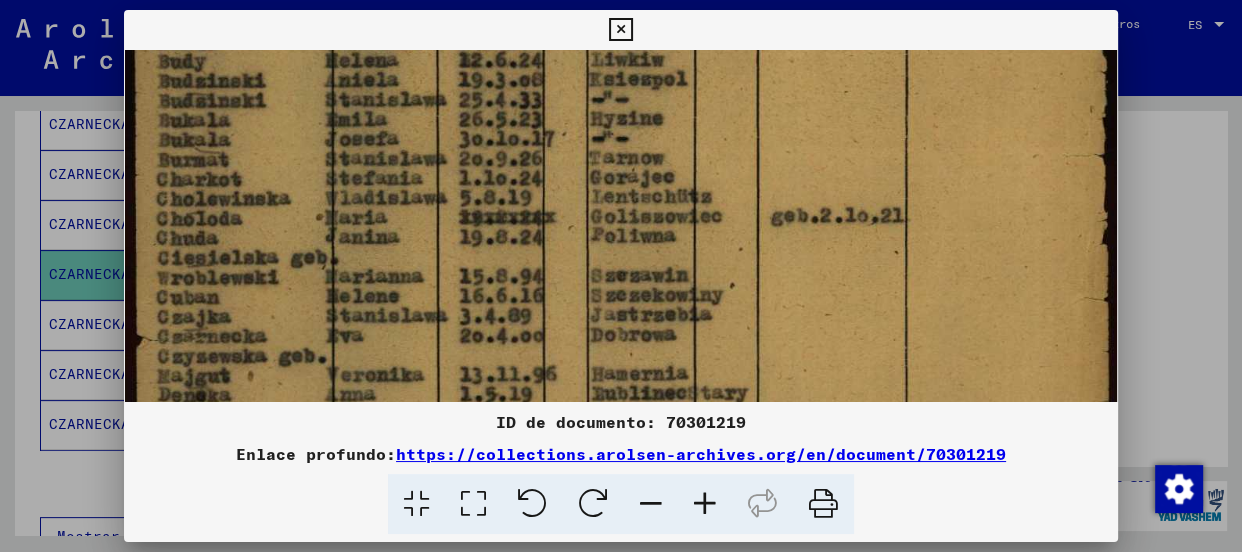 scroll, scrollTop: 759, scrollLeft: 0, axis: vertical 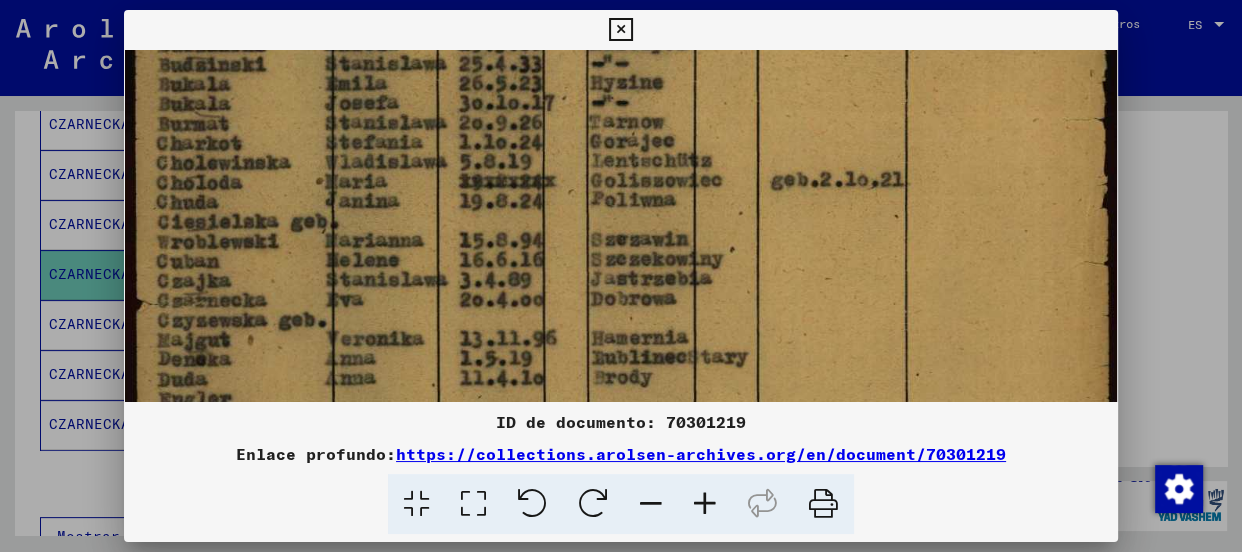drag, startPoint x: 347, startPoint y: 264, endPoint x: 407, endPoint y: 168, distance: 113.20777 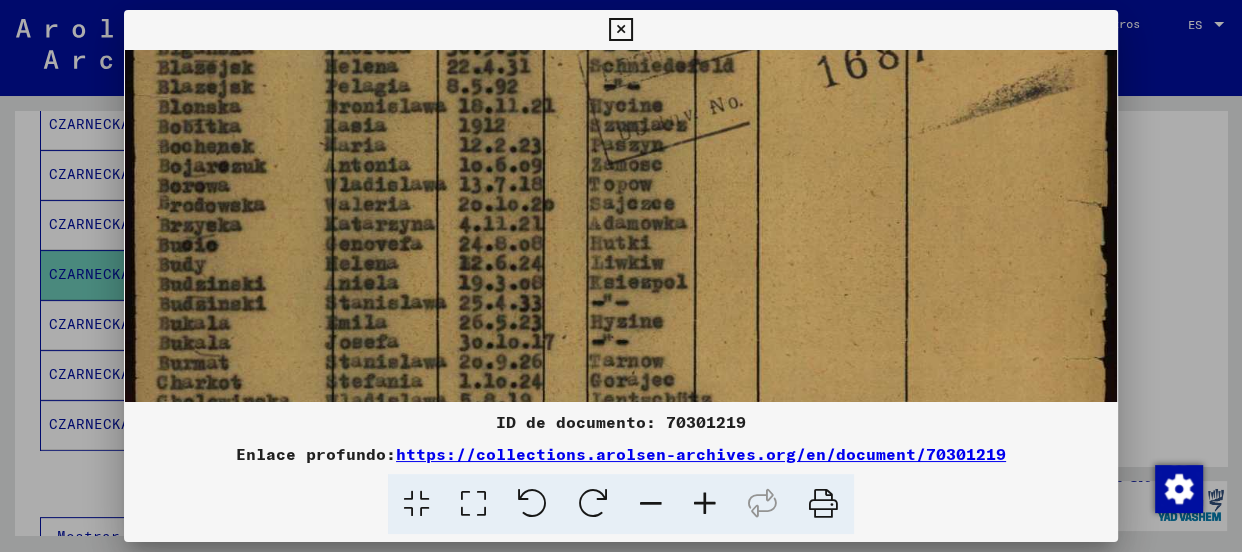 drag, startPoint x: 535, startPoint y: 143, endPoint x: 556, endPoint y: 385, distance: 242.90945 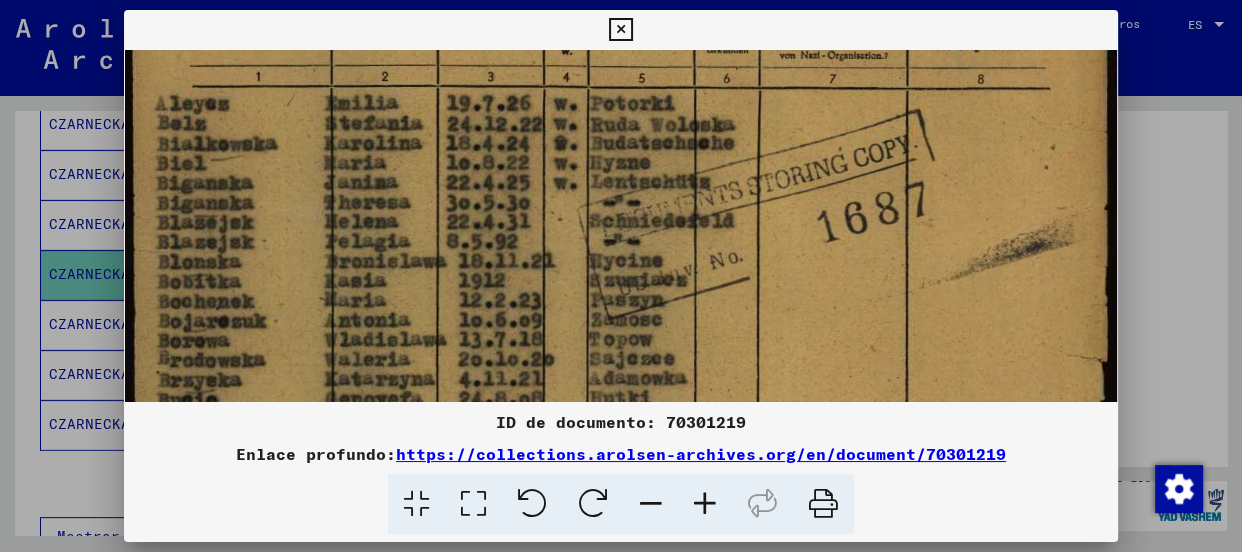 drag, startPoint x: 556, startPoint y: 210, endPoint x: 569, endPoint y: 367, distance: 157.5373 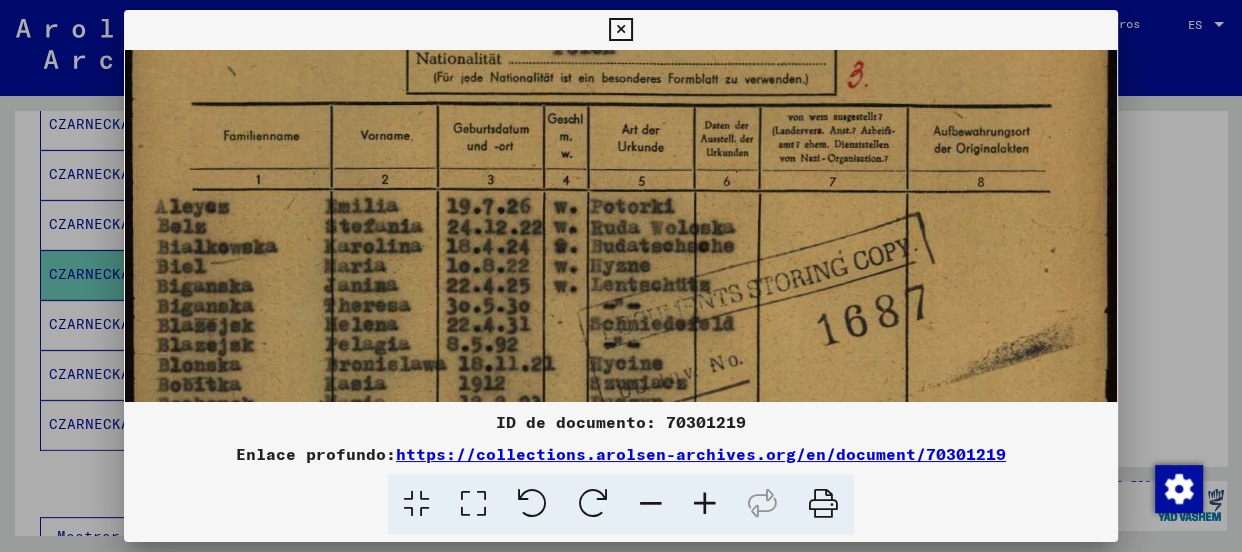 scroll, scrollTop: 259, scrollLeft: 0, axis: vertical 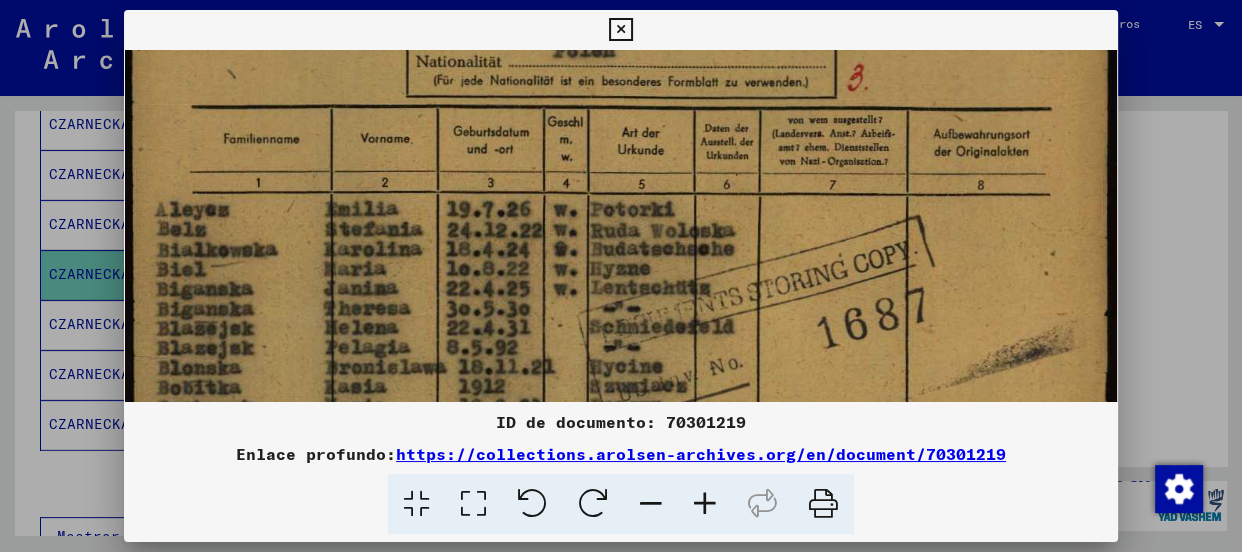 drag, startPoint x: 543, startPoint y: 203, endPoint x: 553, endPoint y: 318, distance: 115.43397 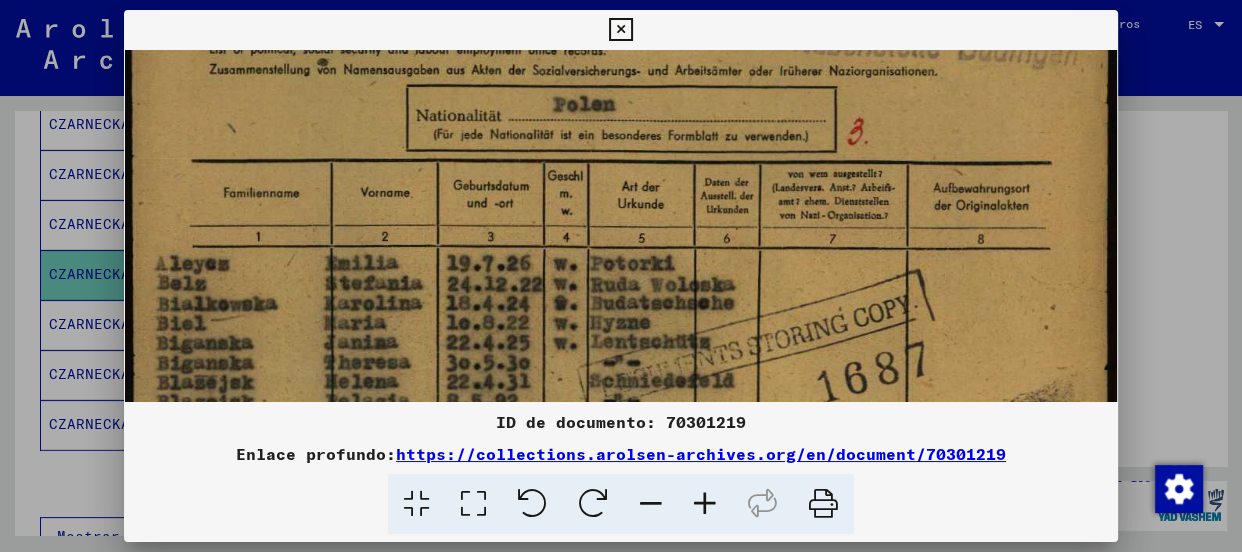 scroll, scrollTop: 196, scrollLeft: 0, axis: vertical 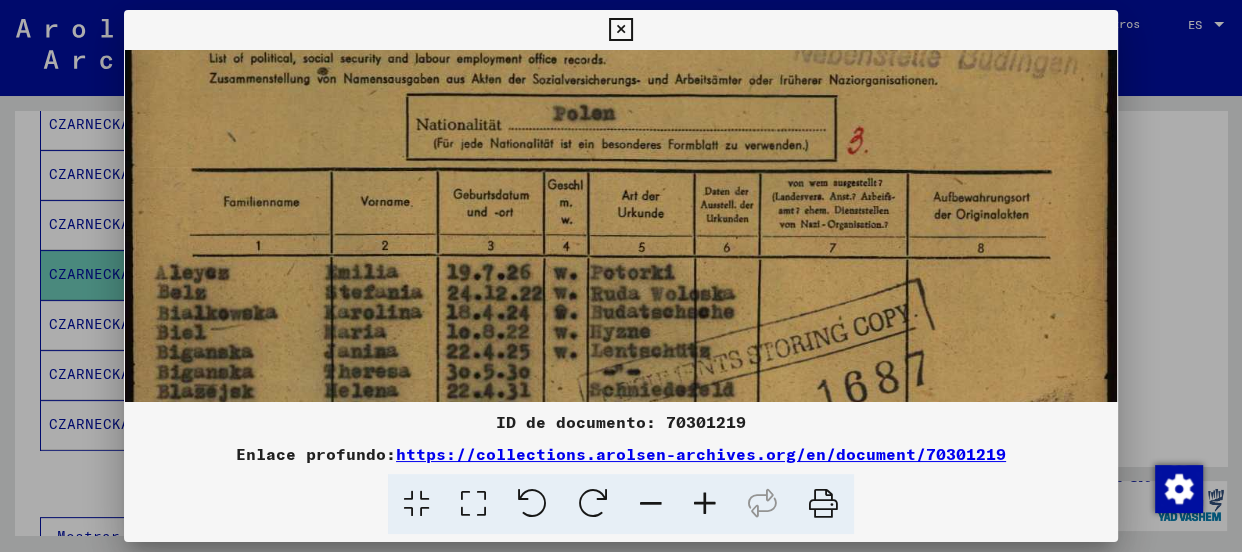 drag, startPoint x: 547, startPoint y: 222, endPoint x: 549, endPoint y: 290, distance: 68.0294 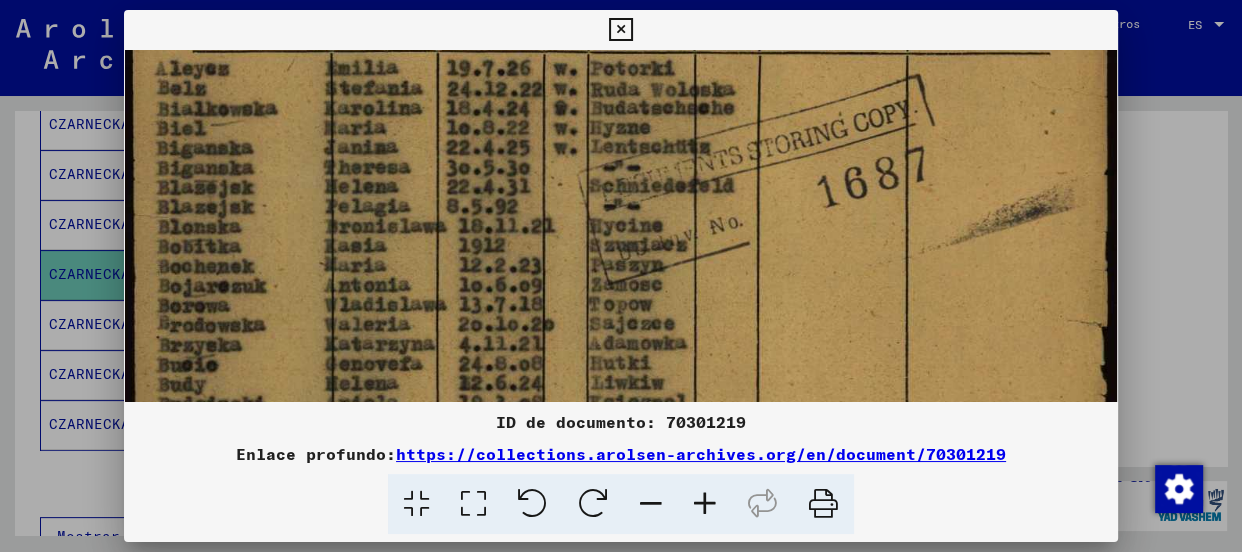 drag, startPoint x: 603, startPoint y: 314, endPoint x: 612, endPoint y: 107, distance: 207.19556 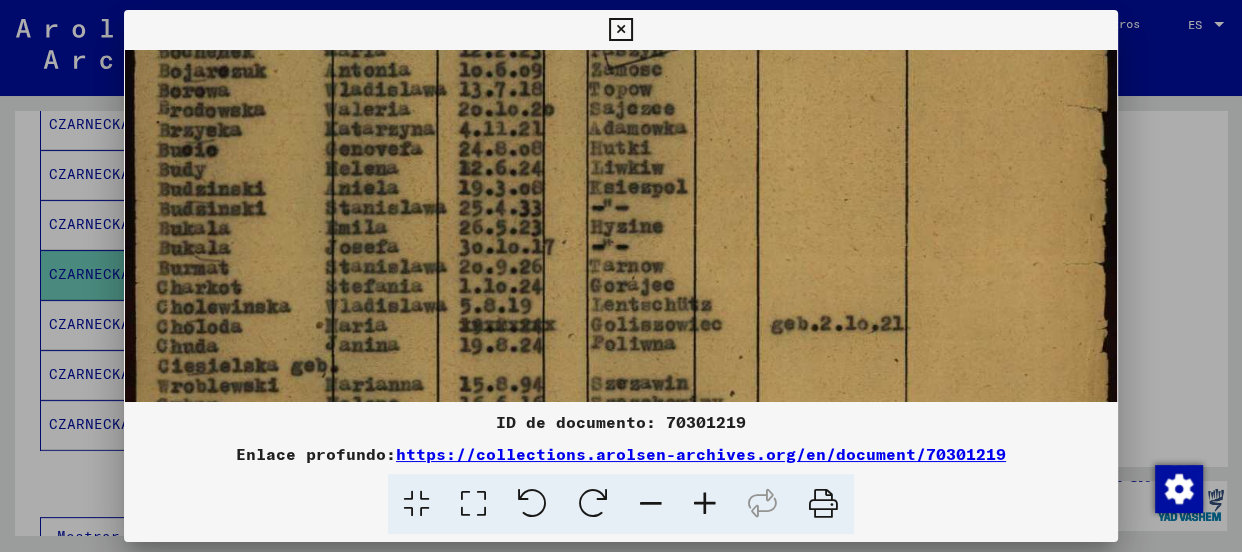 drag, startPoint x: 576, startPoint y: 287, endPoint x: 563, endPoint y: 84, distance: 203.41583 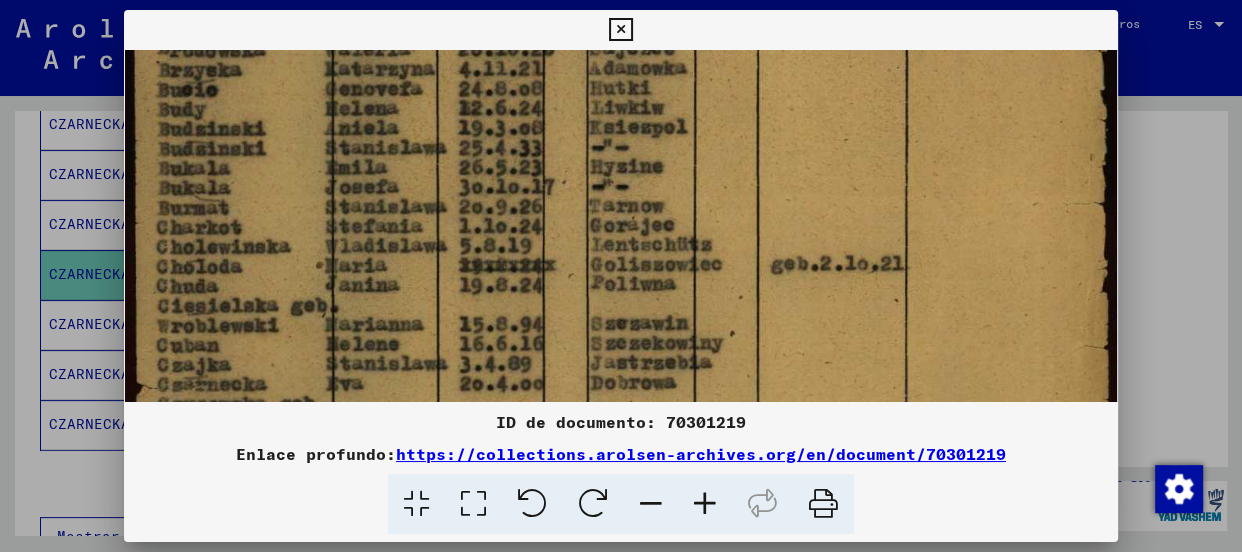scroll, scrollTop: 718, scrollLeft: 0, axis: vertical 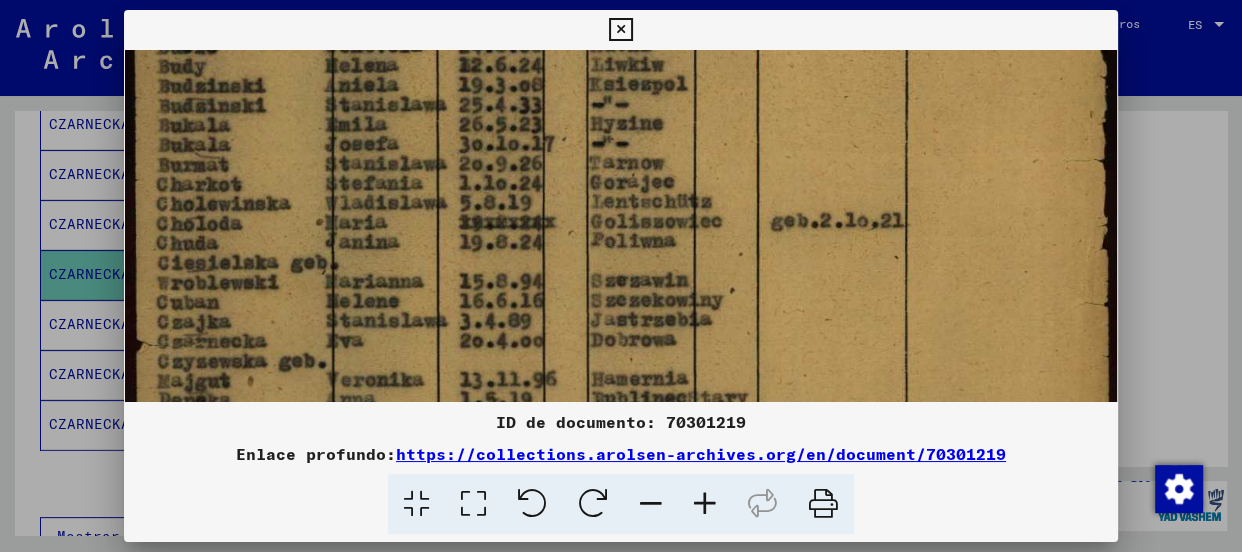 drag, startPoint x: 531, startPoint y: 271, endPoint x: 531, endPoint y: 178, distance: 93 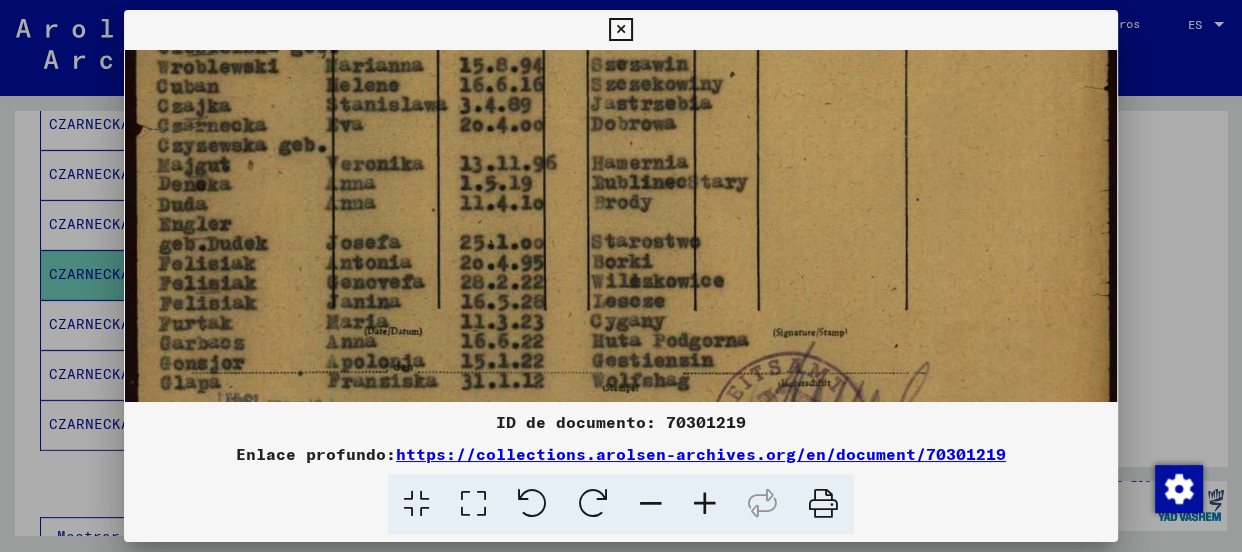 drag, startPoint x: 556, startPoint y: 342, endPoint x: 557, endPoint y: 180, distance: 162.00308 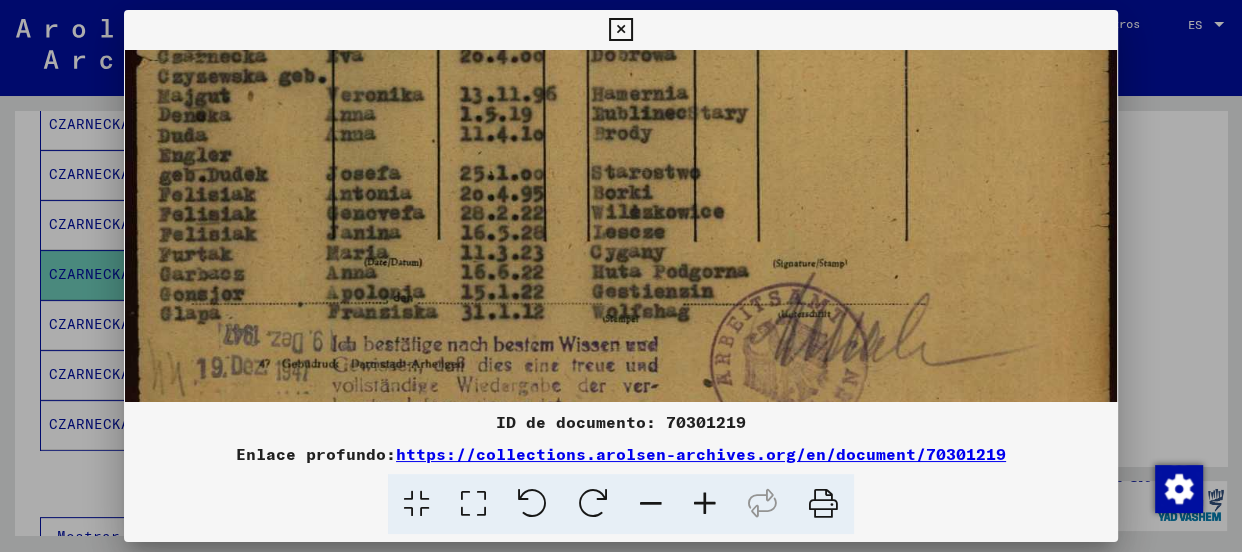 scroll, scrollTop: 1050, scrollLeft: 0, axis: vertical 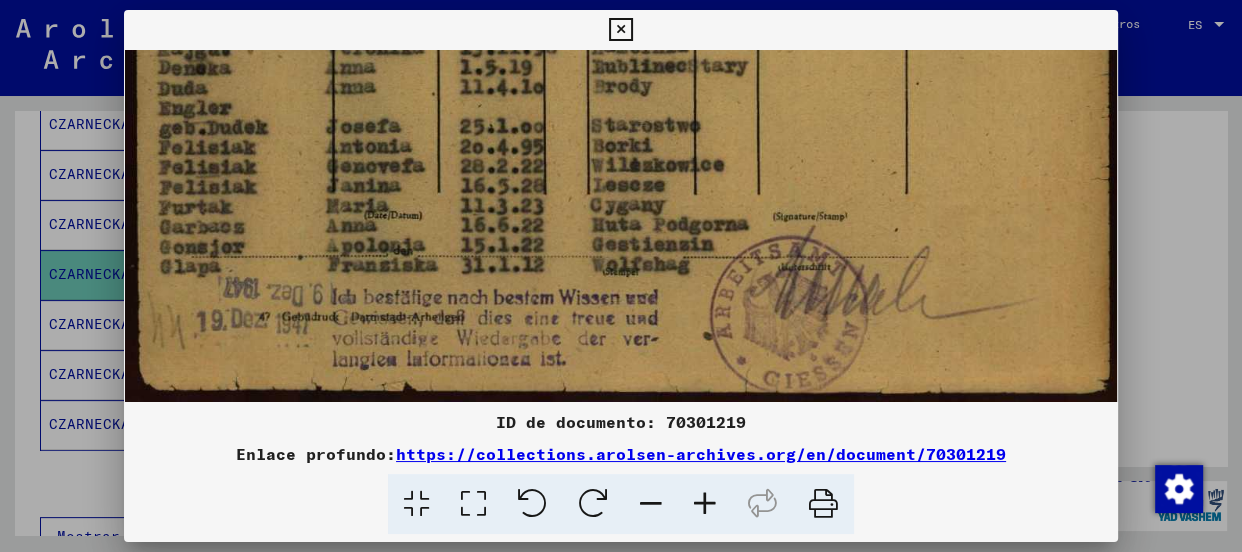 drag, startPoint x: 559, startPoint y: 270, endPoint x: 565, endPoint y: 103, distance: 167.10774 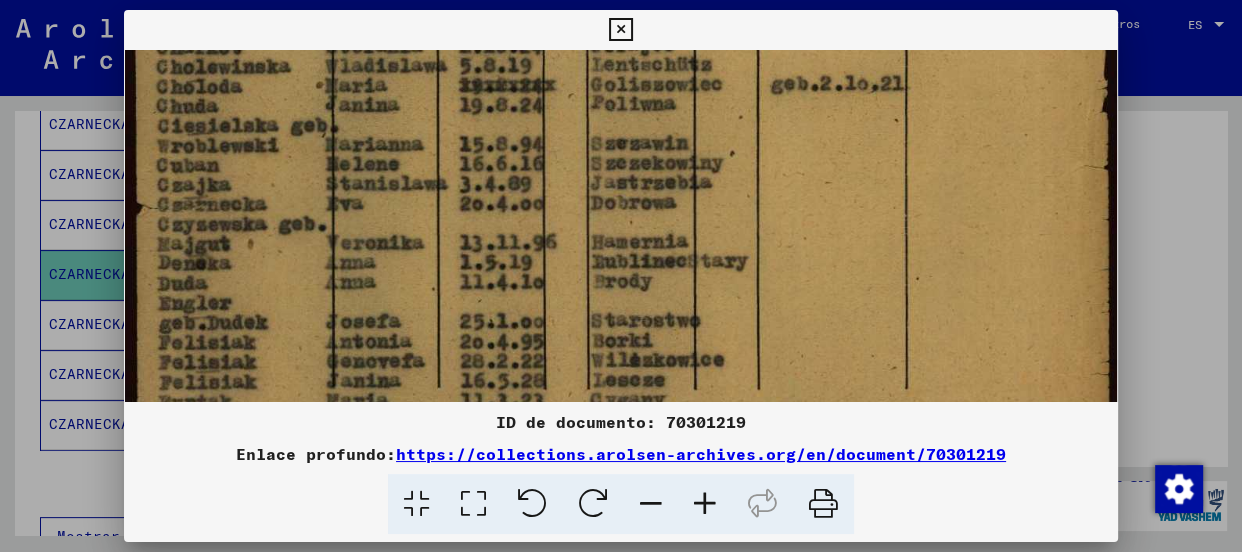 drag, startPoint x: 947, startPoint y: 252, endPoint x: 907, endPoint y: 329, distance: 86.76981 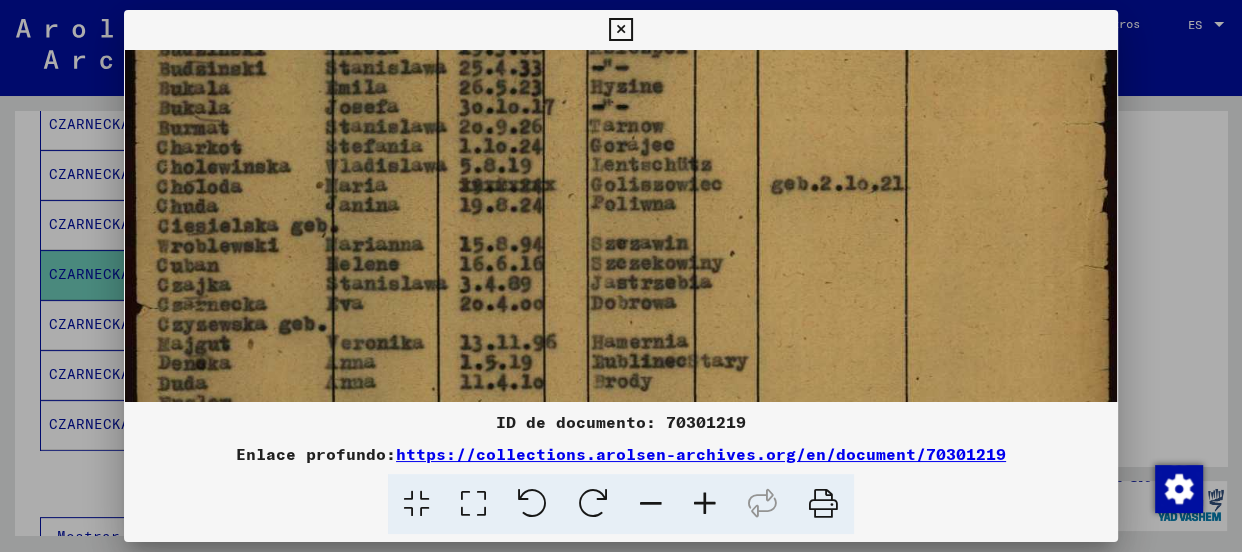 scroll, scrollTop: 706, scrollLeft: 0, axis: vertical 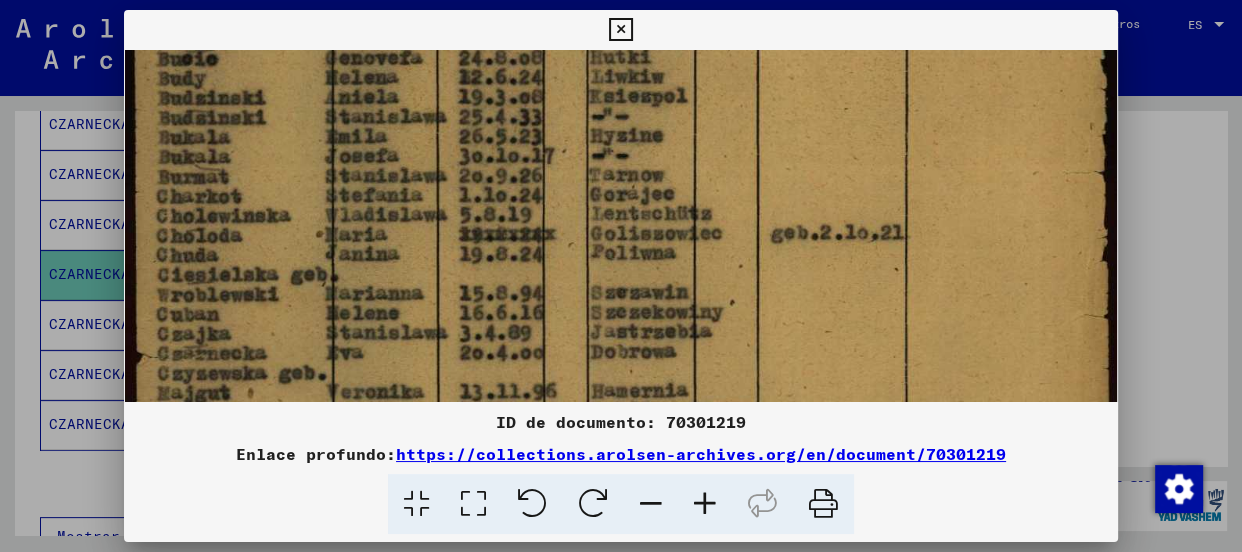 drag, startPoint x: 889, startPoint y: 170, endPoint x: 893, endPoint y: 320, distance: 150.05333 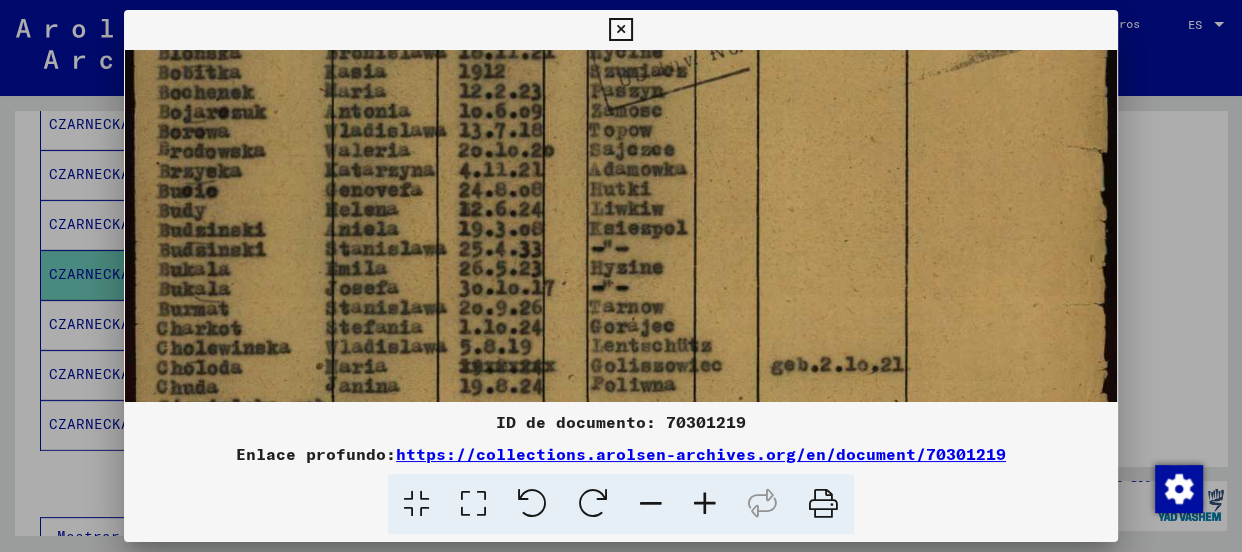 drag, startPoint x: 866, startPoint y: 170, endPoint x: 865, endPoint y: 303, distance: 133.00375 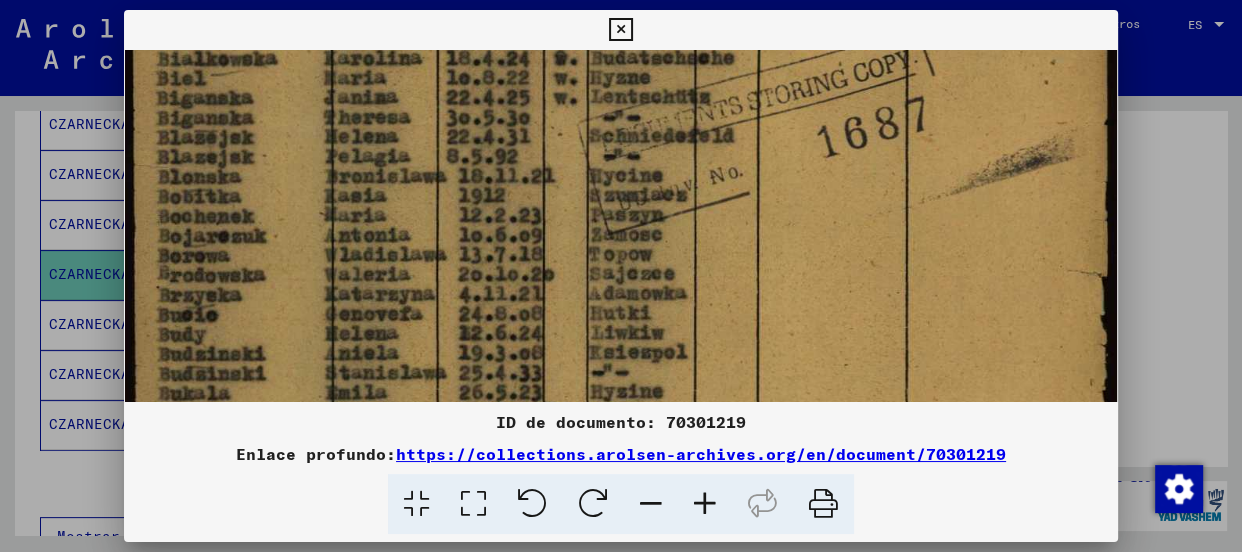 drag, startPoint x: 859, startPoint y: 171, endPoint x: 834, endPoint y: 190, distance: 31.400637 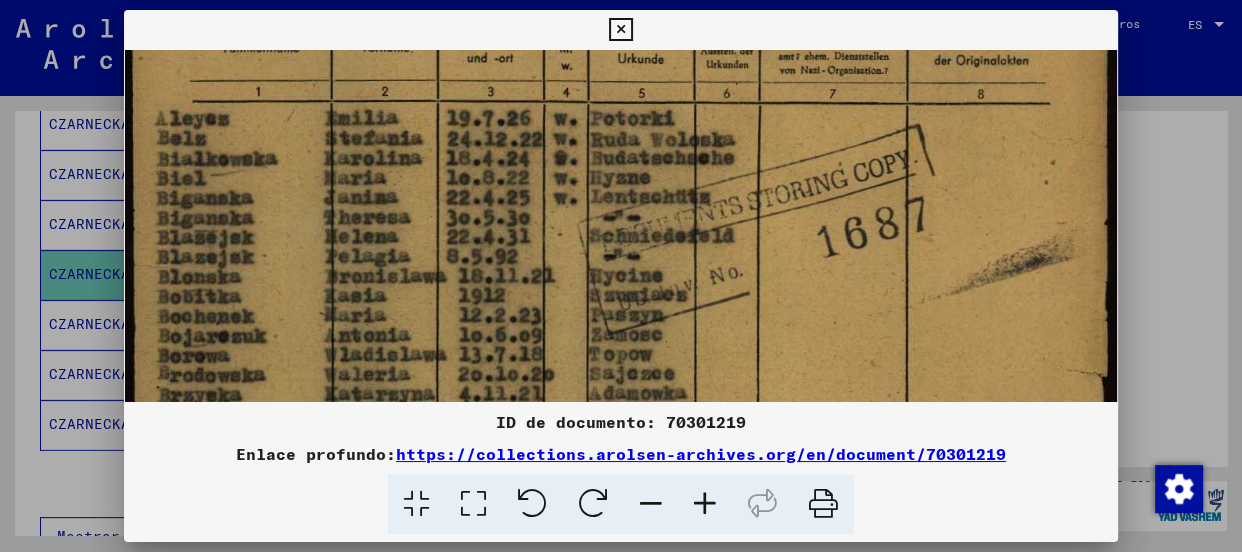 scroll, scrollTop: 278, scrollLeft: 0, axis: vertical 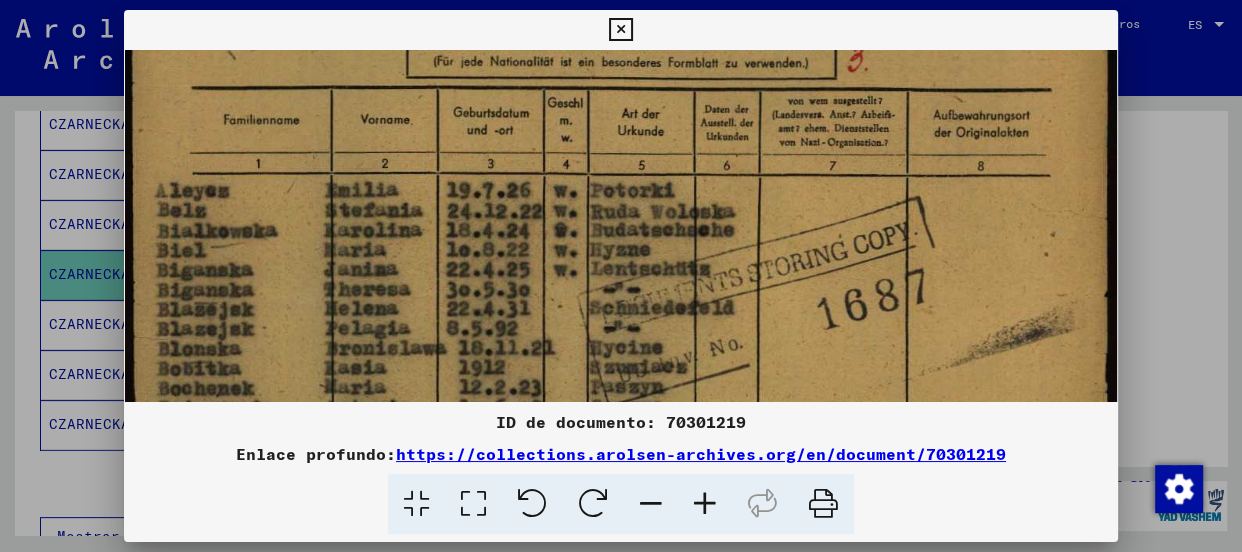 drag, startPoint x: 825, startPoint y: 149, endPoint x: 826, endPoint y: 325, distance: 176.00284 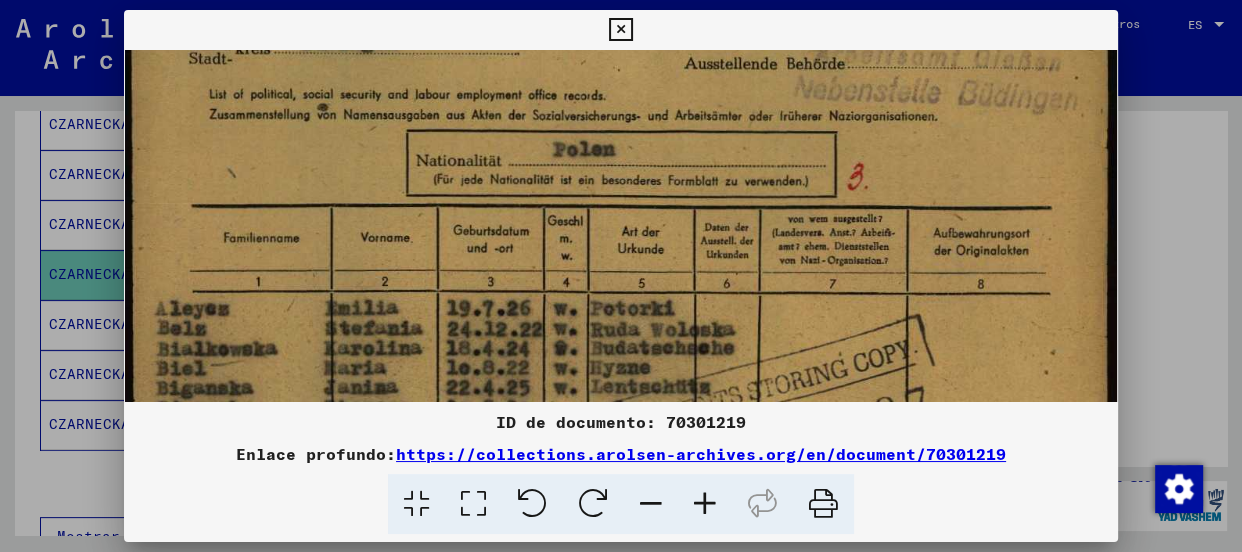 drag, startPoint x: 829, startPoint y: 180, endPoint x: 819, endPoint y: 301, distance: 121.41252 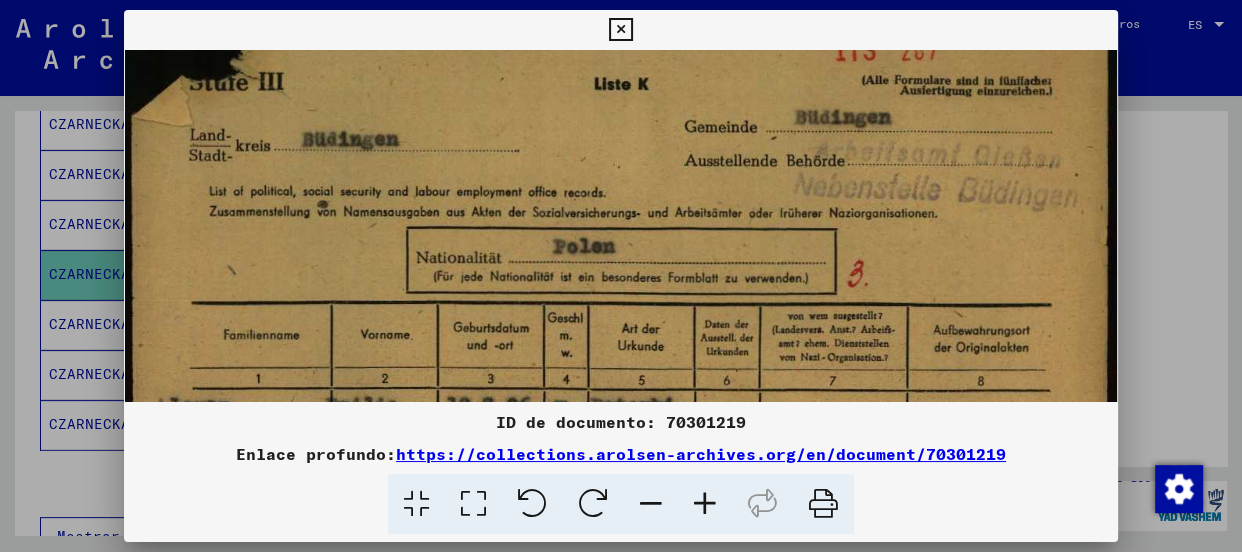 scroll, scrollTop: 61, scrollLeft: 0, axis: vertical 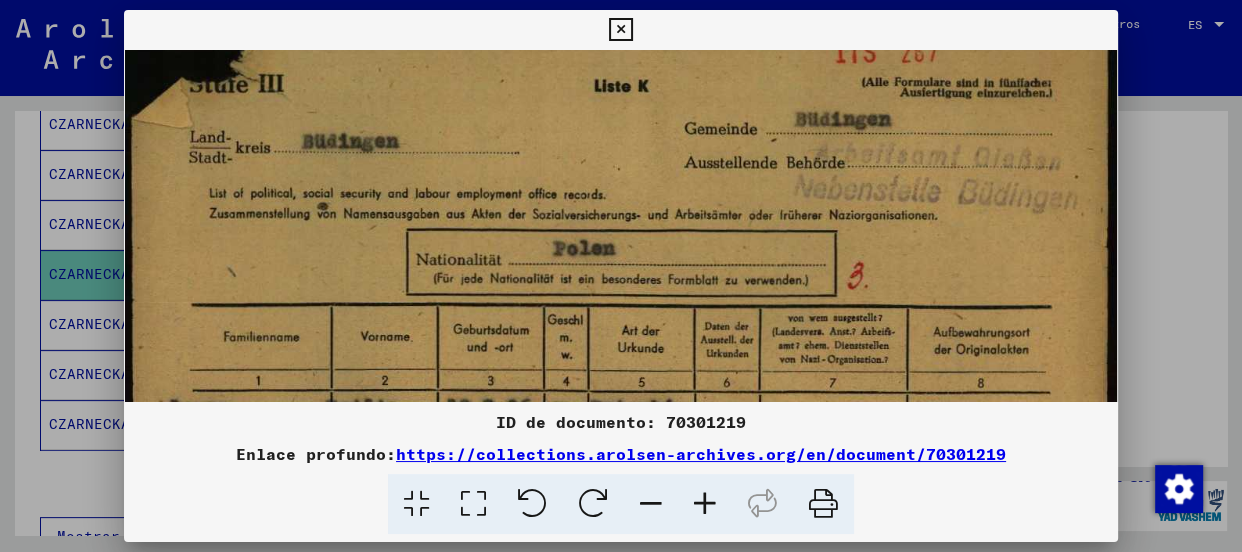 drag, startPoint x: 821, startPoint y: 183, endPoint x: 800, endPoint y: 283, distance: 102.18121 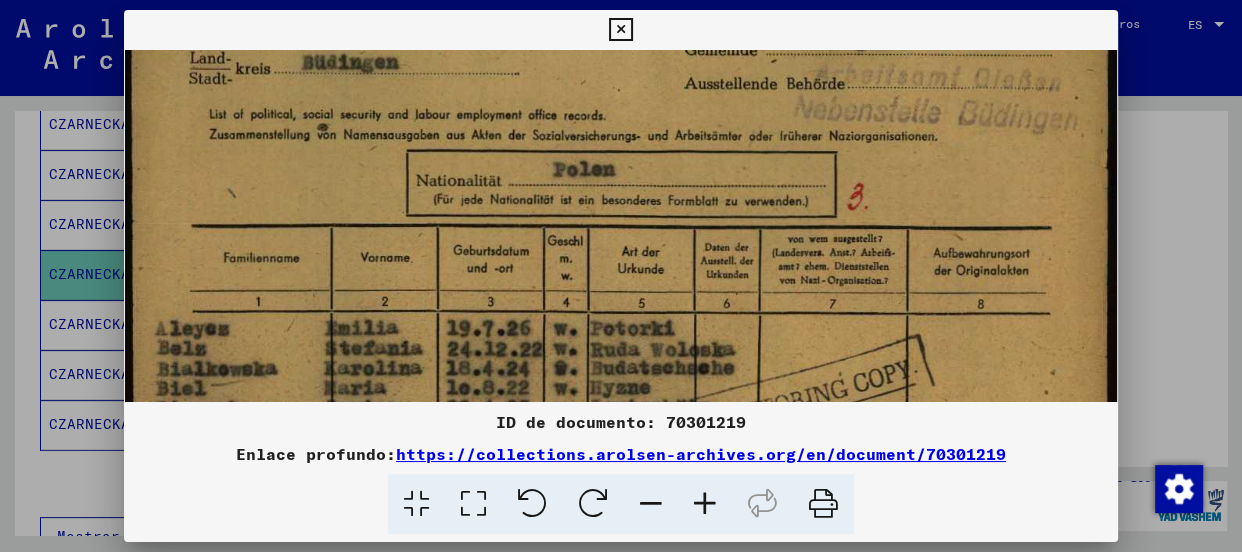 drag, startPoint x: 884, startPoint y: 273, endPoint x: 818, endPoint y: 240, distance: 73.790245 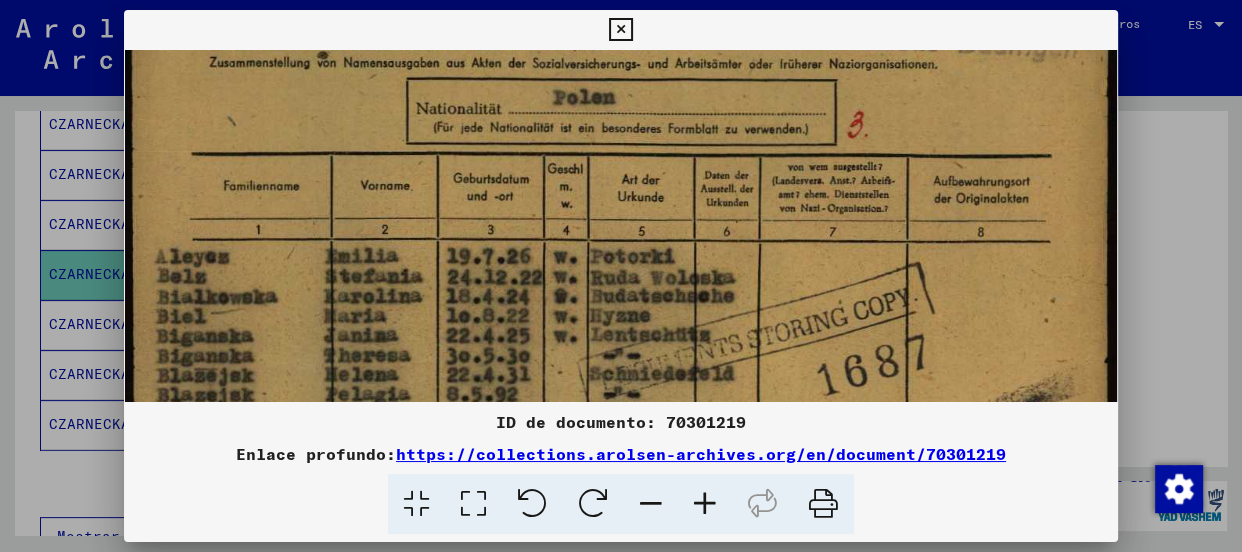 drag, startPoint x: 749, startPoint y: 280, endPoint x: 729, endPoint y: 285, distance: 20.615528 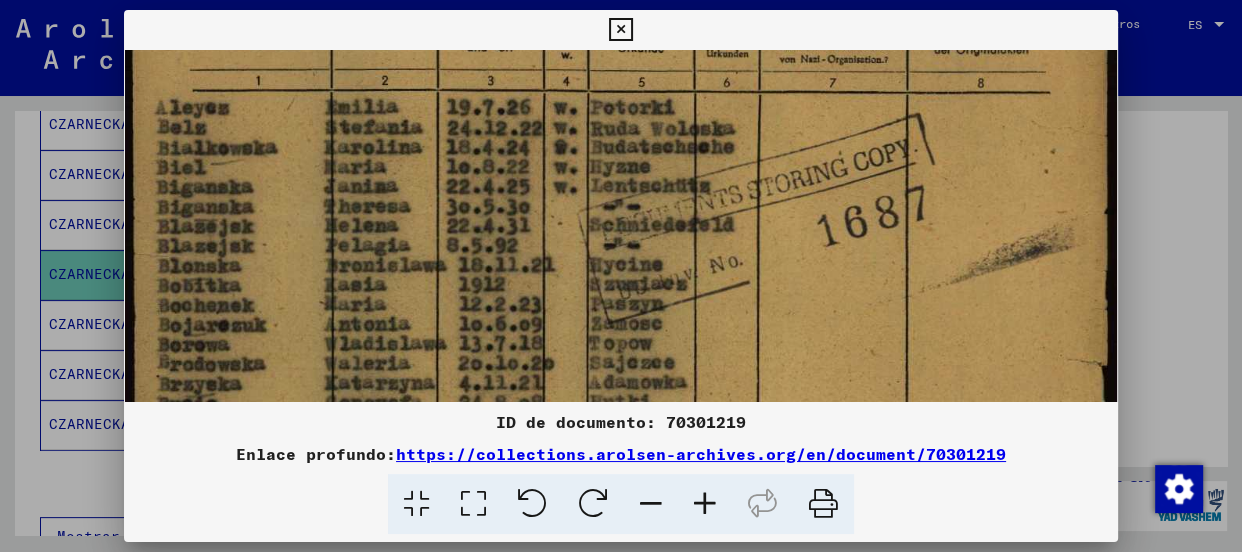 drag, startPoint x: 725, startPoint y: 290, endPoint x: 738, endPoint y: 141, distance: 149.56604 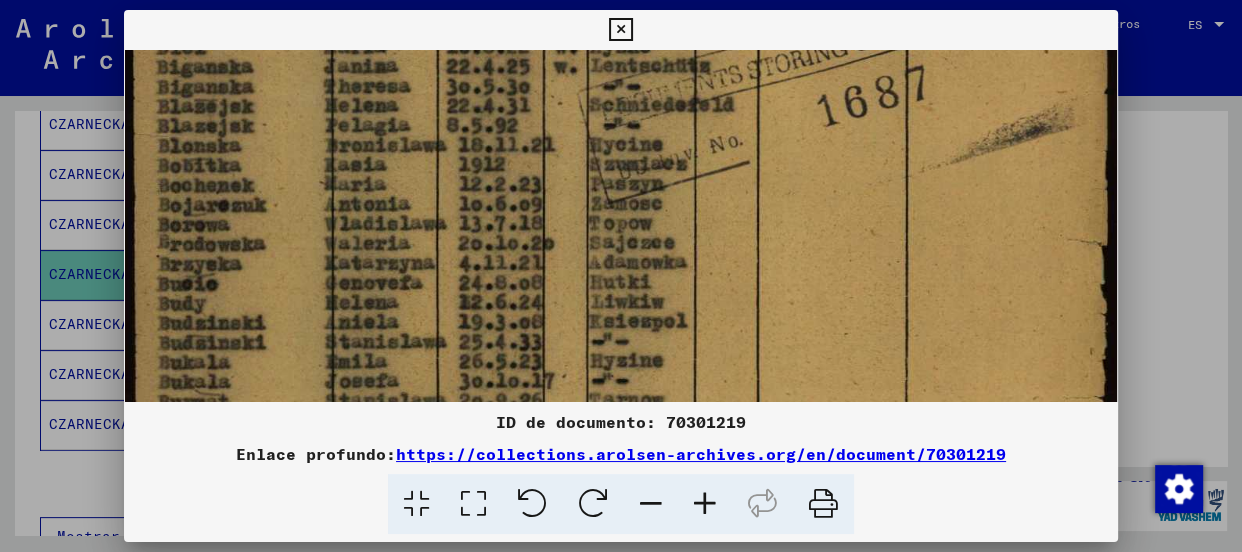 drag, startPoint x: 685, startPoint y: 256, endPoint x: 699, endPoint y: 170, distance: 87.13208 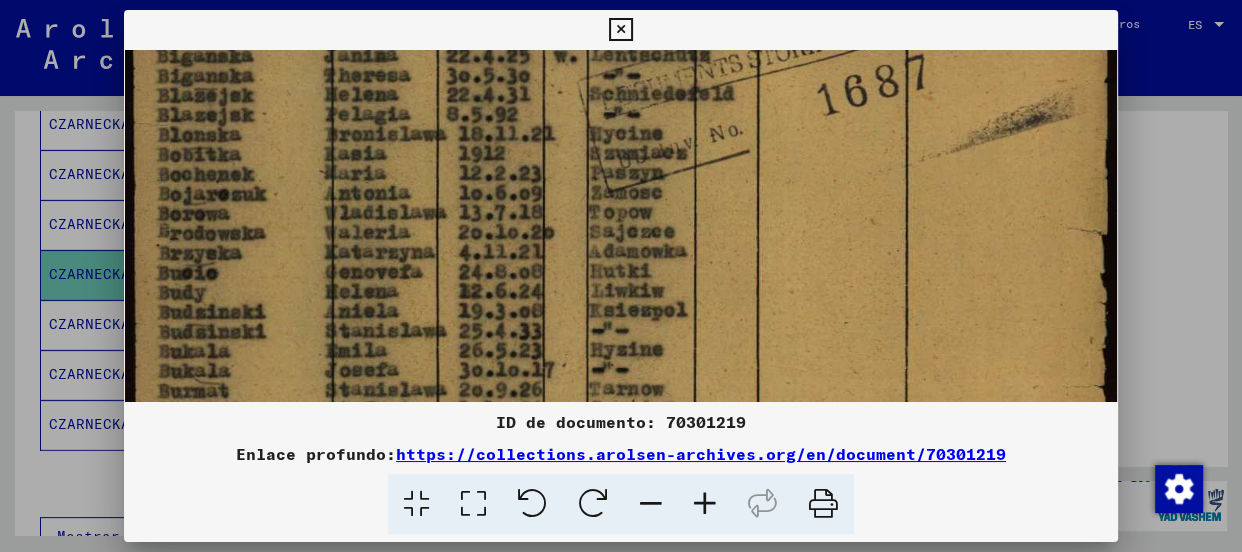 click at bounding box center [621, 259] 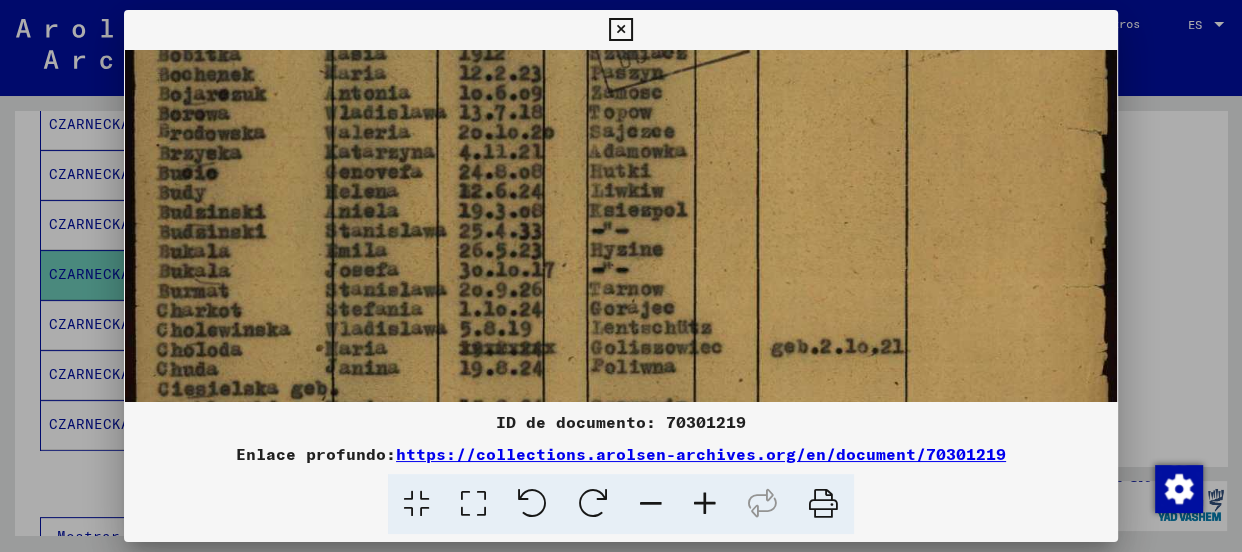 drag, startPoint x: 675, startPoint y: 250, endPoint x: 684, endPoint y: 182, distance: 68.593 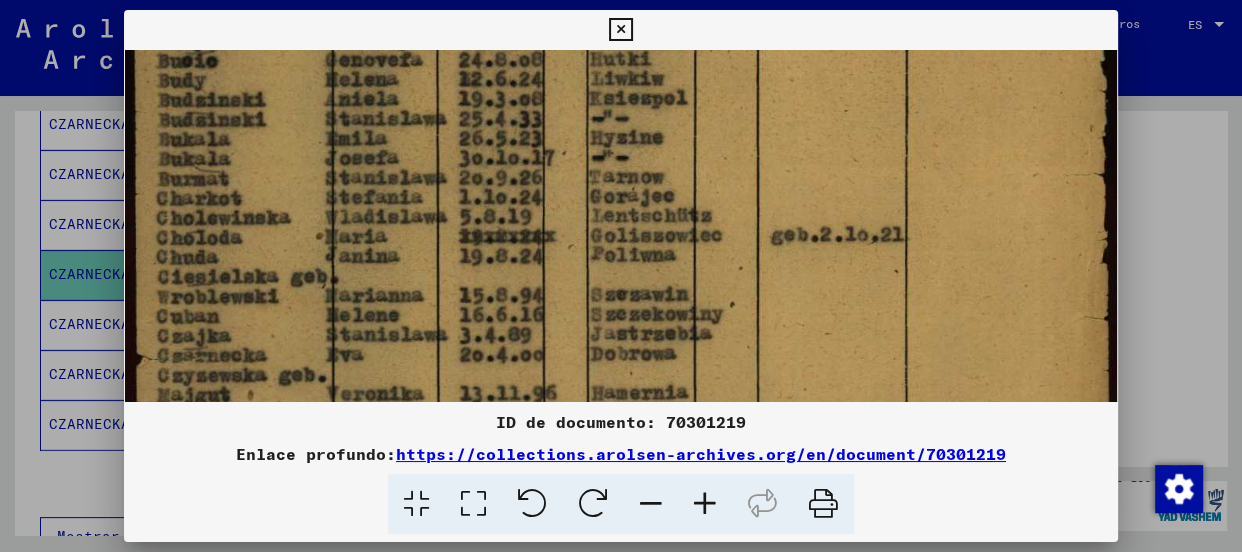 click at bounding box center (621, 47) 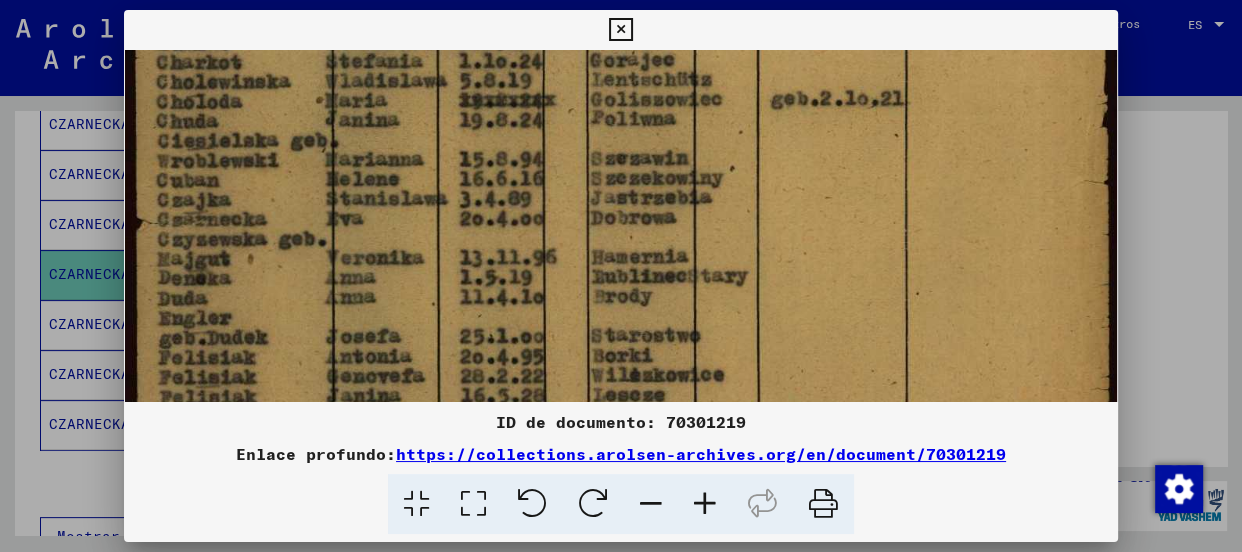 drag, startPoint x: 637, startPoint y: 276, endPoint x: 667, endPoint y: 145, distance: 134.39122 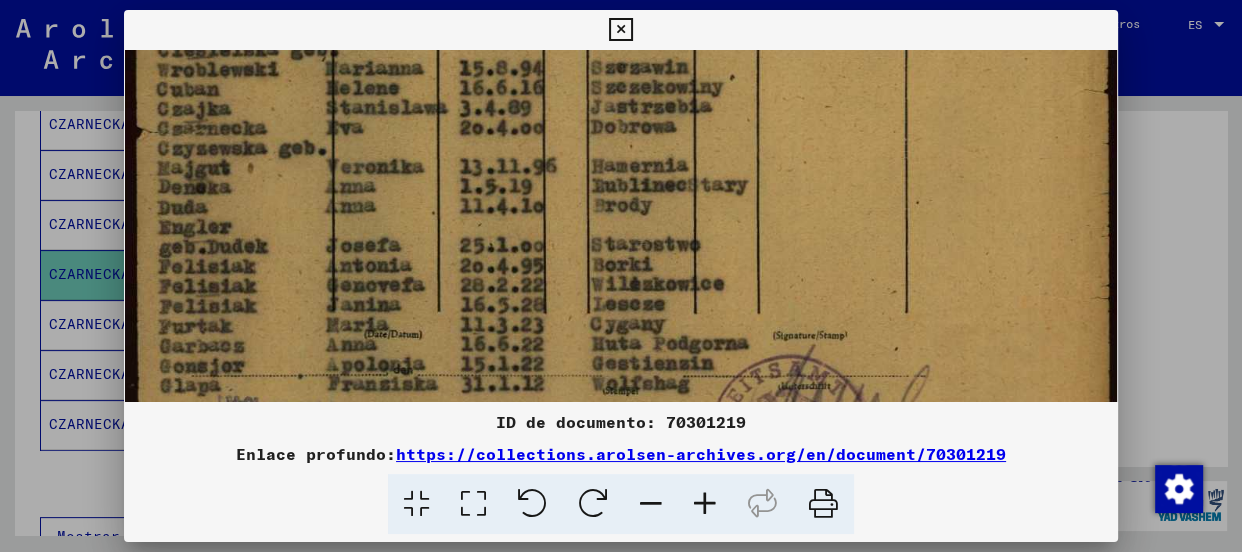 drag, startPoint x: 639, startPoint y: 216, endPoint x: 669, endPoint y: 152, distance: 70.68239 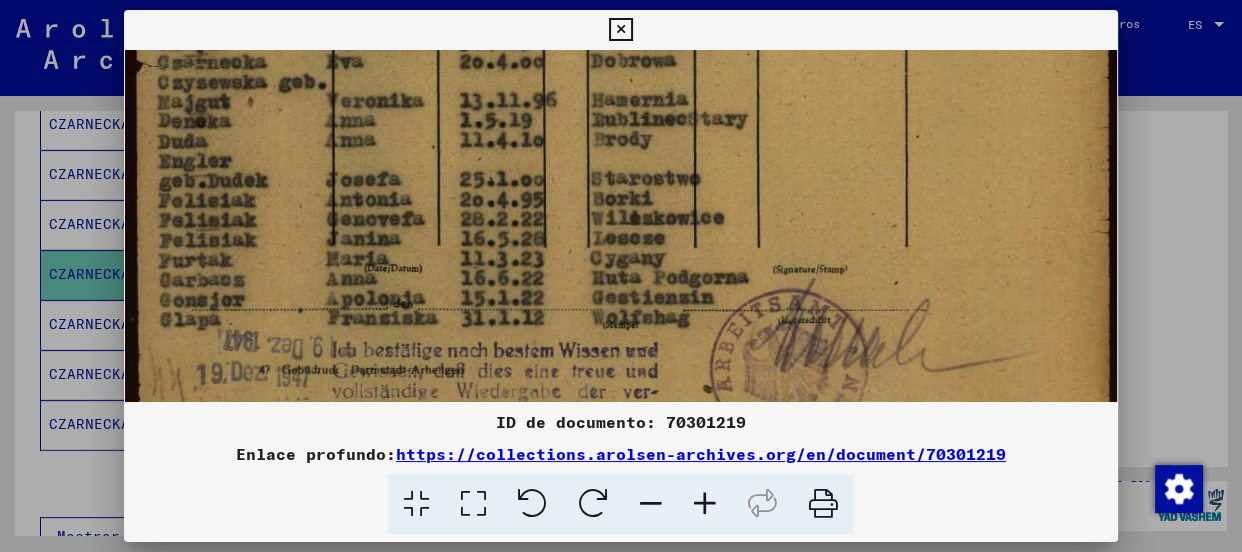 scroll, scrollTop: 1020, scrollLeft: 0, axis: vertical 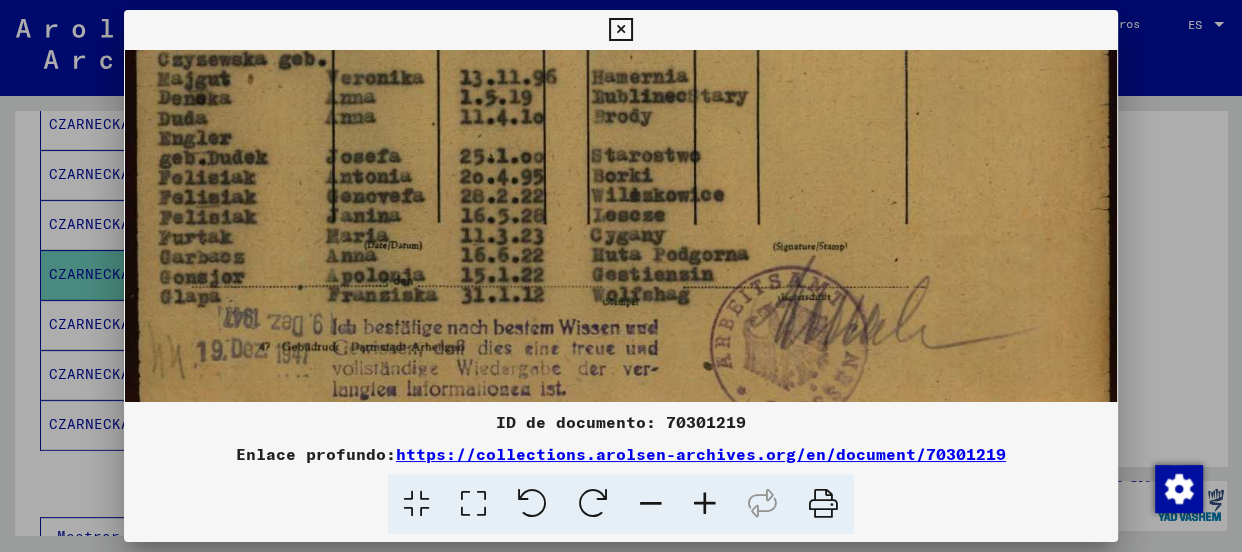 drag, startPoint x: 643, startPoint y: 225, endPoint x: 666, endPoint y: 164, distance: 65.192024 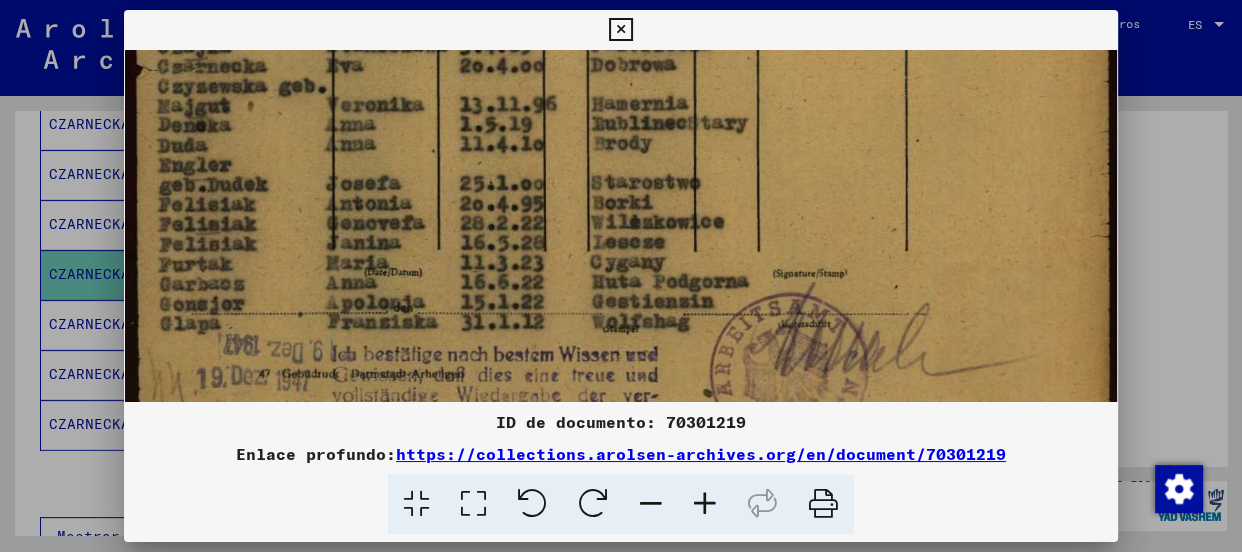 scroll, scrollTop: 965, scrollLeft: 0, axis: vertical 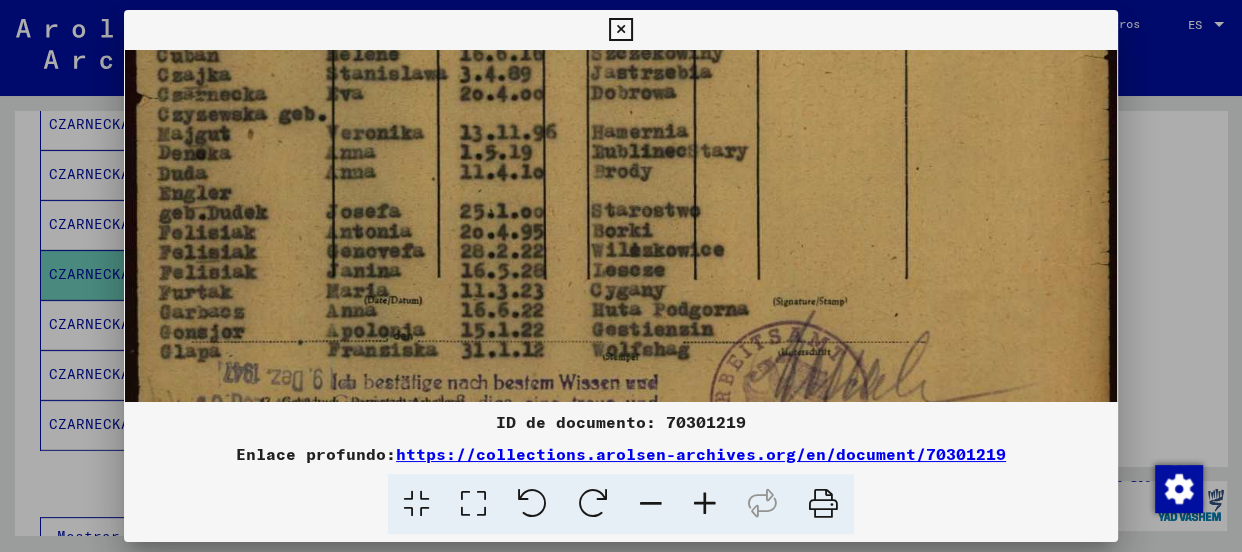 drag, startPoint x: 622, startPoint y: 168, endPoint x: 630, endPoint y: 227, distance: 59.5399 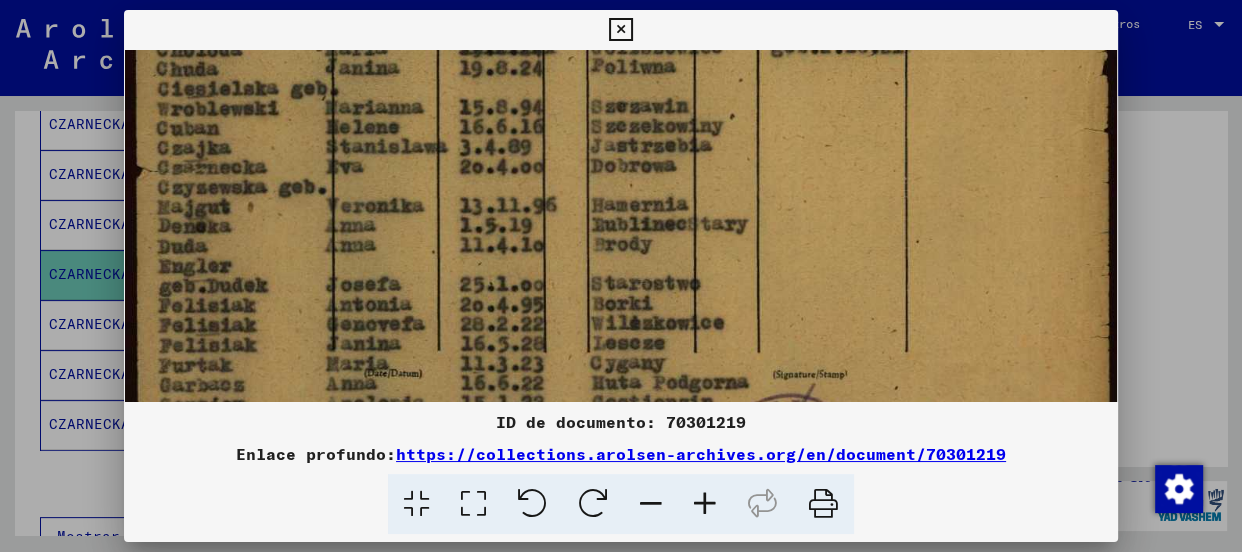 drag, startPoint x: 587, startPoint y: 188, endPoint x: 588, endPoint y: 260, distance: 72.00694 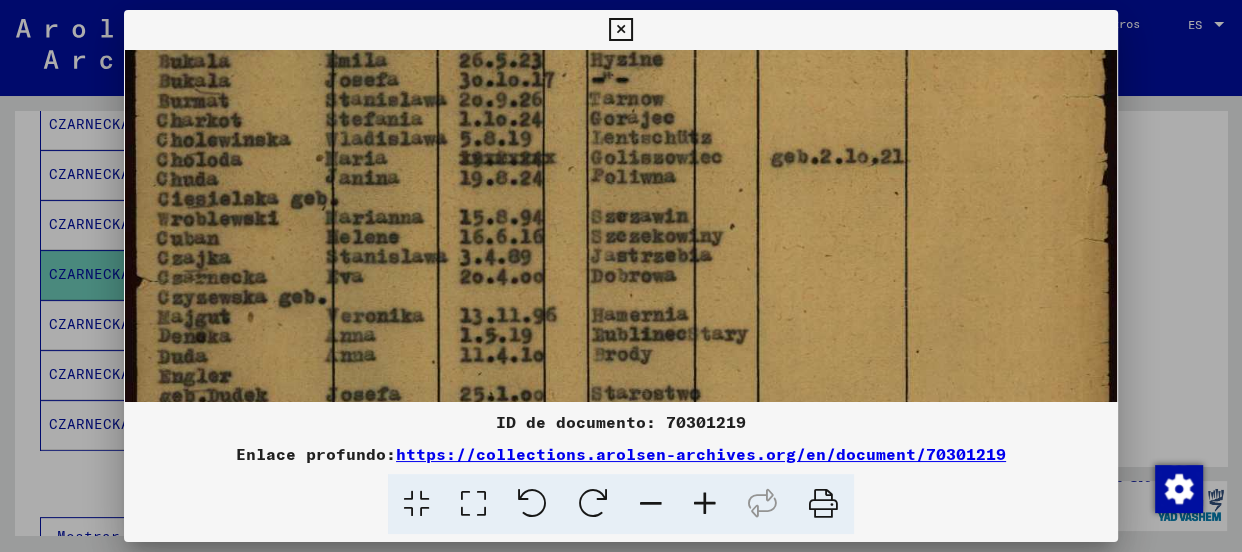 drag, startPoint x: 587, startPoint y: 200, endPoint x: 604, endPoint y: 252, distance: 54.708317 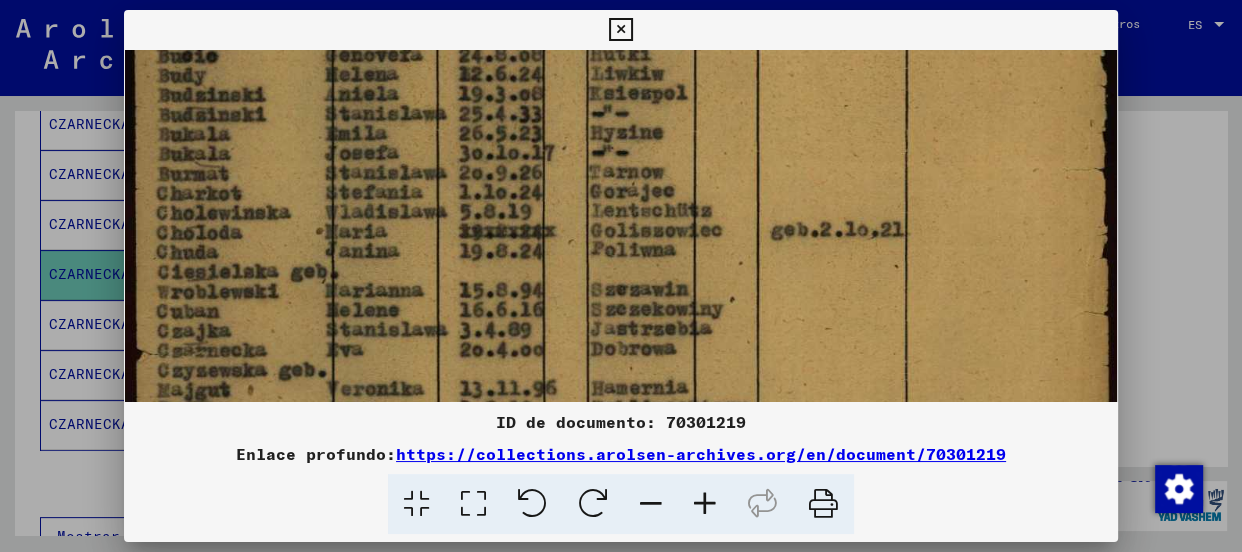 drag, startPoint x: 427, startPoint y: 218, endPoint x: 430, endPoint y: 285, distance: 67.06713 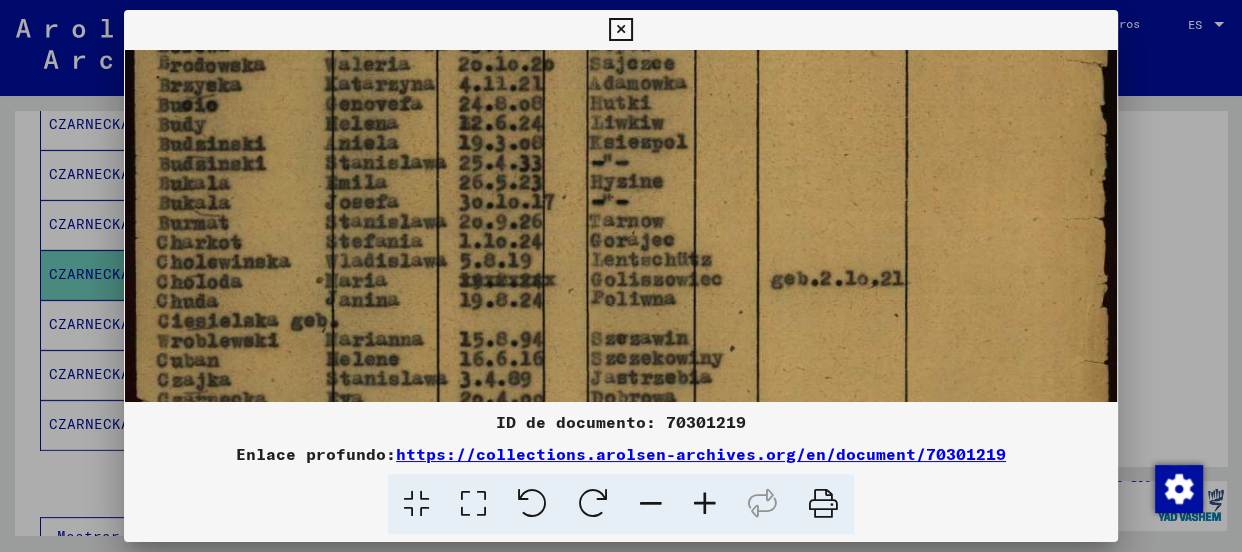 scroll, scrollTop: 646, scrollLeft: 0, axis: vertical 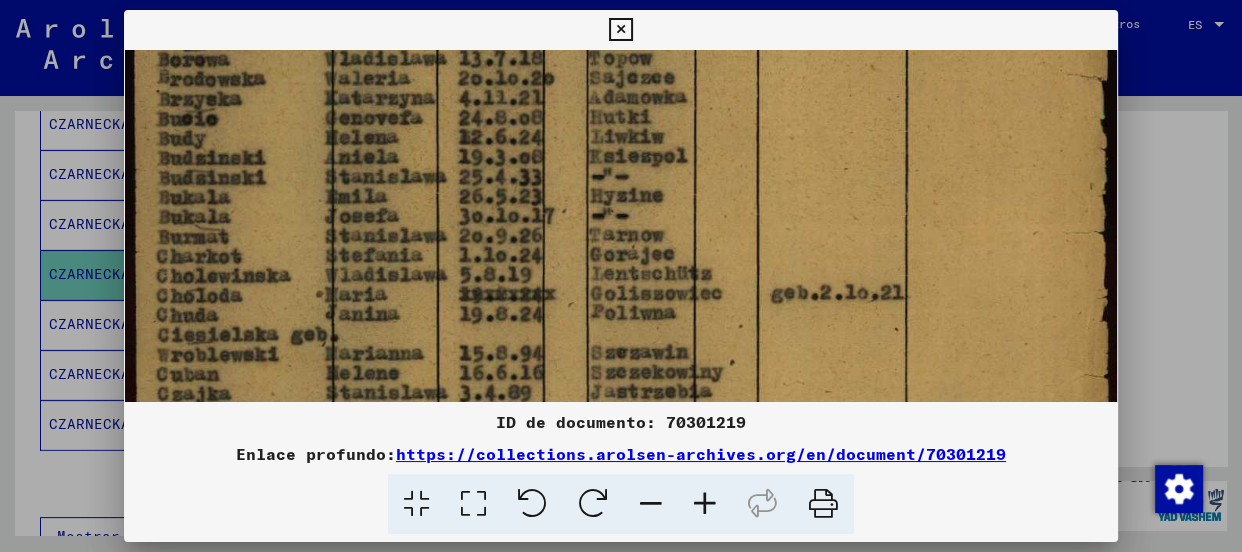 drag, startPoint x: 444, startPoint y: 183, endPoint x: 444, endPoint y: 249, distance: 66 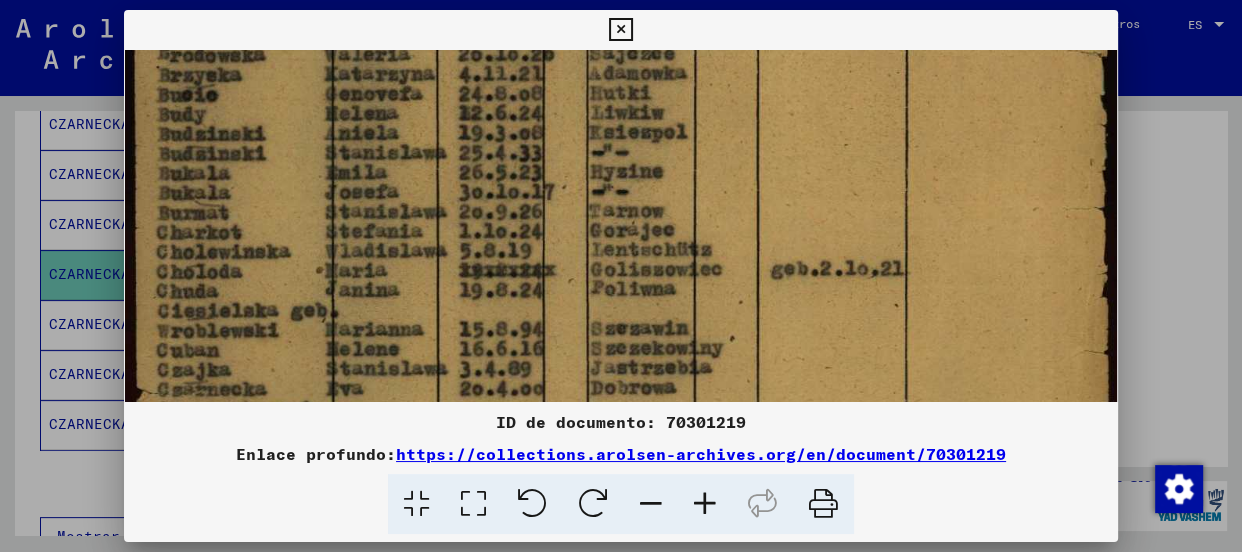 drag, startPoint x: 466, startPoint y: 304, endPoint x: 722, endPoint y: 277, distance: 257.4199 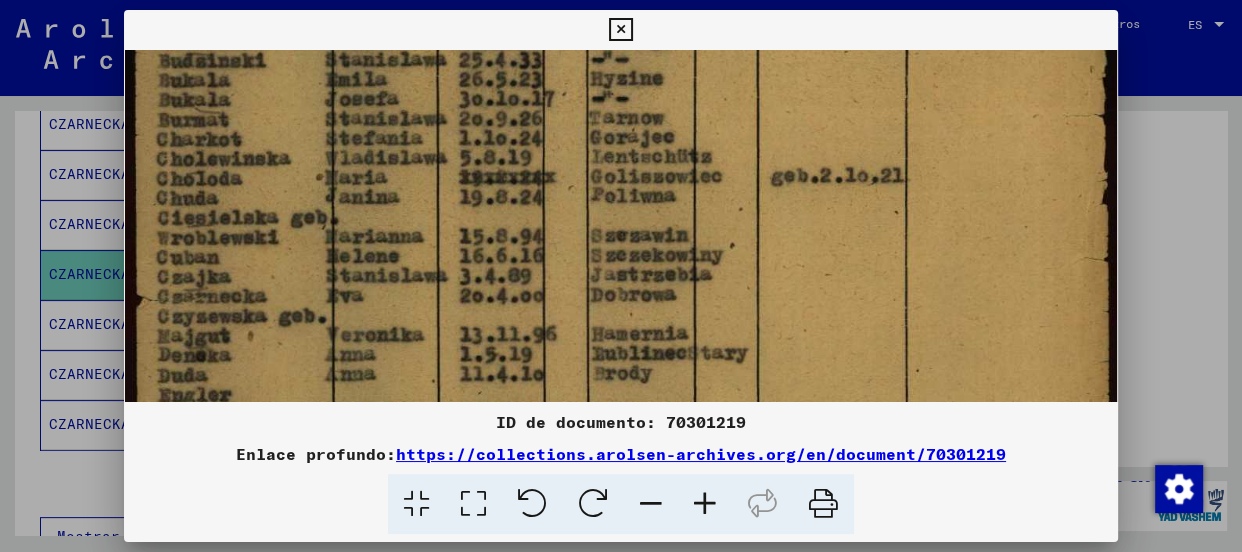 scroll, scrollTop: 771, scrollLeft: 0, axis: vertical 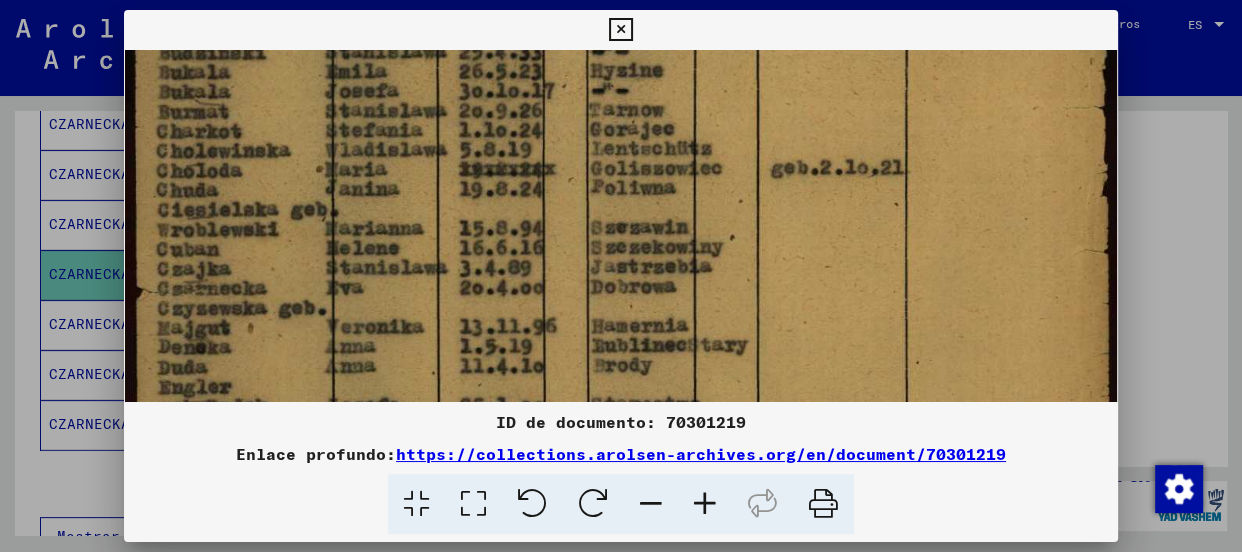 drag, startPoint x: 699, startPoint y: 305, endPoint x: 702, endPoint y: 204, distance: 101.04455 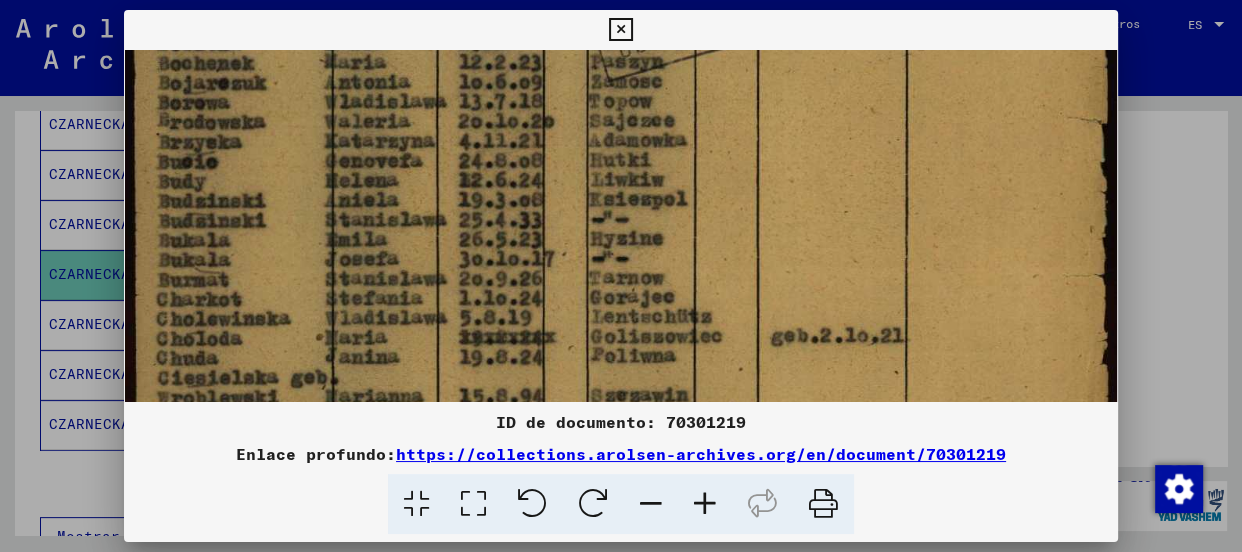 drag, startPoint x: 559, startPoint y: 190, endPoint x: 601, endPoint y: 235, distance: 61.554855 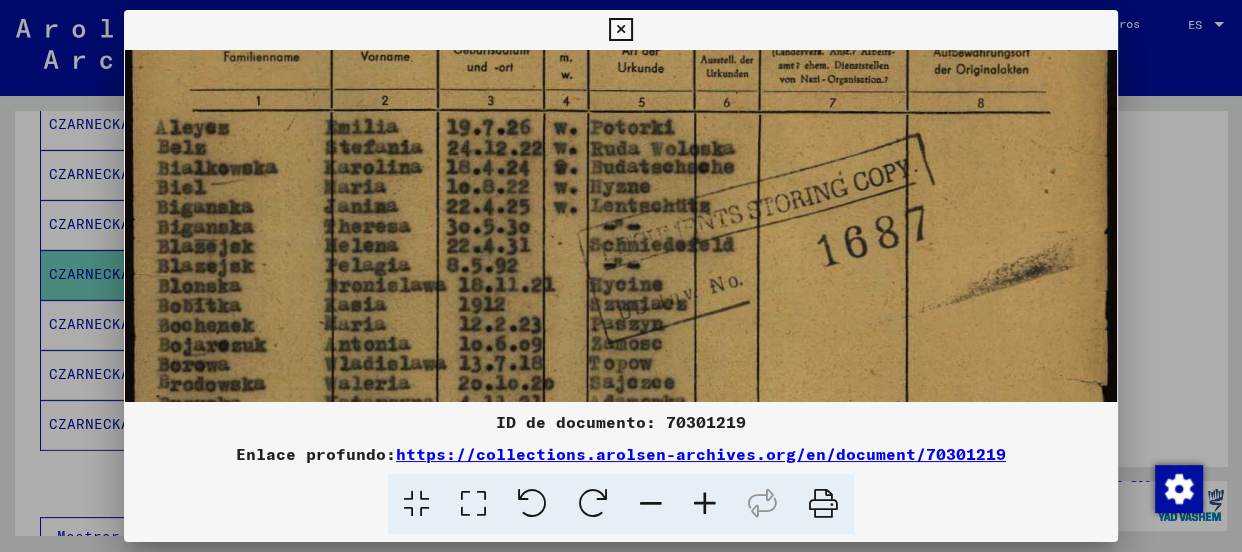 drag, startPoint x: 646, startPoint y: 109, endPoint x: 656, endPoint y: 369, distance: 260.19223 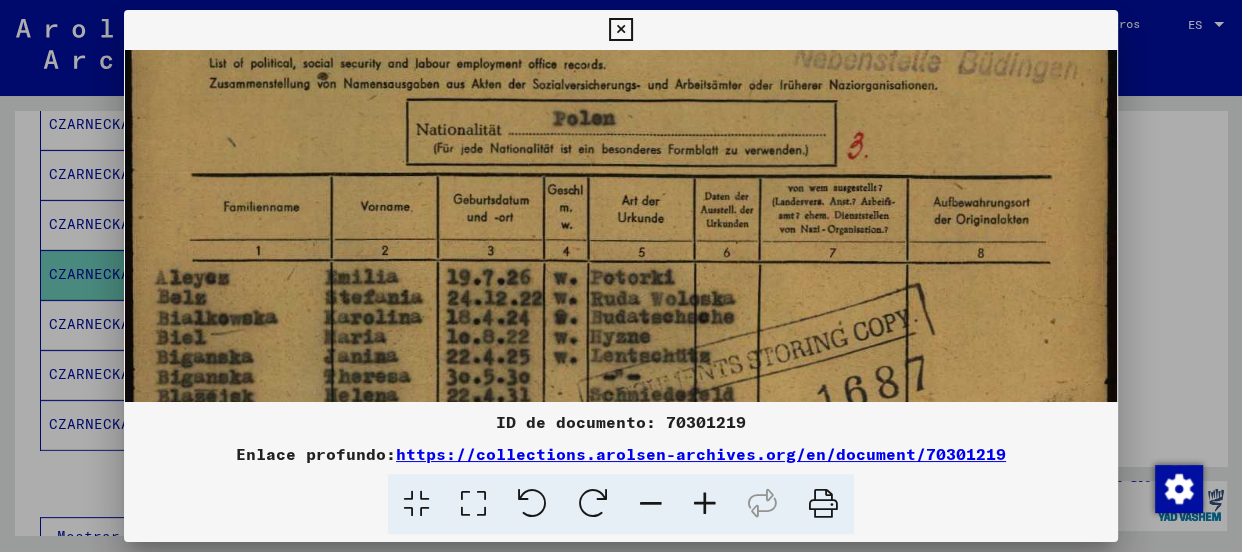drag, startPoint x: 781, startPoint y: 178, endPoint x: 777, endPoint y: 304, distance: 126.06348 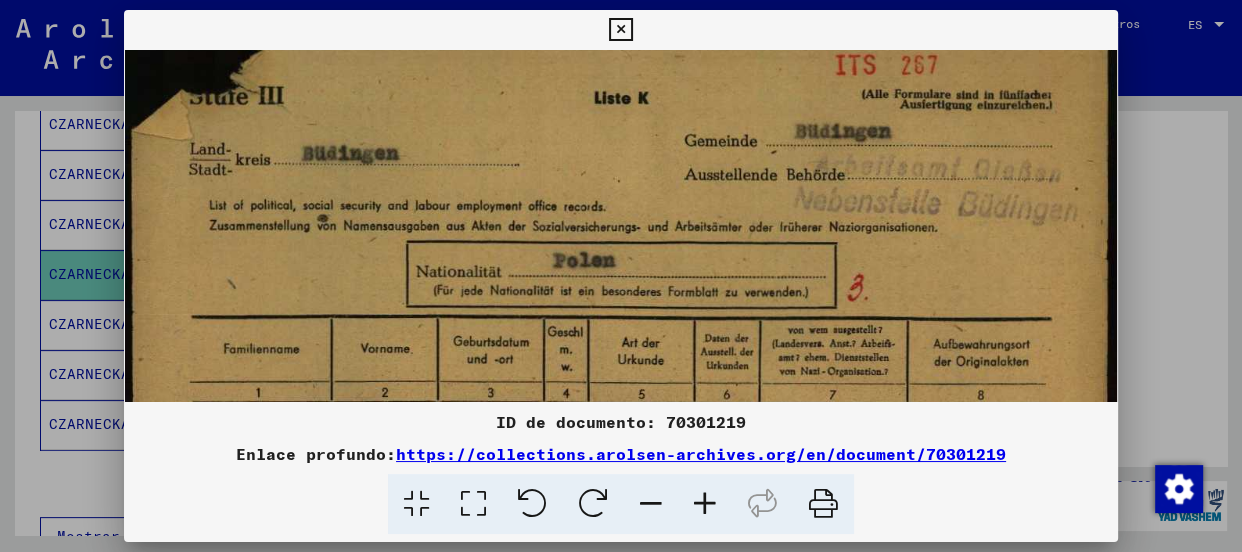 scroll, scrollTop: 36, scrollLeft: 0, axis: vertical 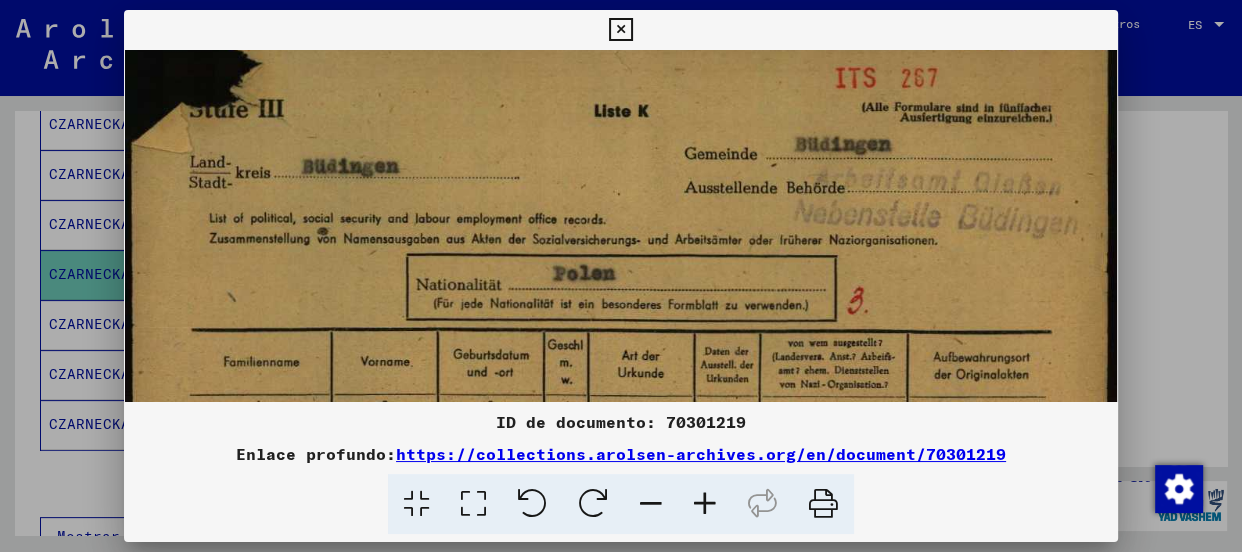 drag, startPoint x: 795, startPoint y: 150, endPoint x: 764, endPoint y: 323, distance: 175.75551 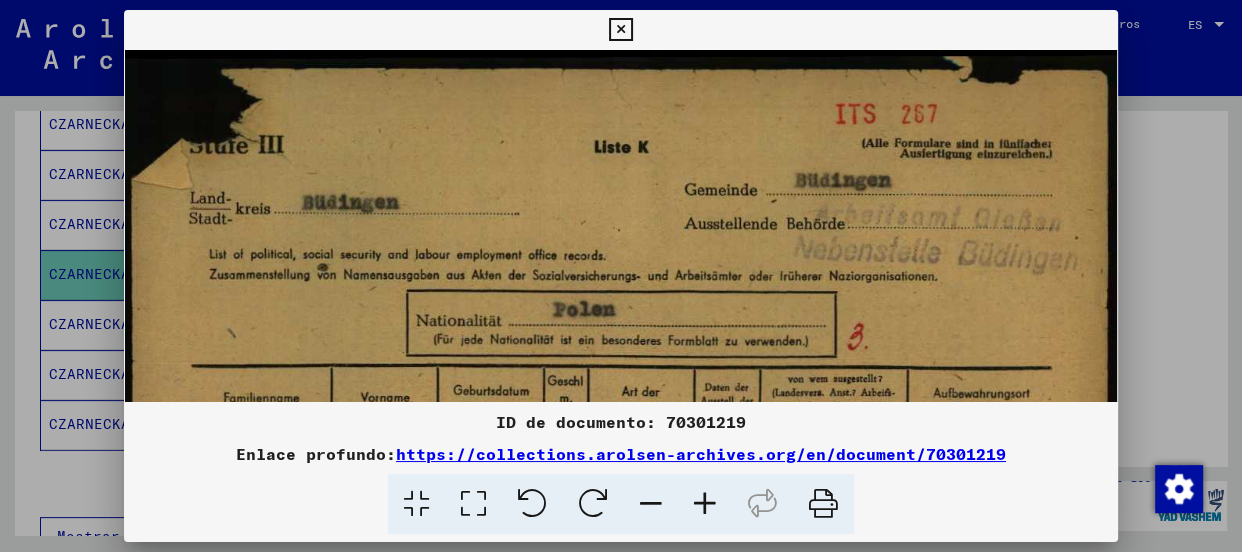 drag, startPoint x: 806, startPoint y: 177, endPoint x: 785, endPoint y: 250, distance: 75.96052 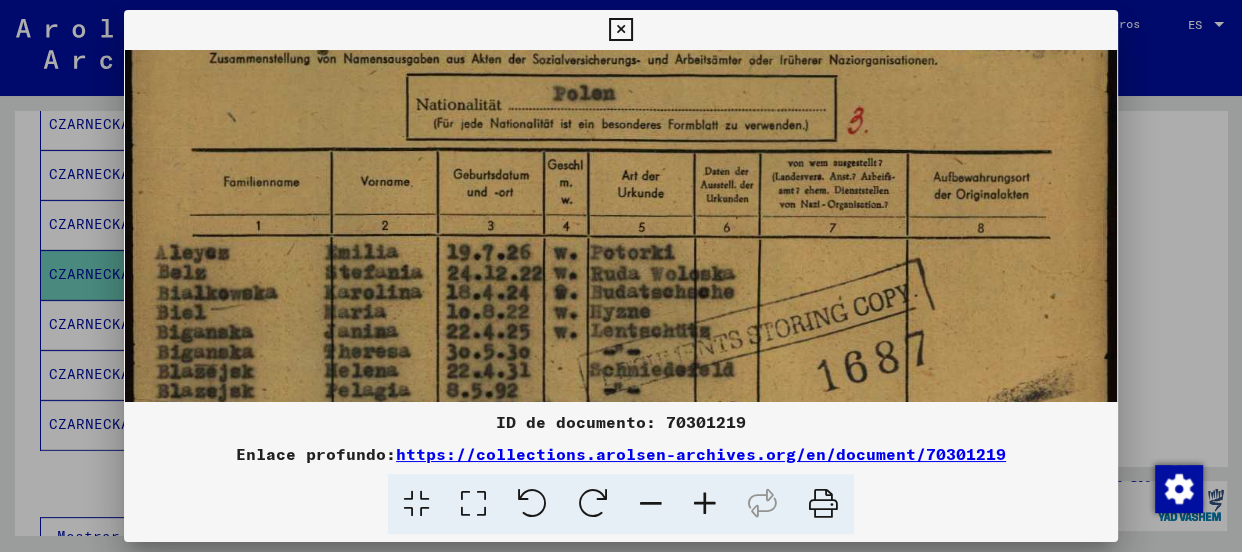 drag, startPoint x: 489, startPoint y: 316, endPoint x: 581, endPoint y: 100, distance: 234.77649 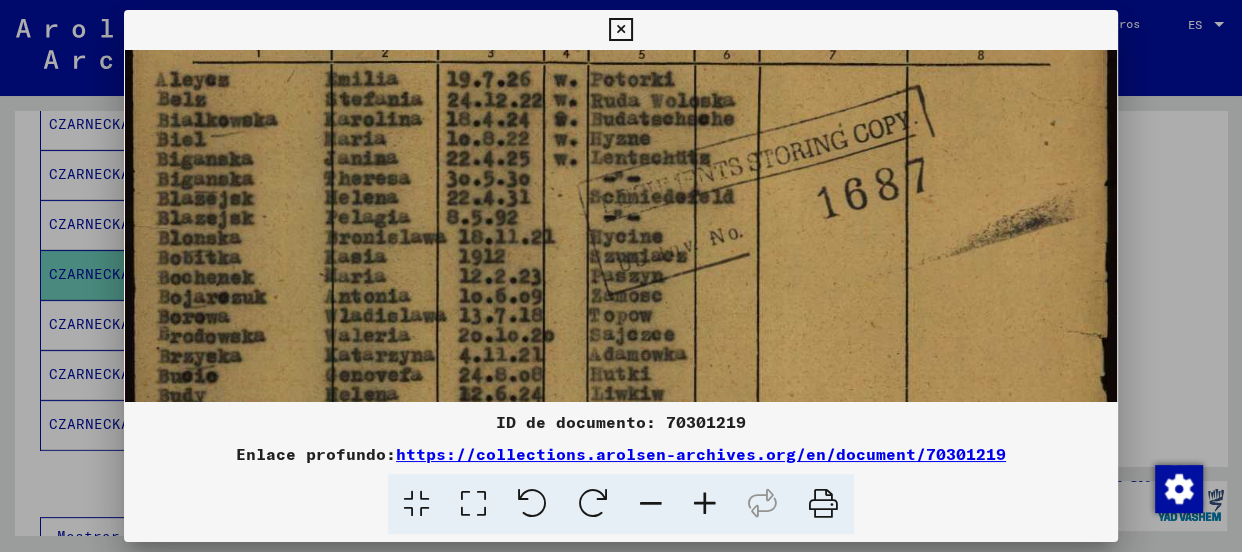 drag, startPoint x: 382, startPoint y: 290, endPoint x: 546, endPoint y: 103, distance: 248.72676 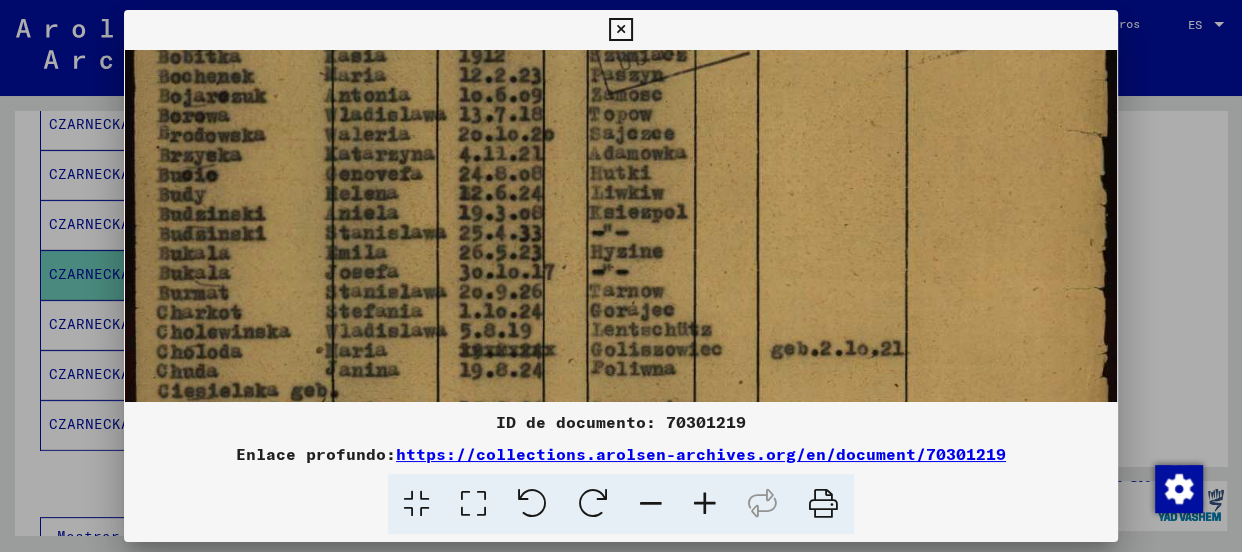 drag, startPoint x: 506, startPoint y: 249, endPoint x: 679, endPoint y: 63, distance: 254.01772 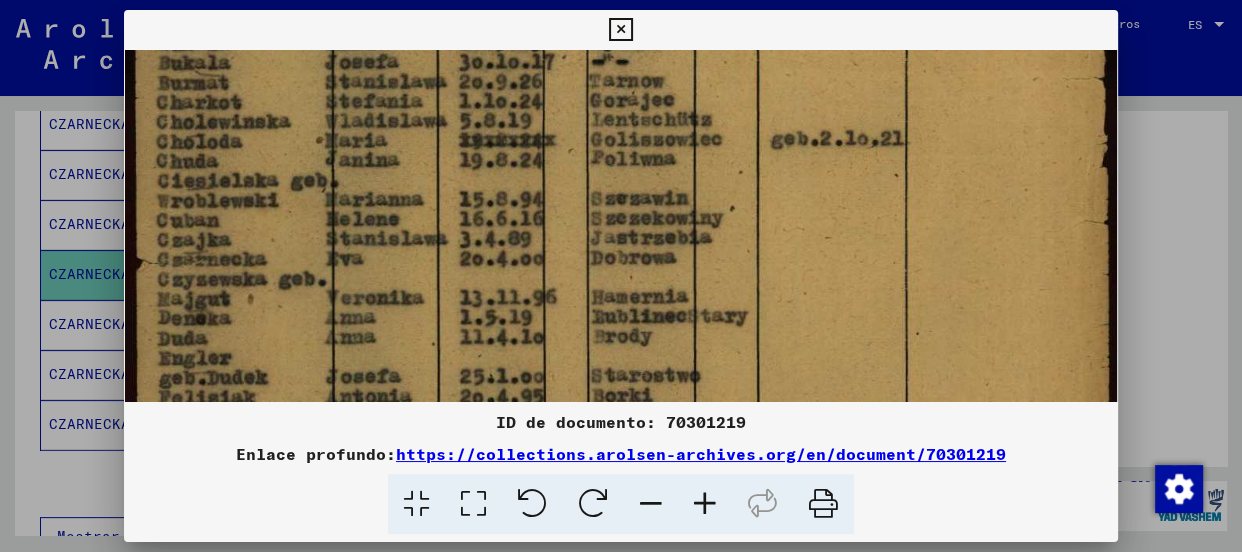 drag, startPoint x: 491, startPoint y: 296, endPoint x: 714, endPoint y: 87, distance: 305.6305 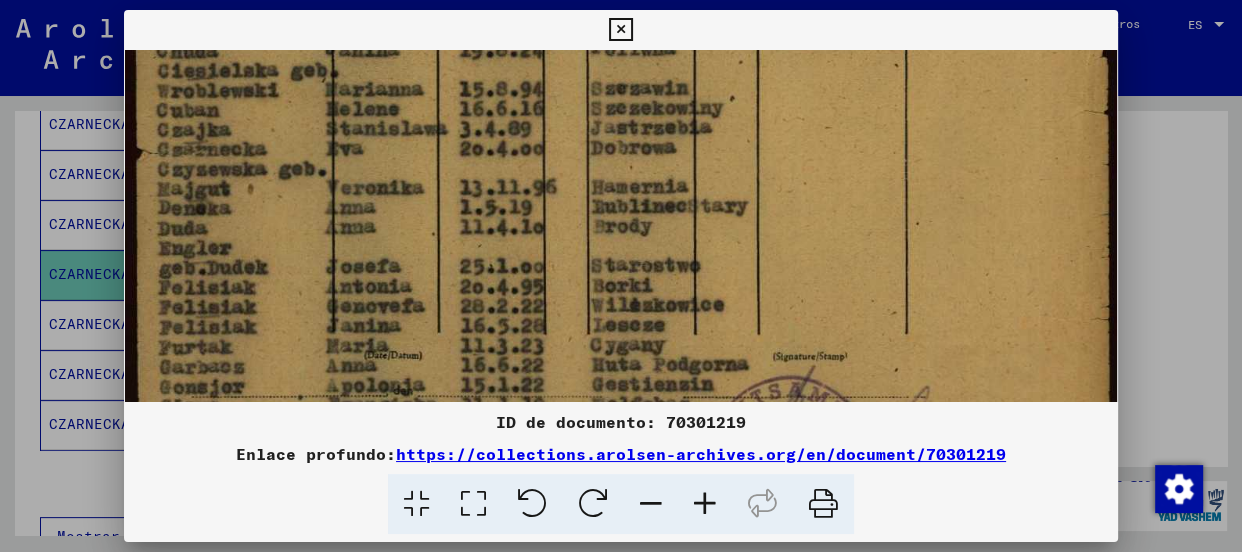 drag, startPoint x: 556, startPoint y: 270, endPoint x: 714, endPoint y: 102, distance: 230.62524 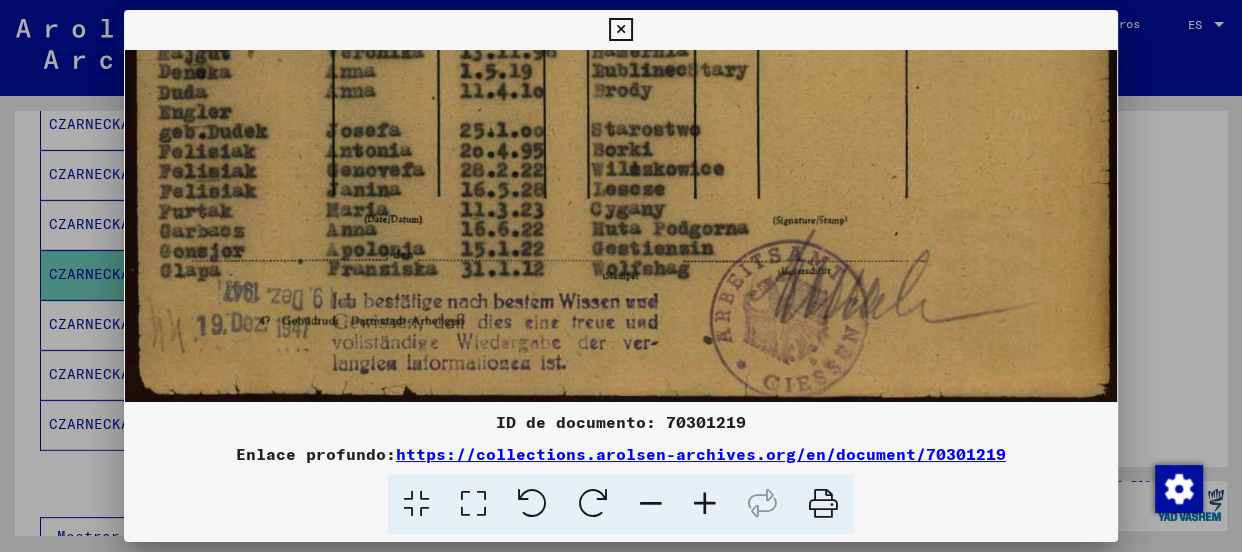 scroll, scrollTop: 1050, scrollLeft: 0, axis: vertical 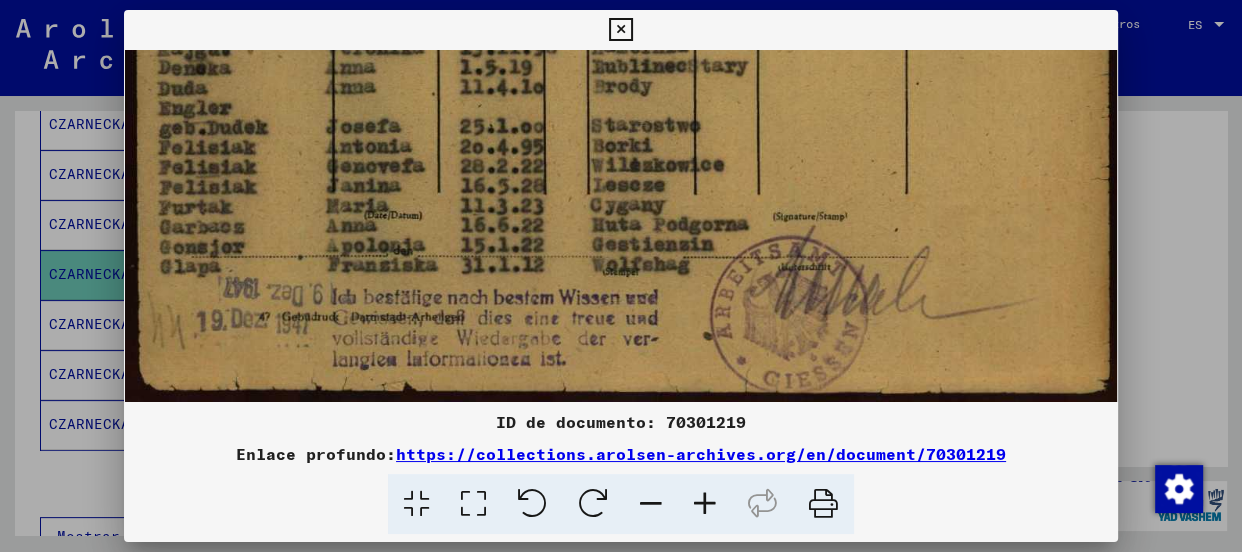 drag, startPoint x: 612, startPoint y: 231, endPoint x: 682, endPoint y: 138, distance: 116.40017 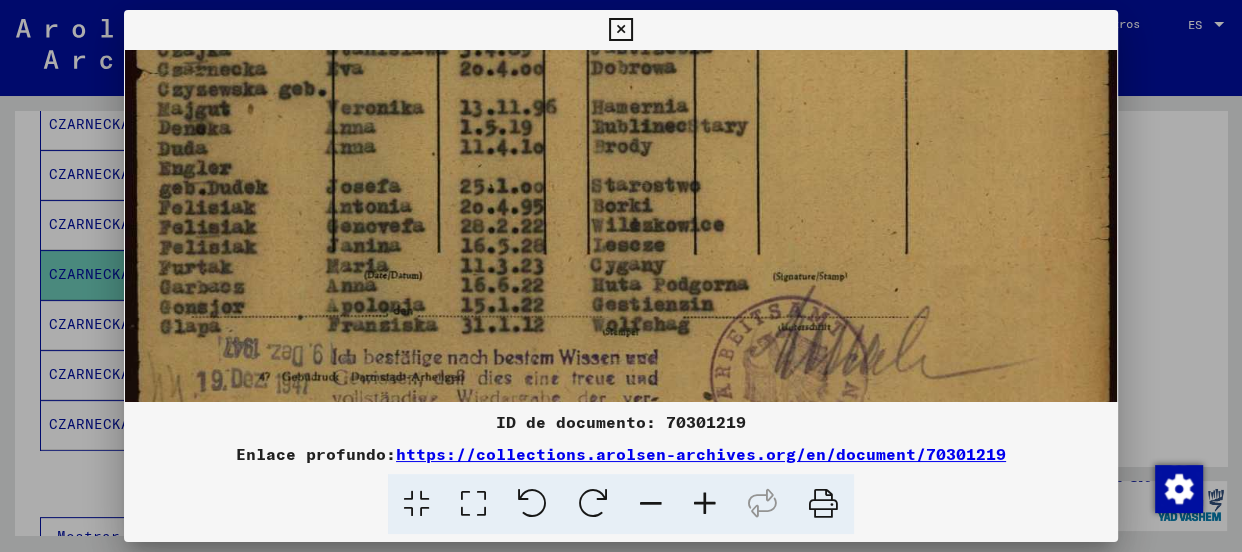 scroll, scrollTop: 986, scrollLeft: 0, axis: vertical 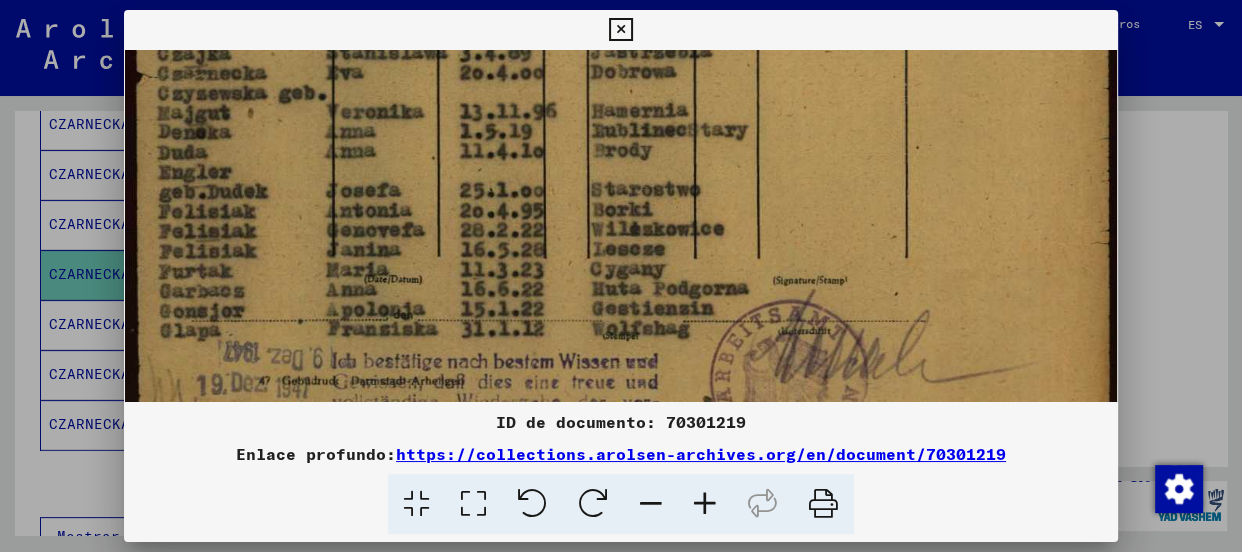 drag, startPoint x: 859, startPoint y: 141, endPoint x: 854, endPoint y: 206, distance: 65.192024 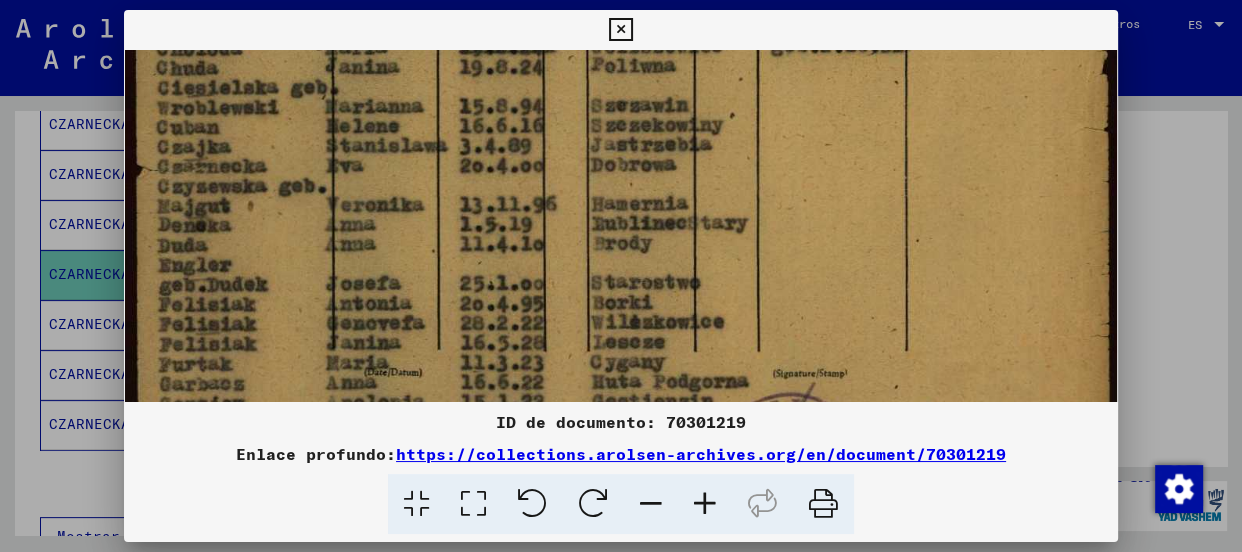 scroll, scrollTop: 884, scrollLeft: 0, axis: vertical 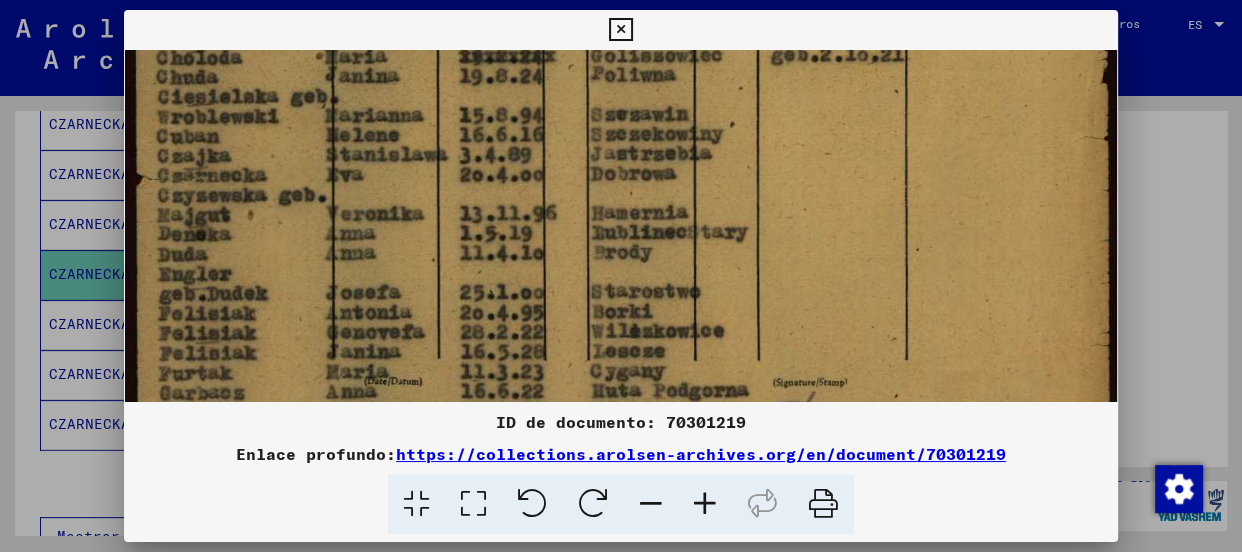 drag, startPoint x: 651, startPoint y: 146, endPoint x: 658, endPoint y: 249, distance: 103.23759 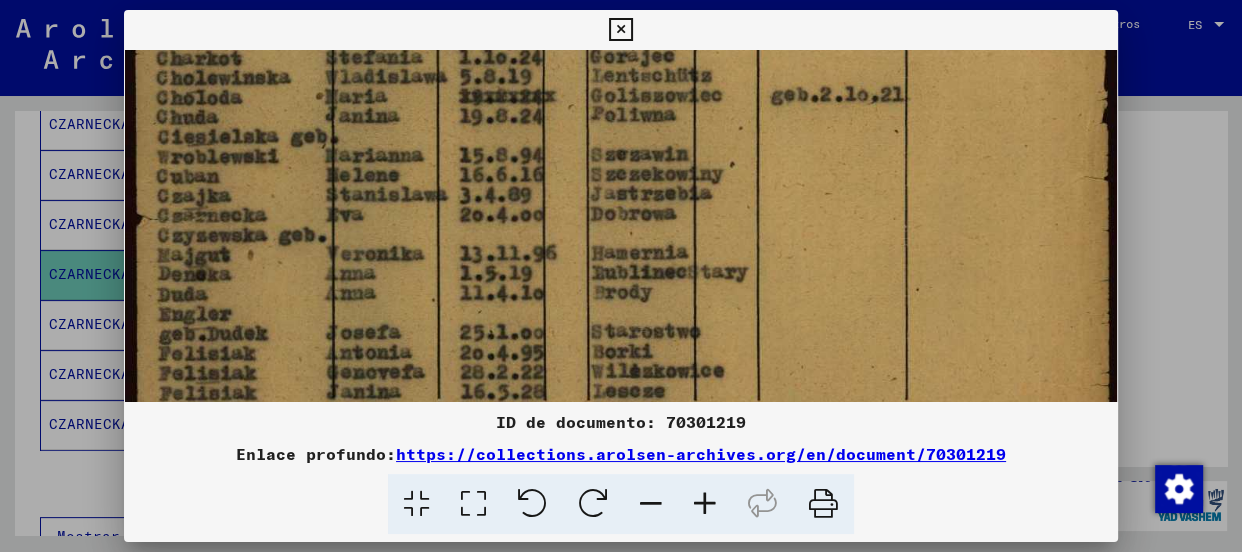 scroll, scrollTop: 841, scrollLeft: 0, axis: vertical 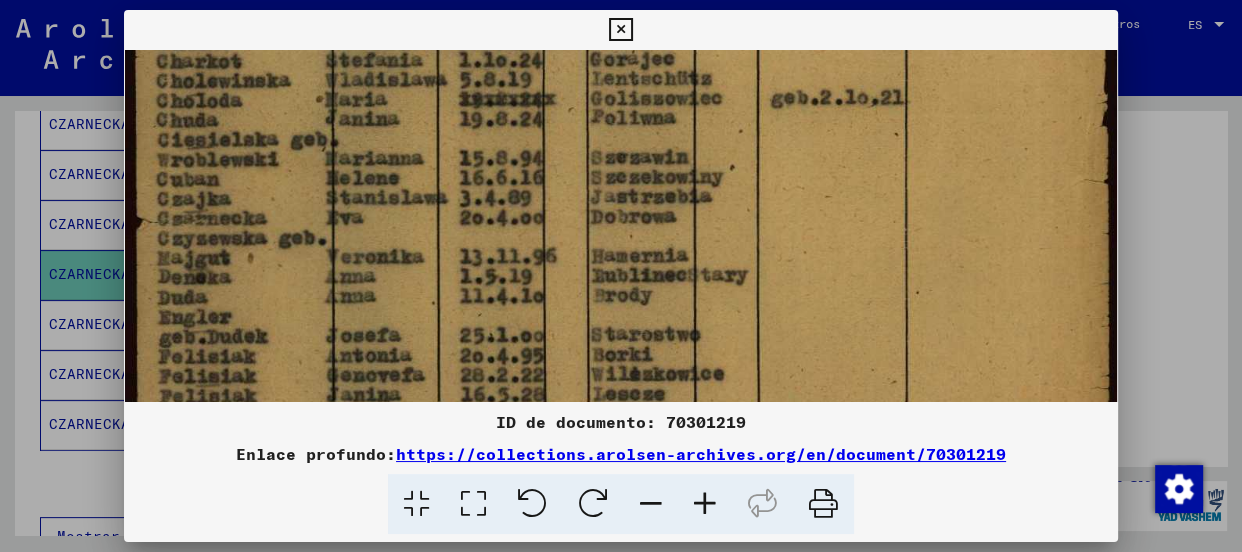 drag, startPoint x: 657, startPoint y: 122, endPoint x: 657, endPoint y: 169, distance: 47 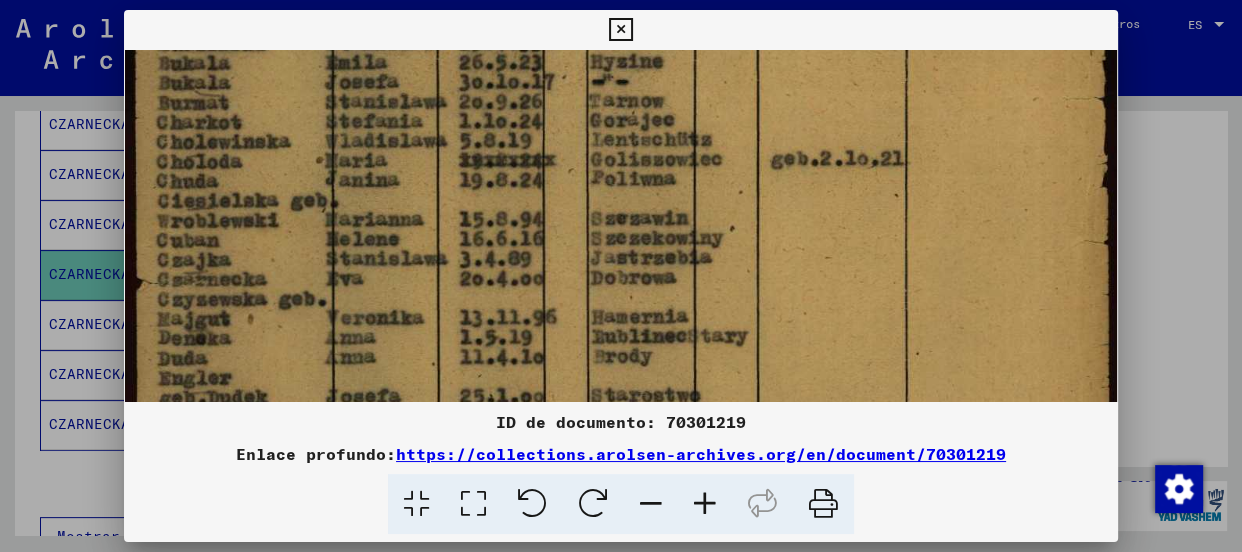scroll, scrollTop: 755, scrollLeft: 0, axis: vertical 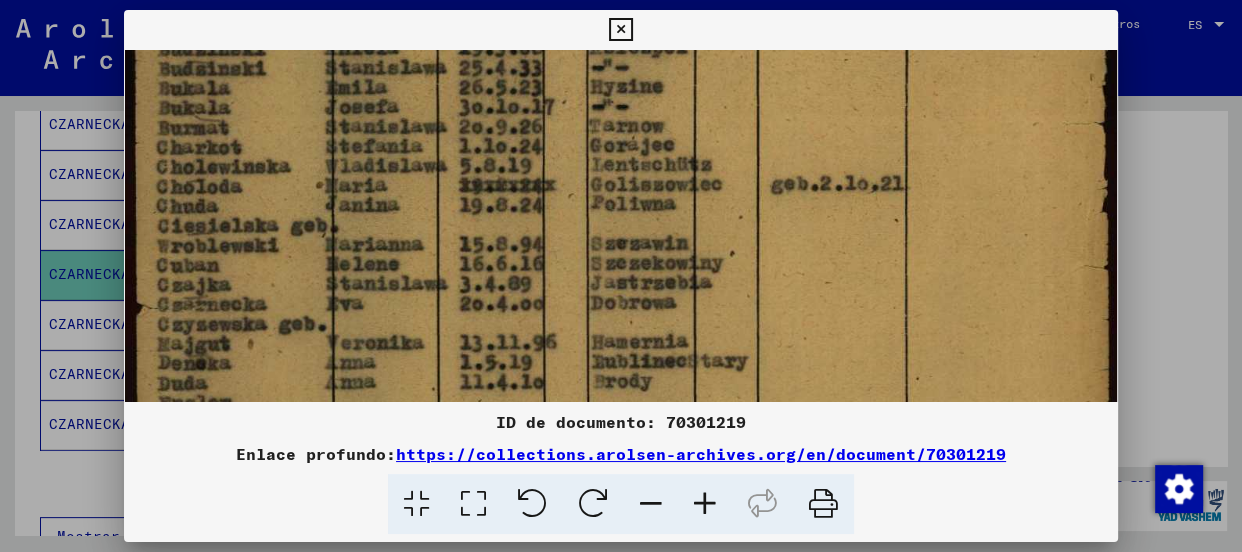 drag, startPoint x: 520, startPoint y: 119, endPoint x: 511, endPoint y: 208, distance: 89.453896 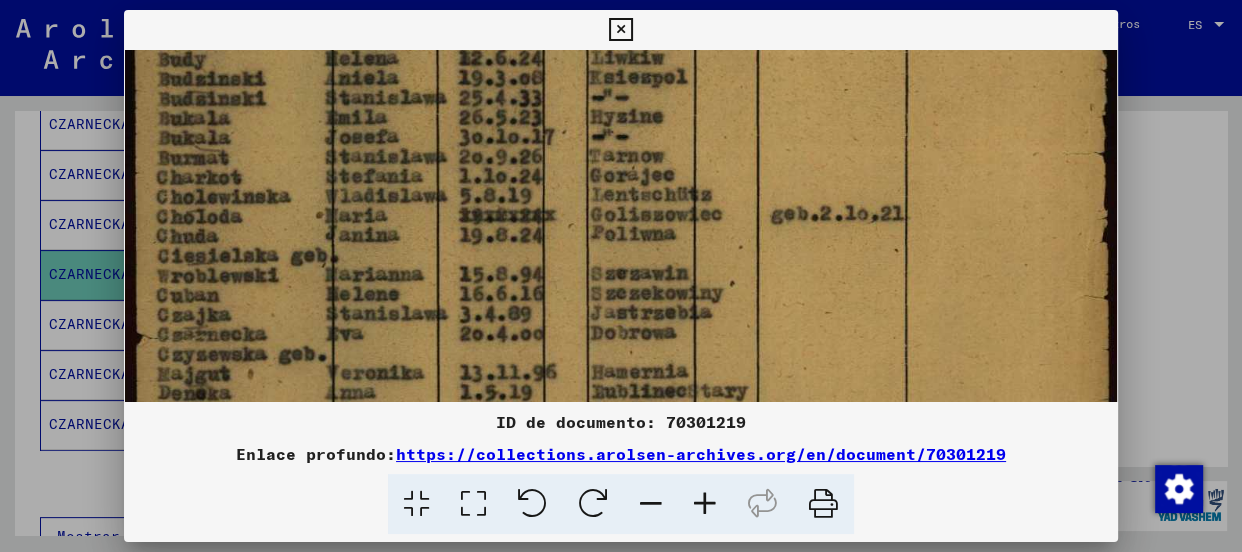 drag, startPoint x: 517, startPoint y: 147, endPoint x: 516, endPoint y: 178, distance: 31.016125 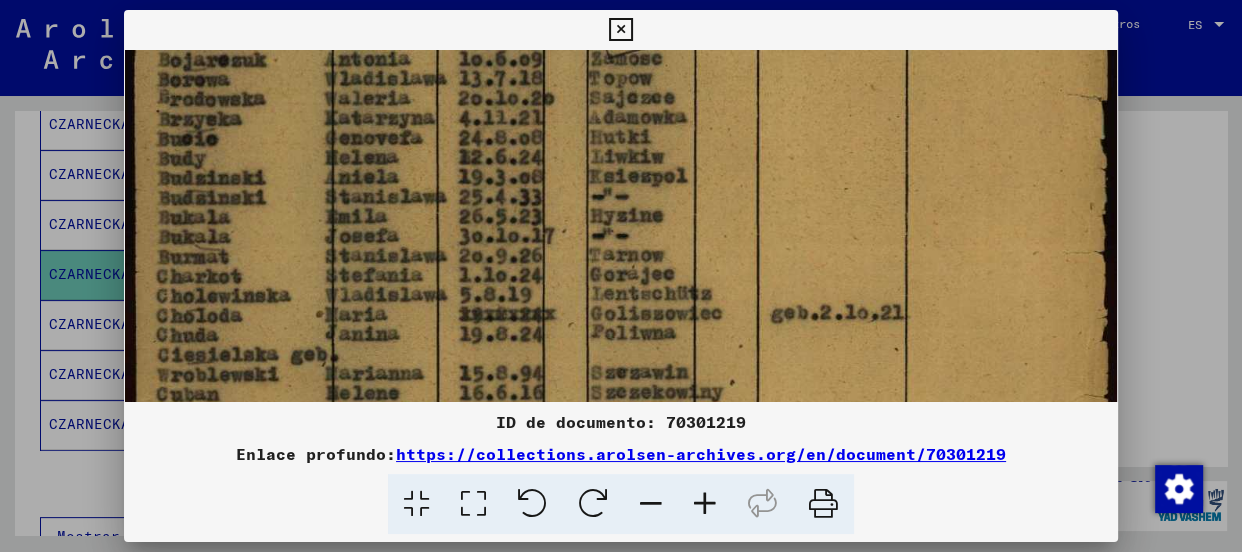 drag, startPoint x: 519, startPoint y: 149, endPoint x: 520, endPoint y: 248, distance: 99.00505 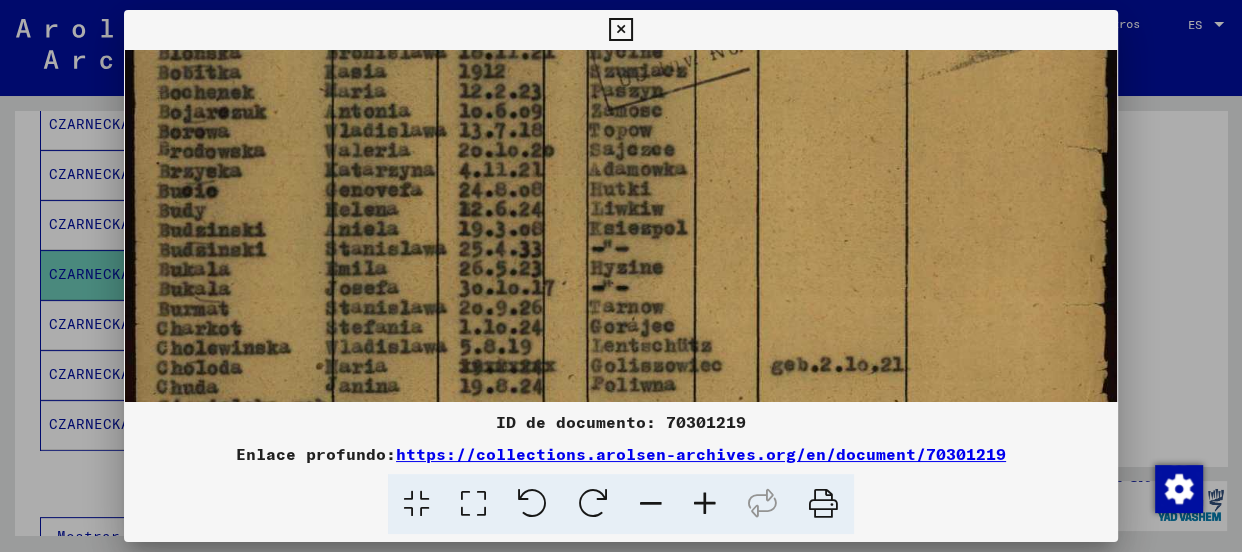 scroll, scrollTop: 560, scrollLeft: 0, axis: vertical 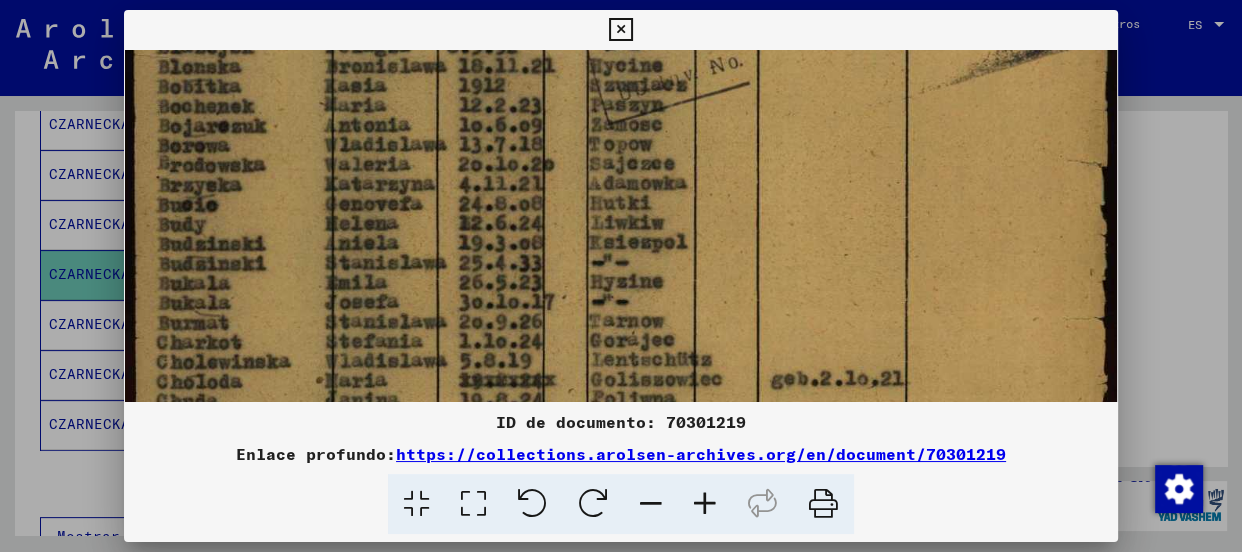 drag, startPoint x: 520, startPoint y: 178, endPoint x: 520, endPoint y: 245, distance: 67 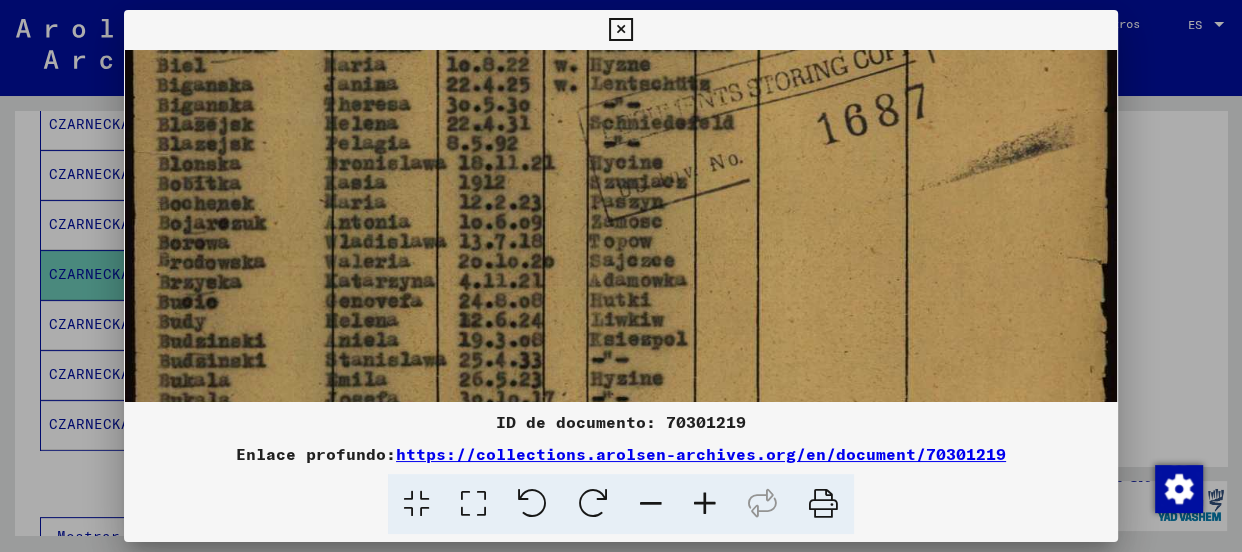 drag, startPoint x: 528, startPoint y: 166, endPoint x: 527, endPoint y: 222, distance: 56.008926 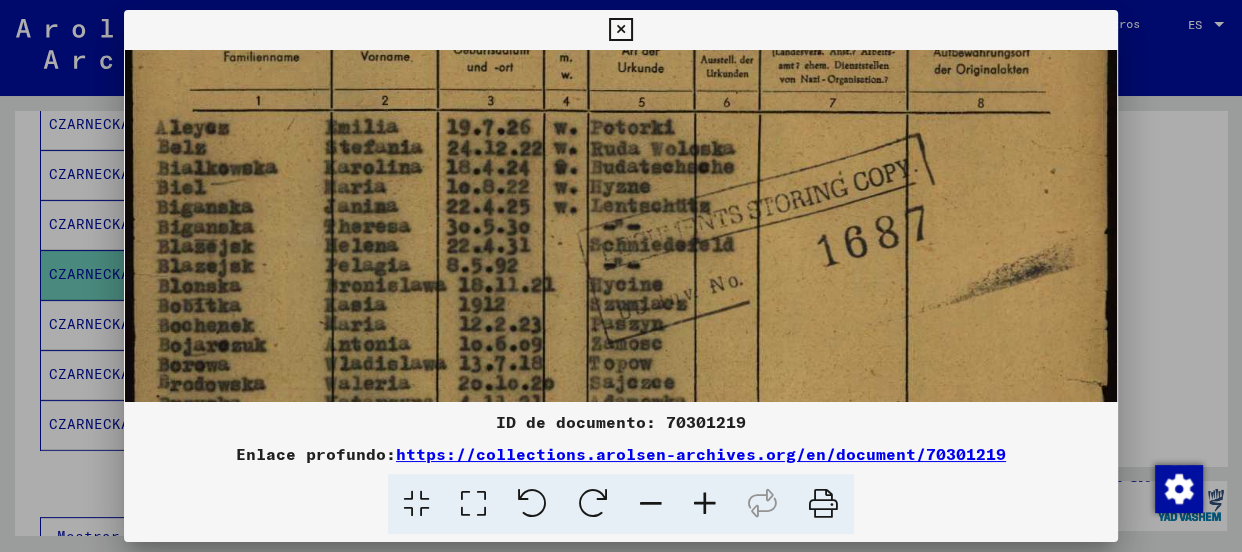 drag, startPoint x: 517, startPoint y: 144, endPoint x: 520, endPoint y: 268, distance: 124.036285 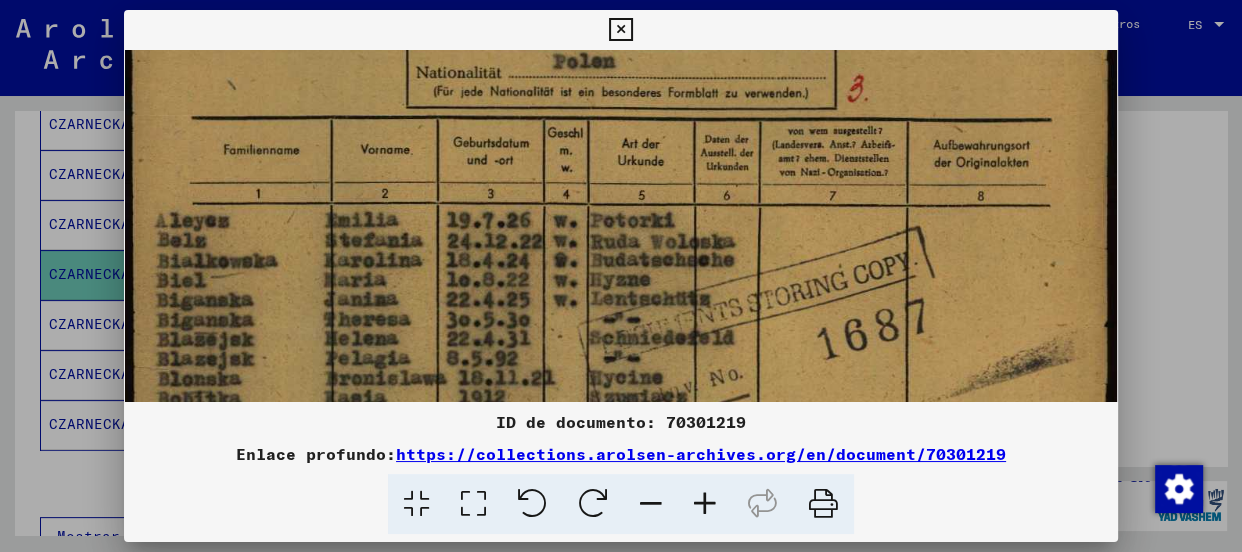 drag, startPoint x: 524, startPoint y: 177, endPoint x: 520, endPoint y: 271, distance: 94.08507 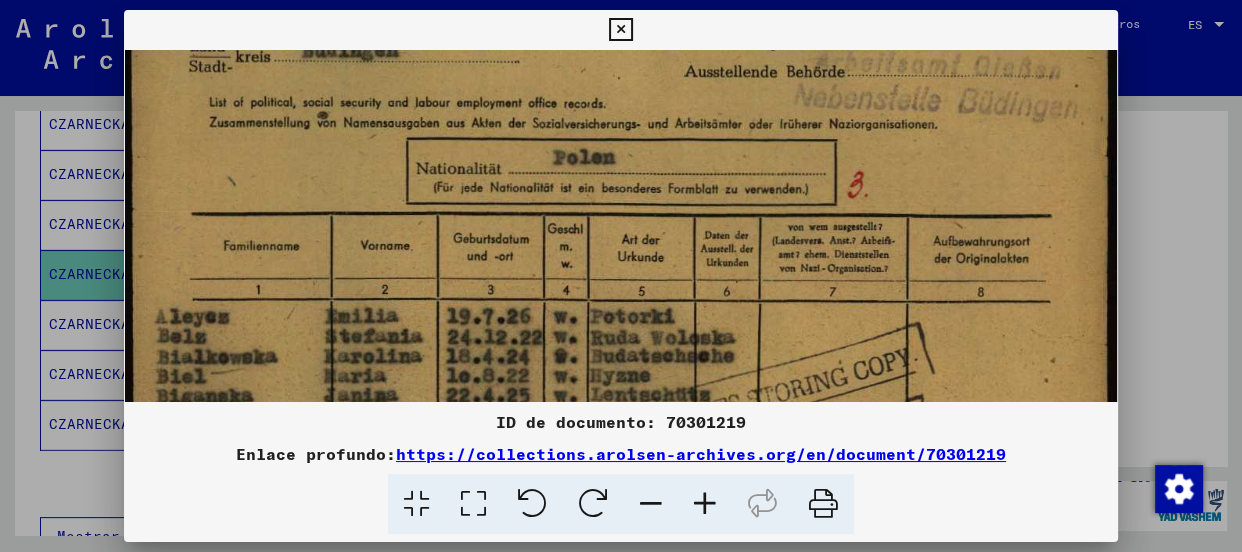 scroll, scrollTop: 129, scrollLeft: 0, axis: vertical 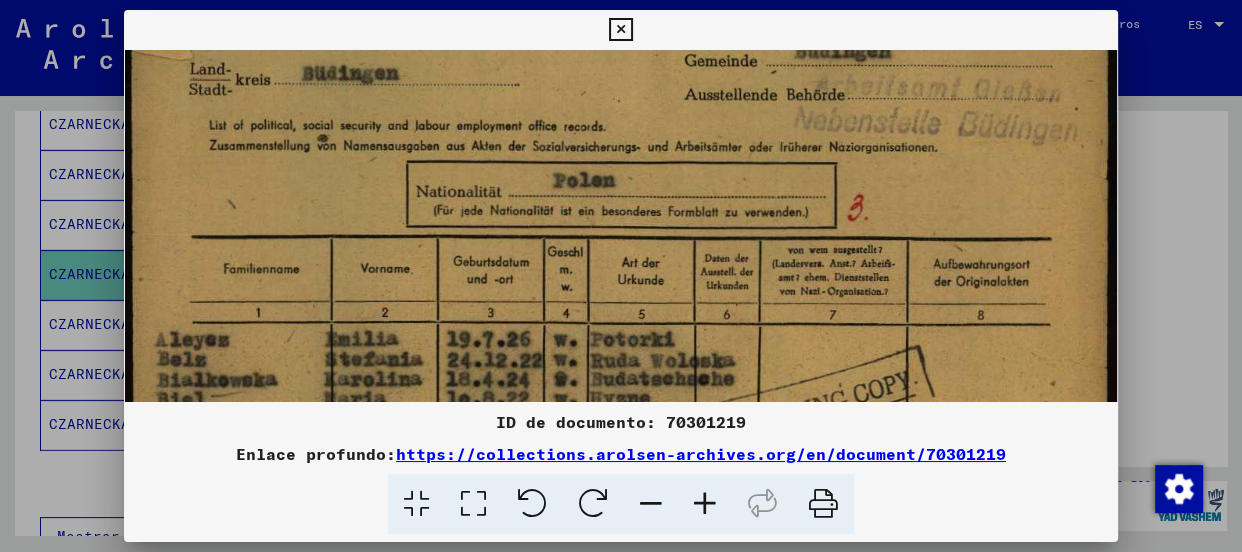 drag, startPoint x: 550, startPoint y: 170, endPoint x: 553, endPoint y: 290, distance: 120.03749 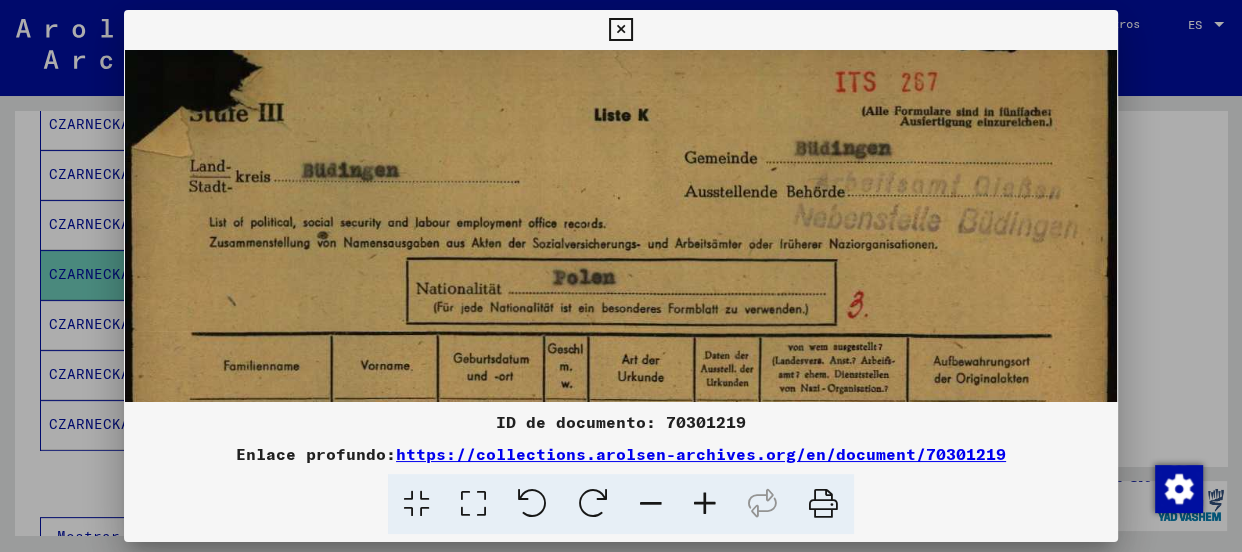 scroll, scrollTop: 23, scrollLeft: 0, axis: vertical 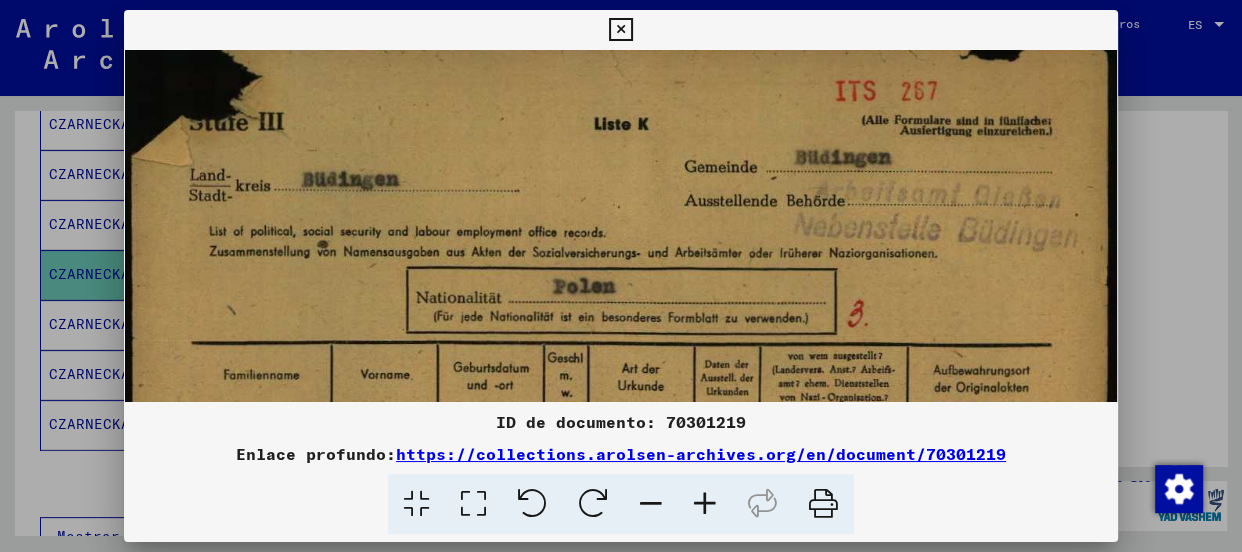 drag, startPoint x: 862, startPoint y: 170, endPoint x: 862, endPoint y: 273, distance: 103 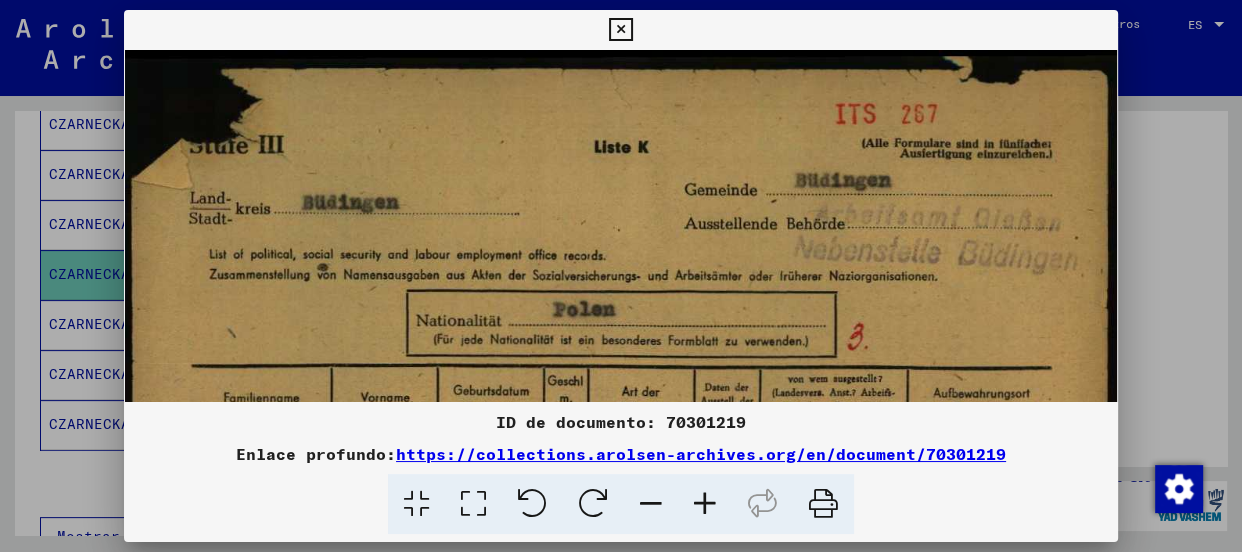 drag, startPoint x: 862, startPoint y: 205, endPoint x: 865, endPoint y: 240, distance: 35.128338 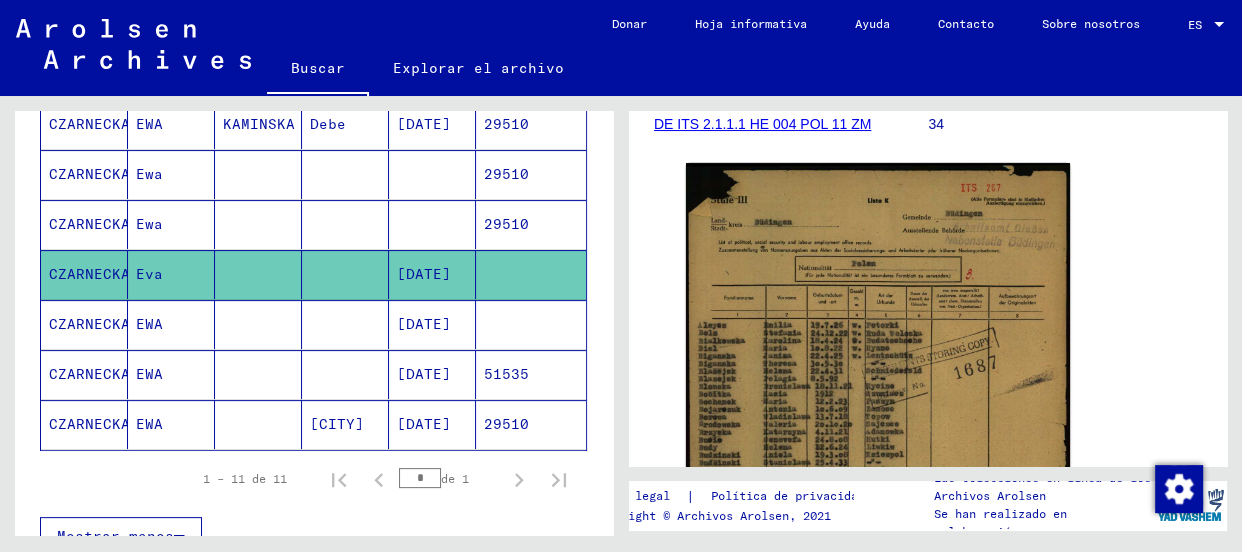 scroll, scrollTop: 322, scrollLeft: 0, axis: vertical 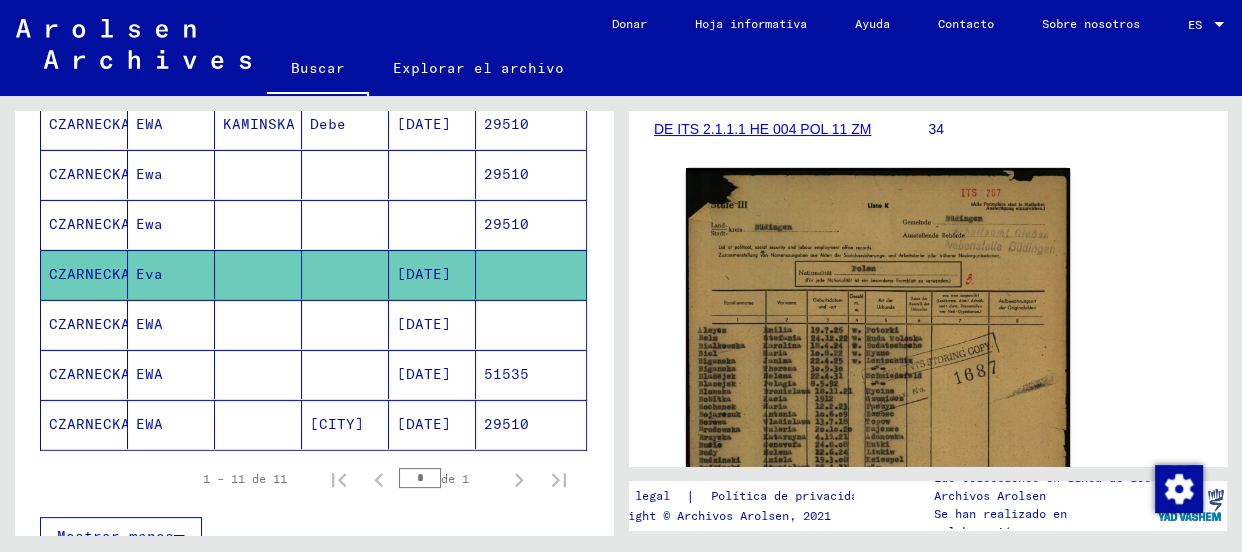 click on "CZARNECKA" at bounding box center (89, 274) 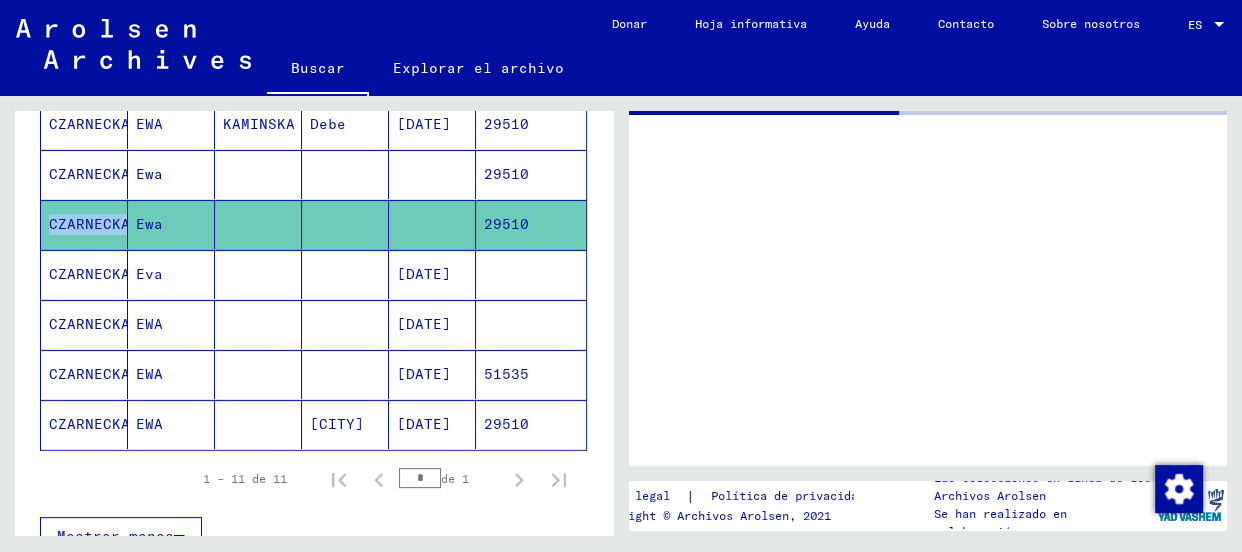 scroll, scrollTop: 0, scrollLeft: 0, axis: both 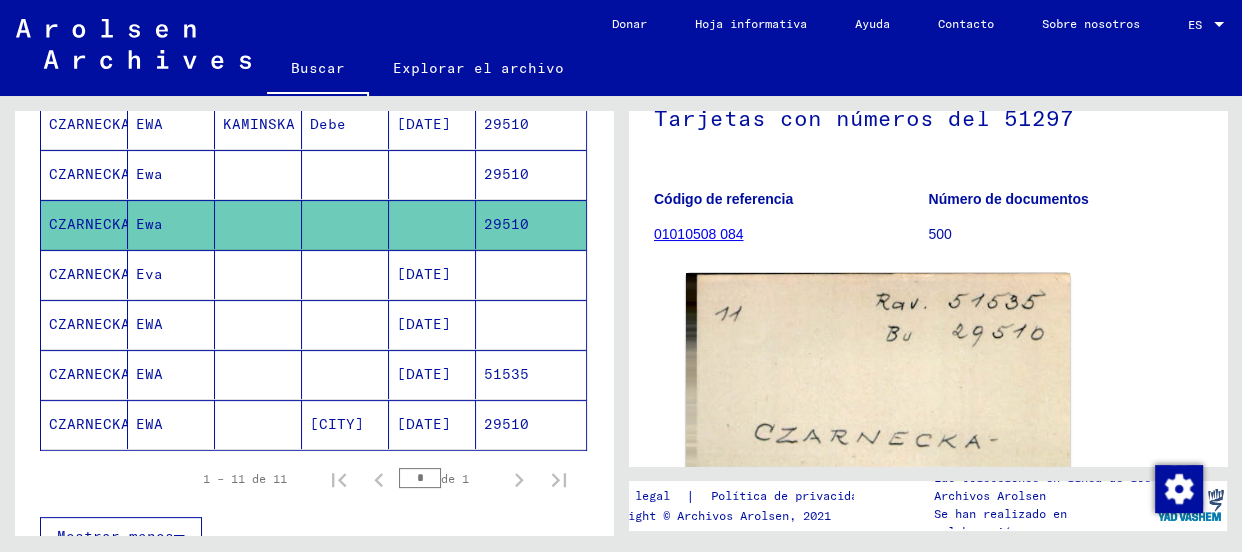 click on "CZARNECKA" at bounding box center [89, 224] 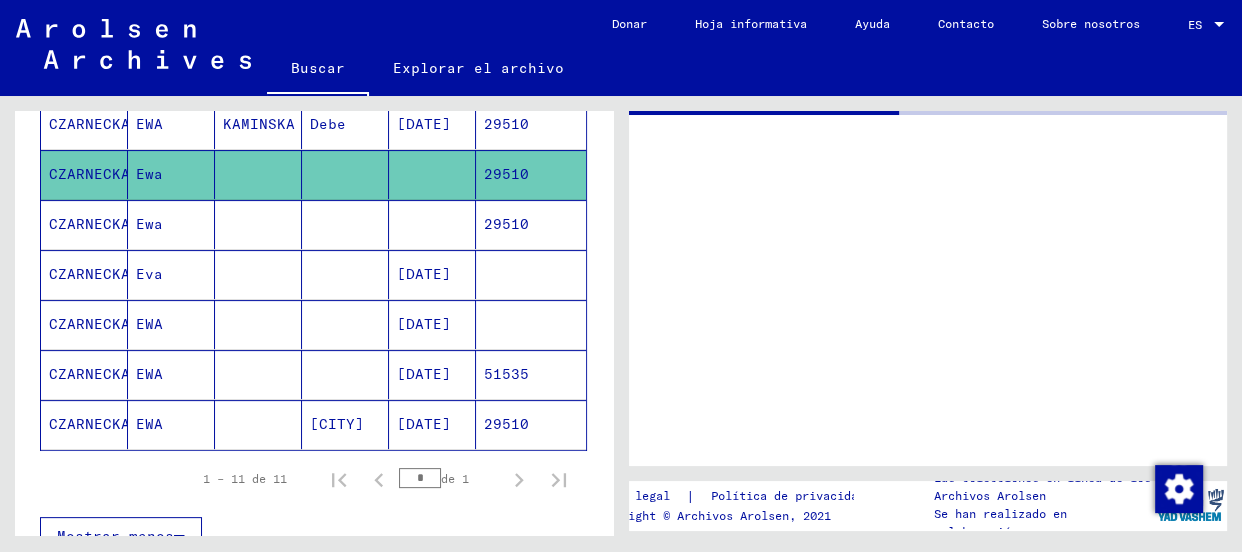 scroll, scrollTop: 0, scrollLeft: 0, axis: both 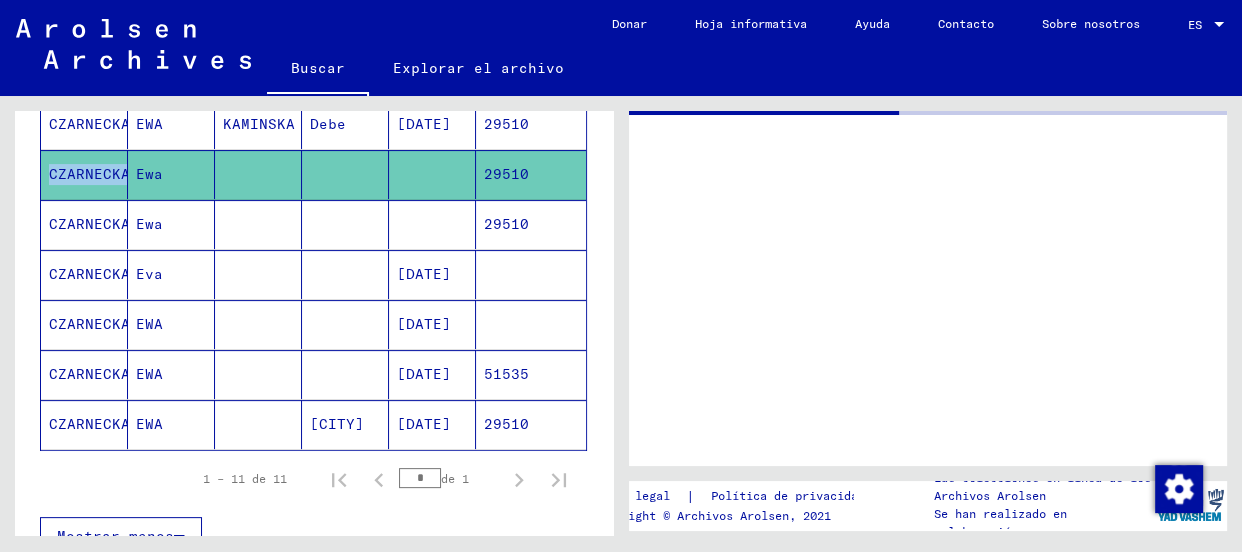 click on "CZARNECKA" 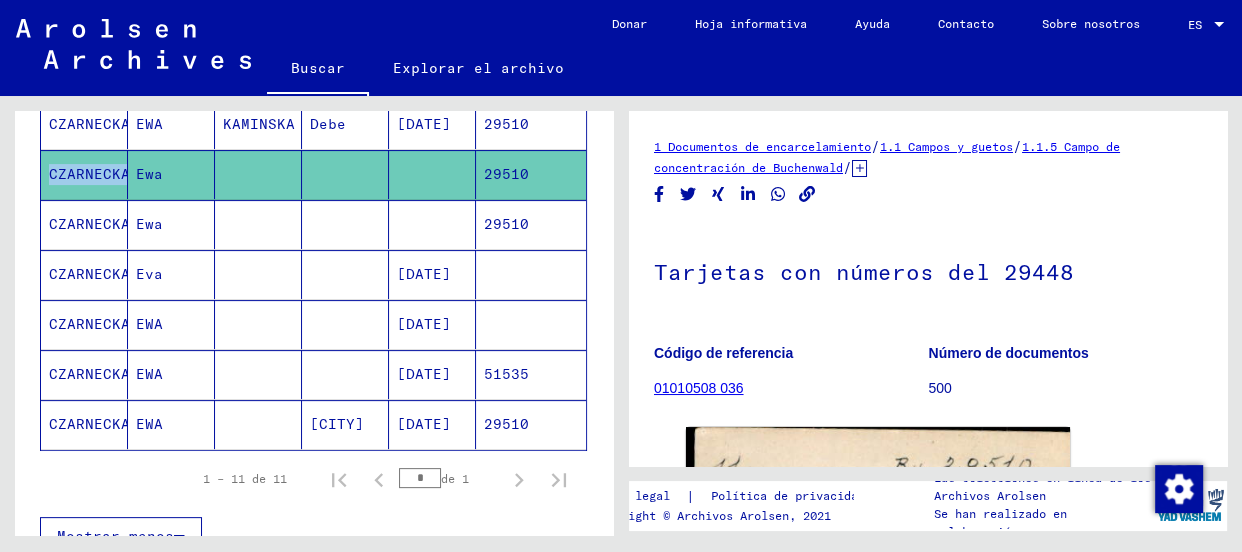 scroll, scrollTop: 0, scrollLeft: 0, axis: both 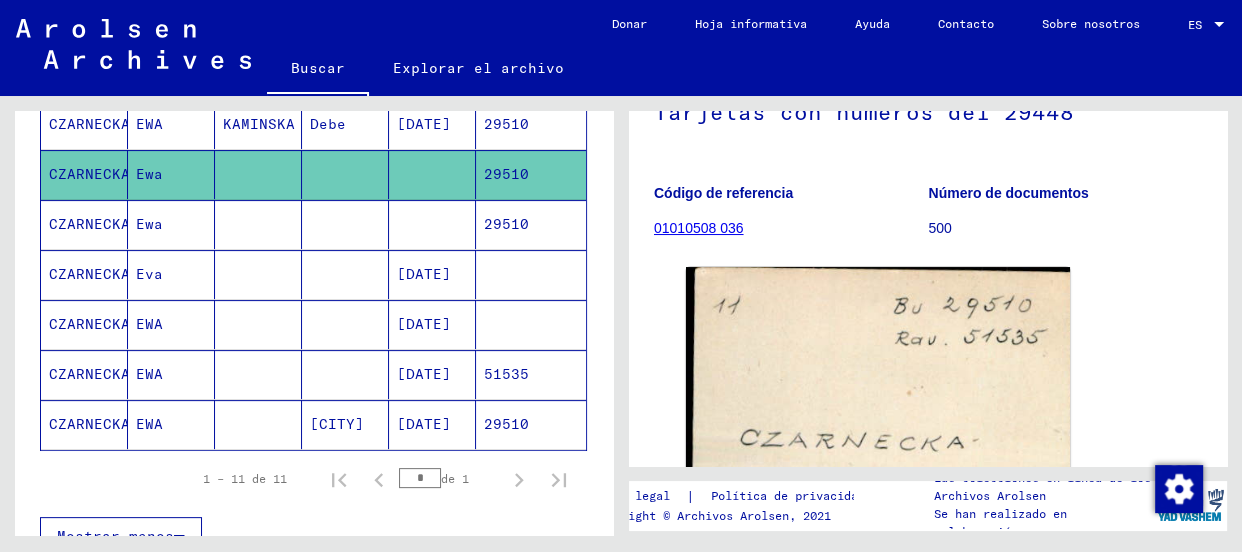 click on "CZARNECKA" at bounding box center (89, 174) 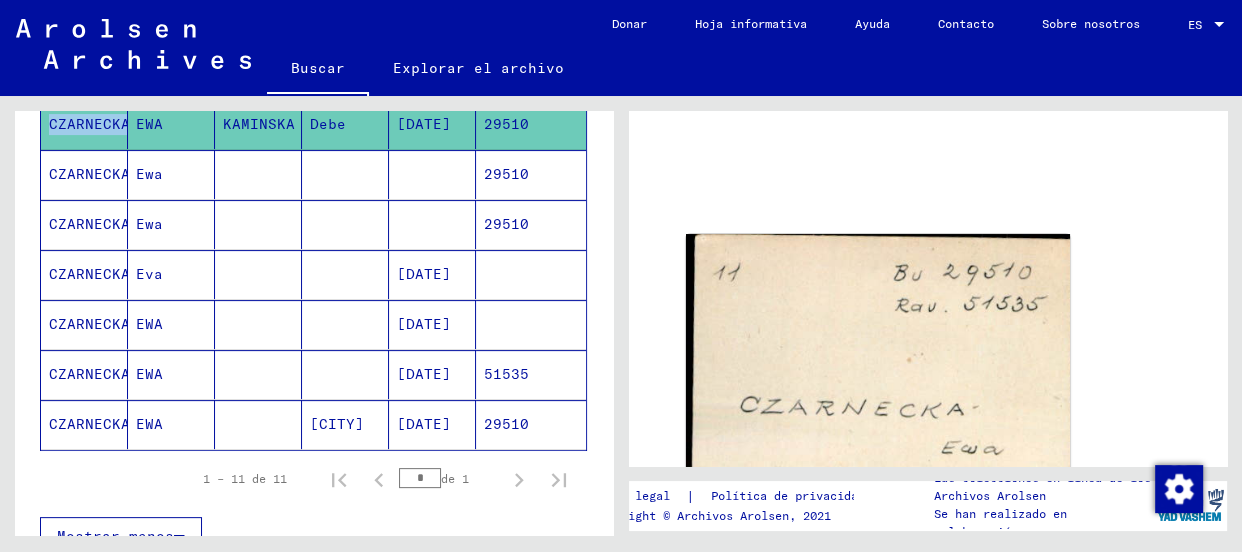 click on "CZARNECKA" 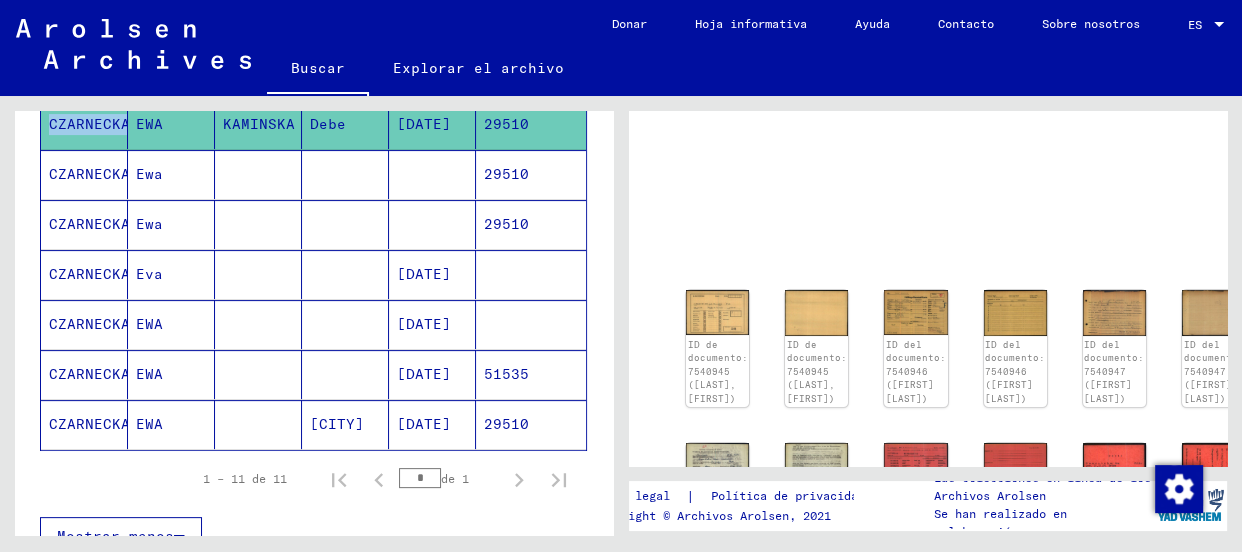 scroll, scrollTop: 2, scrollLeft: 0, axis: vertical 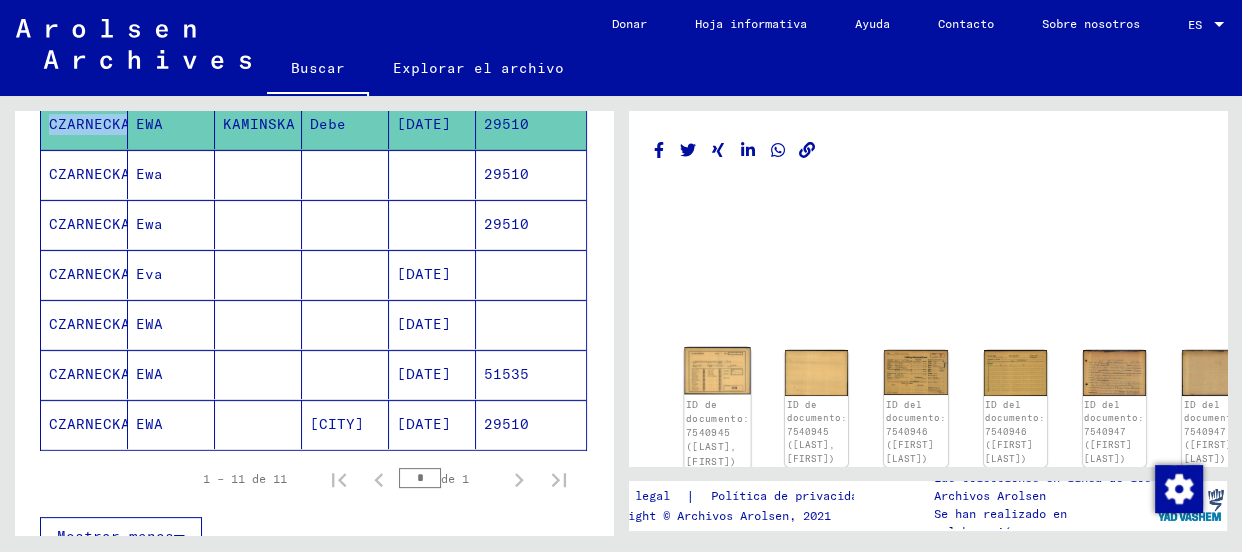click 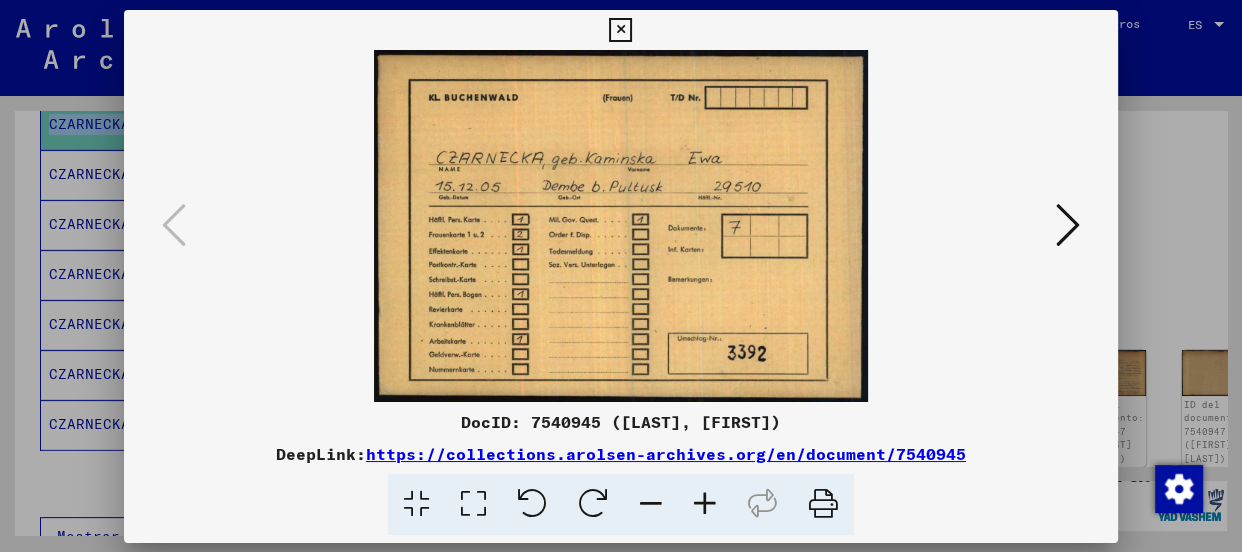 click at bounding box center [621, 226] 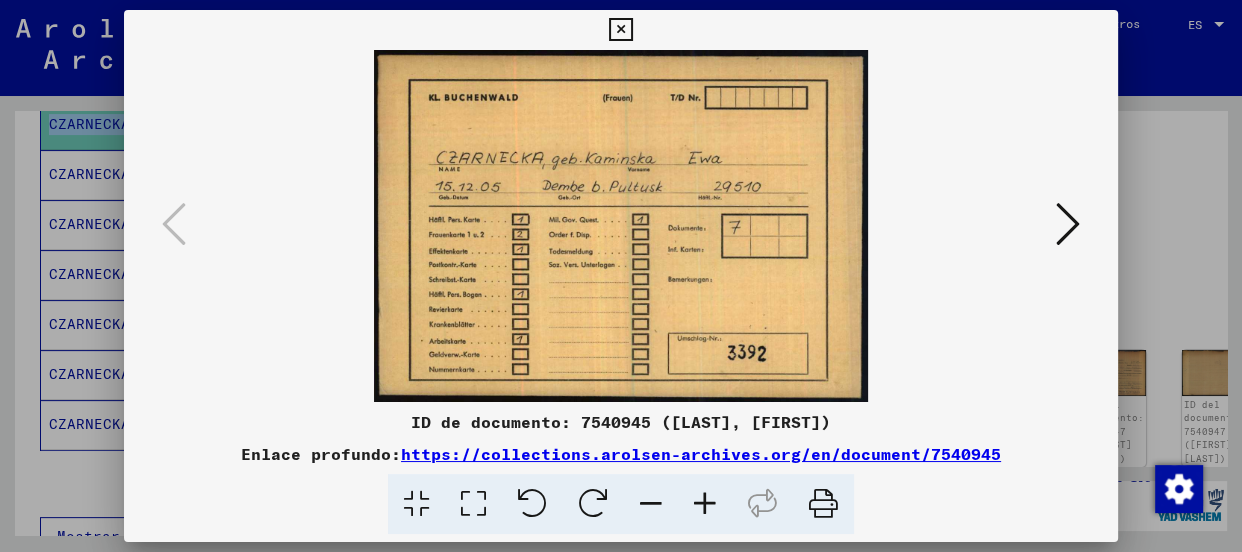 click at bounding box center [1068, 225] 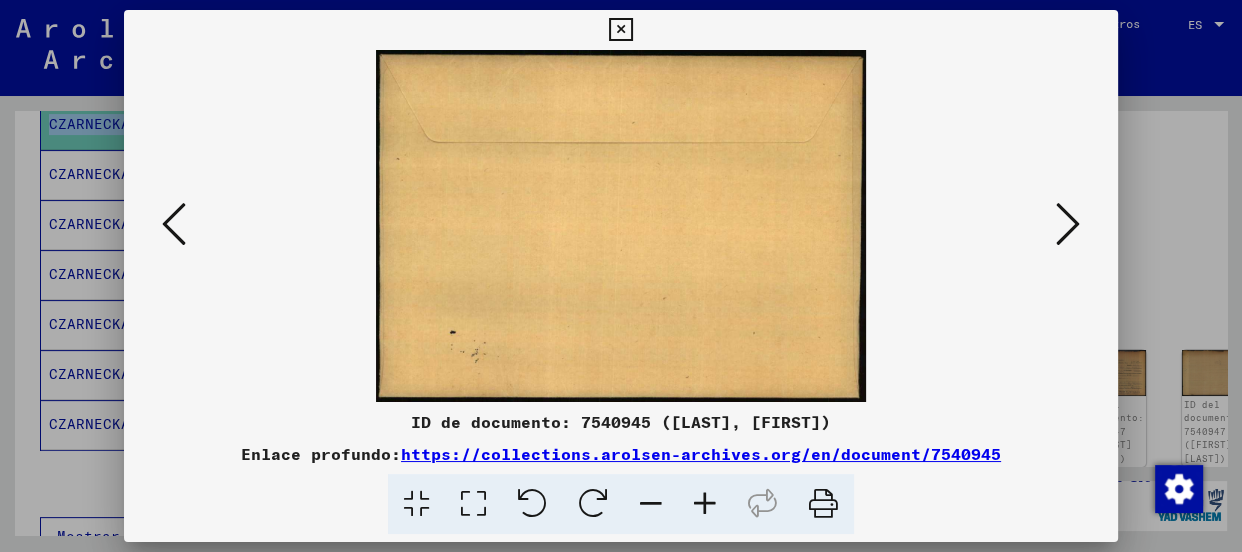 click at bounding box center (1068, 225) 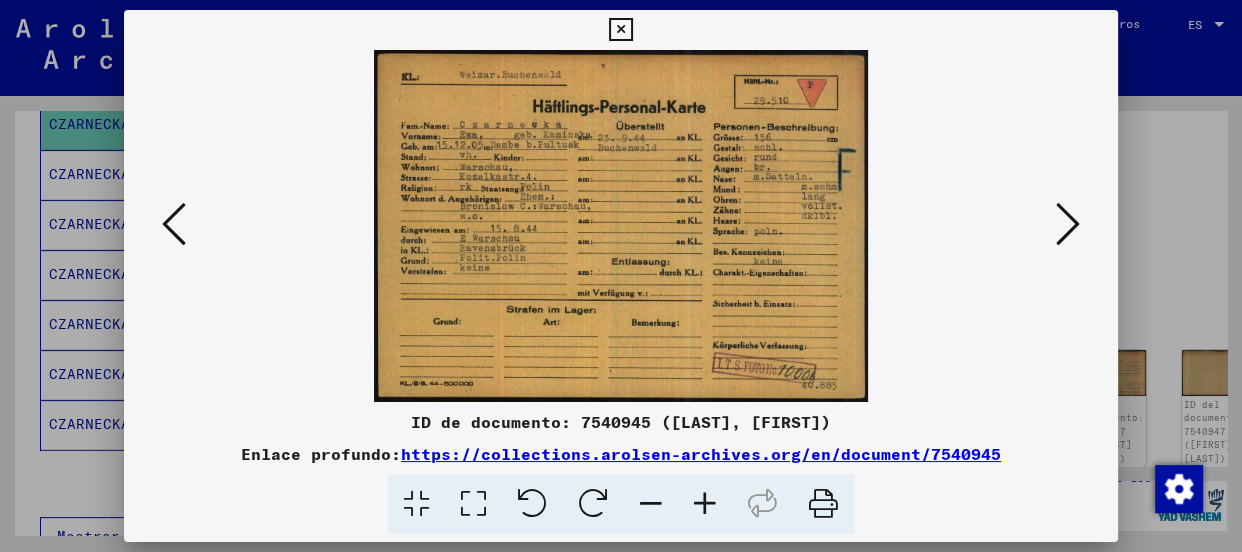 click at bounding box center (705, 504) 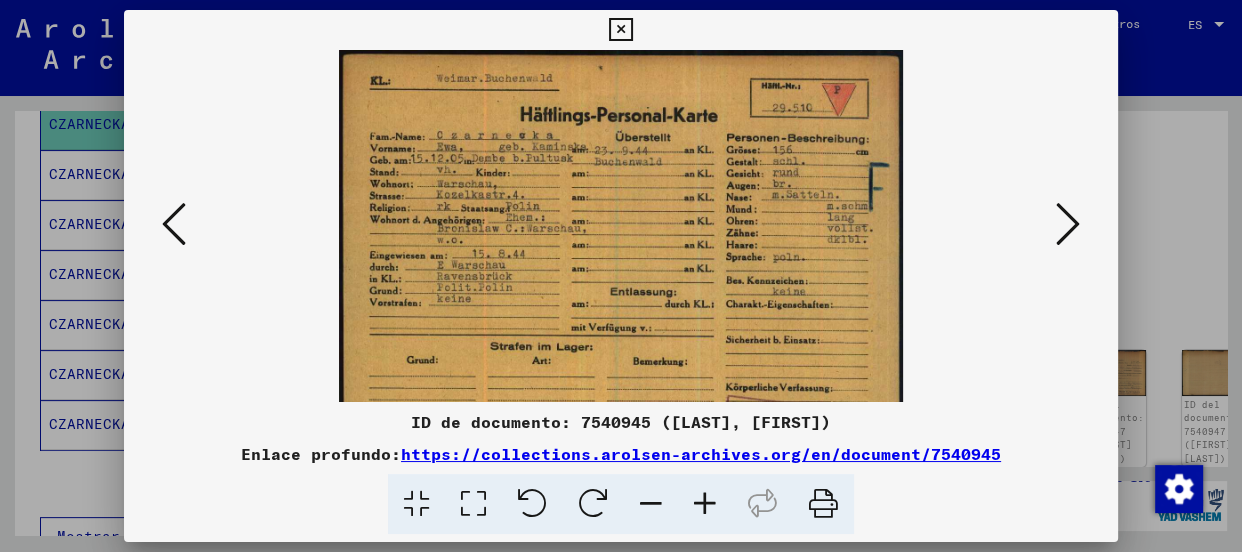 click at bounding box center (705, 504) 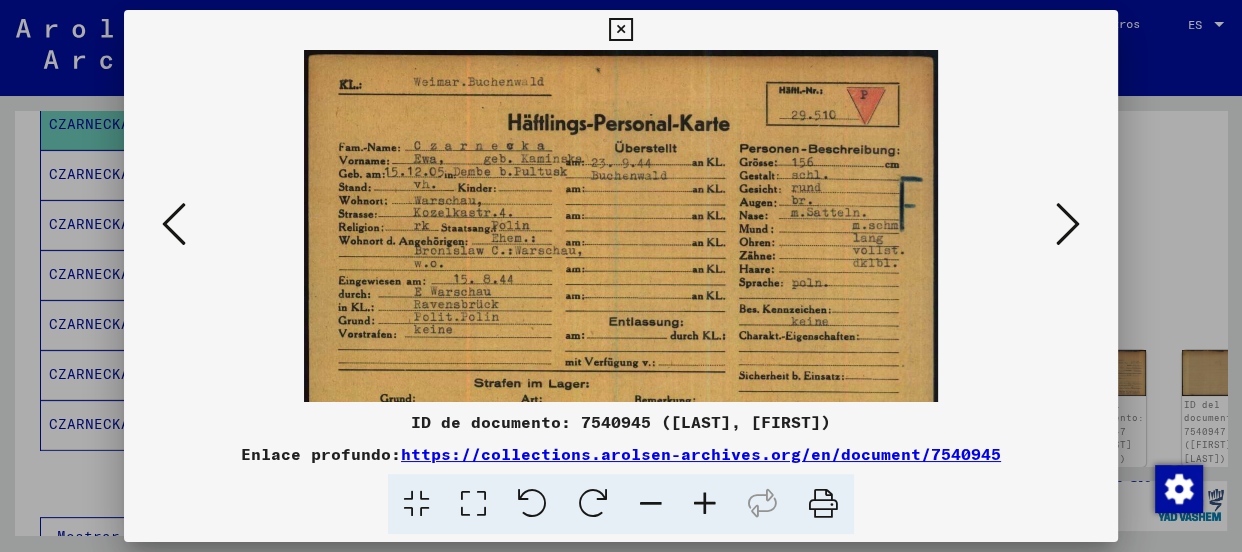 click at bounding box center (705, 504) 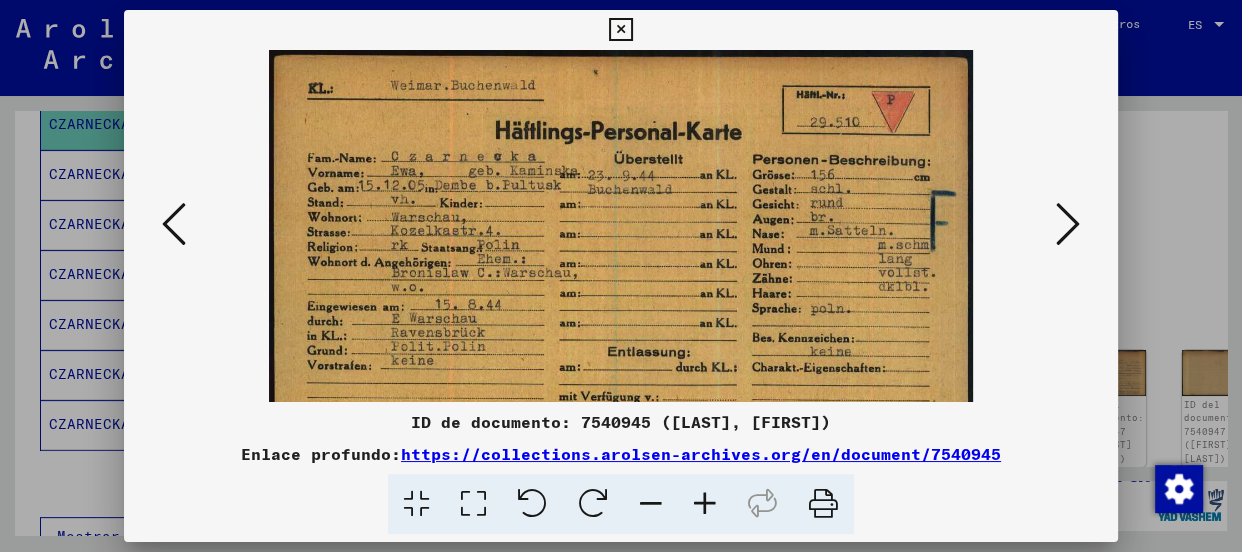 click at bounding box center (705, 504) 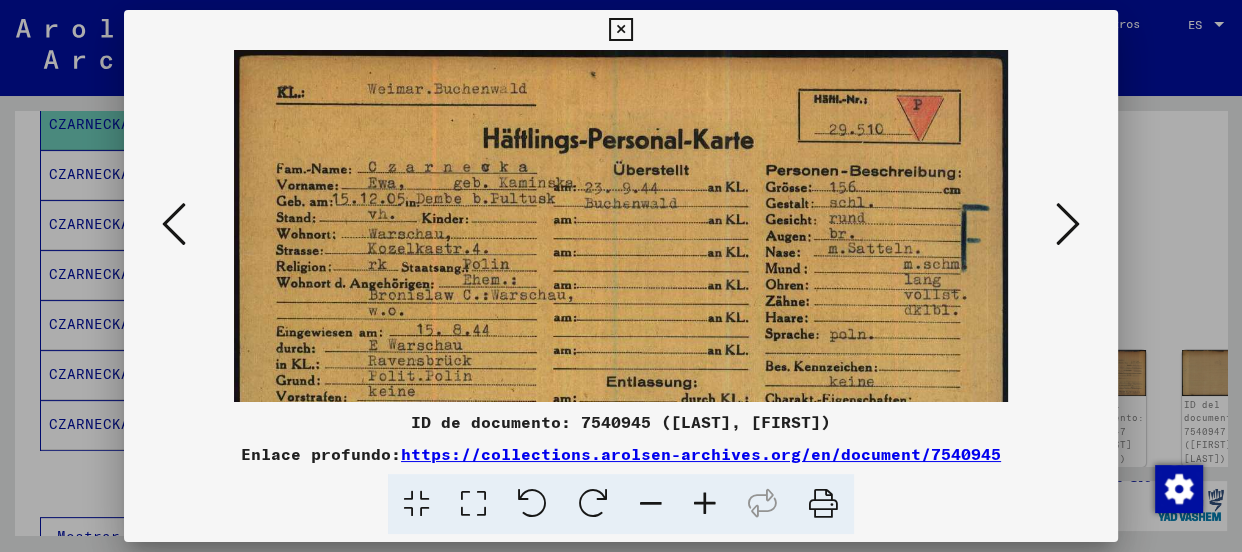 click at bounding box center [705, 504] 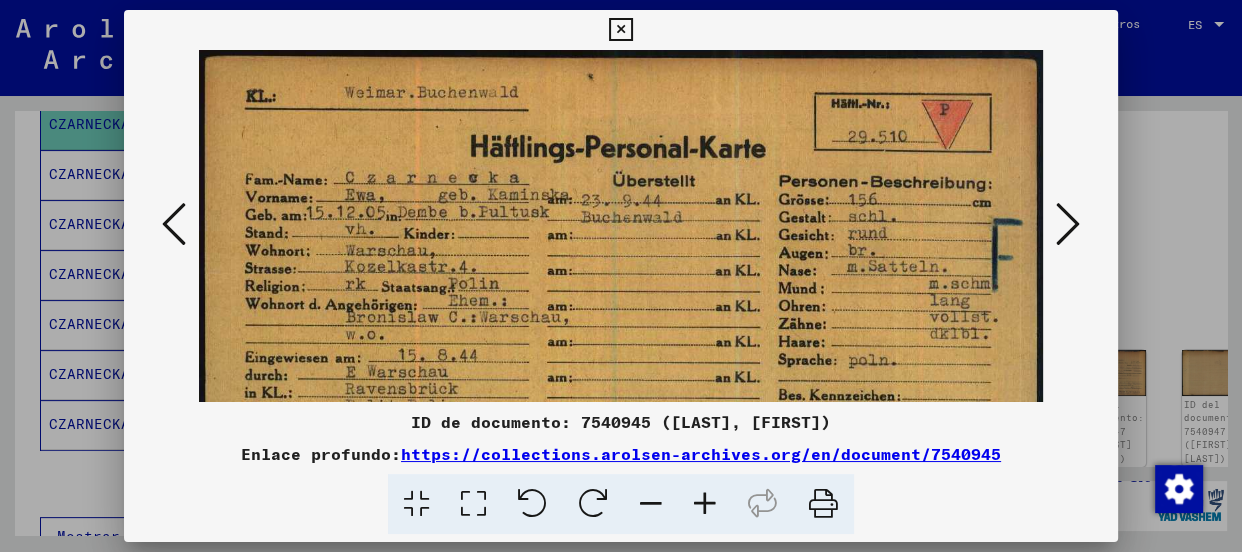 click at bounding box center [705, 504] 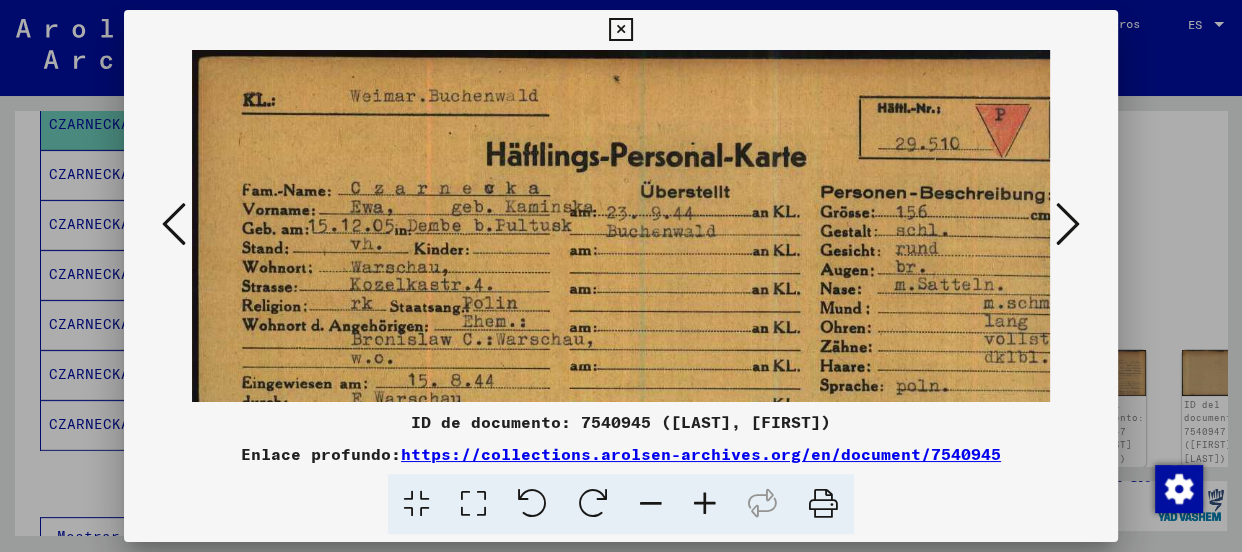 click at bounding box center [705, 504] 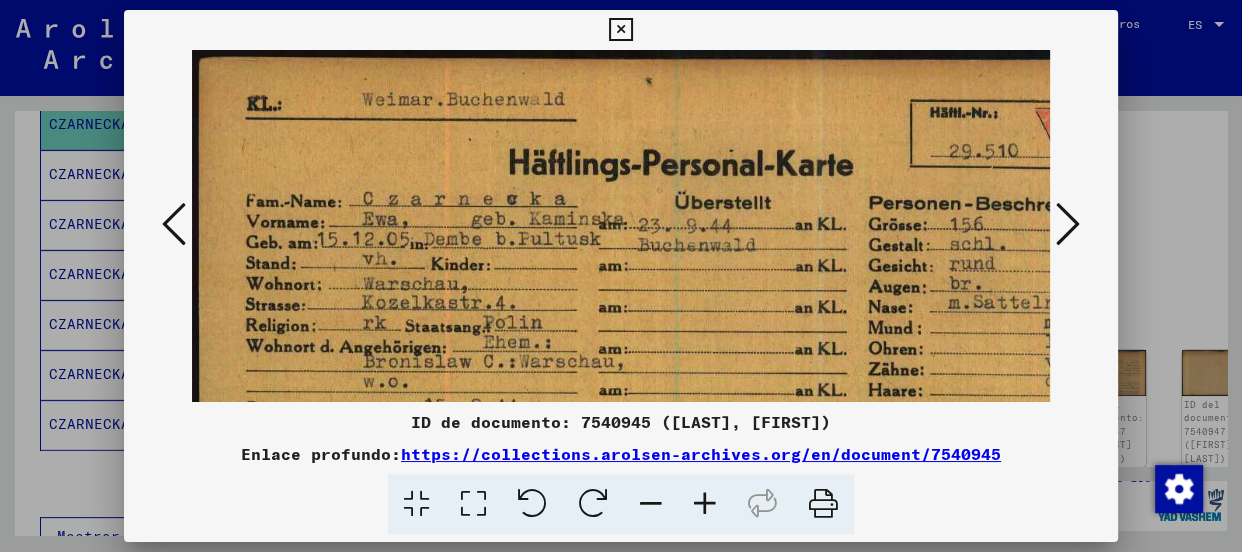 click at bounding box center (705, 504) 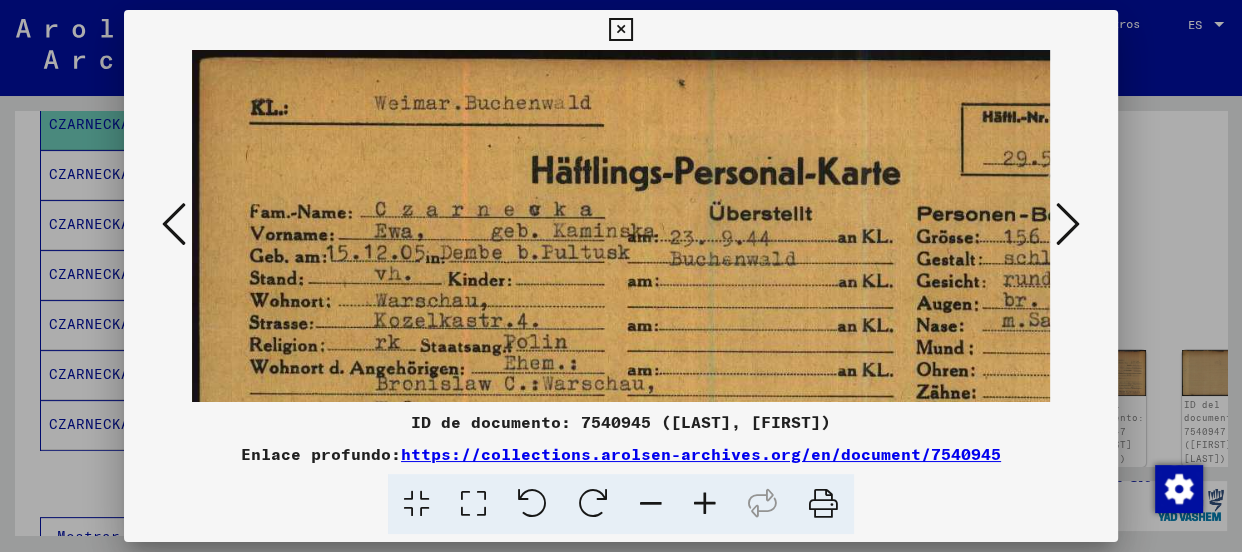 click at bounding box center (705, 504) 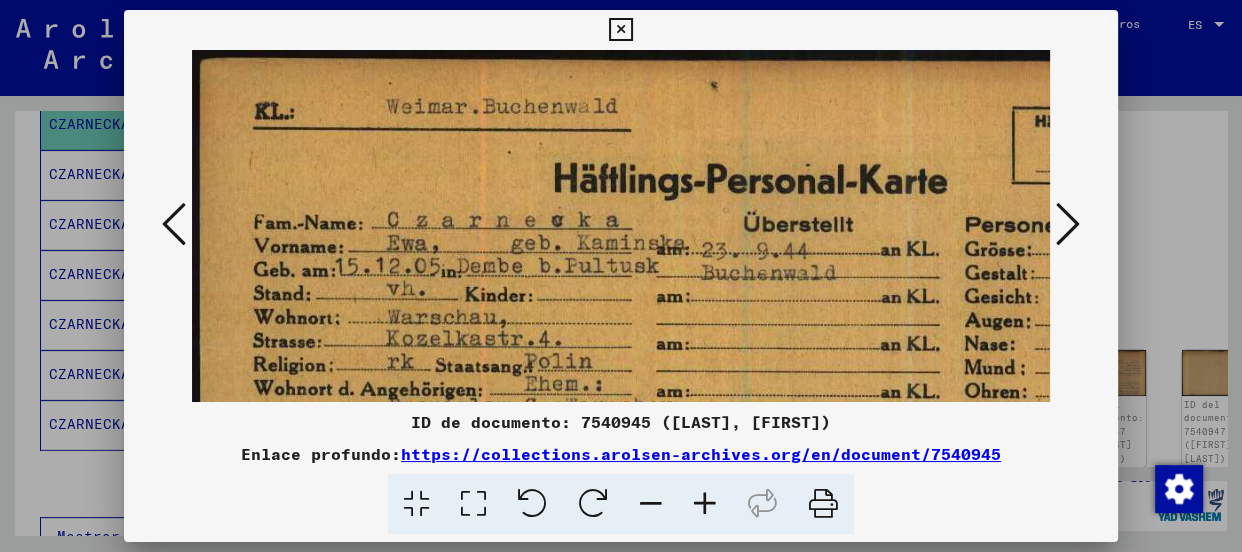 click at bounding box center [705, 504] 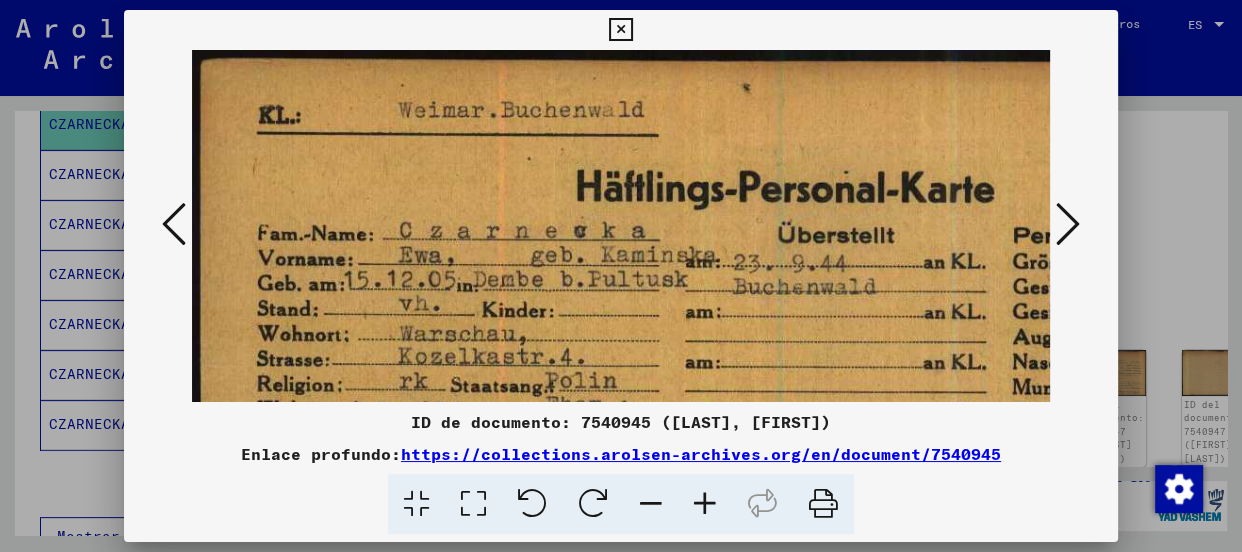 click at bounding box center (705, 504) 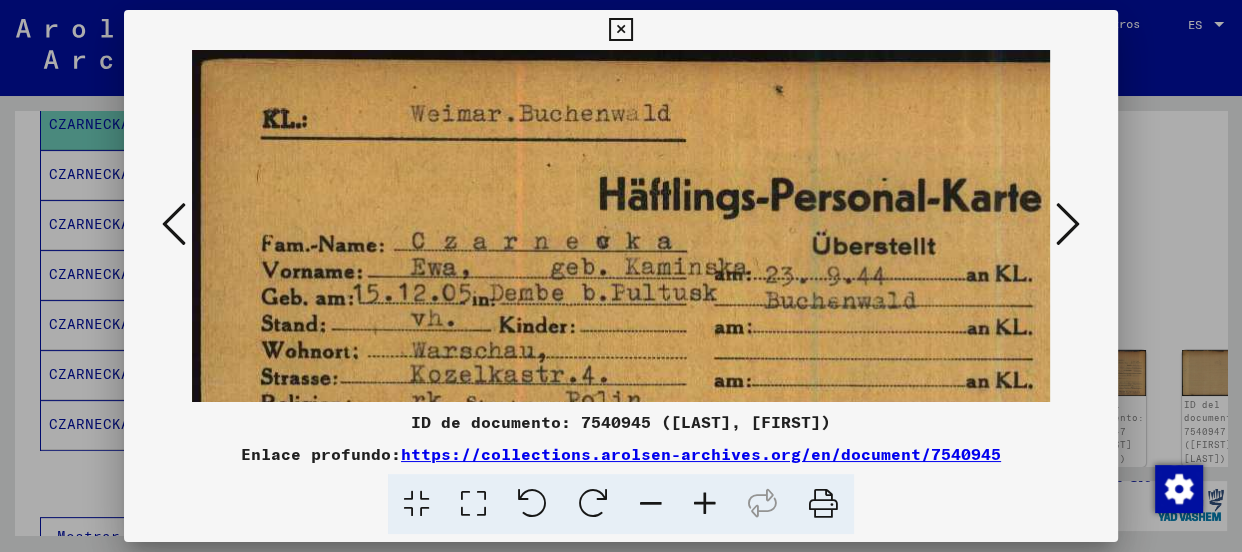click at bounding box center (705, 504) 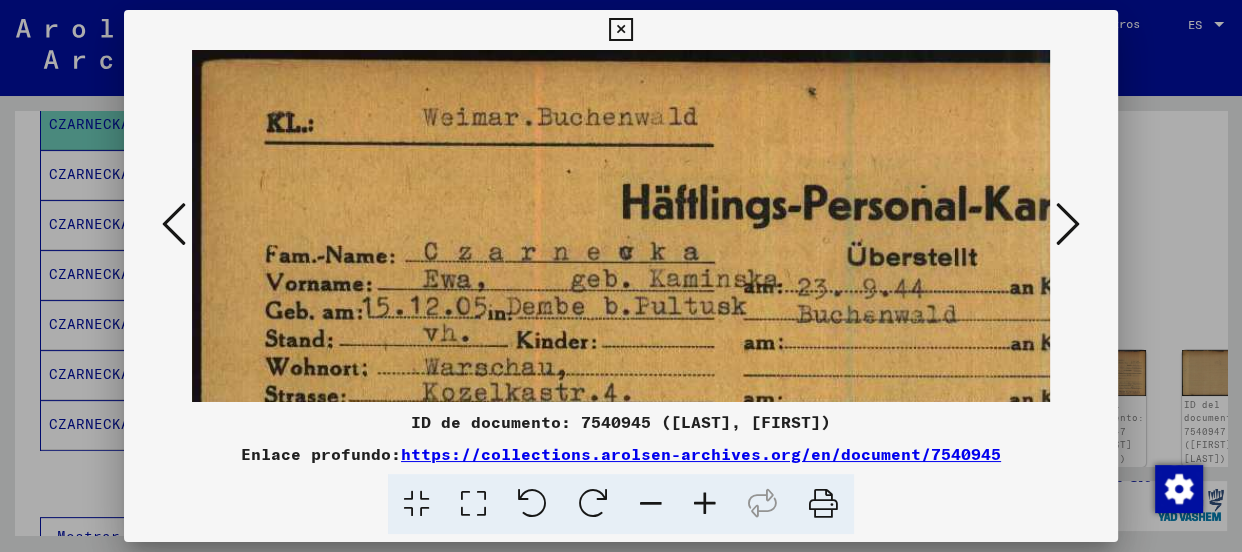 click at bounding box center (705, 504) 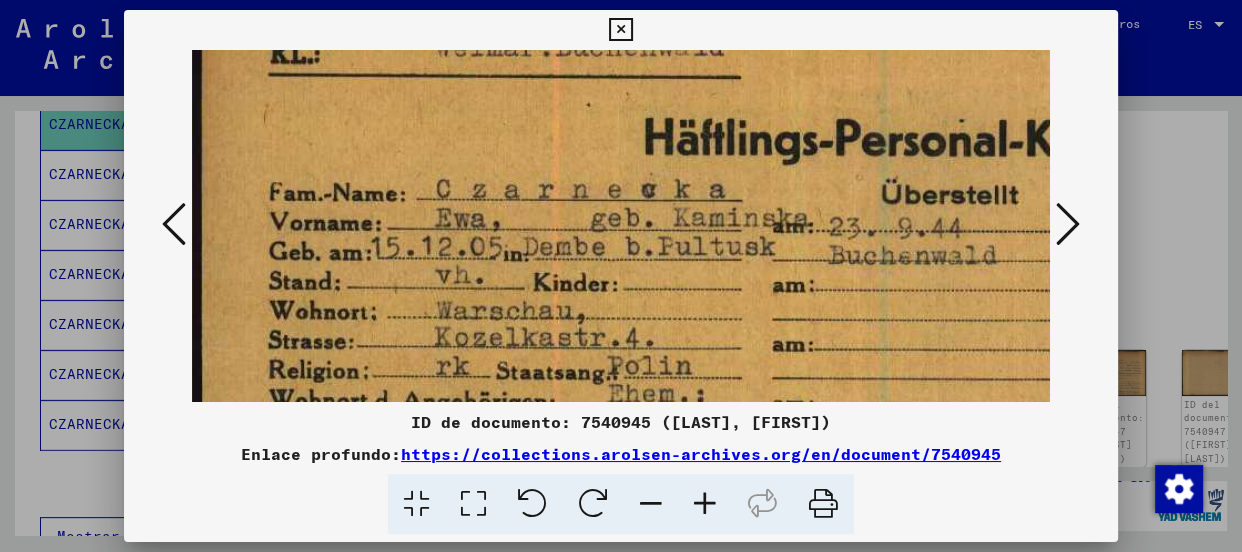 scroll, scrollTop: 84, scrollLeft: 1, axis: both 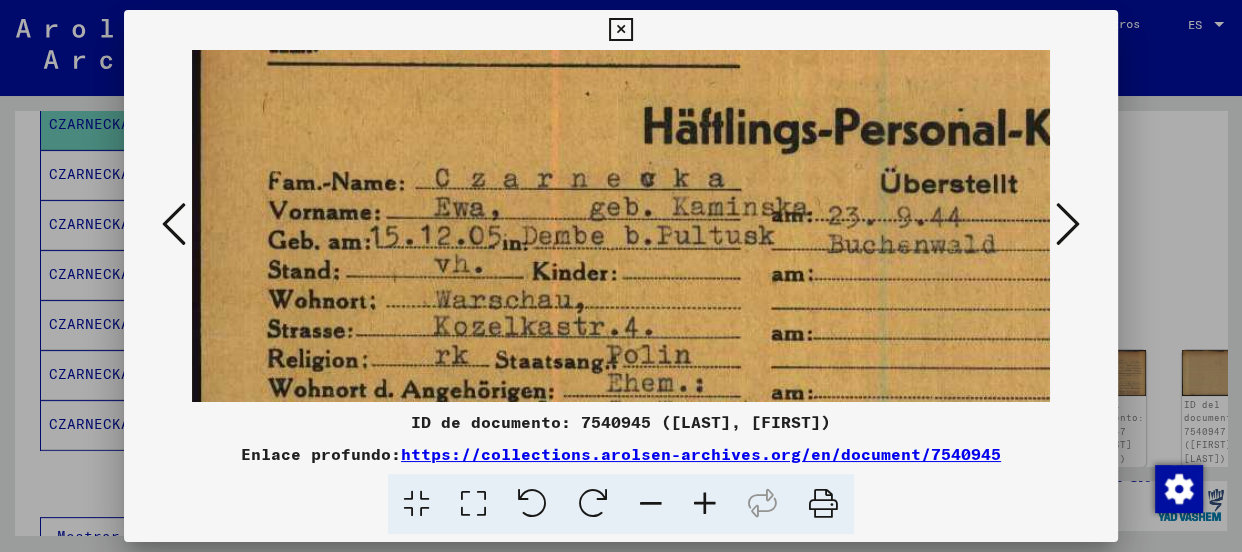 drag, startPoint x: 871, startPoint y: 370, endPoint x: 871, endPoint y: 281, distance: 89 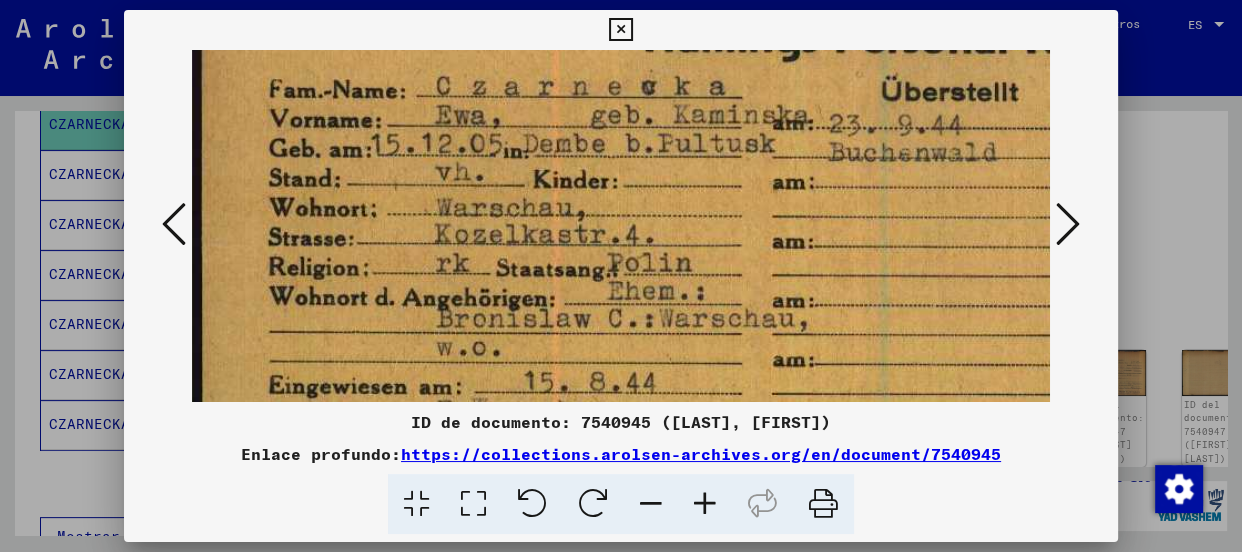 drag, startPoint x: 840, startPoint y: 248, endPoint x: 852, endPoint y: 156, distance: 92.779305 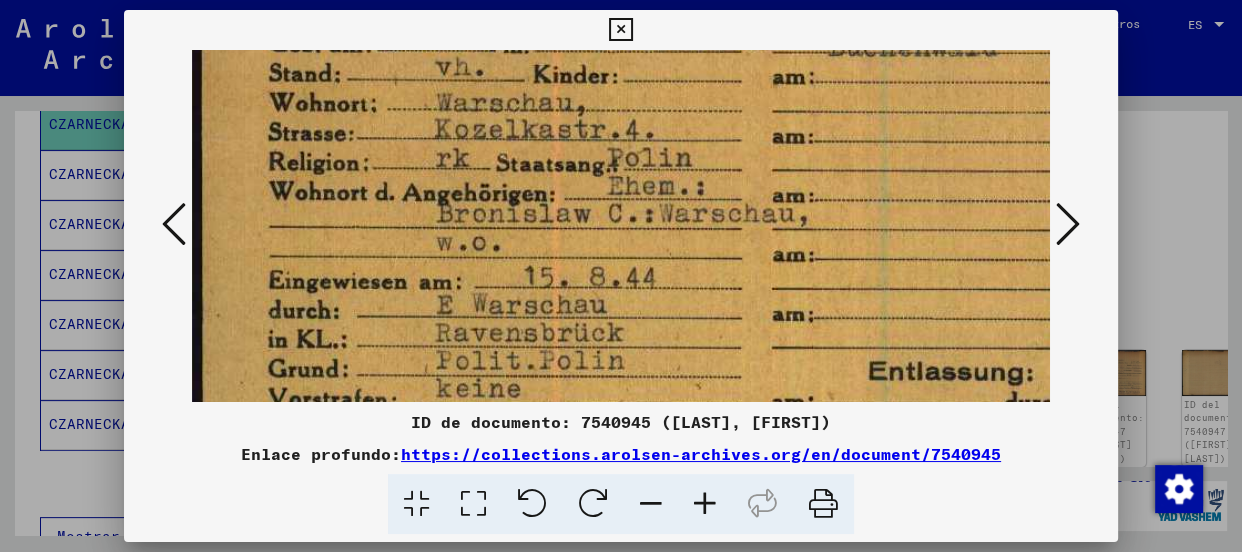 drag, startPoint x: 822, startPoint y: 262, endPoint x: 824, endPoint y: 156, distance: 106.01887 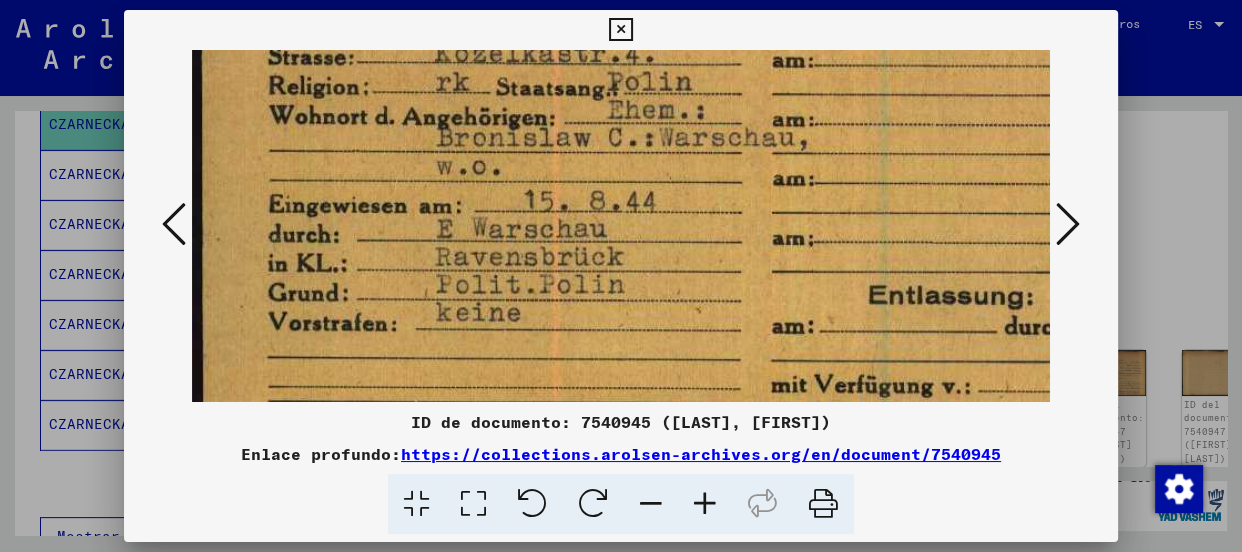 drag, startPoint x: 813, startPoint y: 219, endPoint x: 820, endPoint y: 144, distance: 75.32596 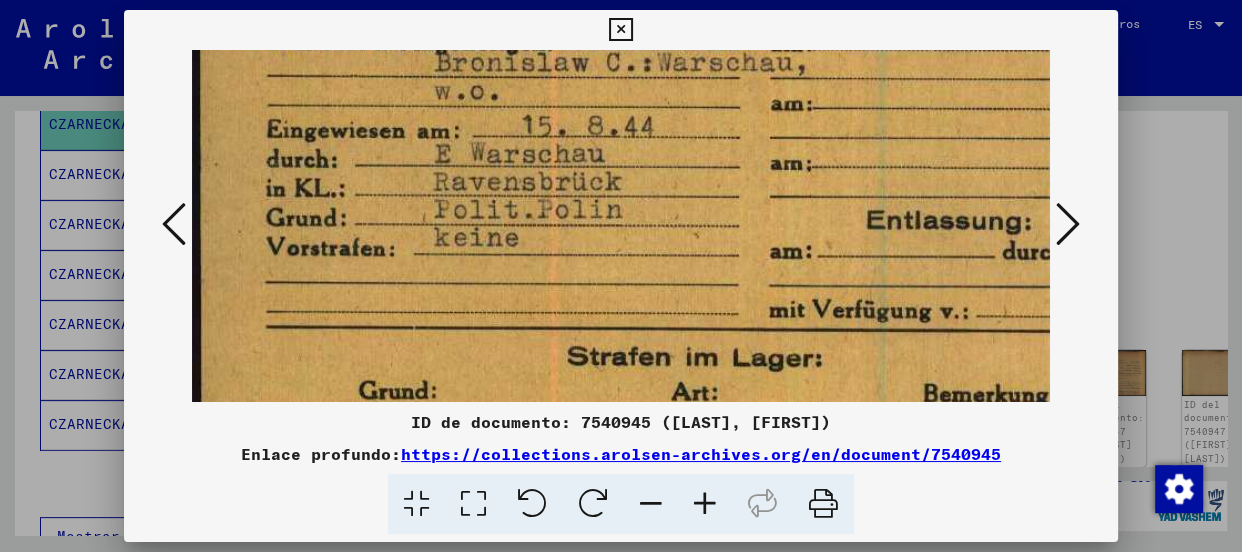 drag, startPoint x: 812, startPoint y: 240, endPoint x: 813, endPoint y: 164, distance: 76.00658 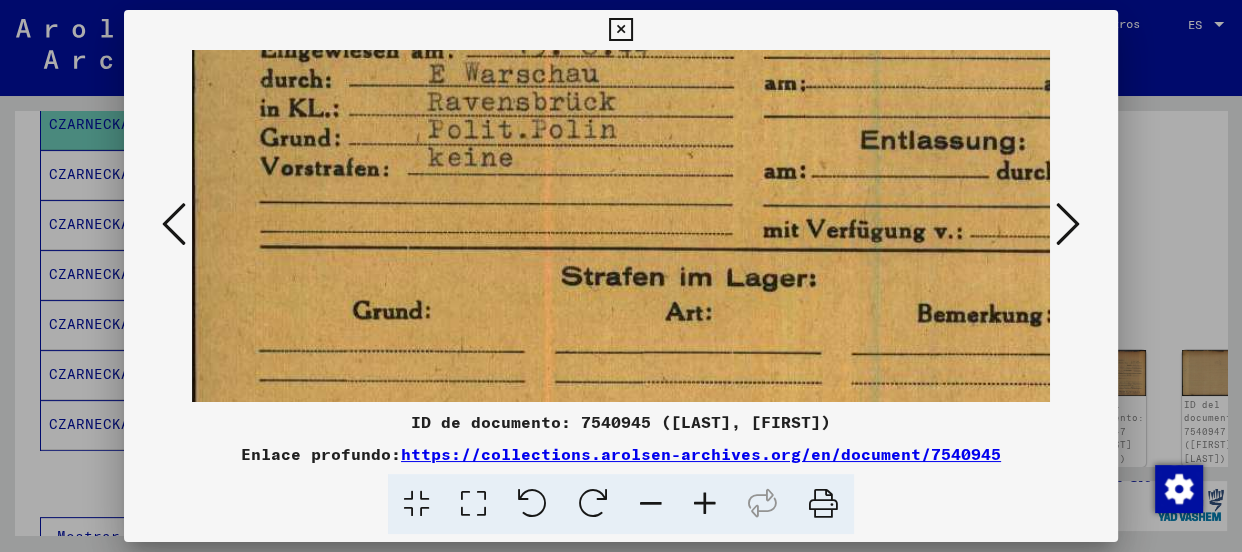 drag, startPoint x: 806, startPoint y: 234, endPoint x: 800, endPoint y: 150, distance: 84.21401 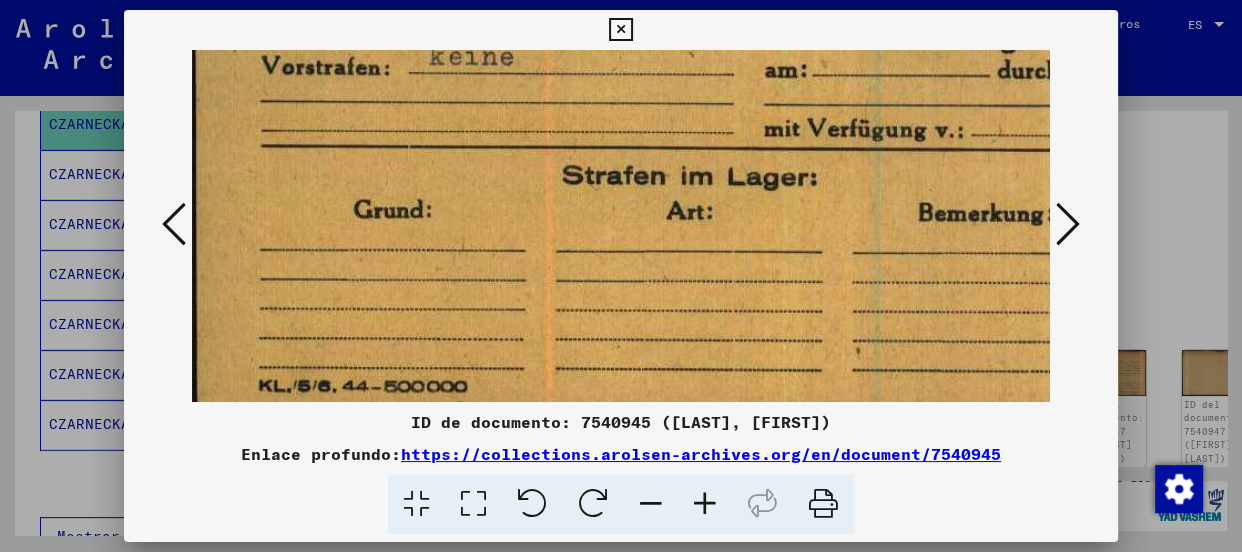 drag, startPoint x: 795, startPoint y: 268, endPoint x: 787, endPoint y: 151, distance: 117.273186 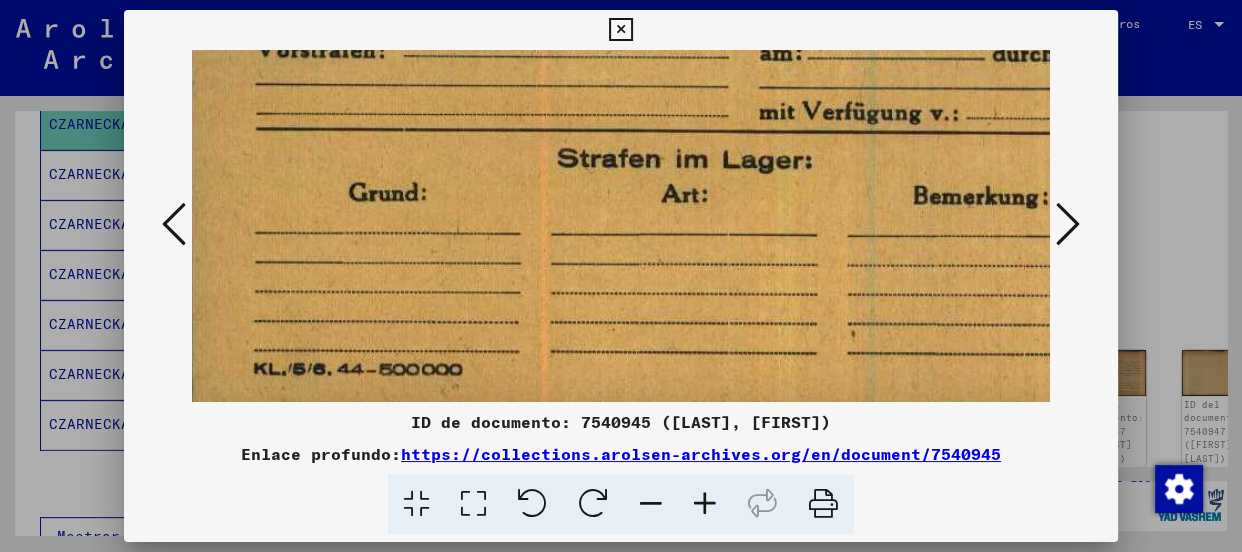 drag, startPoint x: 624, startPoint y: 17, endPoint x: 605, endPoint y: 166, distance: 150.20653 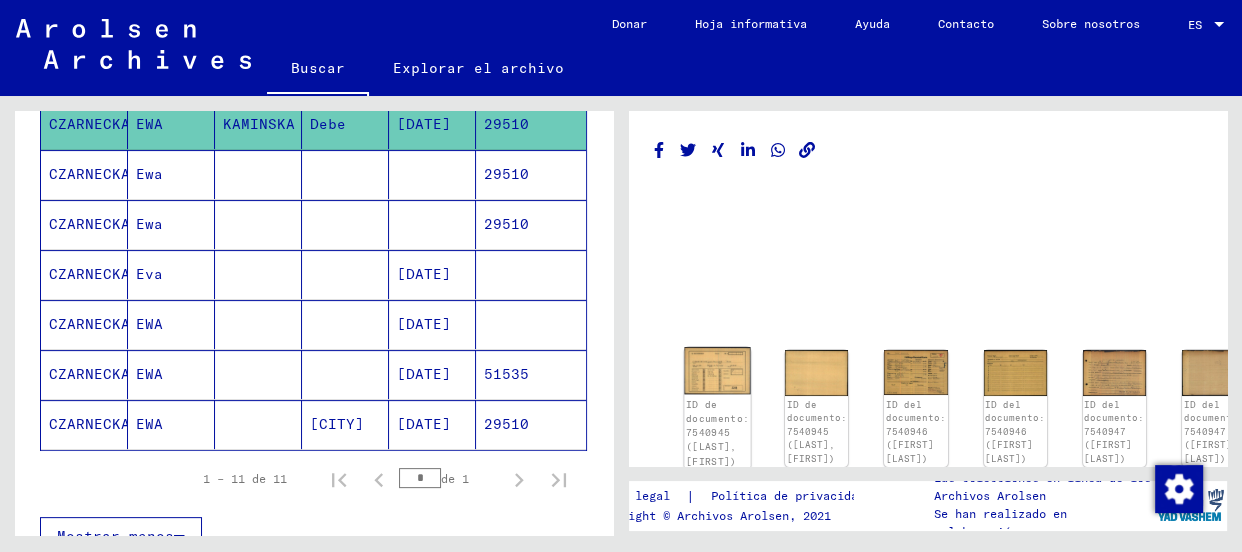 click 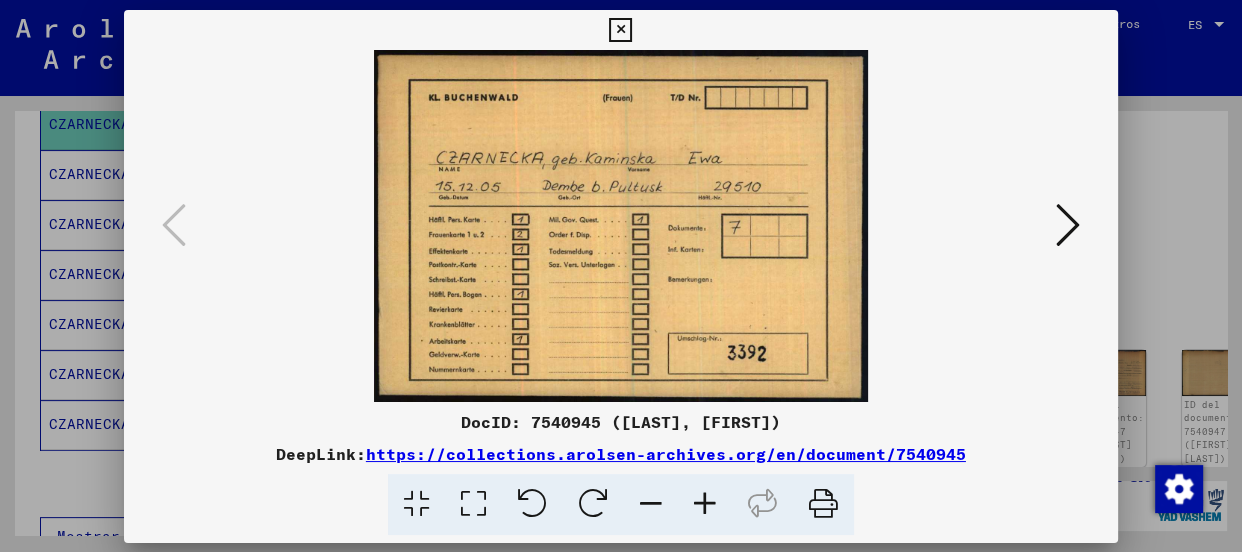 click on "DocID: 7540945 ([FIRST] [LAST]) DeepLink: https://collections.arolsen-archives.org/en/document/7540945" at bounding box center [621, 272] 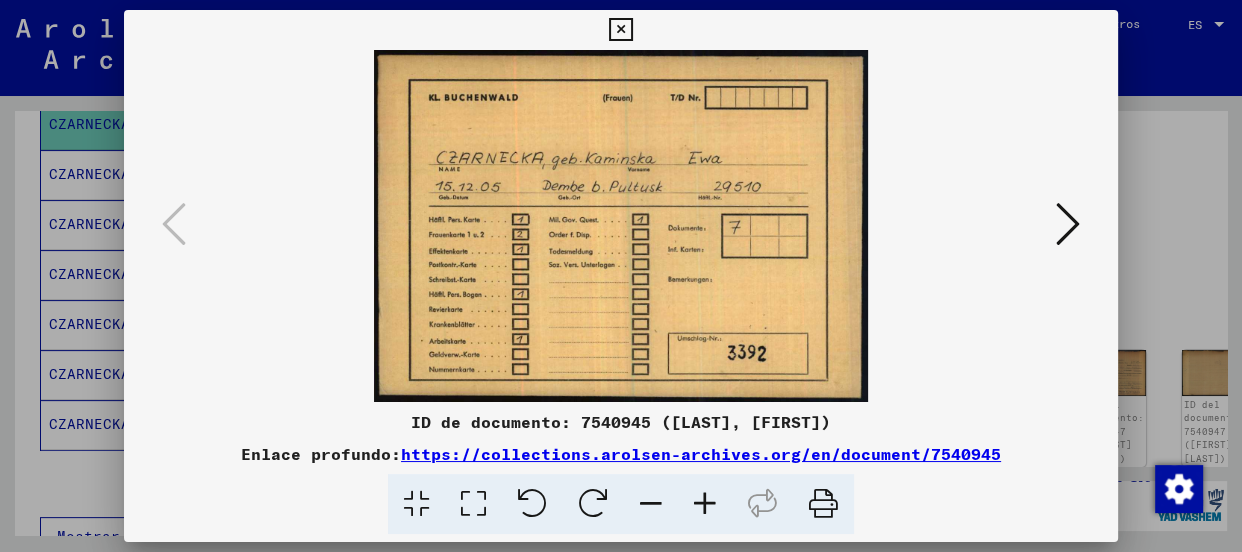 click at bounding box center [1068, 224] 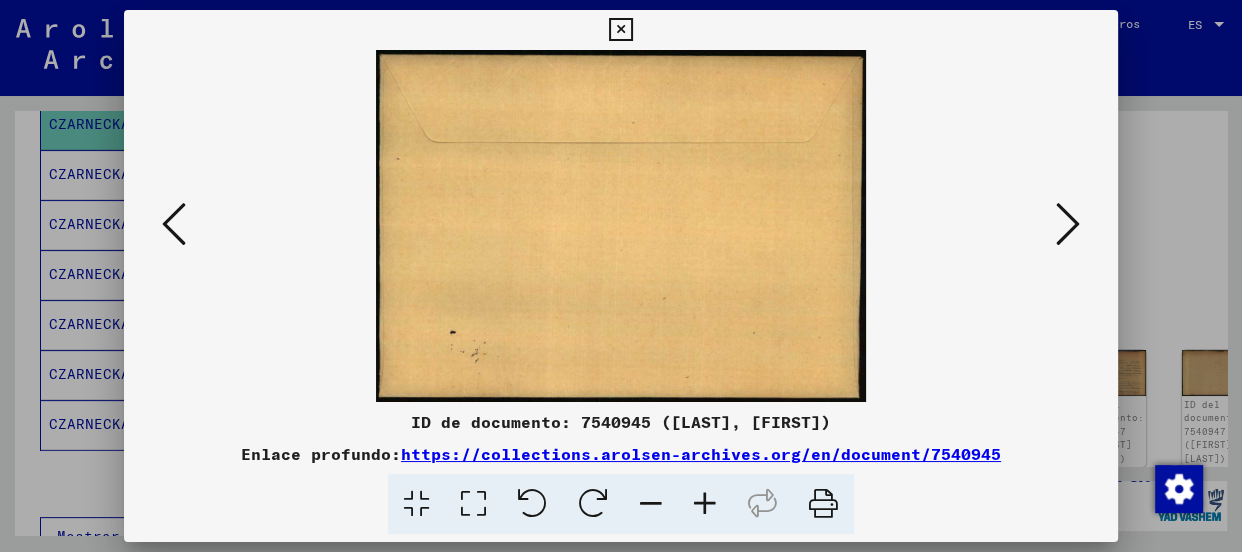 click at bounding box center [1068, 224] 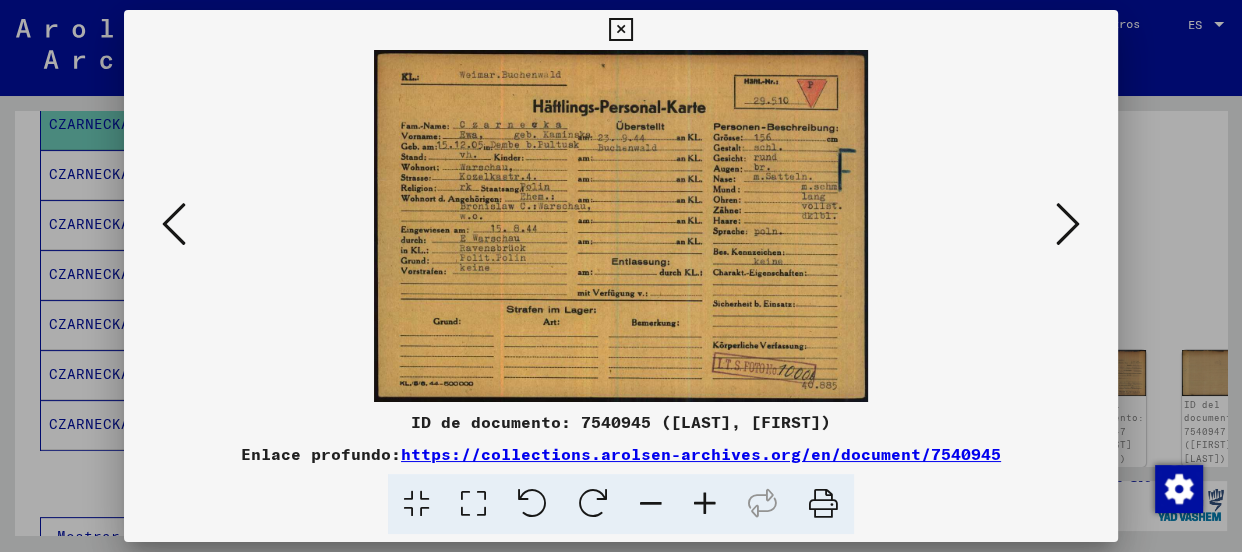 click at bounding box center [1068, 224] 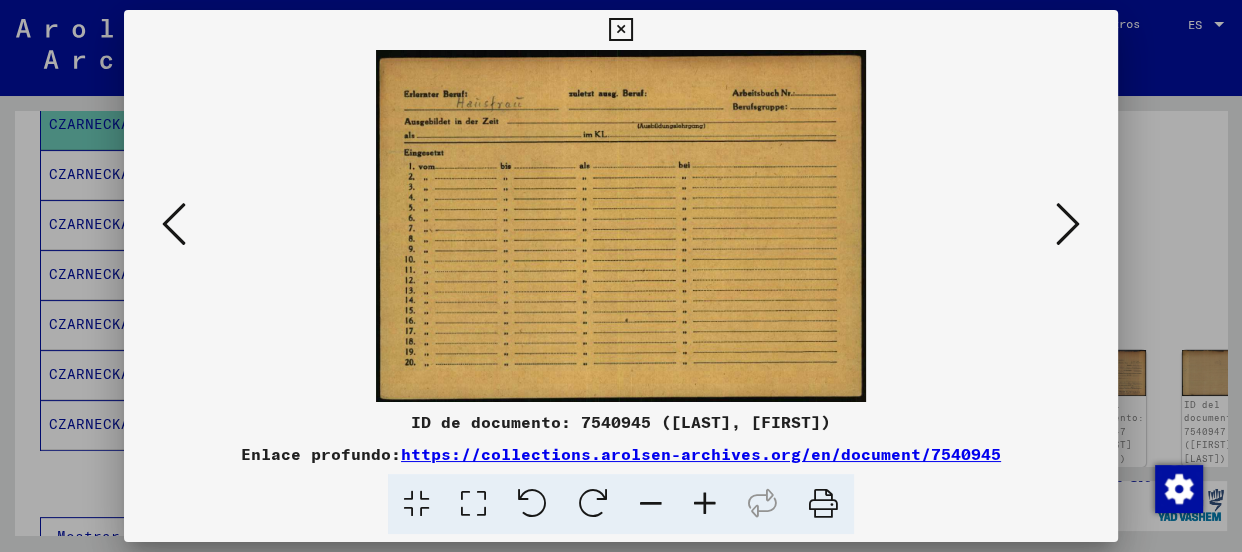click at bounding box center (1068, 224) 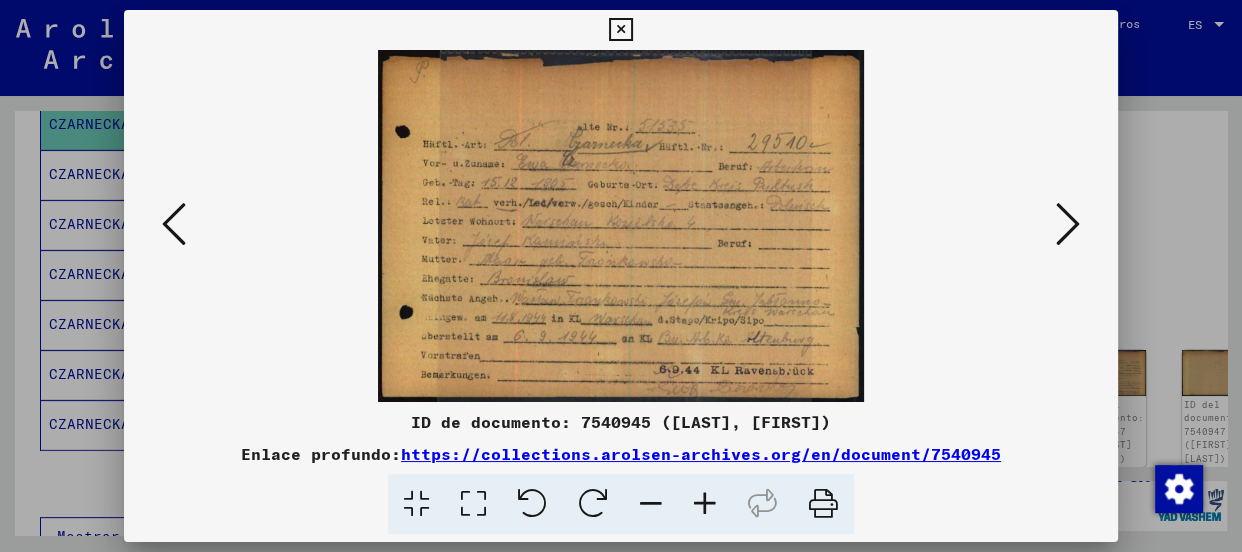 click at bounding box center (705, 504) 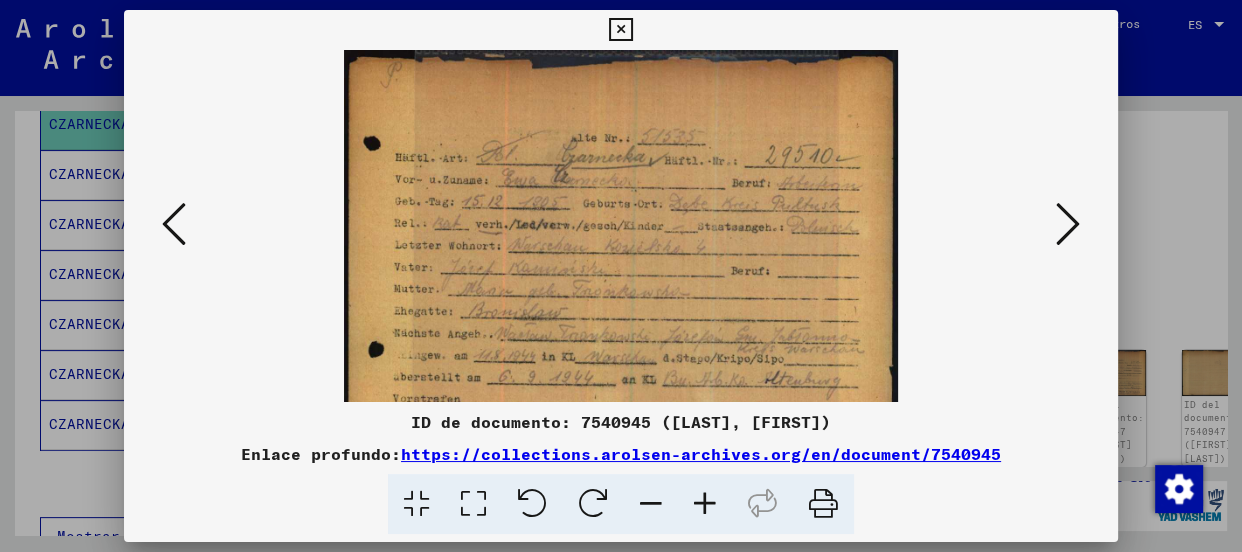 click at bounding box center (705, 504) 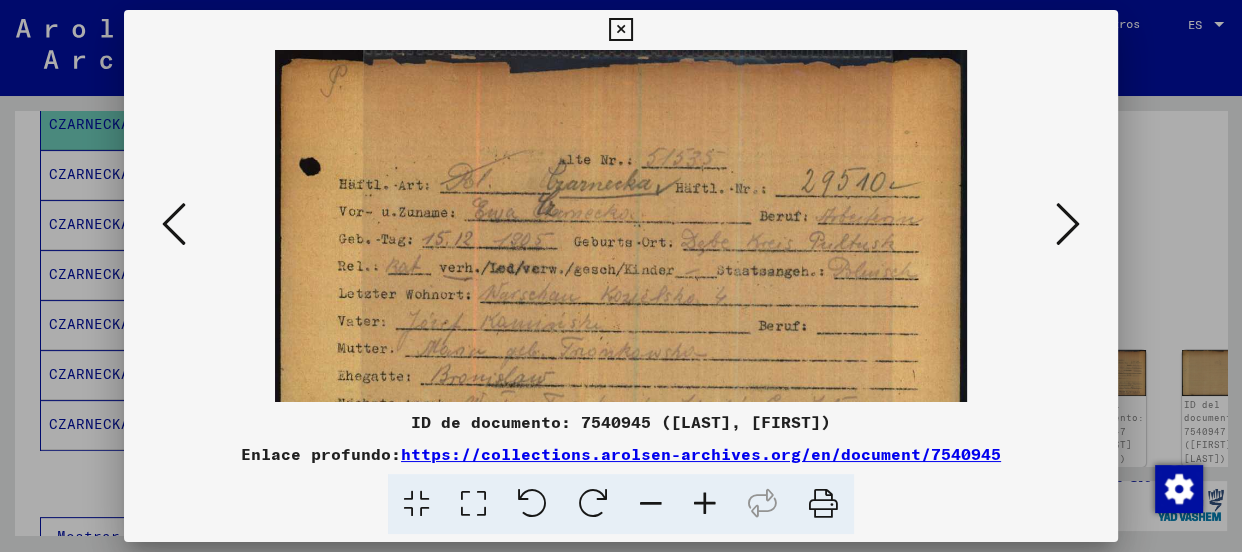 click at bounding box center (705, 504) 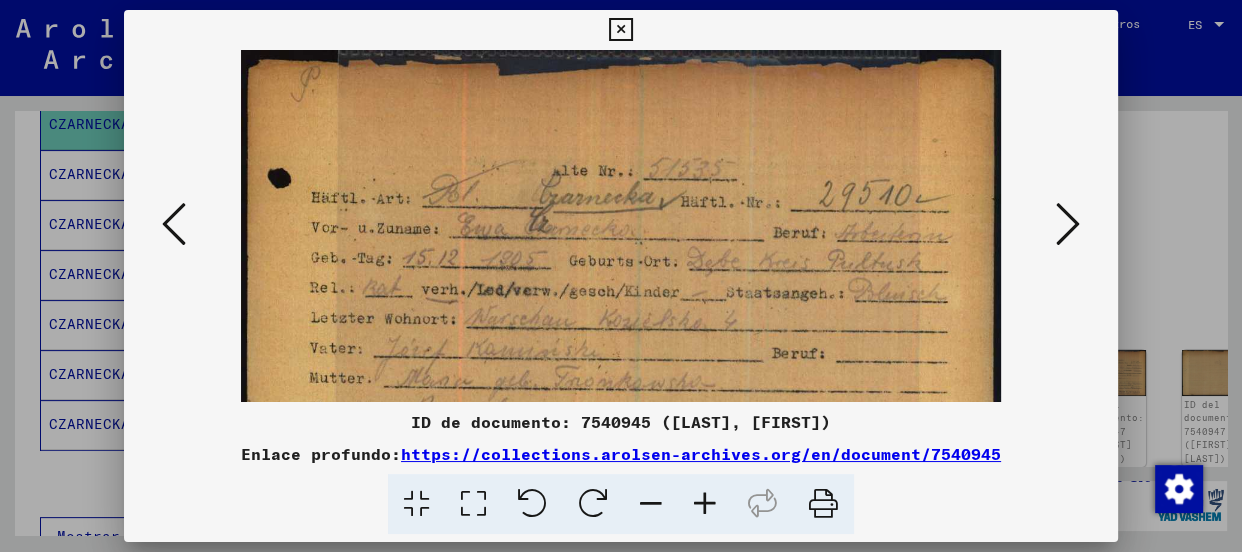 click at bounding box center (705, 504) 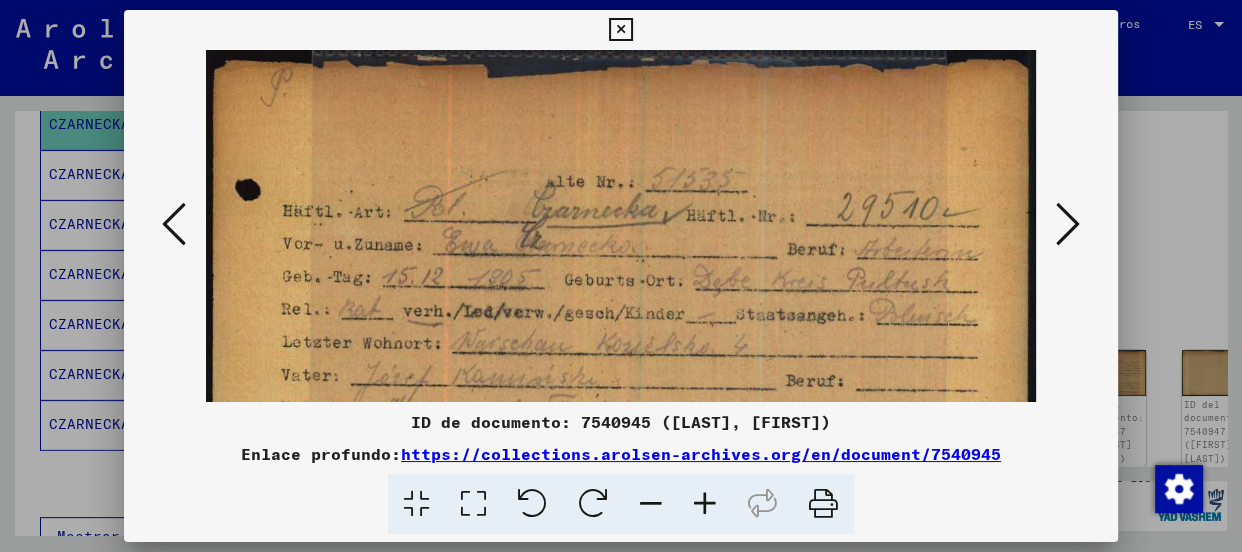 click at bounding box center (705, 504) 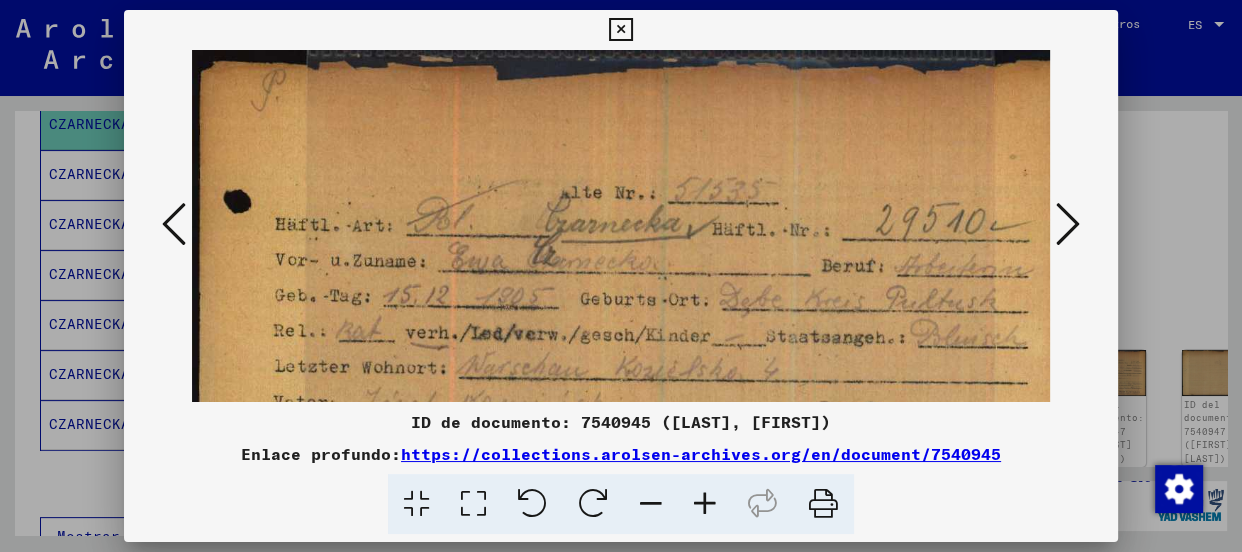 click at bounding box center (705, 504) 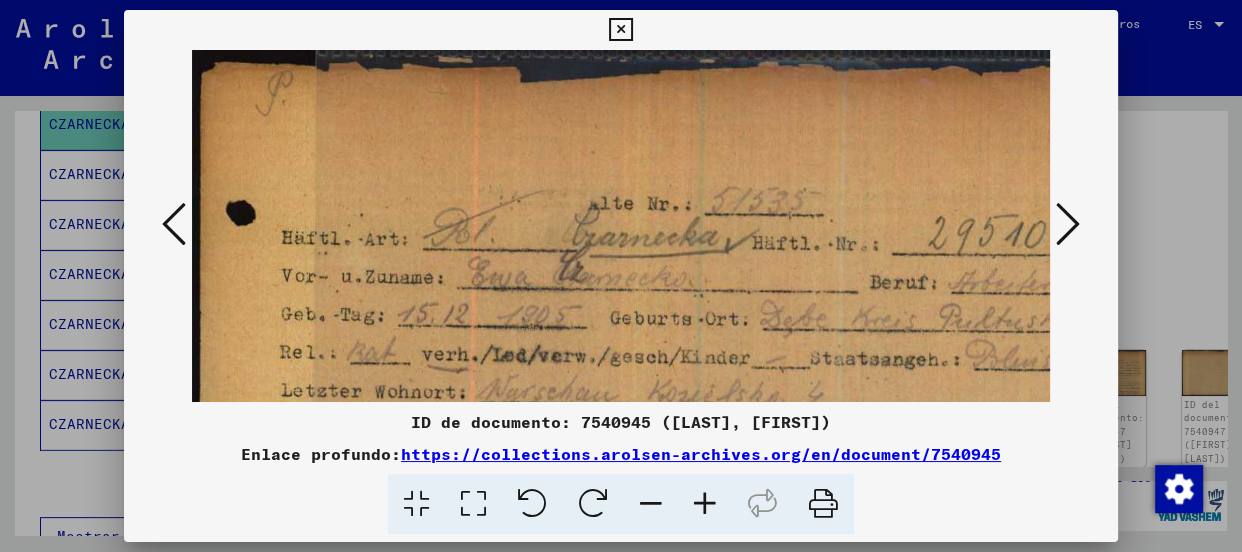 click at bounding box center (705, 504) 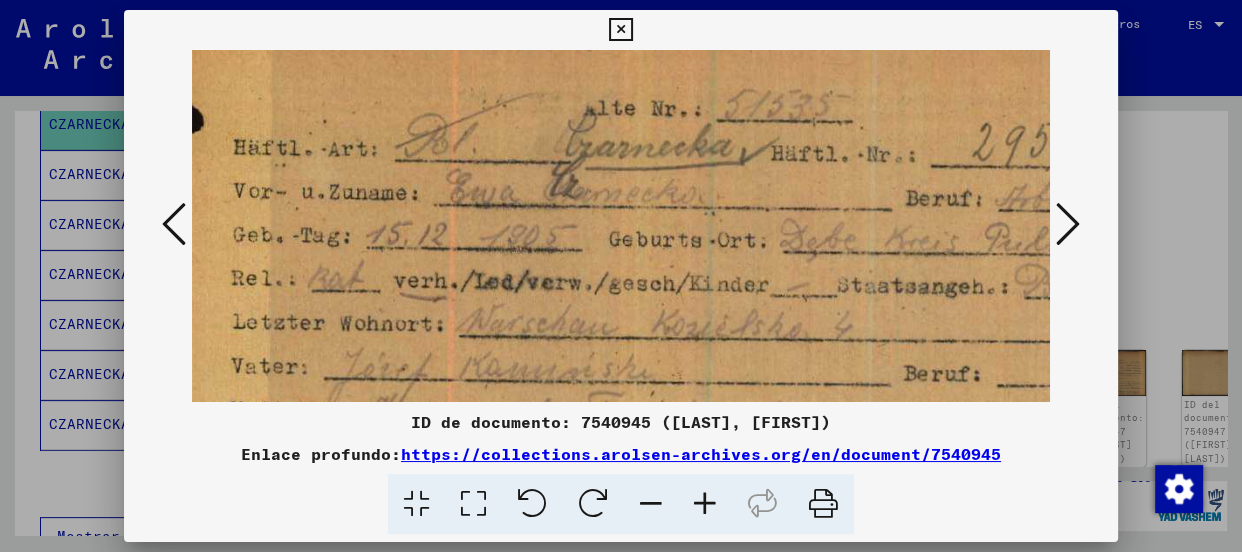 scroll, scrollTop: 140, scrollLeft: 69, axis: both 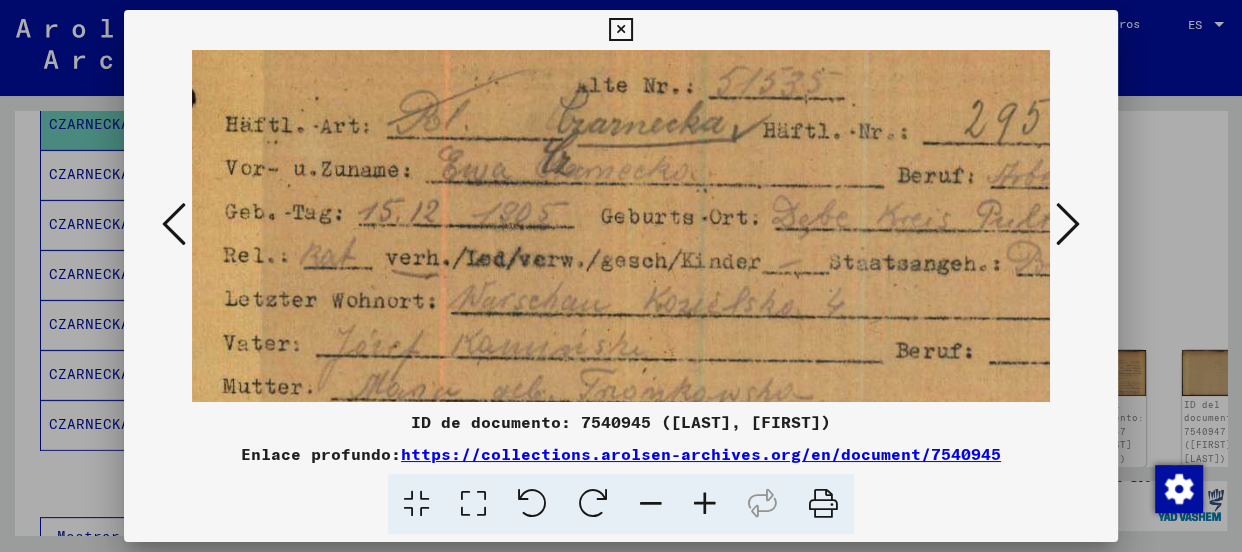 drag, startPoint x: 899, startPoint y: 360, endPoint x: 827, endPoint y: 211, distance: 165.48413 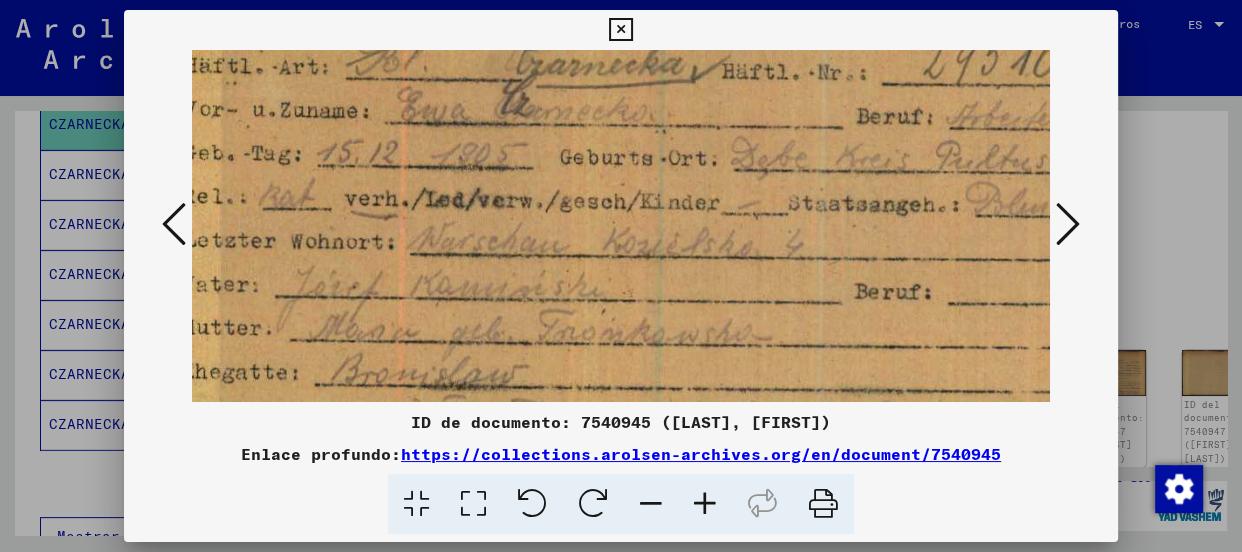 scroll, scrollTop: 236, scrollLeft: 28, axis: both 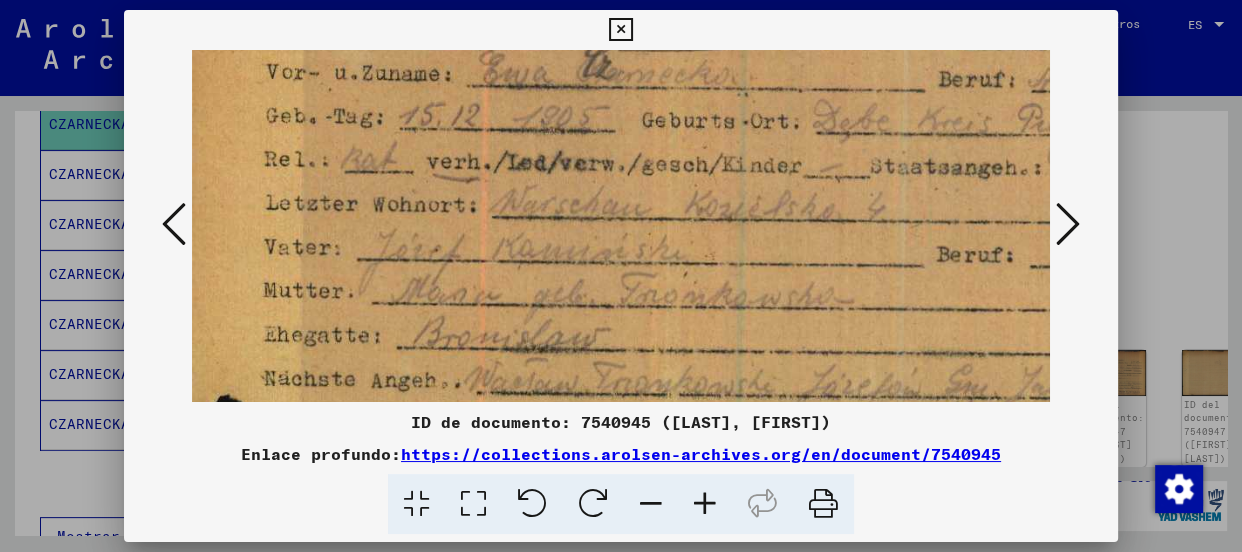 drag, startPoint x: 827, startPoint y: 283, endPoint x: 869, endPoint y: 187, distance: 104.78549 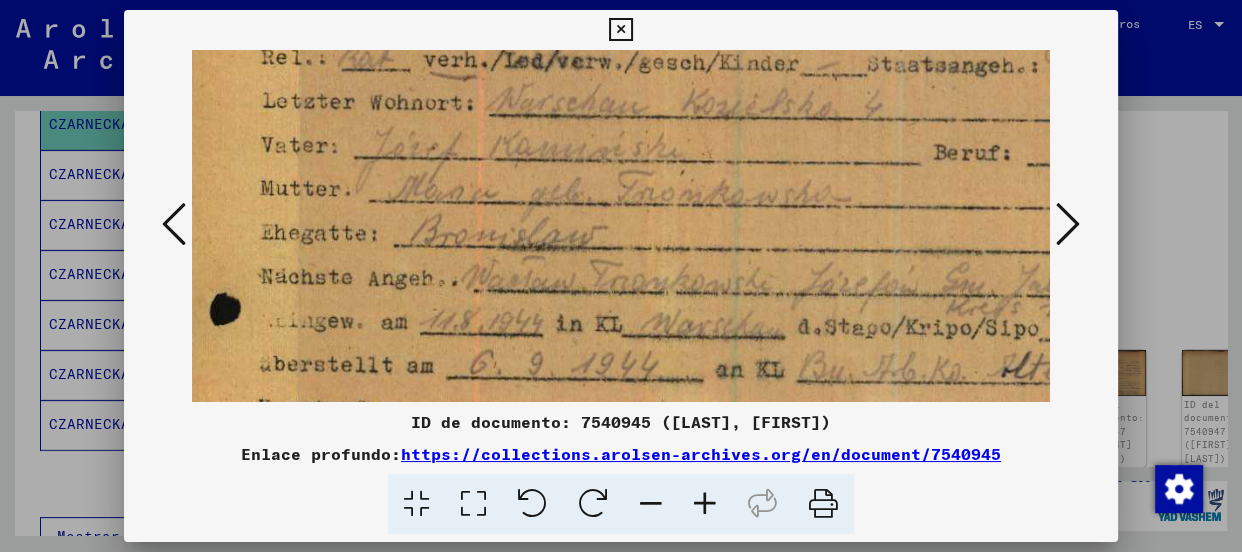 drag, startPoint x: 834, startPoint y: 284, endPoint x: 830, endPoint y: 183, distance: 101.07918 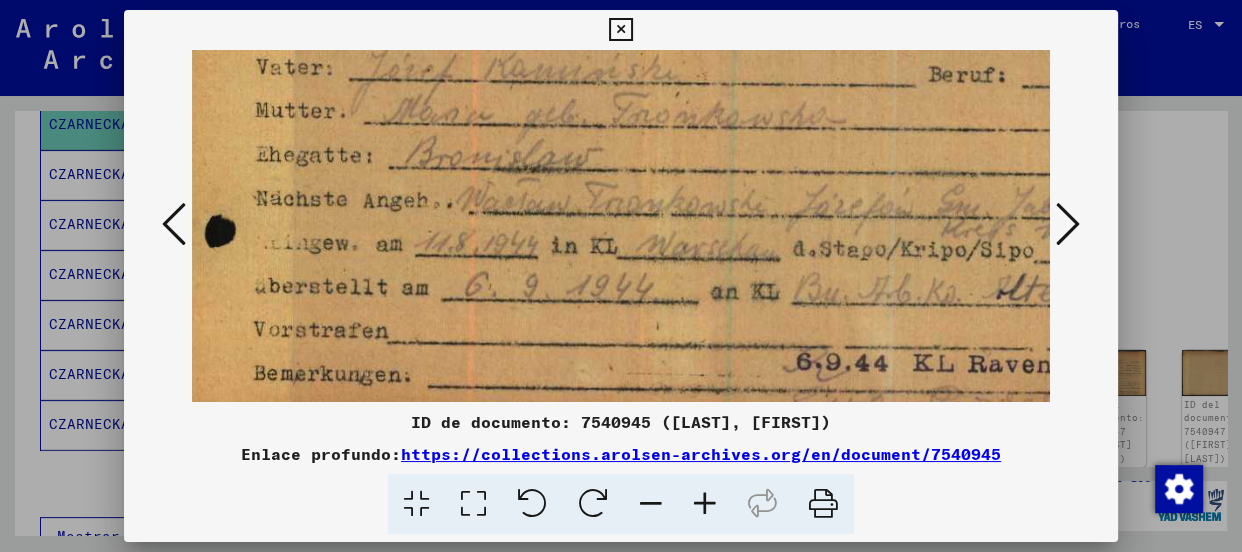 drag, startPoint x: 831, startPoint y: 266, endPoint x: 826, endPoint y: 186, distance: 80.1561 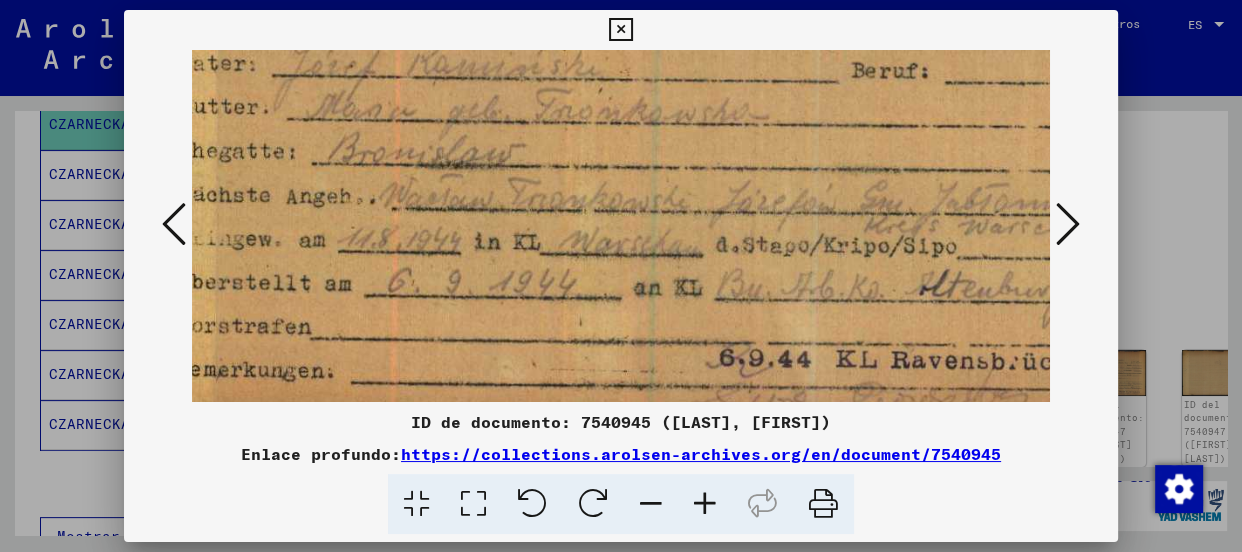 scroll, scrollTop: 420, scrollLeft: 119, axis: both 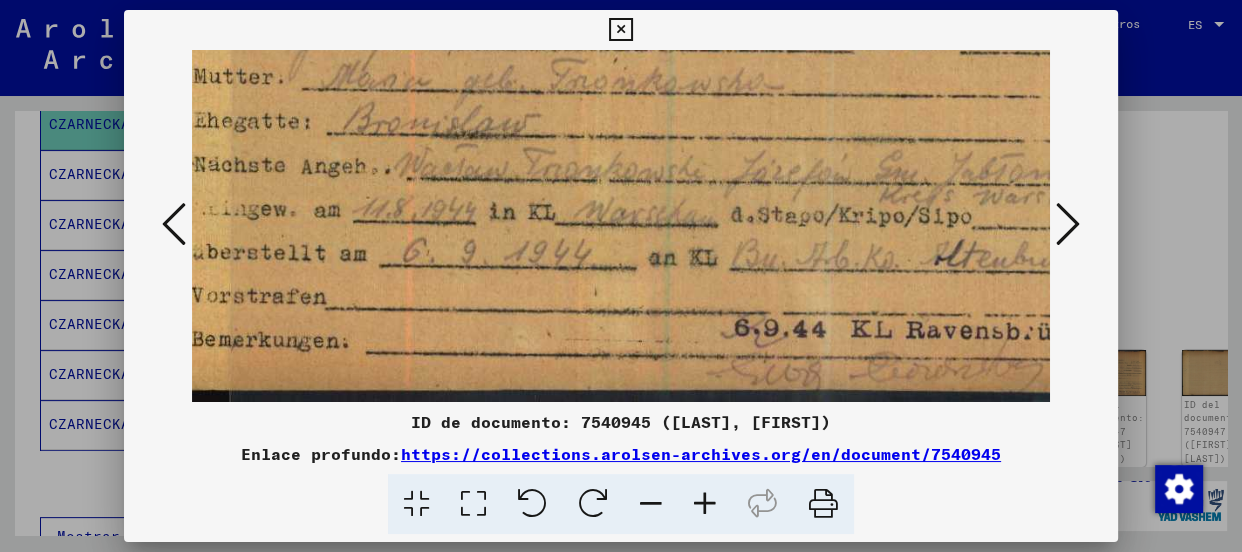 drag, startPoint x: 833, startPoint y: 272, endPoint x: 759, endPoint y: 248, distance: 77.7946 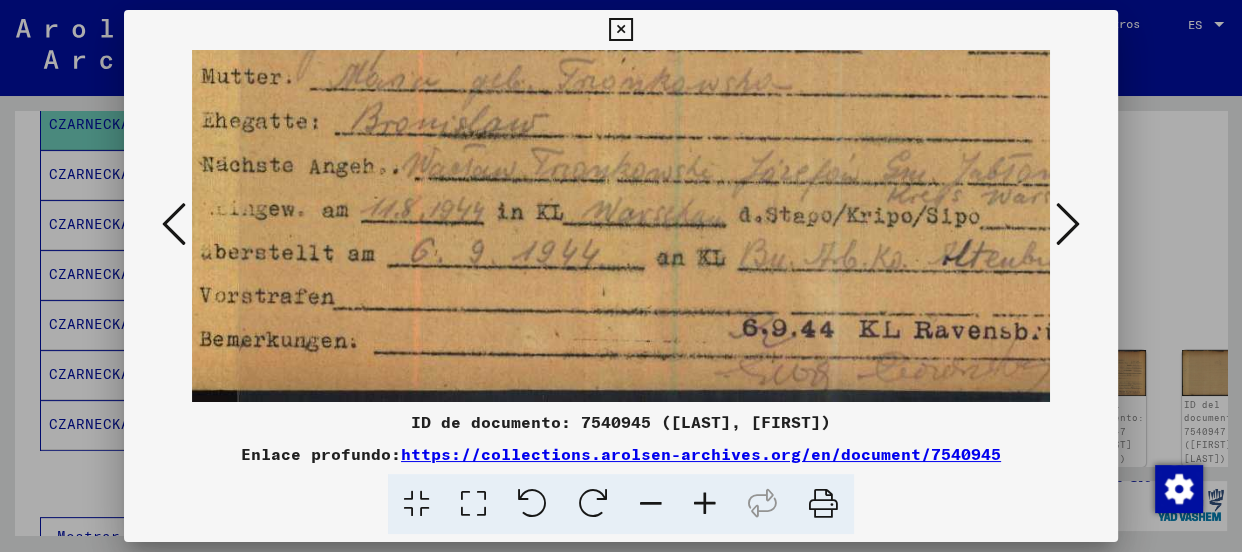 scroll, scrollTop: 450, scrollLeft: 81, axis: both 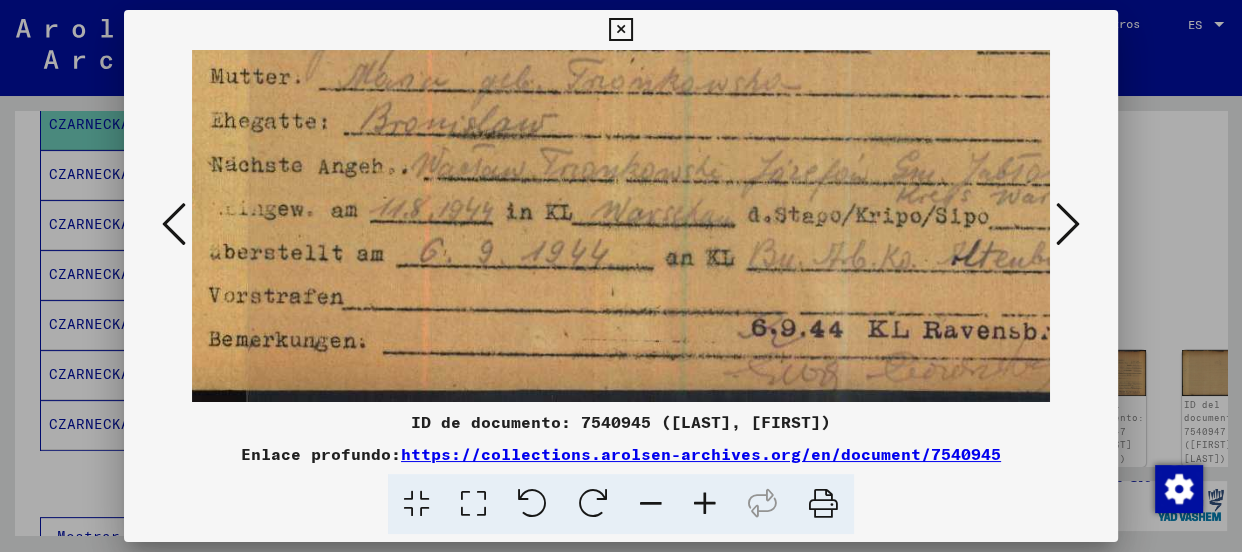 drag, startPoint x: 743, startPoint y: 298, endPoint x: 760, endPoint y: 225, distance: 74.953316 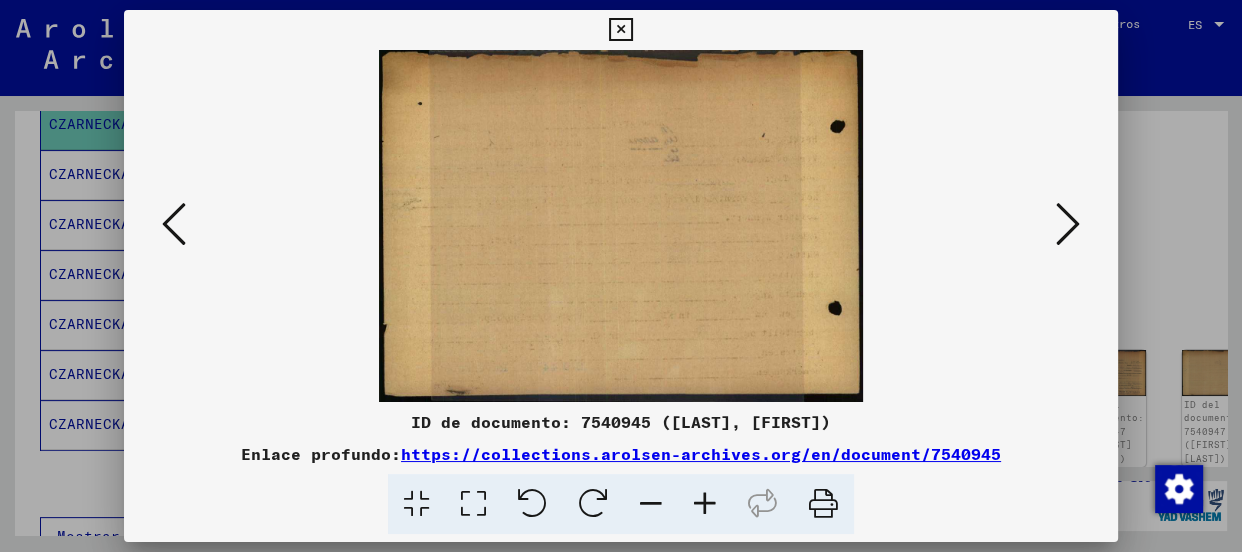 click at bounding box center (1068, 224) 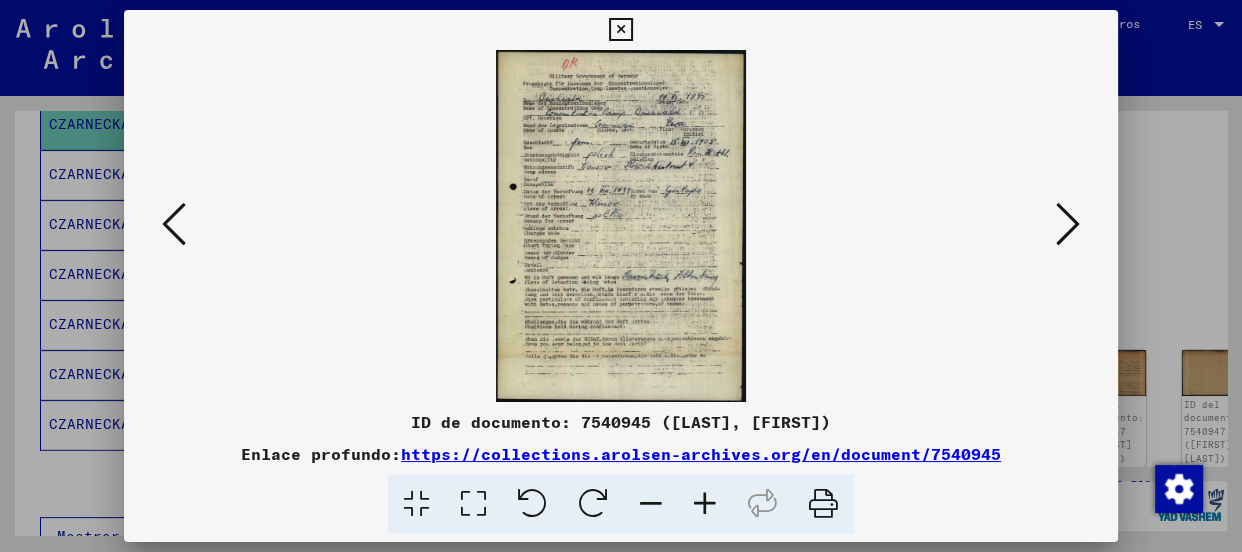 click at bounding box center [705, 504] 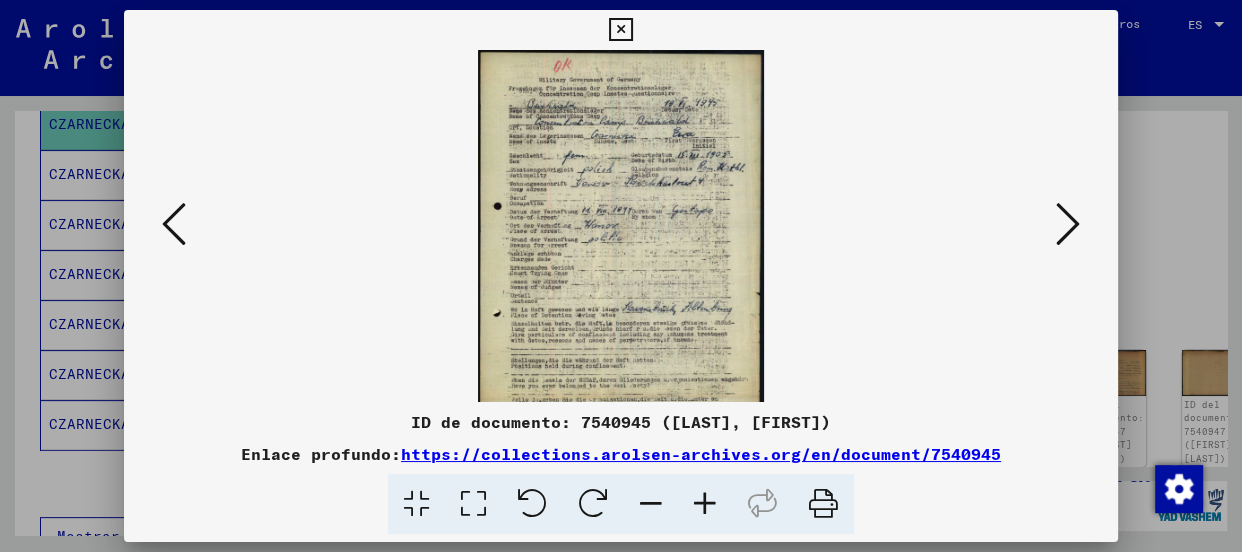 click at bounding box center [705, 504] 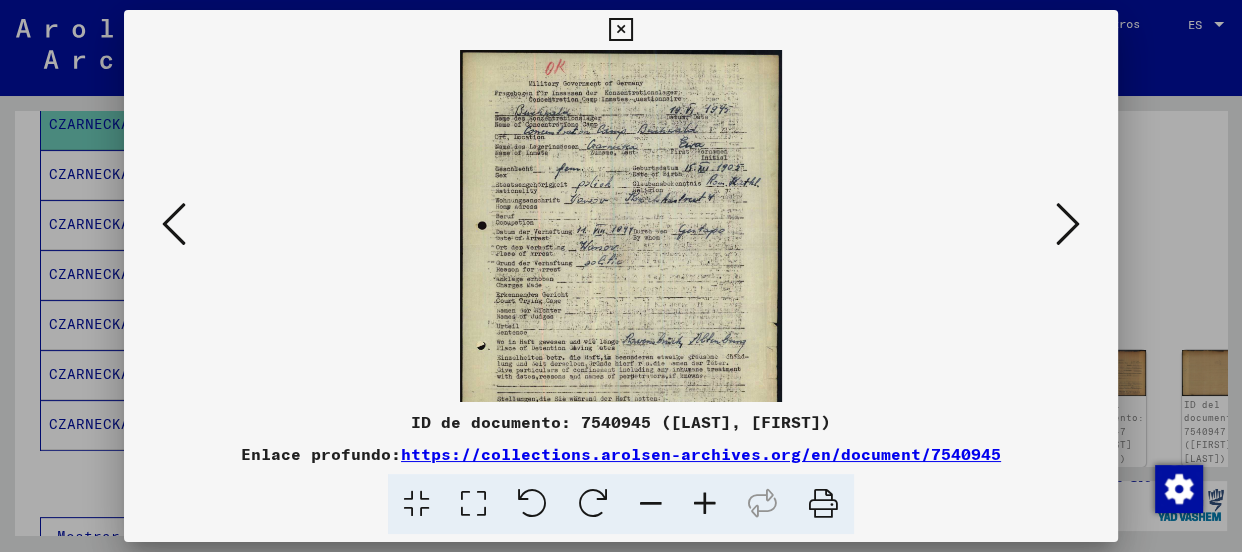 click at bounding box center (705, 504) 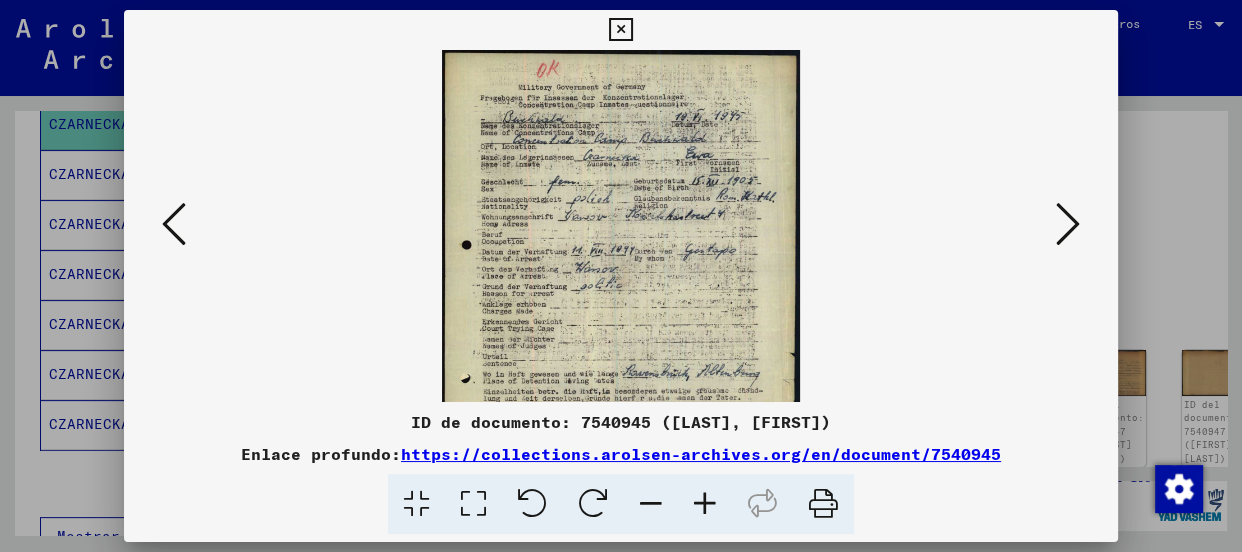 click at bounding box center [705, 504] 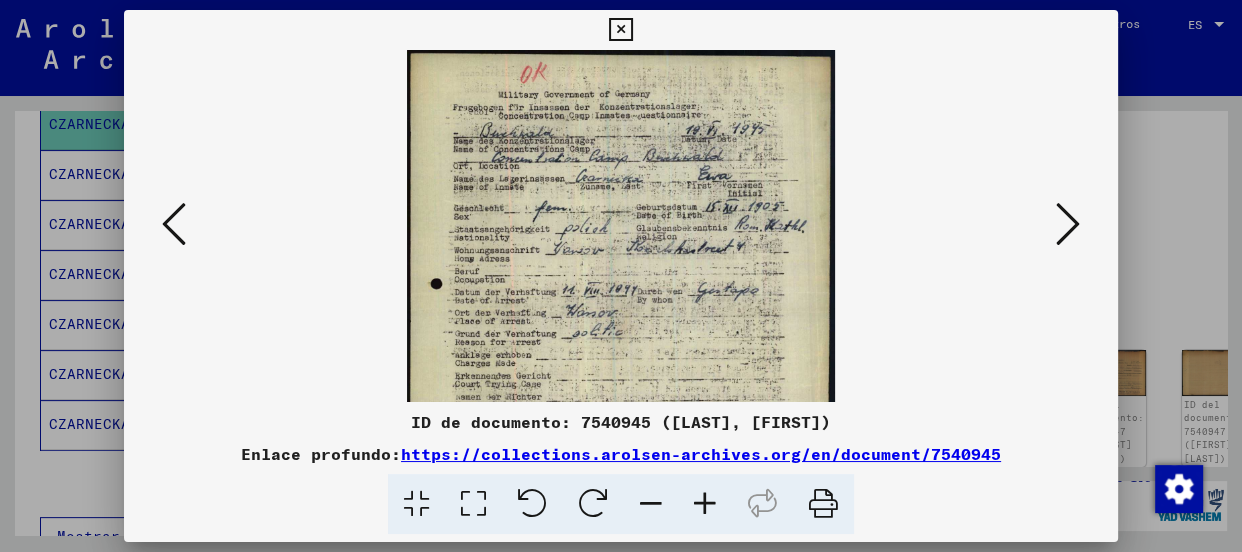 click at bounding box center (705, 504) 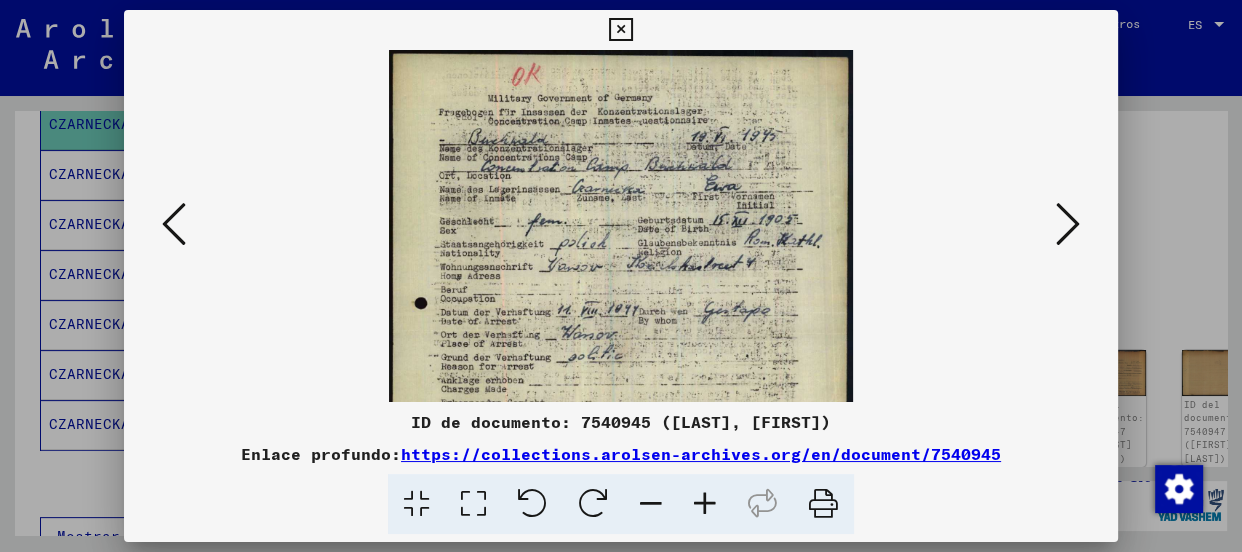 click at bounding box center (705, 504) 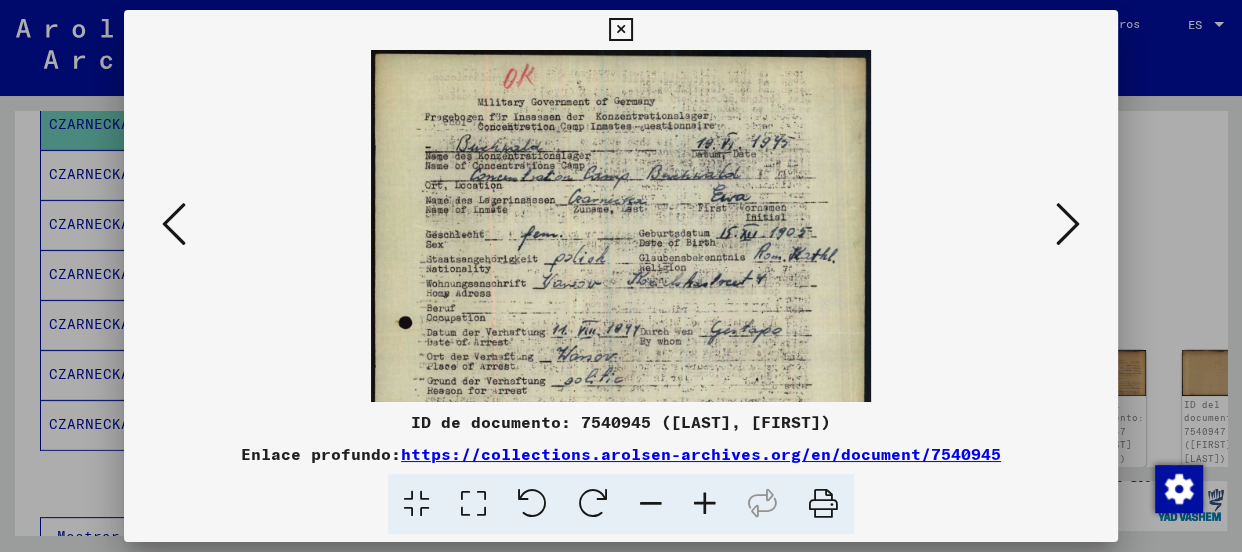 click at bounding box center (705, 504) 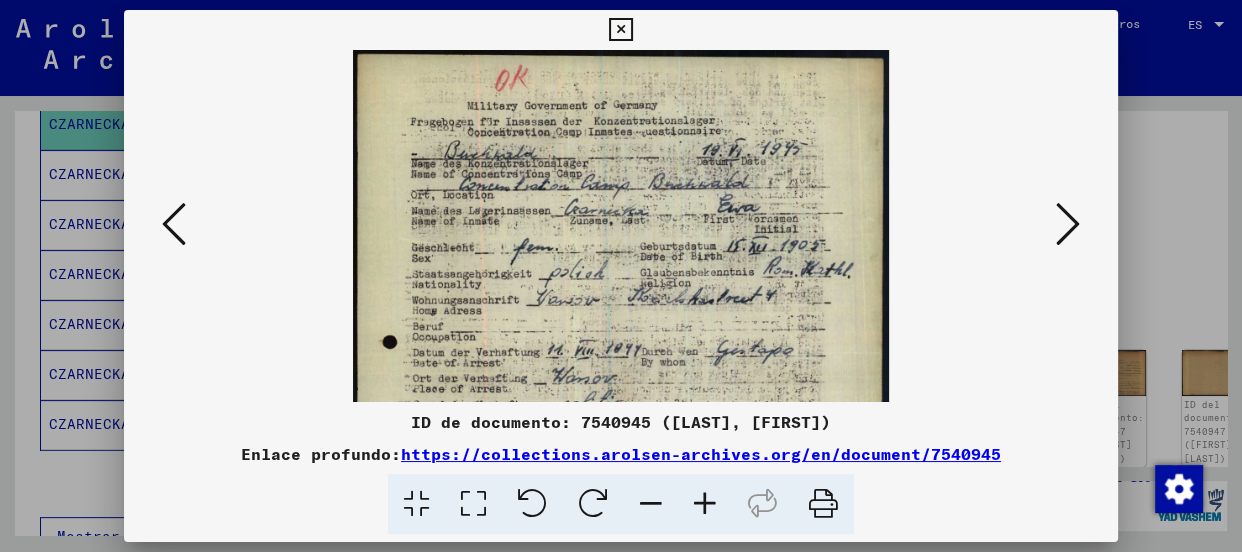 click at bounding box center (705, 504) 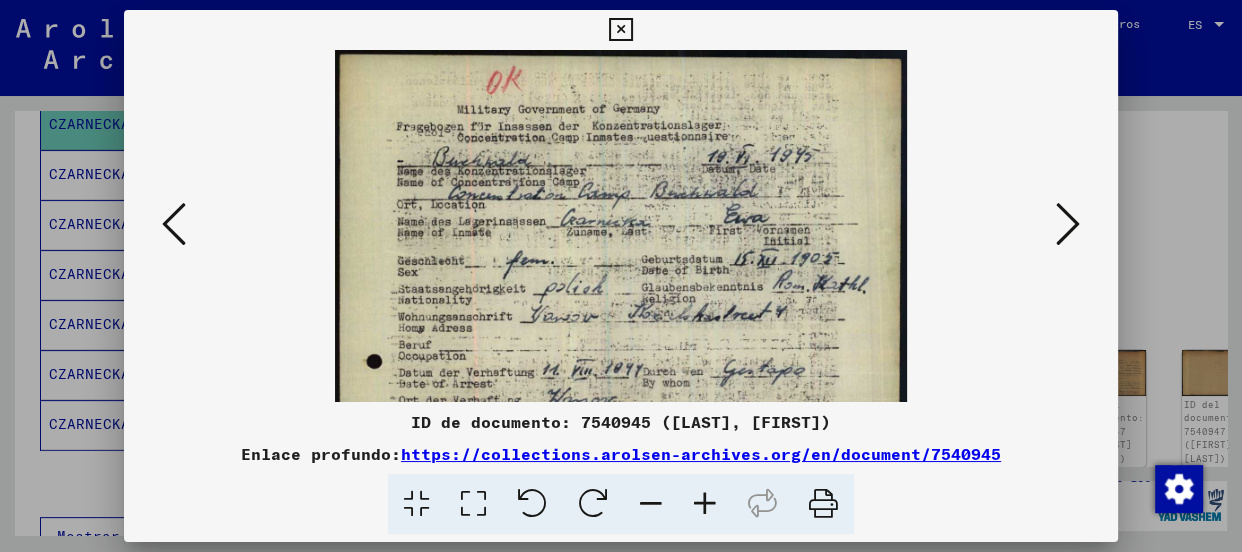 click at bounding box center [705, 504] 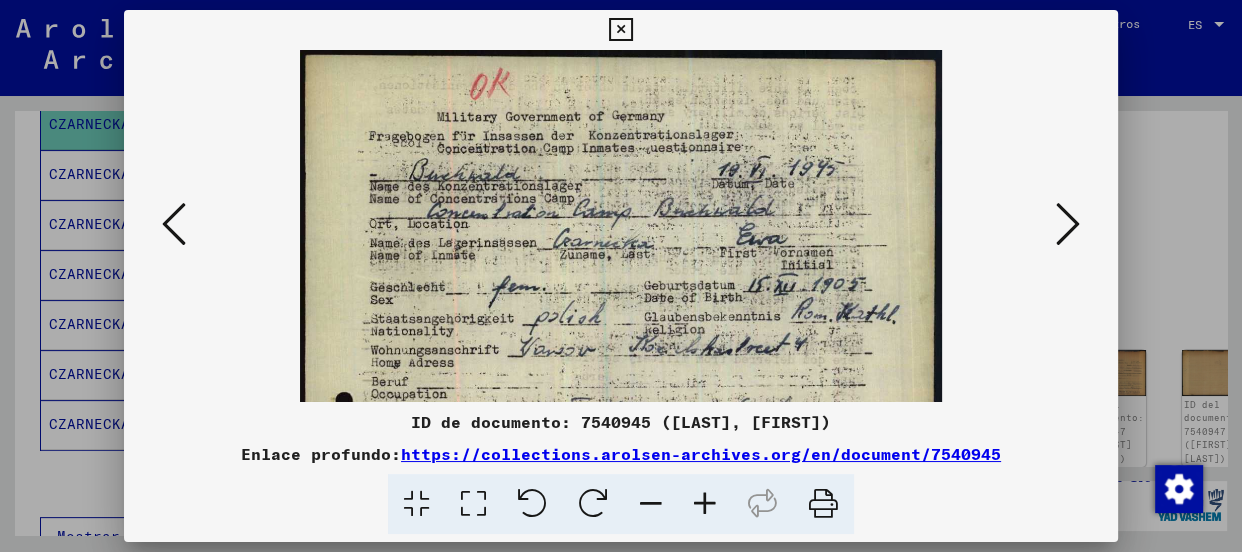 click at bounding box center (705, 504) 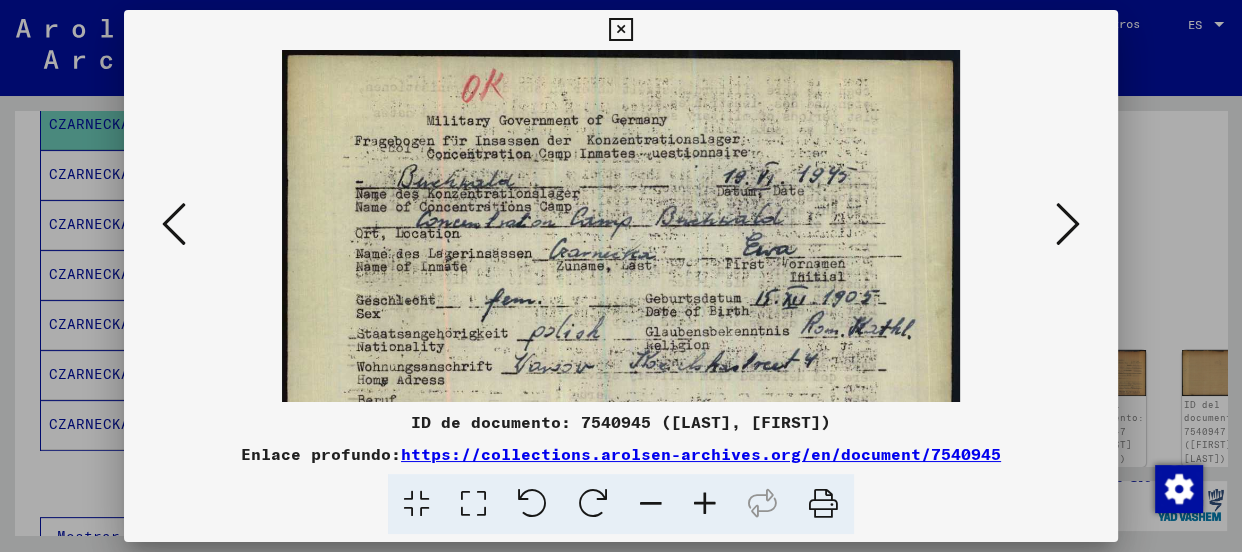 click at bounding box center (705, 504) 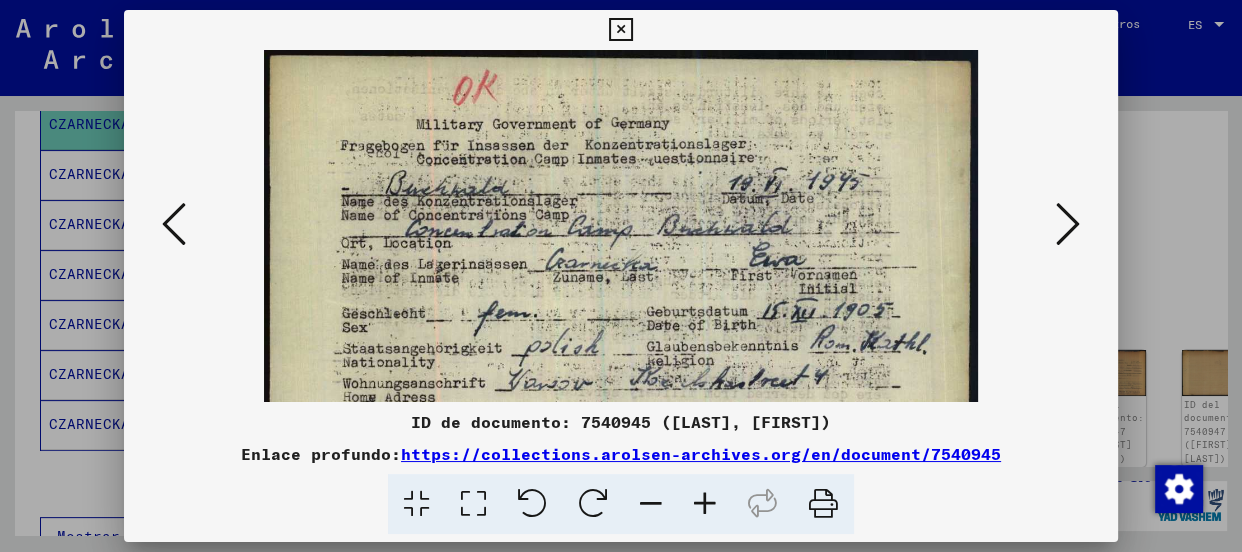 click at bounding box center (705, 504) 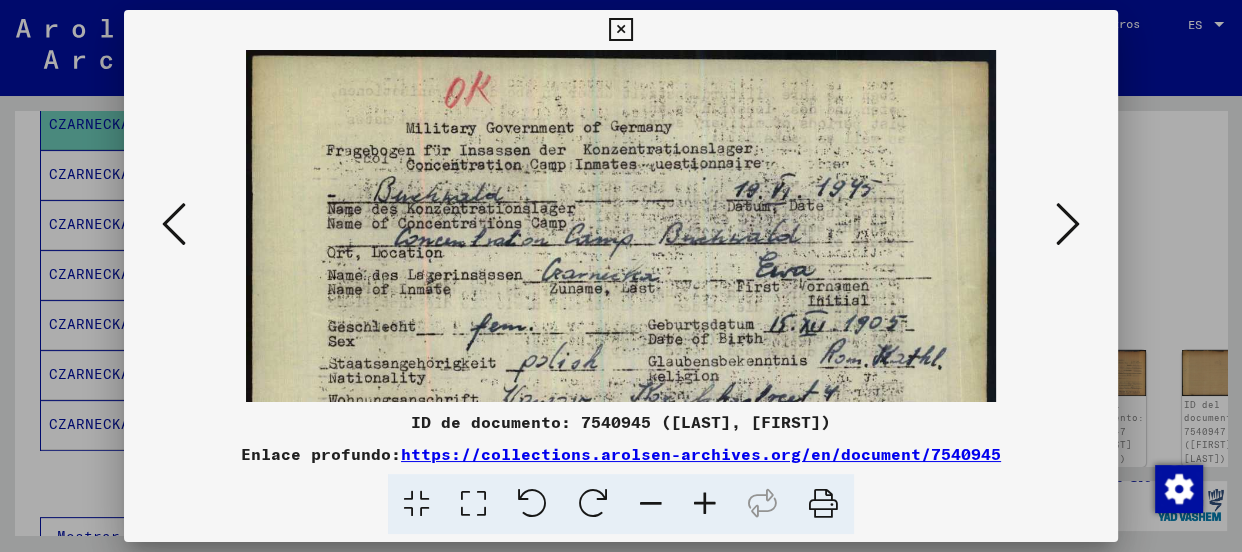 click at bounding box center (705, 504) 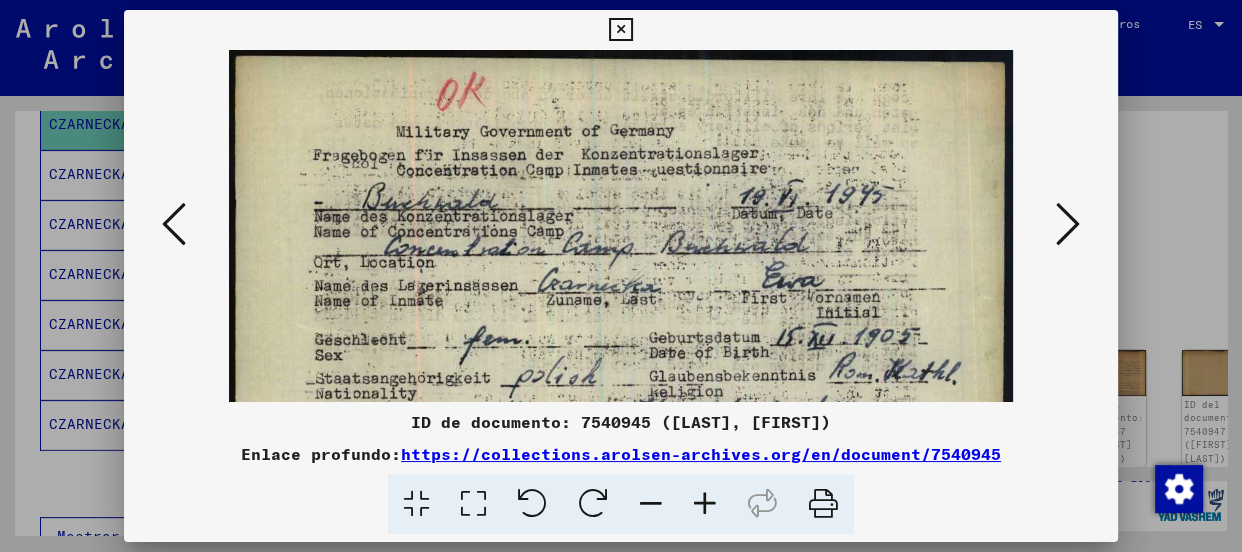 click at bounding box center (705, 504) 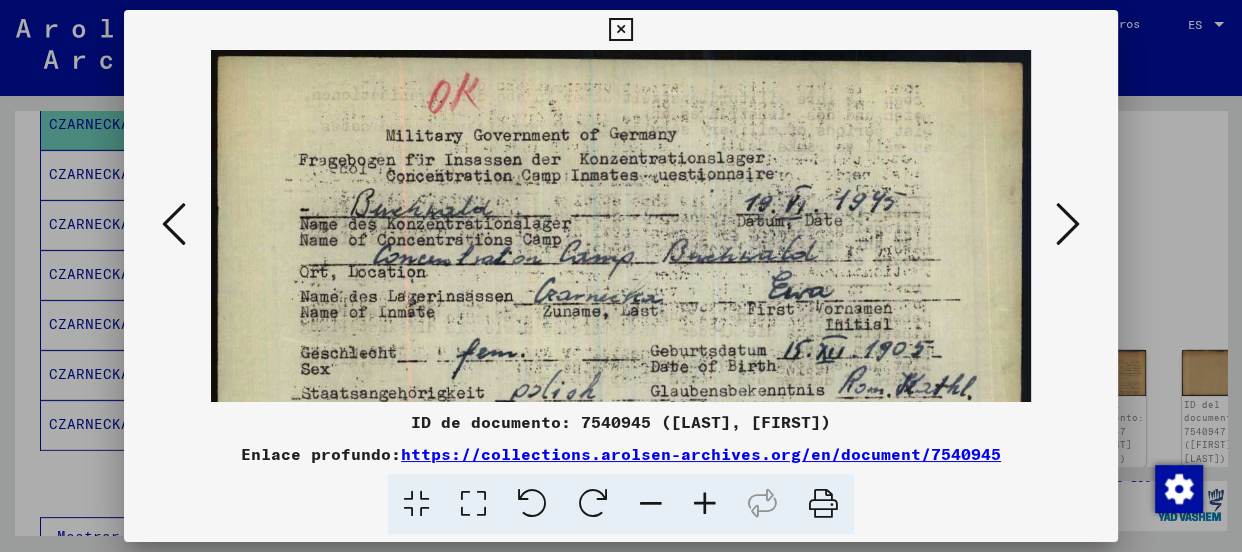 click at bounding box center [705, 504] 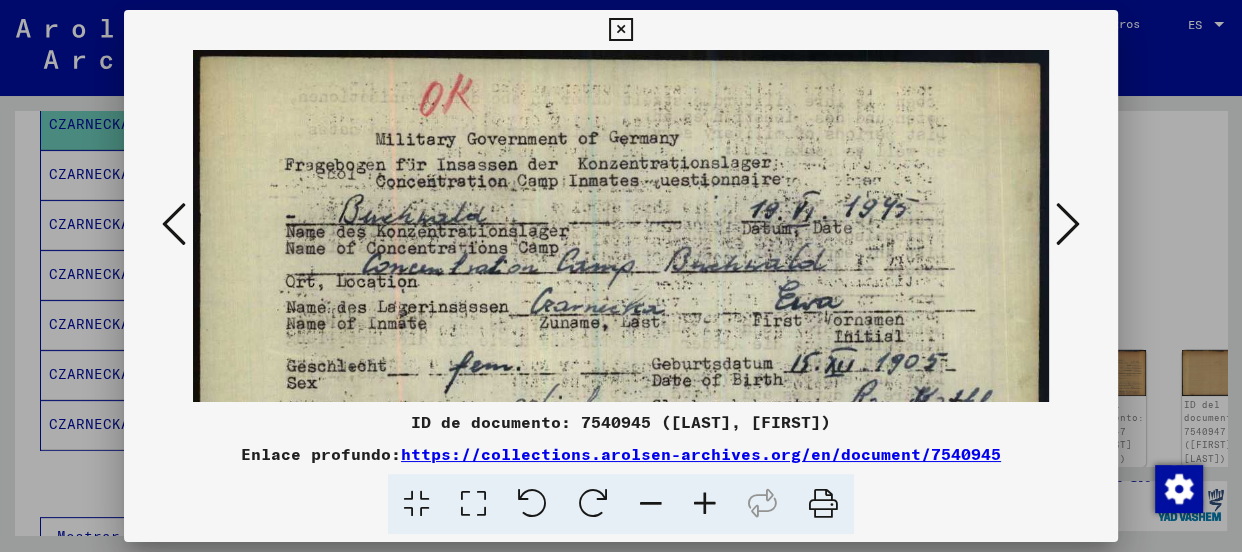 click at bounding box center (705, 504) 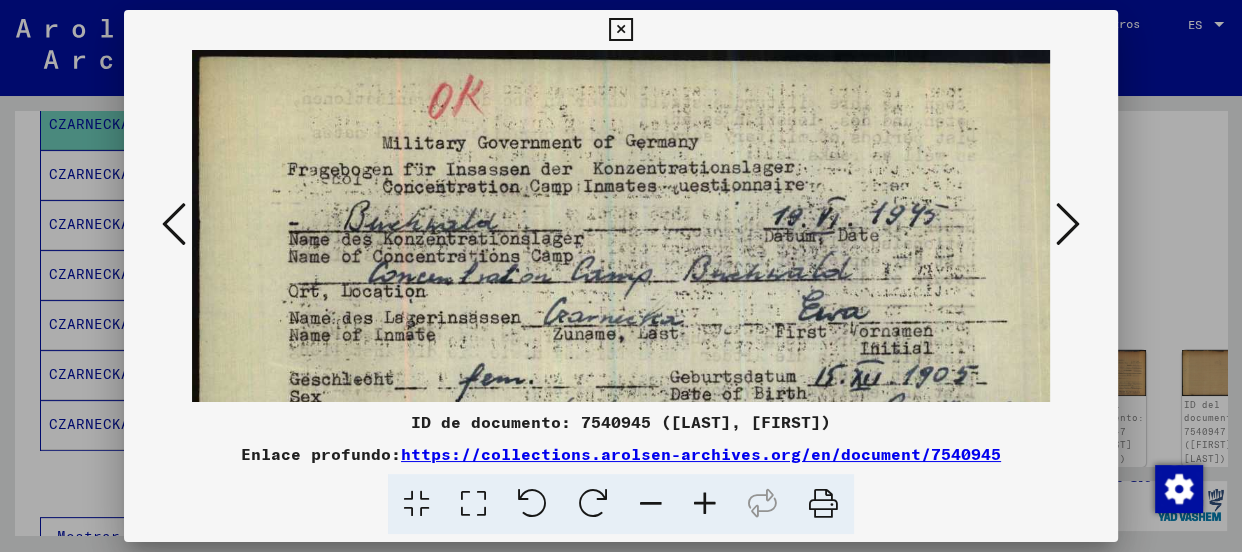click at bounding box center (705, 504) 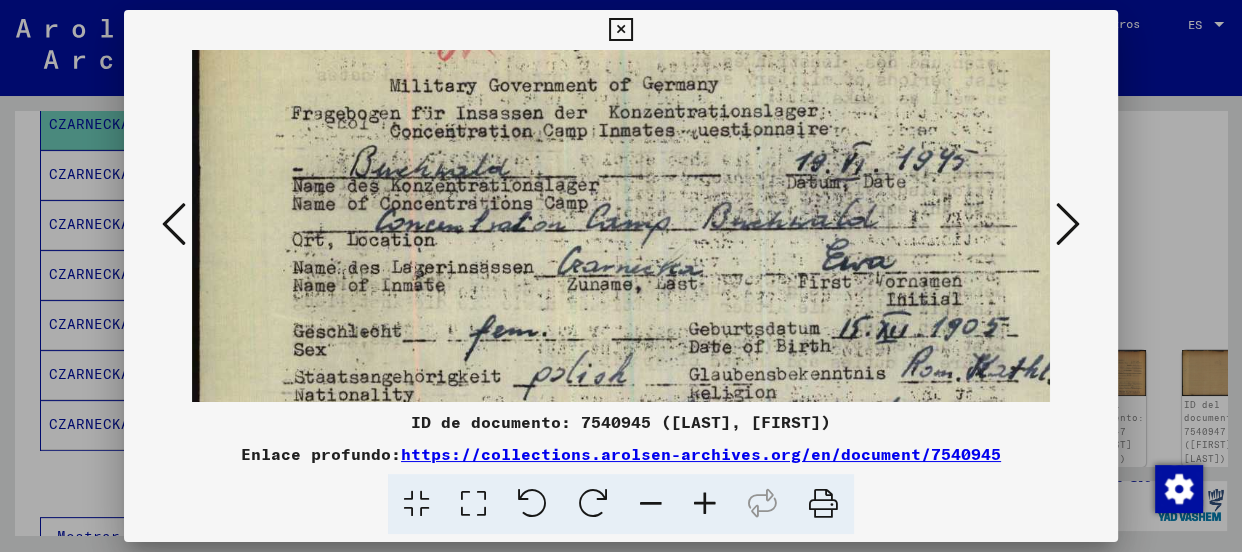 scroll, scrollTop: 67, scrollLeft: 0, axis: vertical 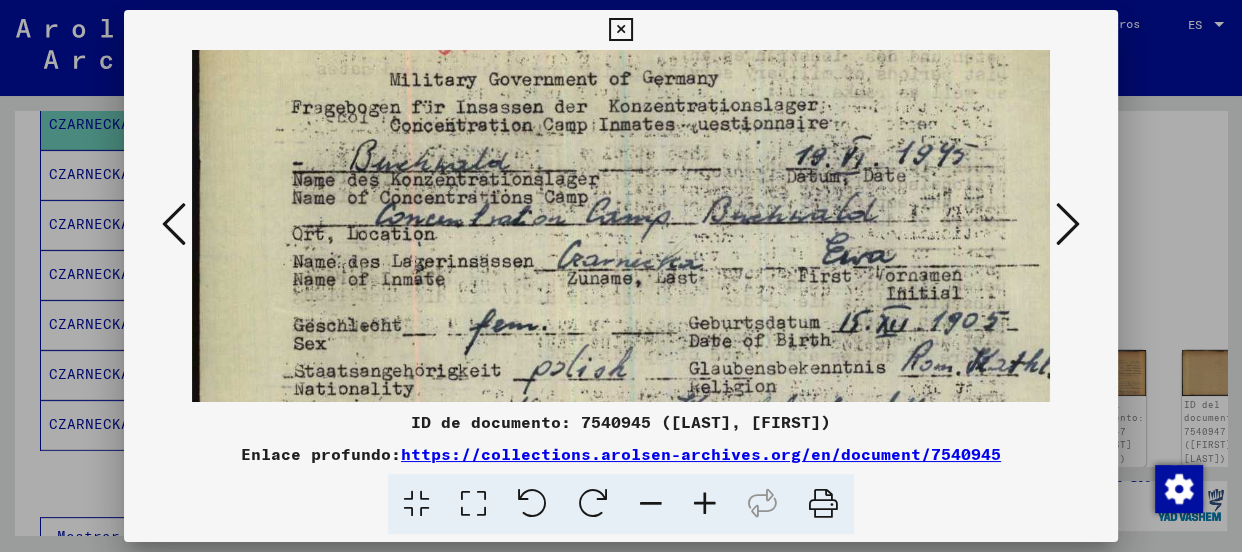 drag, startPoint x: 766, startPoint y: 315, endPoint x: 764, endPoint y: 274, distance: 41.04875 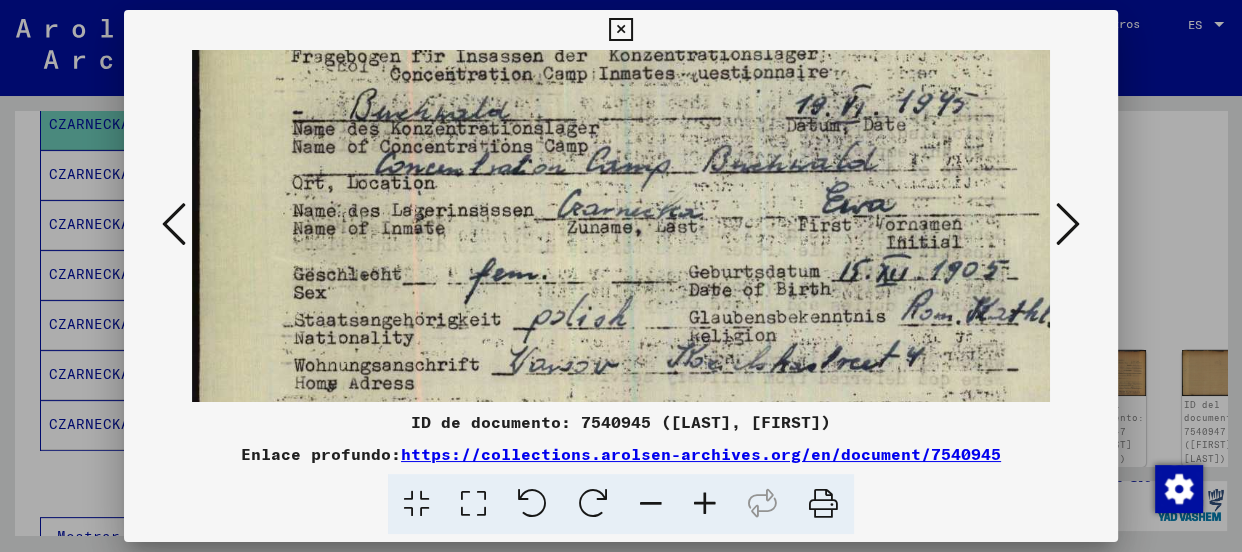 scroll, scrollTop: 119, scrollLeft: 0, axis: vertical 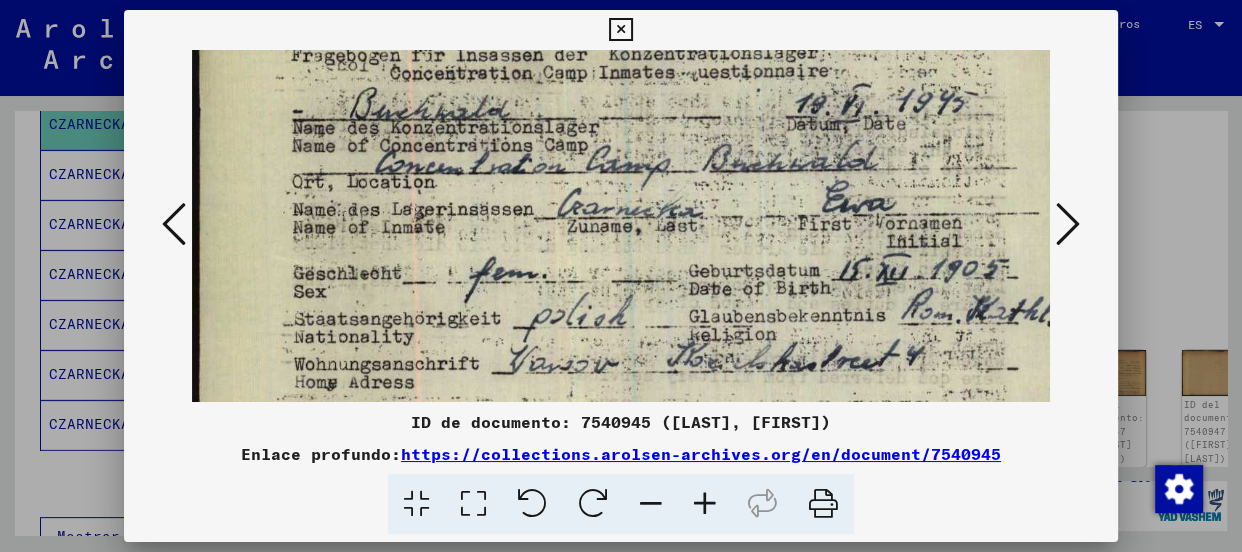 drag, startPoint x: 698, startPoint y: 311, endPoint x: 700, endPoint y: 259, distance: 52.03845 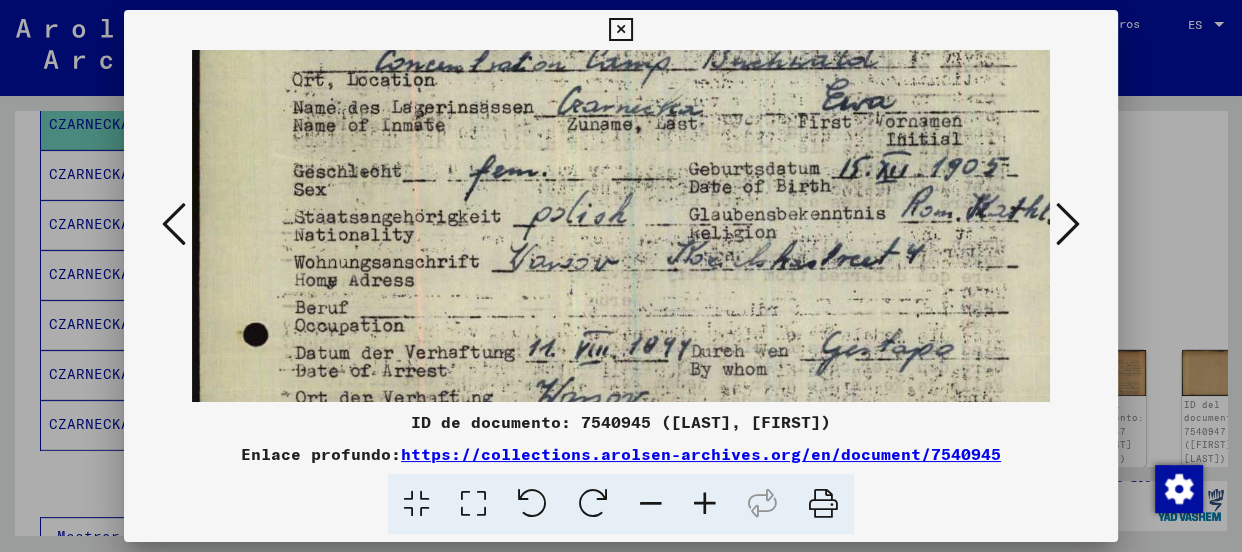 scroll, scrollTop: 252, scrollLeft: 0, axis: vertical 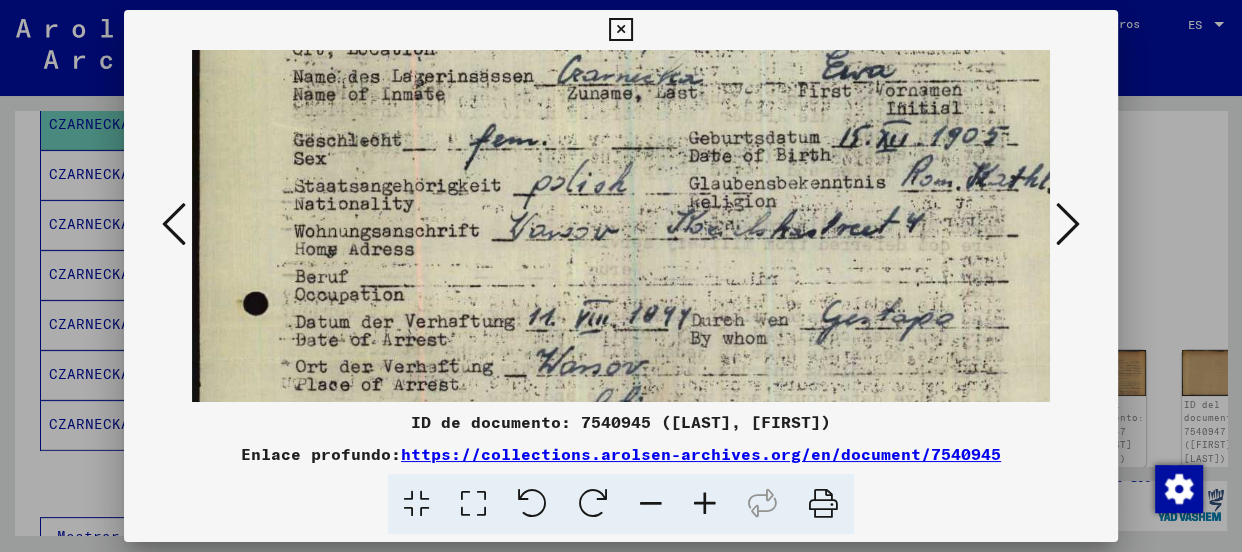 drag, startPoint x: 736, startPoint y: 308, endPoint x: 760, endPoint y: 174, distance: 136.1323 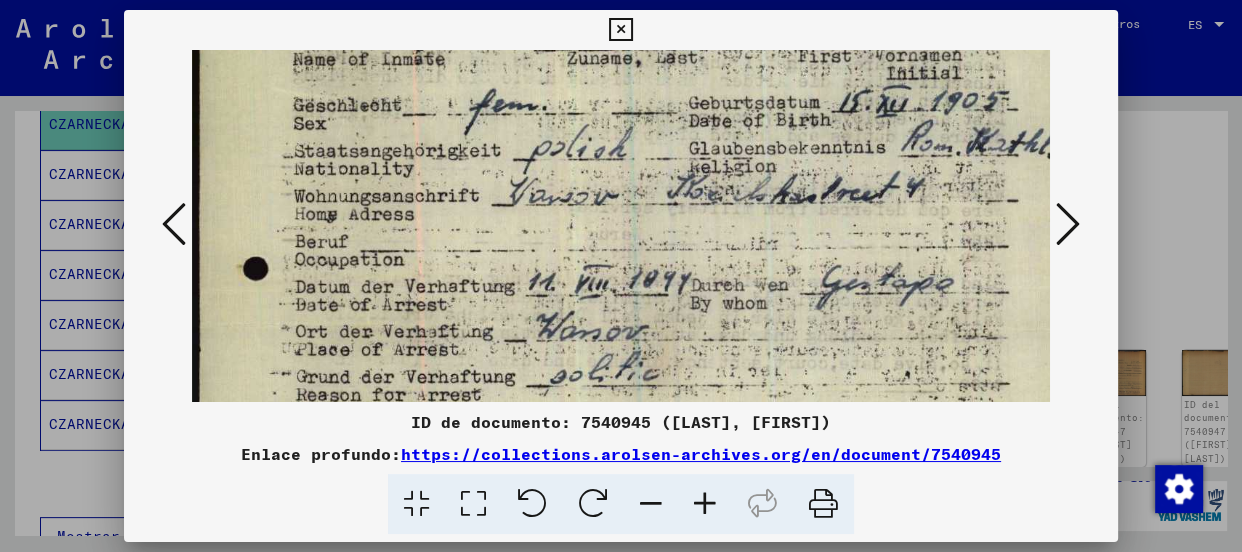 scroll, scrollTop: 314, scrollLeft: 0, axis: vertical 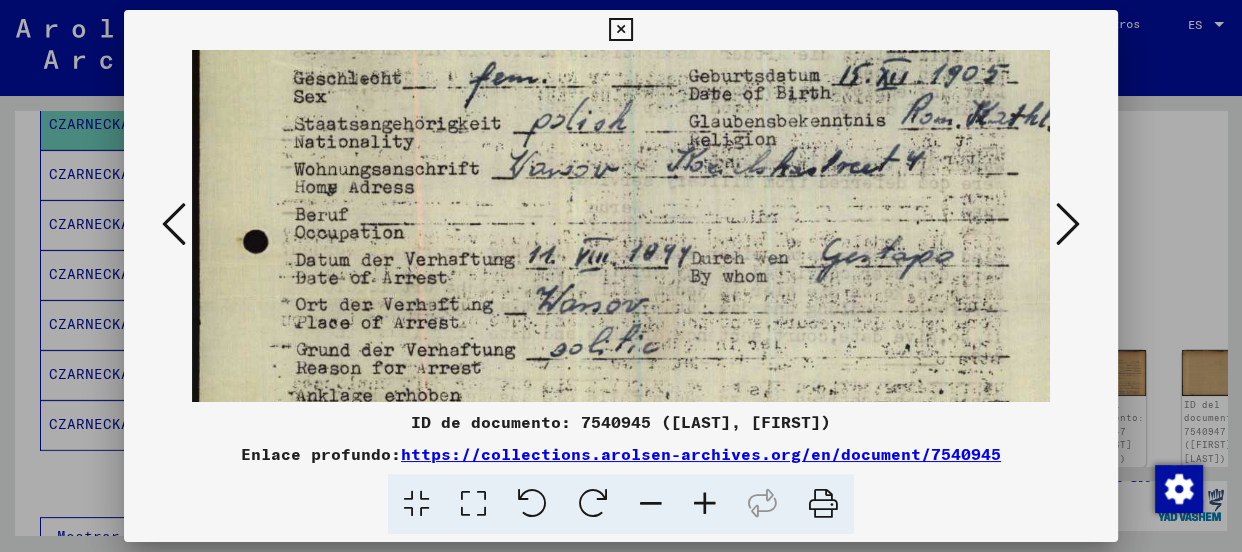 drag, startPoint x: 728, startPoint y: 335, endPoint x: 747, endPoint y: 275, distance: 62.936478 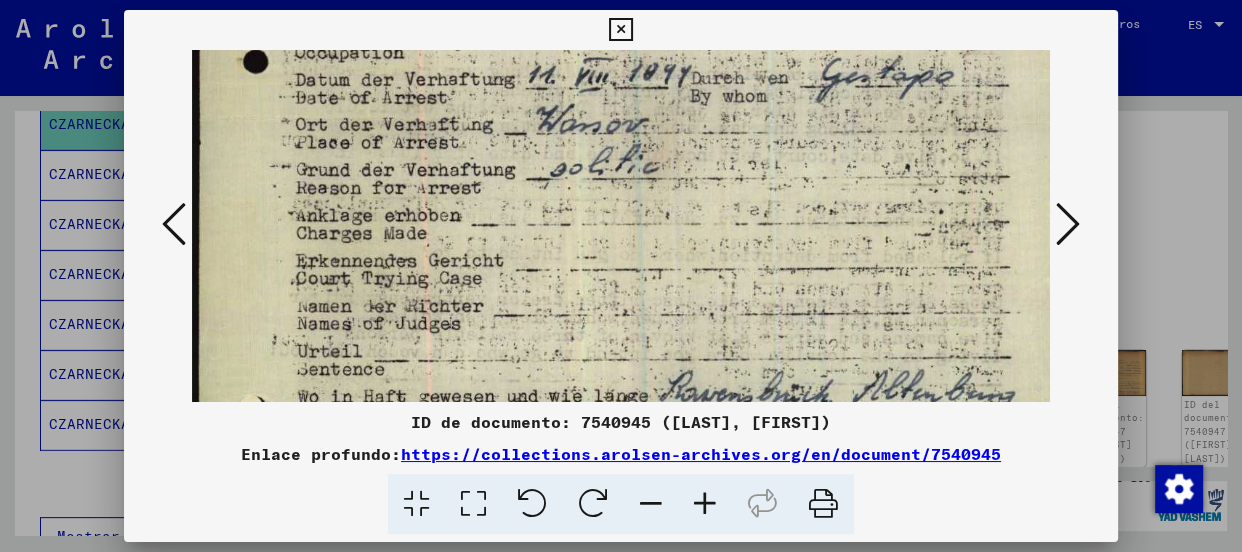 drag, startPoint x: 863, startPoint y: 294, endPoint x: 884, endPoint y: 109, distance: 186.18808 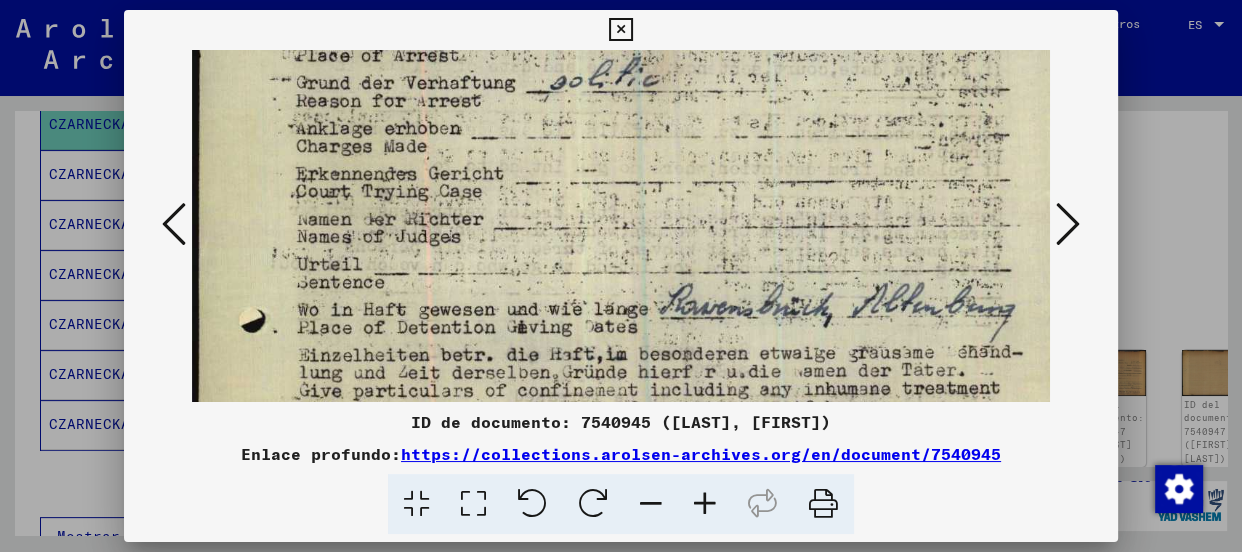 scroll, scrollTop: 589, scrollLeft: 0, axis: vertical 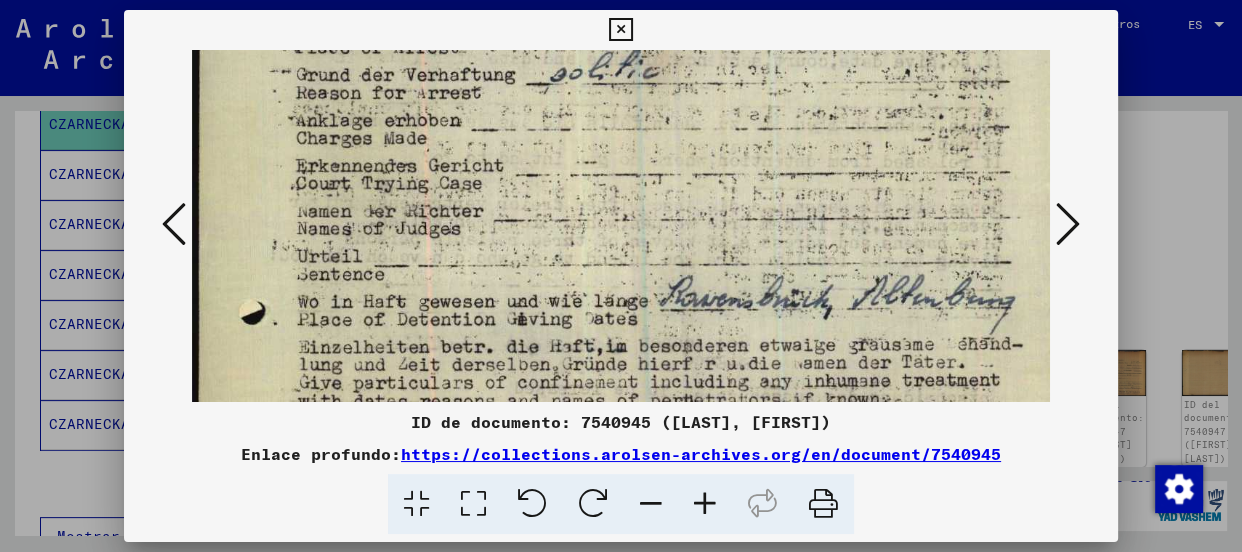 drag, startPoint x: 859, startPoint y: 224, endPoint x: 859, endPoint y: 127, distance: 97 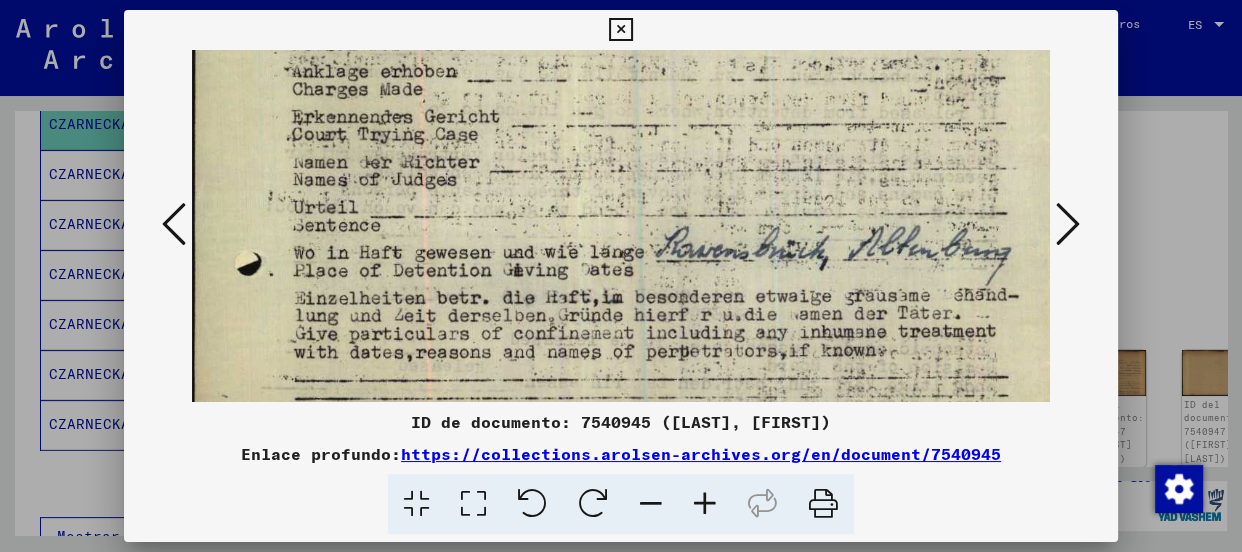scroll, scrollTop: 639, scrollLeft: 4, axis: both 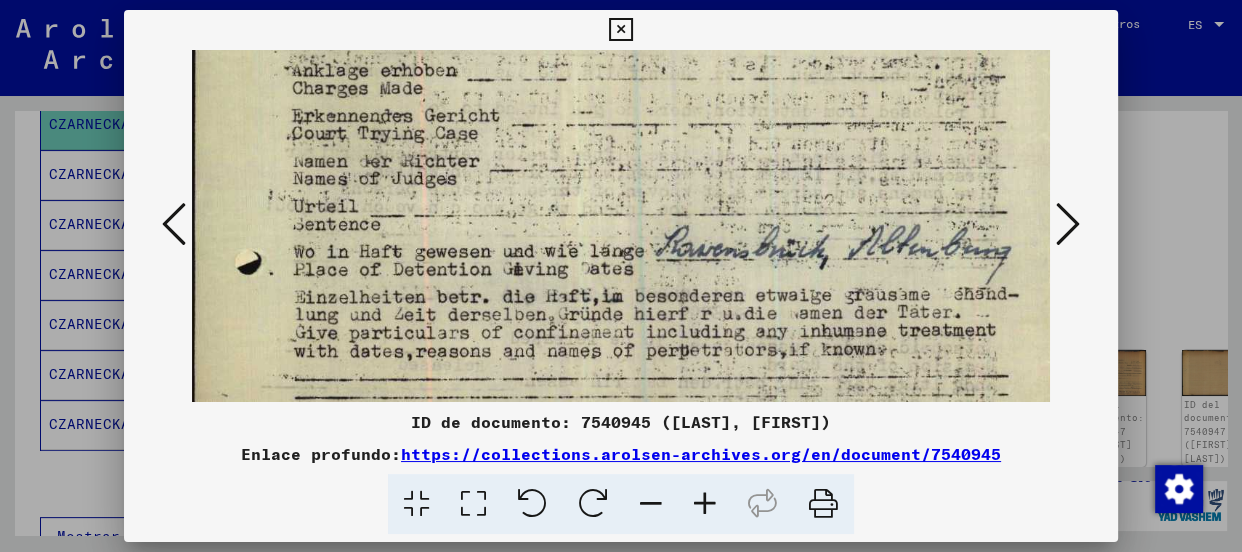 drag, startPoint x: 850, startPoint y: 173, endPoint x: 845, endPoint y: 119, distance: 54.230988 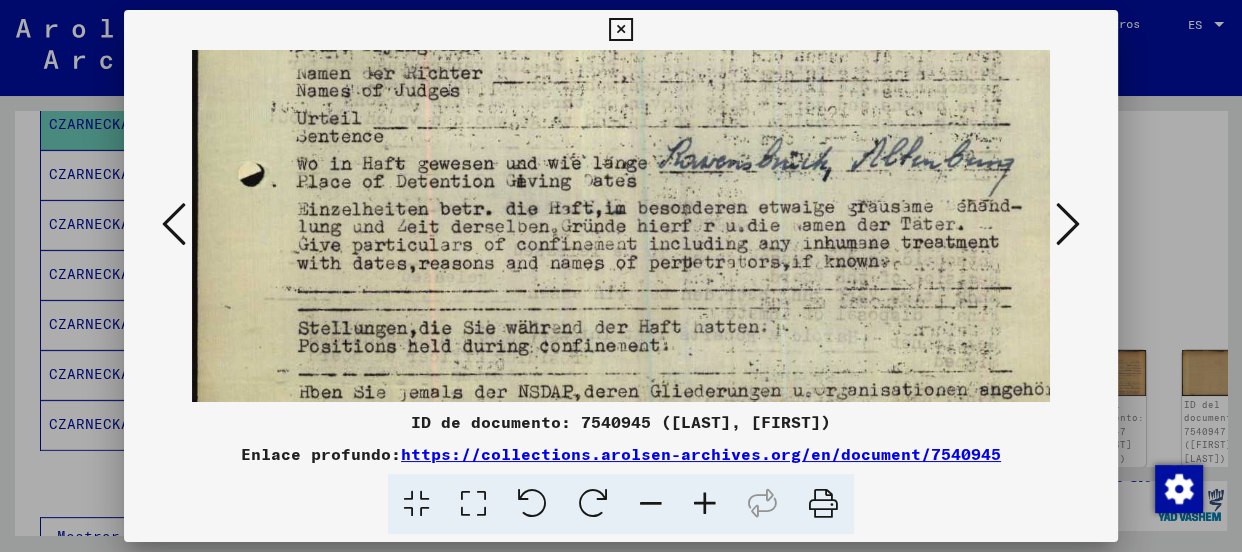 scroll, scrollTop: 734, scrollLeft: 0, axis: vertical 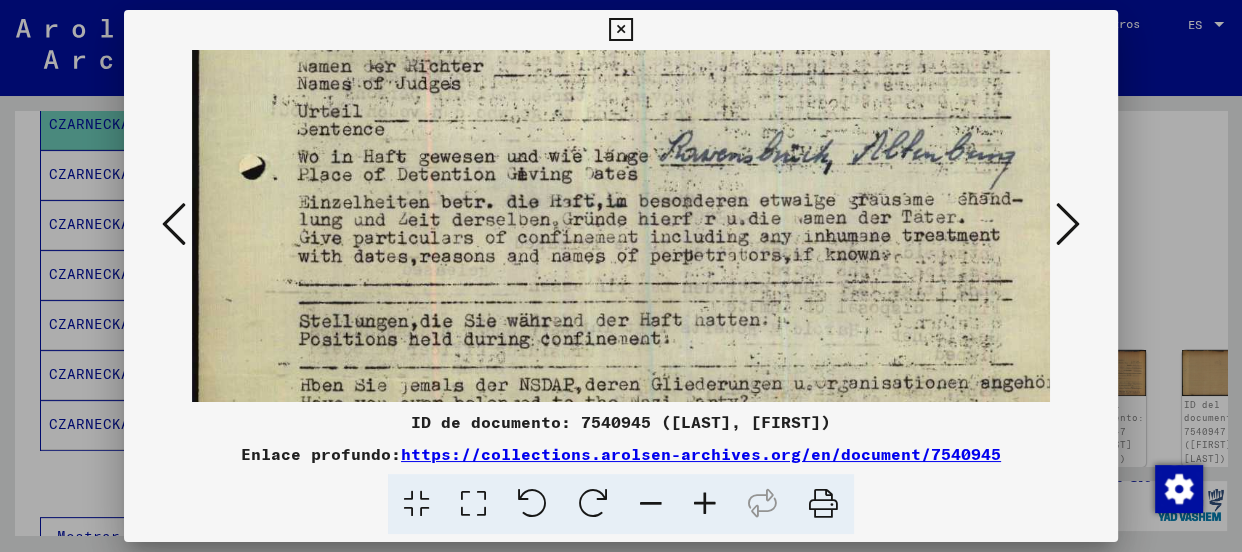 drag, startPoint x: 838, startPoint y: 246, endPoint x: 842, endPoint y: 150, distance: 96.0833 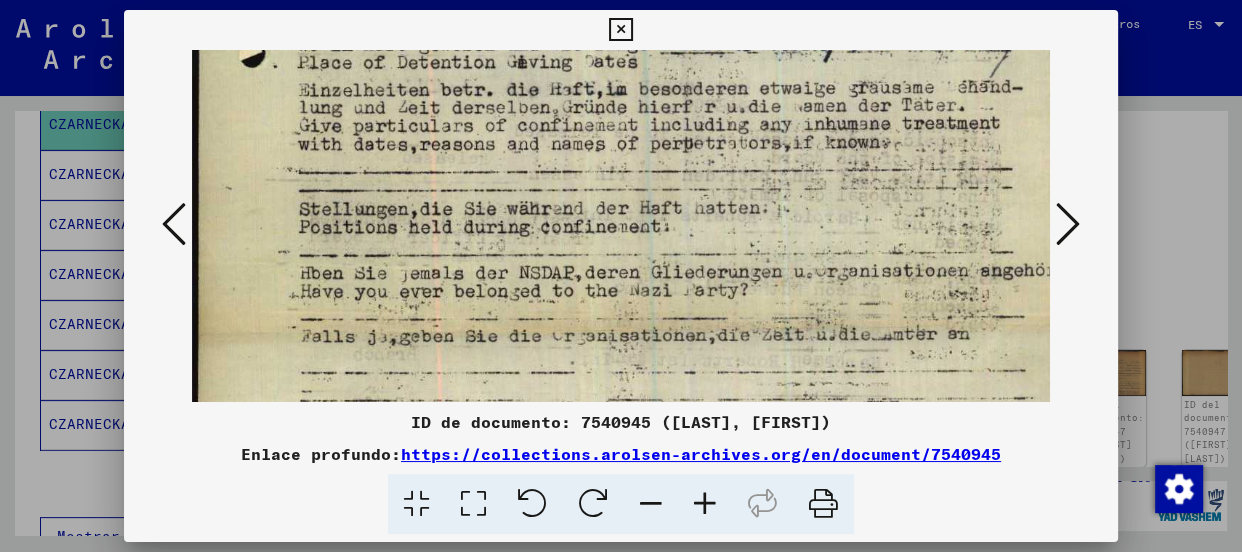 scroll, scrollTop: 887, scrollLeft: 0, axis: vertical 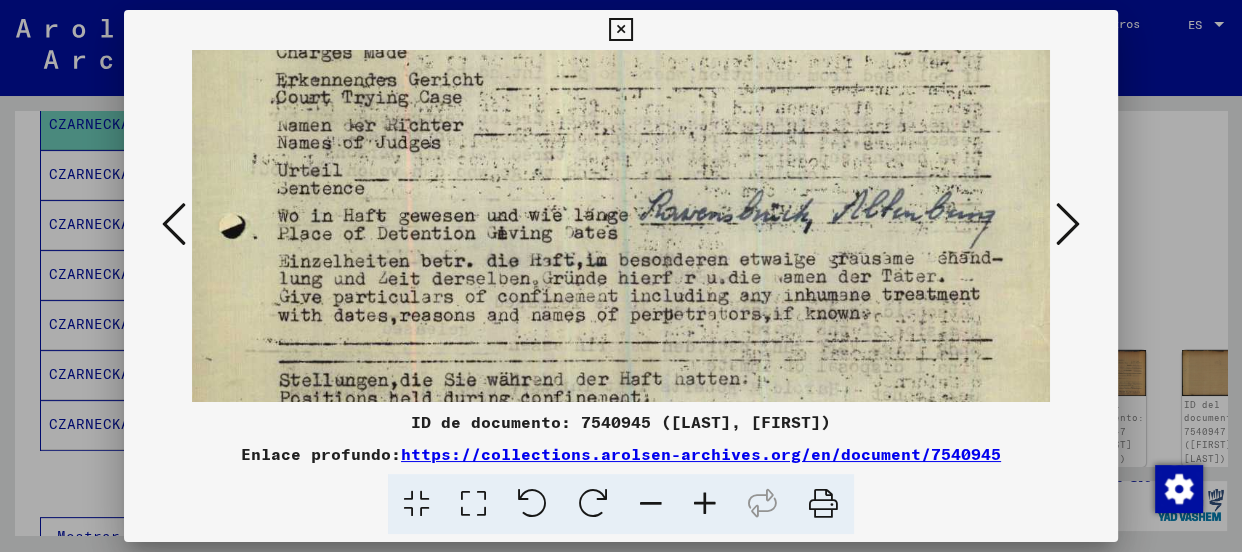 drag, startPoint x: 824, startPoint y: 314, endPoint x: 812, endPoint y: 375, distance: 62.169125 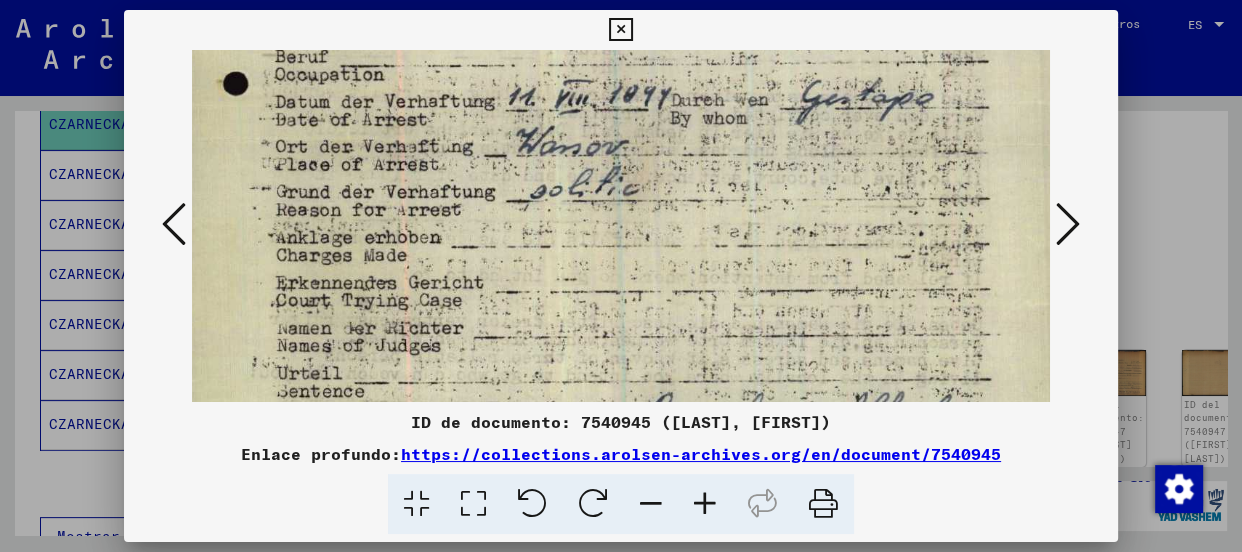 drag, startPoint x: 834, startPoint y: 194, endPoint x: 833, endPoint y: 399, distance: 205.00244 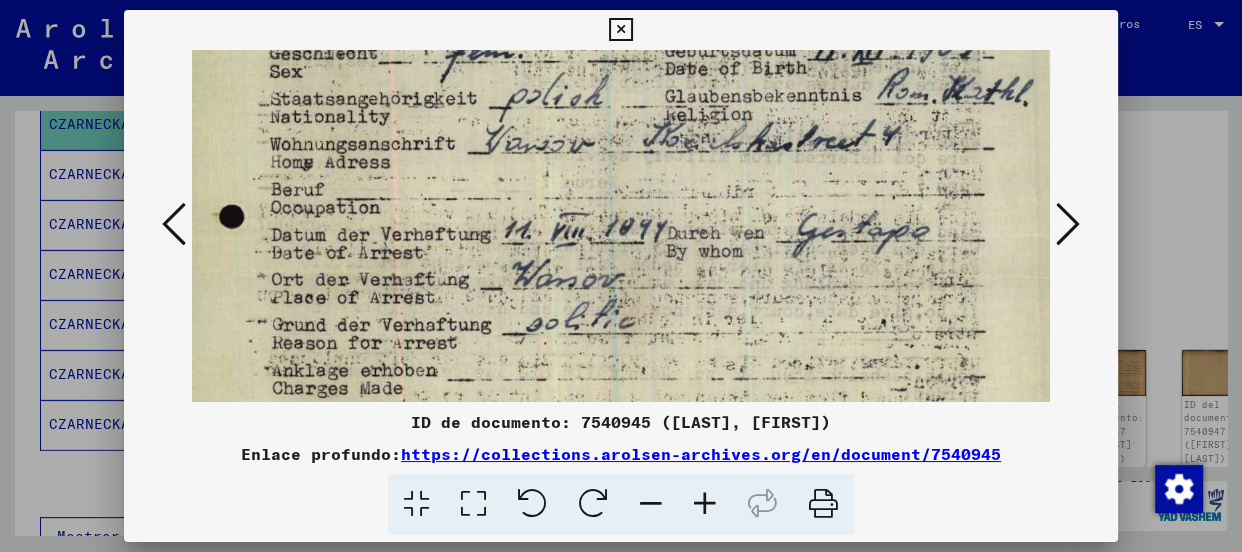 drag, startPoint x: 798, startPoint y: 219, endPoint x: 796, endPoint y: 342, distance: 123.01626 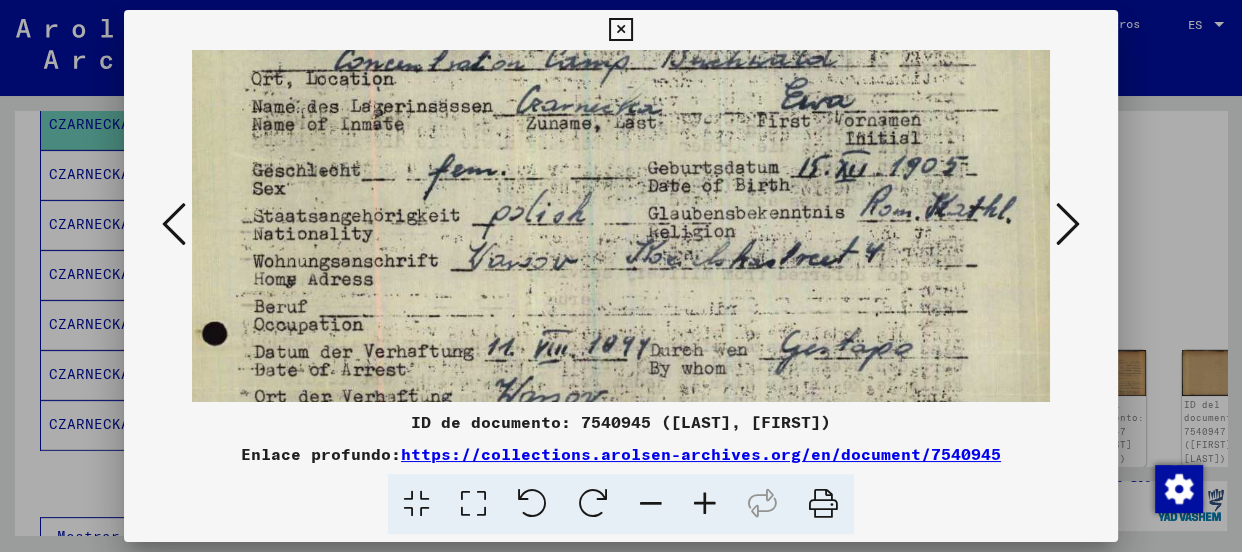 scroll, scrollTop: 200, scrollLeft: 45, axis: both 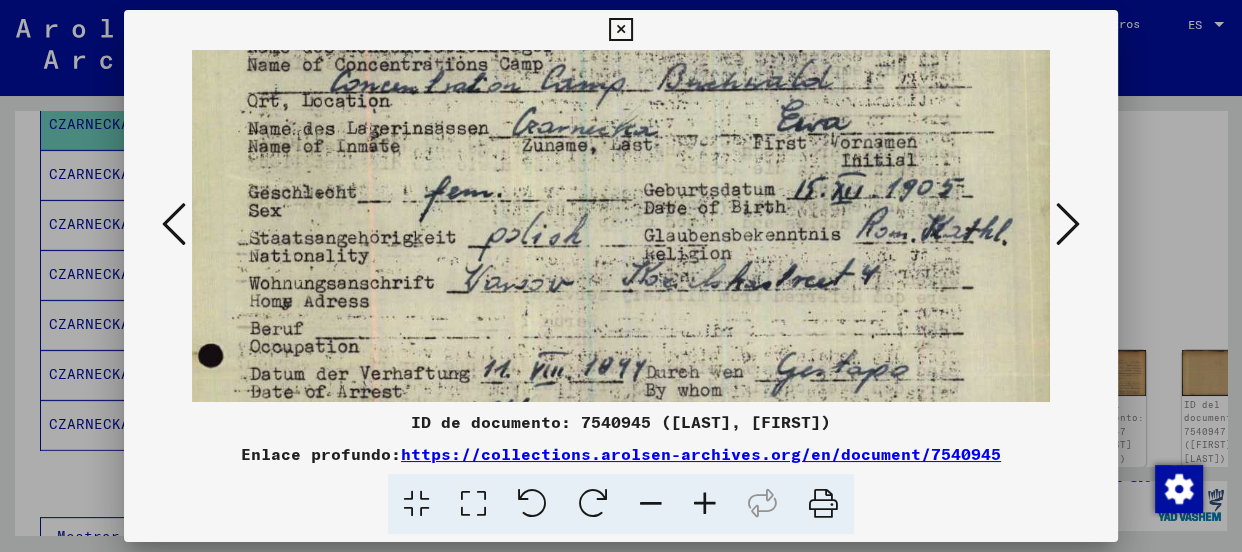 drag, startPoint x: 781, startPoint y: 211, endPoint x: 758, endPoint y: 352, distance: 142.86357 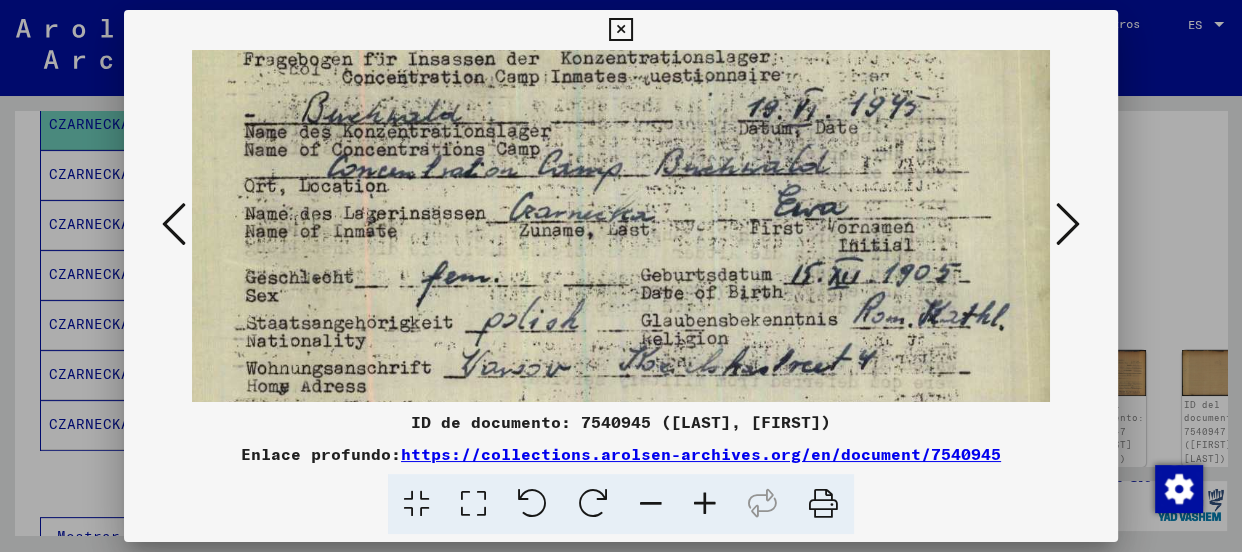 scroll, scrollTop: 100, scrollLeft: 48, axis: both 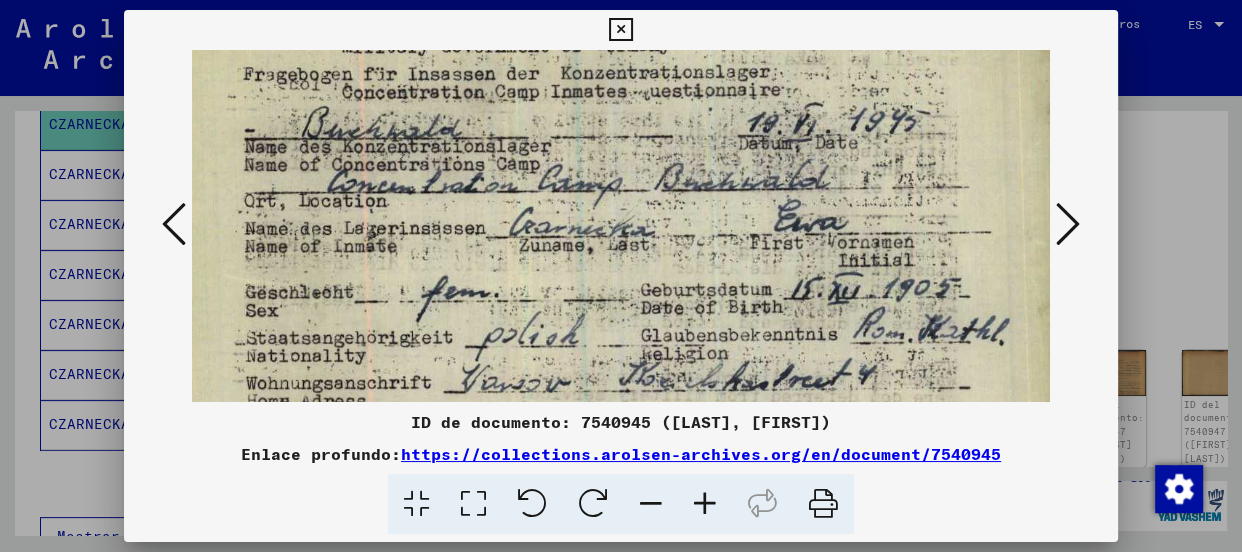 drag, startPoint x: 769, startPoint y: 243, endPoint x: 766, endPoint y: 344, distance: 101.04455 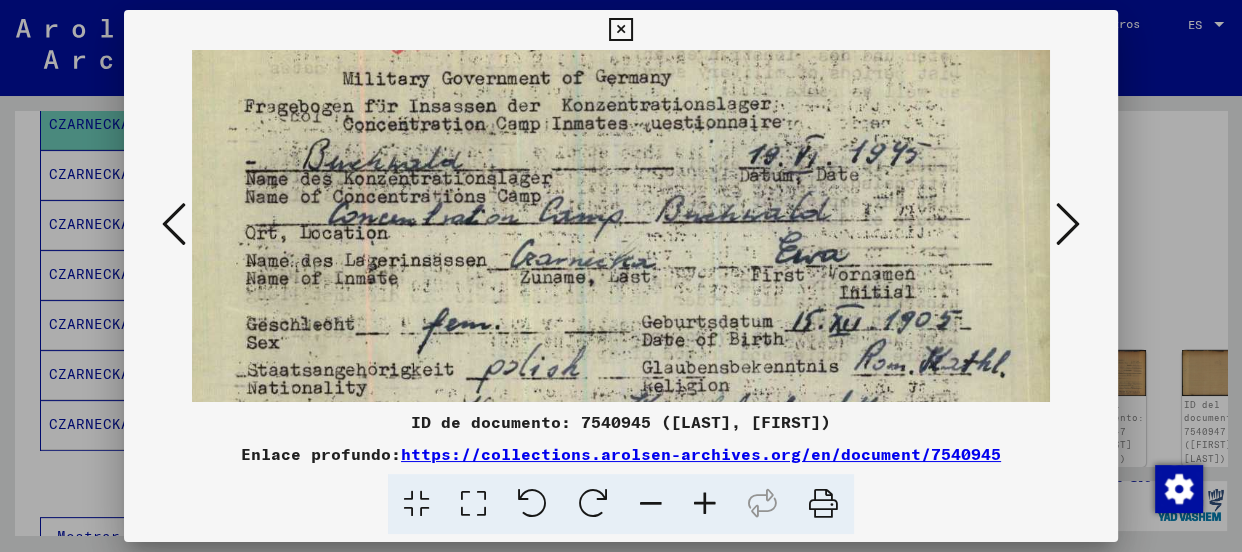 scroll, scrollTop: 57, scrollLeft: 47, axis: both 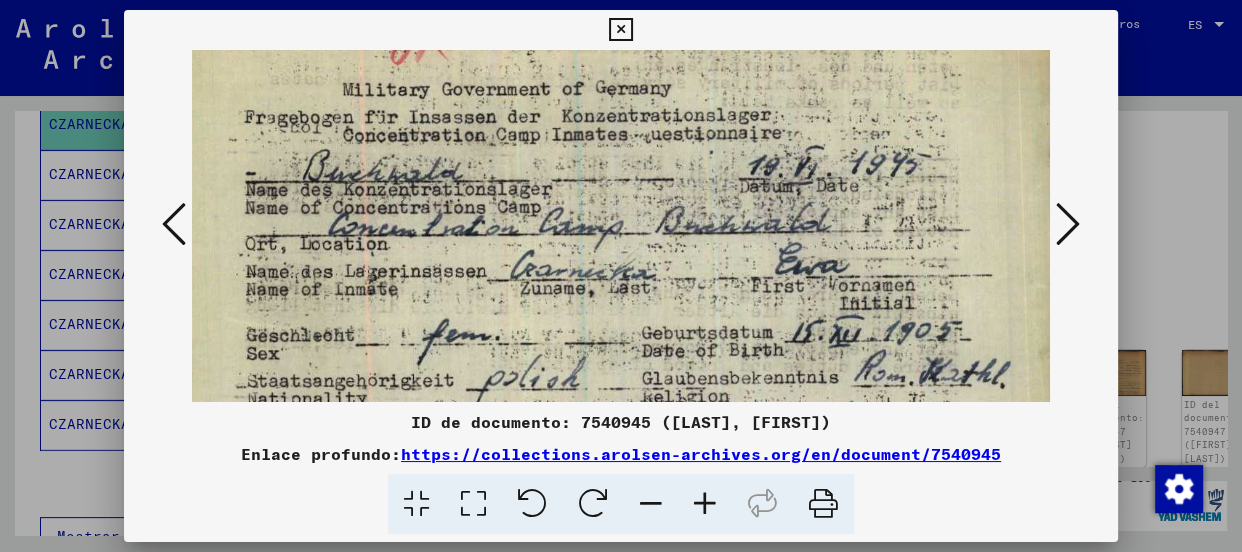 drag, startPoint x: 749, startPoint y: 264, endPoint x: 750, endPoint y: 311, distance: 47.010635 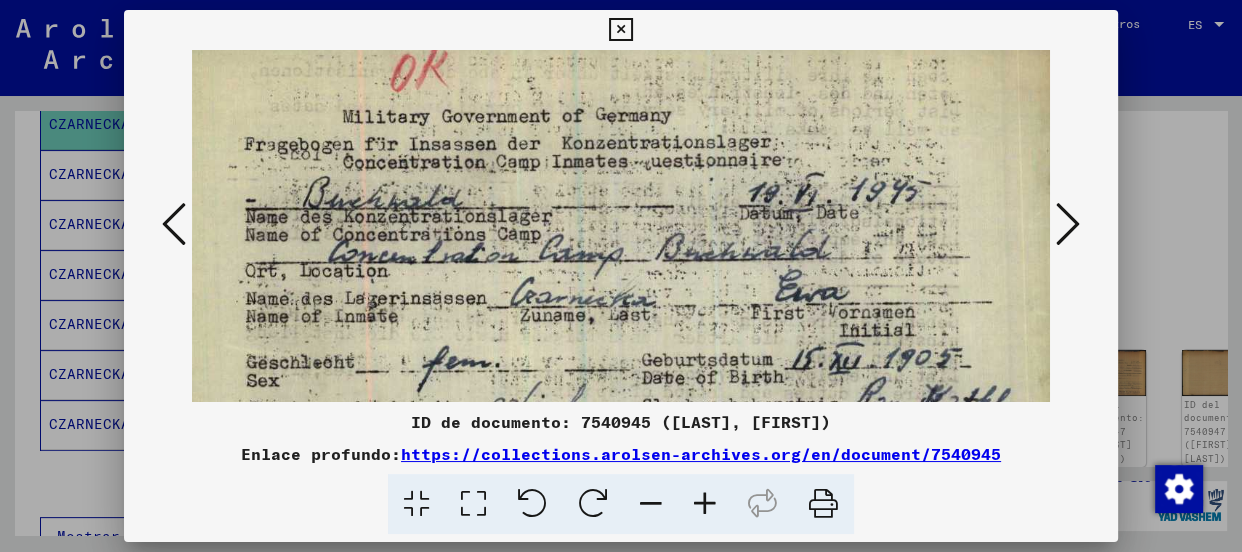 scroll, scrollTop: 20, scrollLeft: 47, axis: both 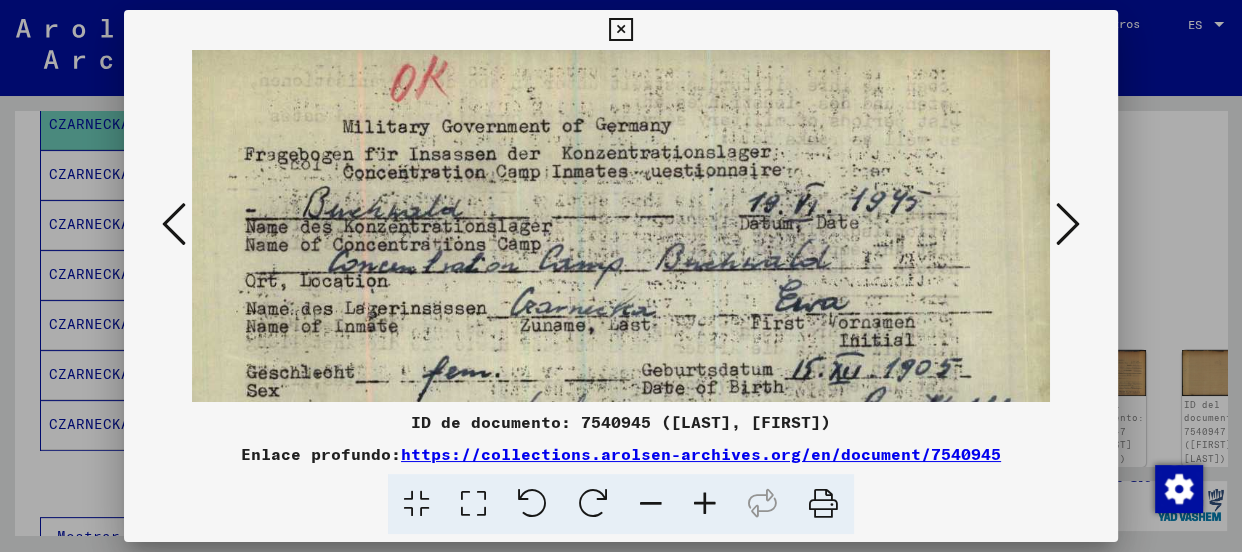 drag, startPoint x: 750, startPoint y: 270, endPoint x: 750, endPoint y: 309, distance: 39 